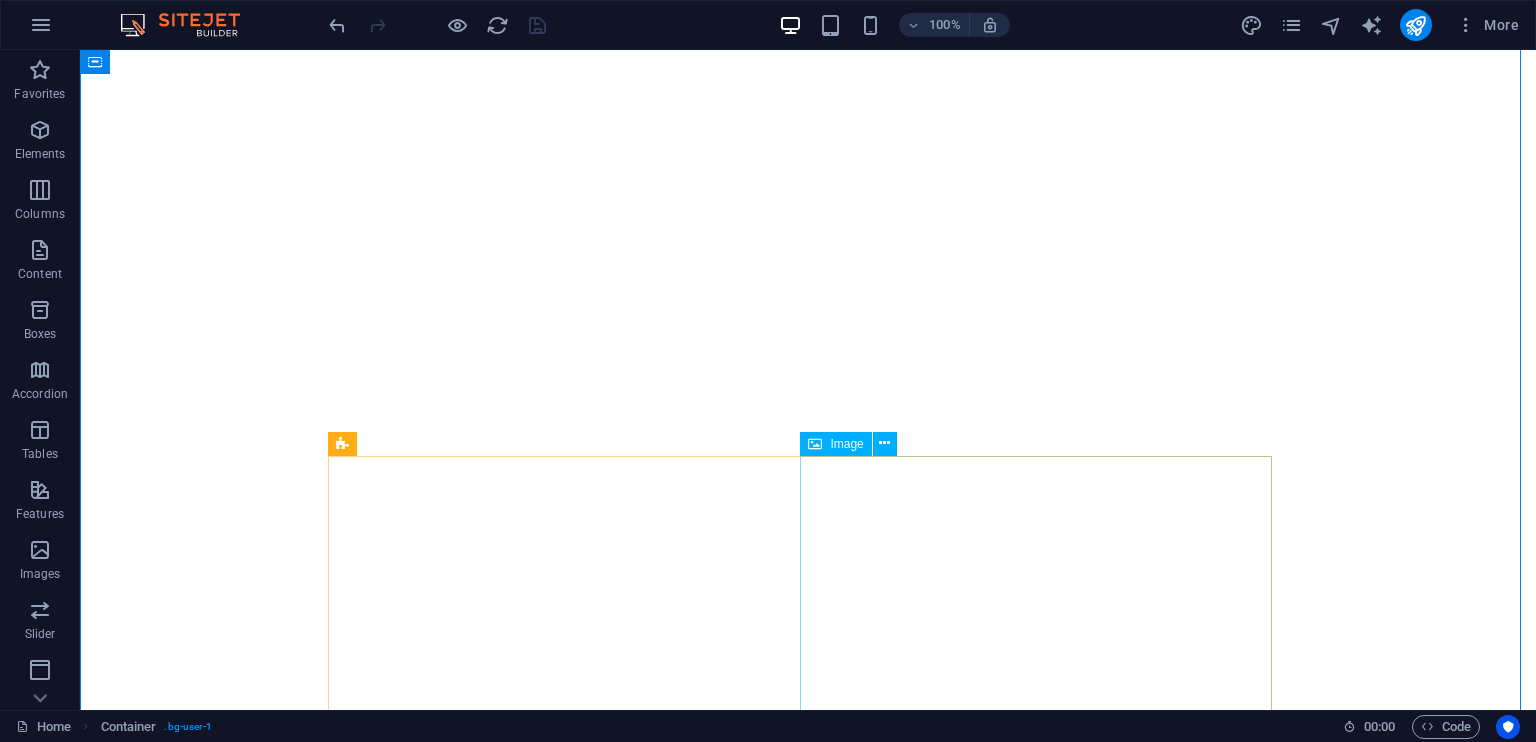 scroll, scrollTop: 0, scrollLeft: 0, axis: both 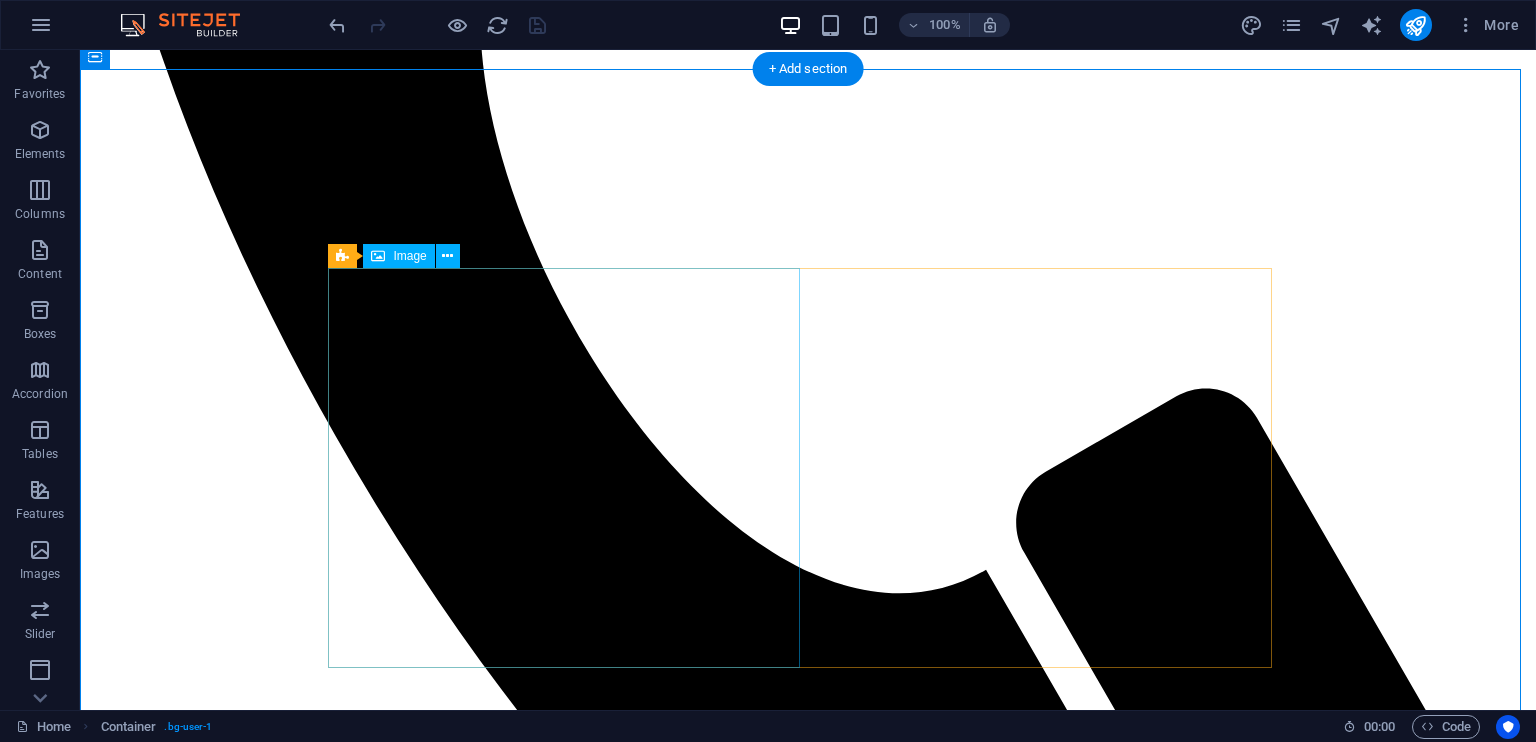 click at bounding box center (808, 2141) 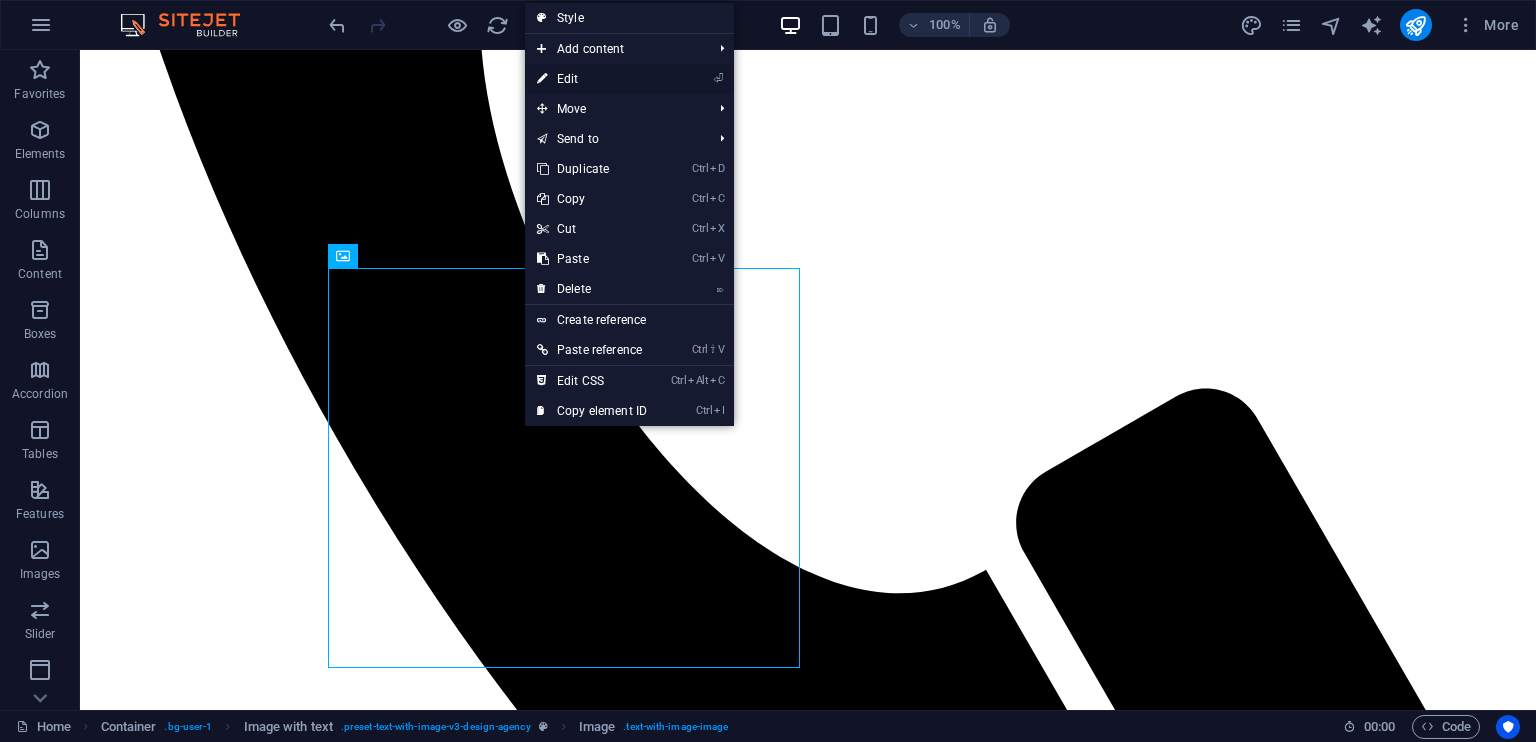 click on "⏎  Edit" at bounding box center (592, 79) 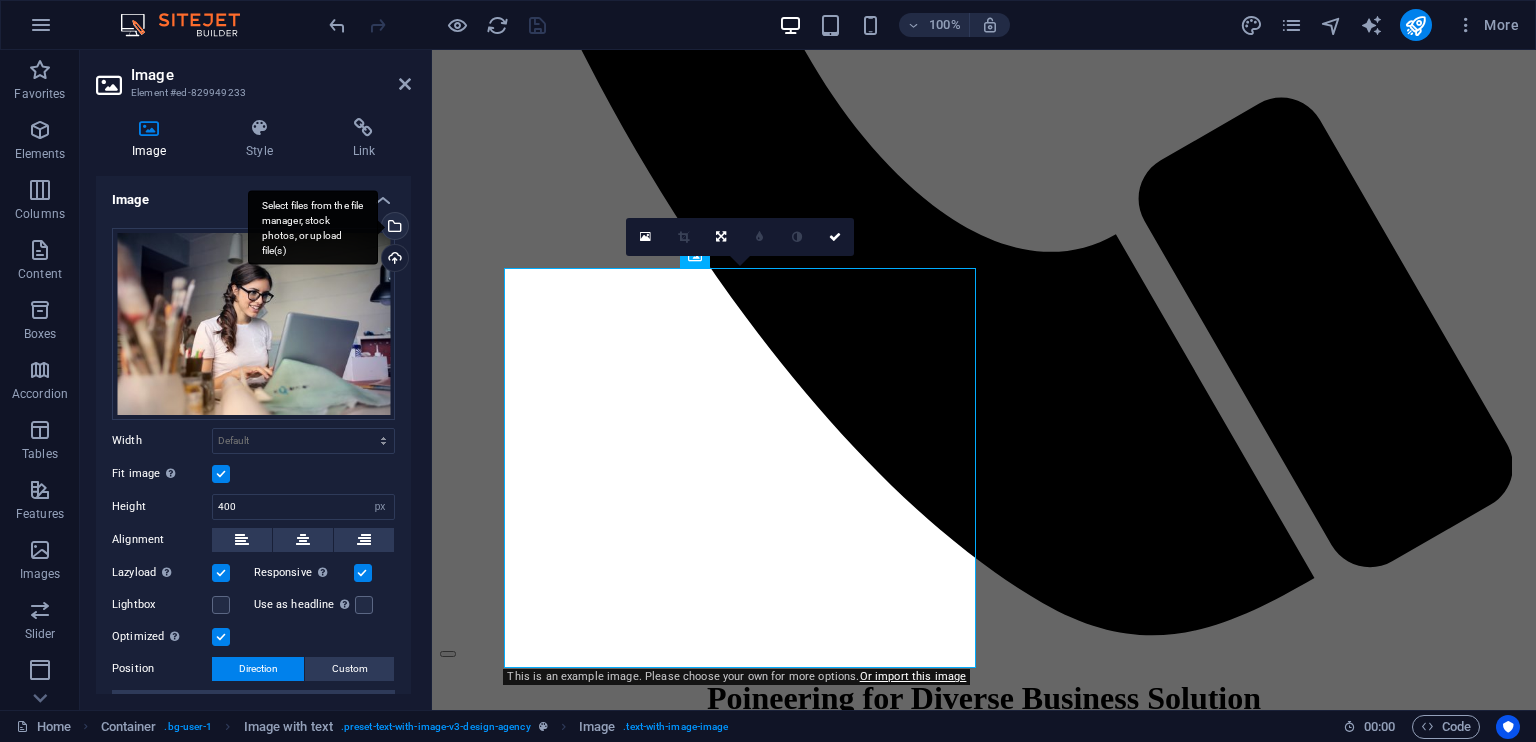 click on "Select files from the file manager, stock photos, or upload file(s)" at bounding box center (393, 228) 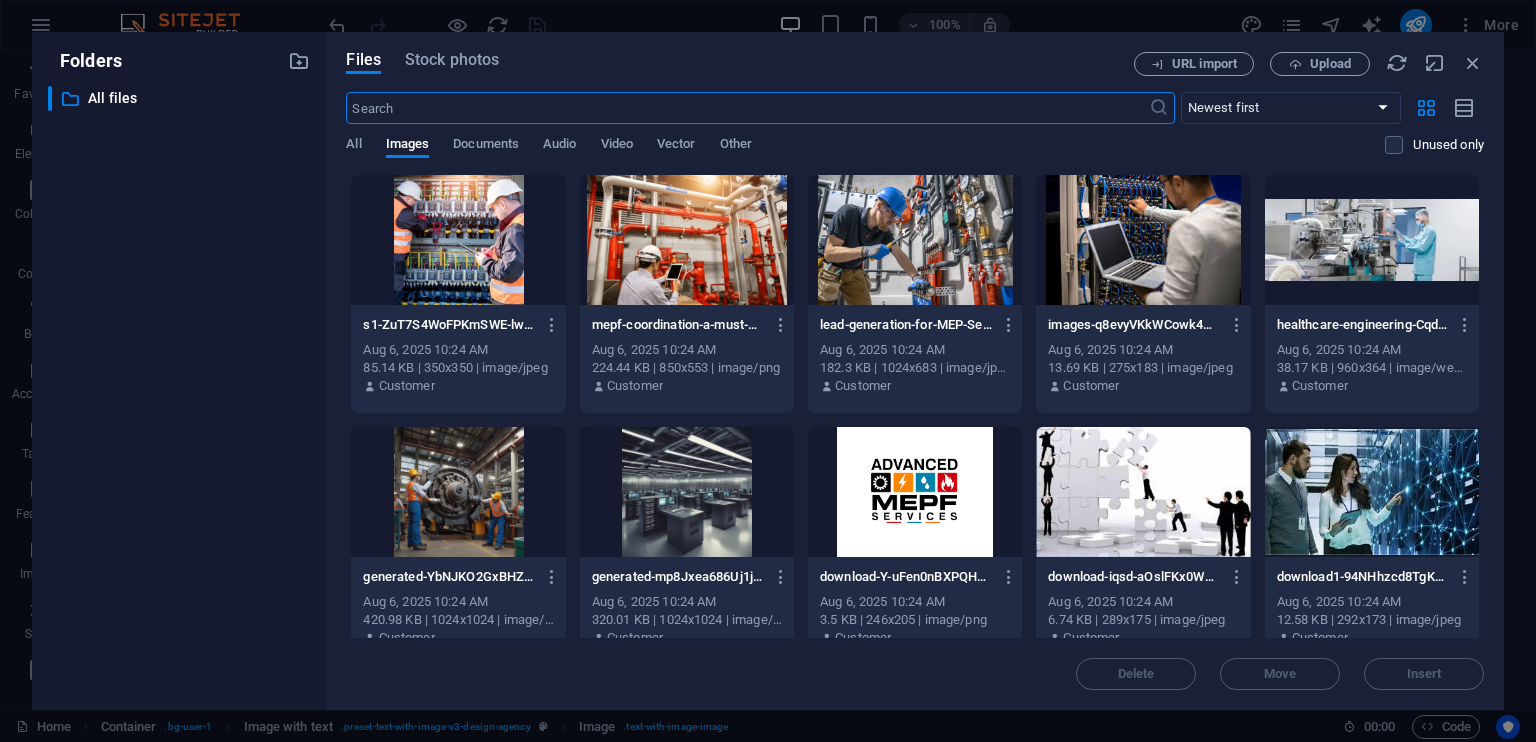 scroll, scrollTop: 1347, scrollLeft: 0, axis: vertical 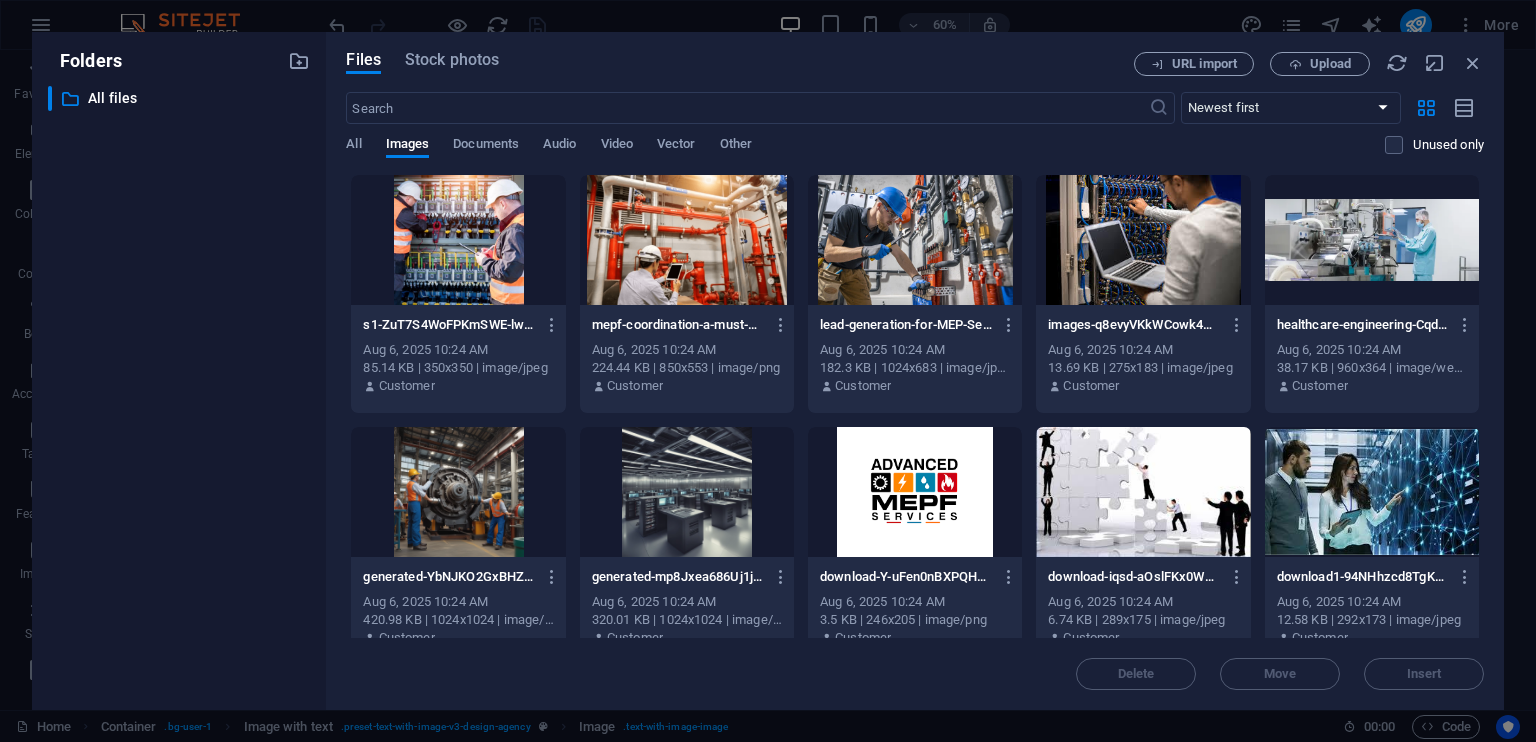click at bounding box center [1143, 492] 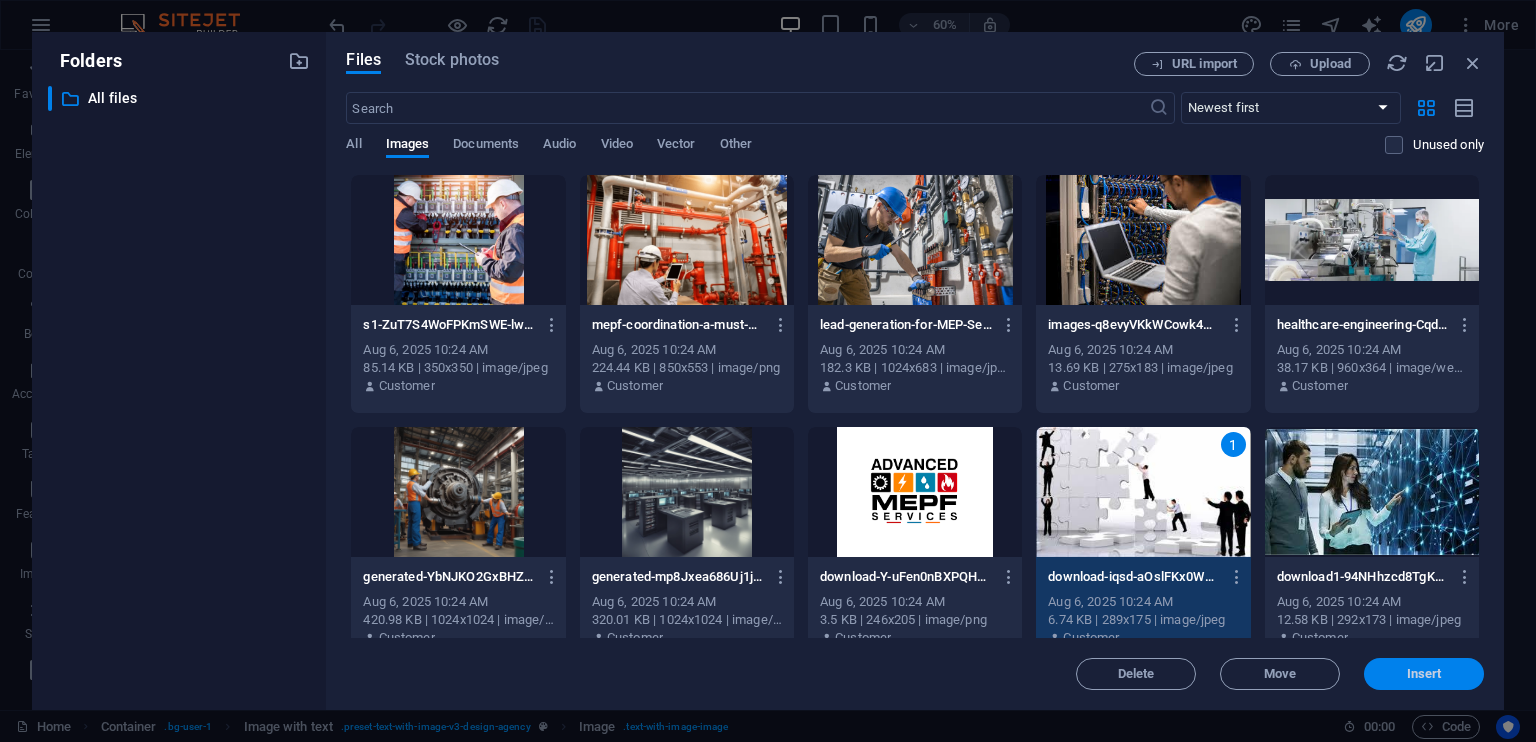 drag, startPoint x: 1382, startPoint y: 671, endPoint x: 952, endPoint y: 621, distance: 432.89722 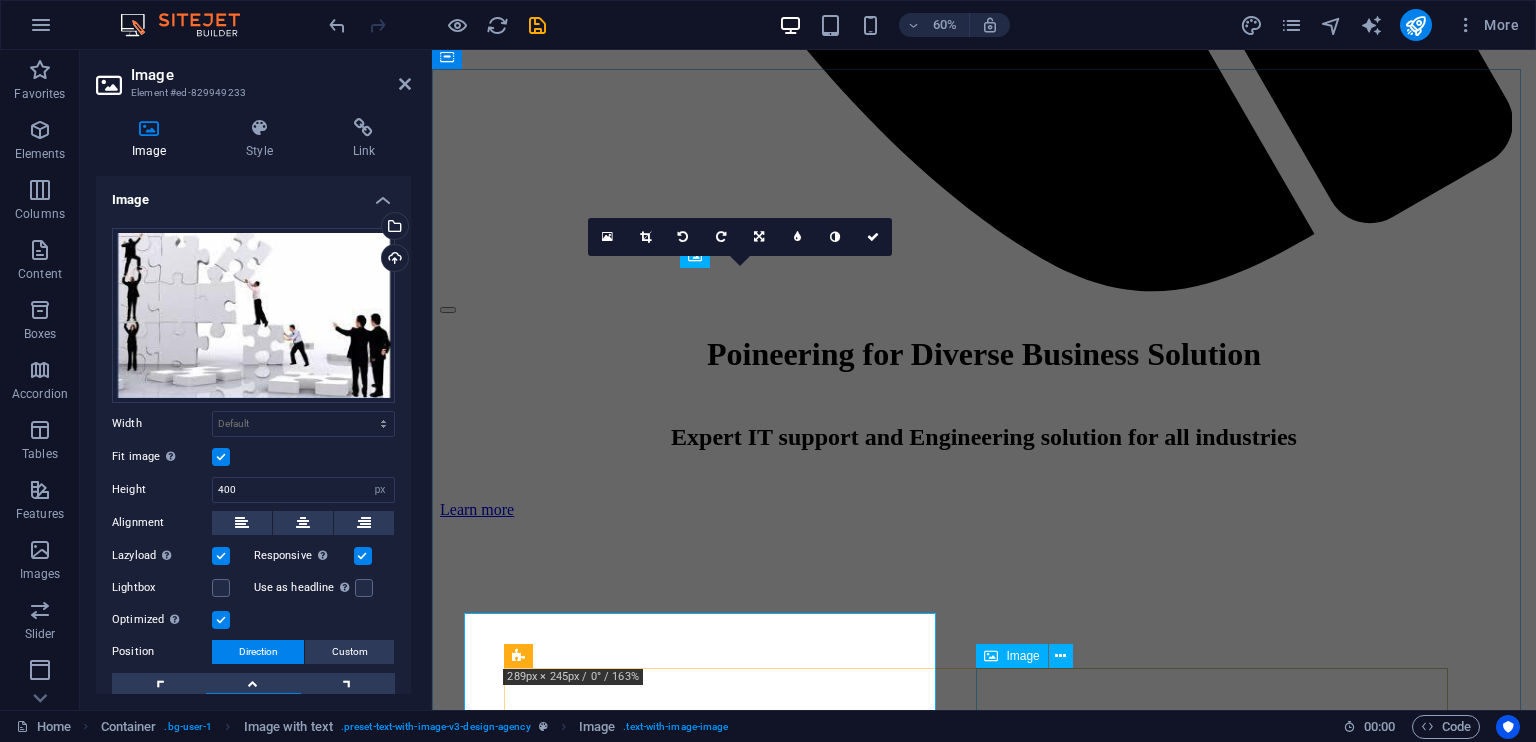 scroll, scrollTop: 1003, scrollLeft: 0, axis: vertical 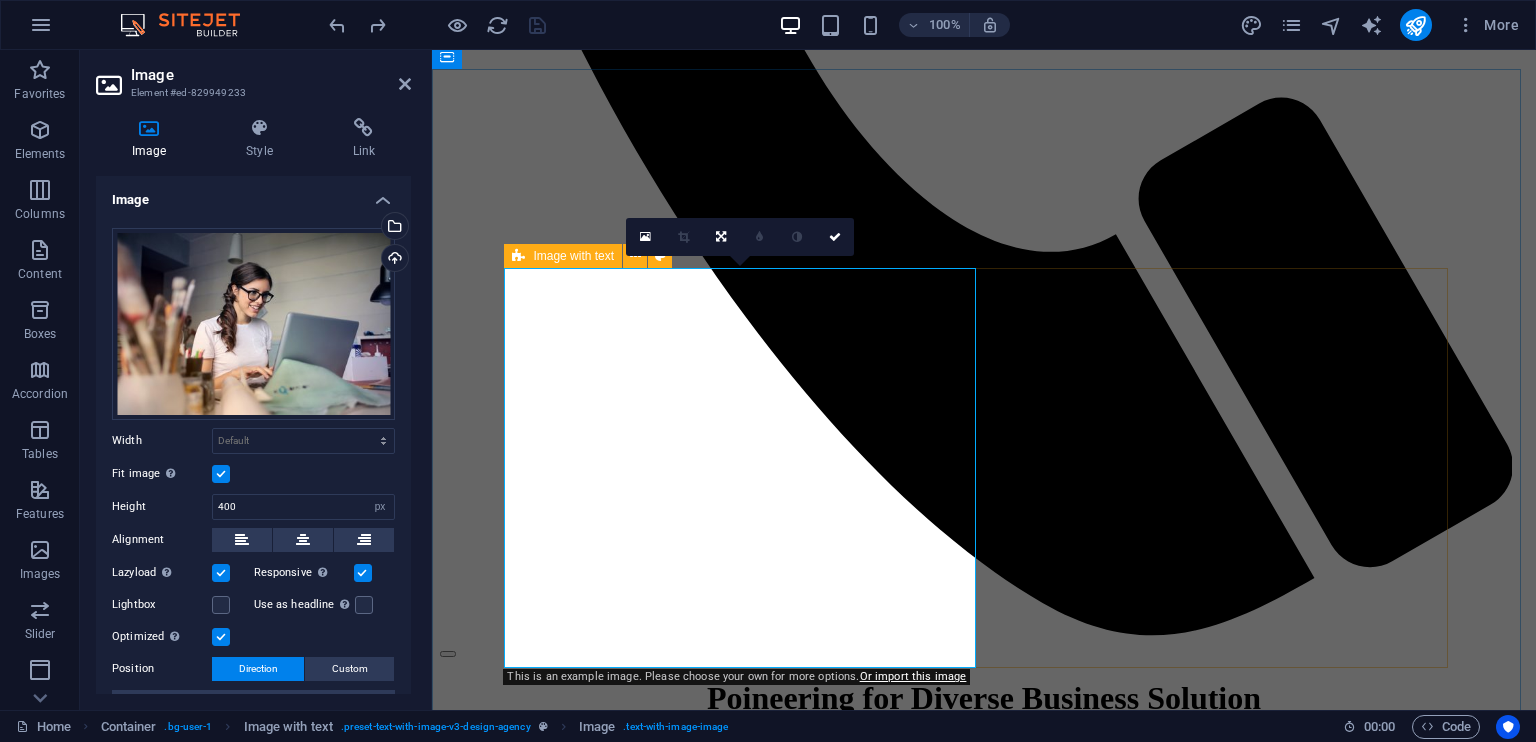 click on "leading-edge solutions for varied markets 1. What you'd like to experience? In a personal or web meeting with you, we will determine the content of your site and suggest directions for the design based on your wishes. The menu structure and content concept are also defined here. The creation of your website can begin! We know our customers personally and therefore know what is important to them. 2. We create your website.
Our designers create an individual responsive design for you and your company, which is perfectly tailored to your target group and your appearance. After all, your own website reflects the professionalism of your company to the outside world. Therefore, a modern design and a high user-friendliness are the foundations of our work. Our designers do not rely on ready-made design templates, but create the design of your website individually and tailor-made. 3. Ready? We finalize together.
4. Your website goes online!" at bounding box center [984, 2555] 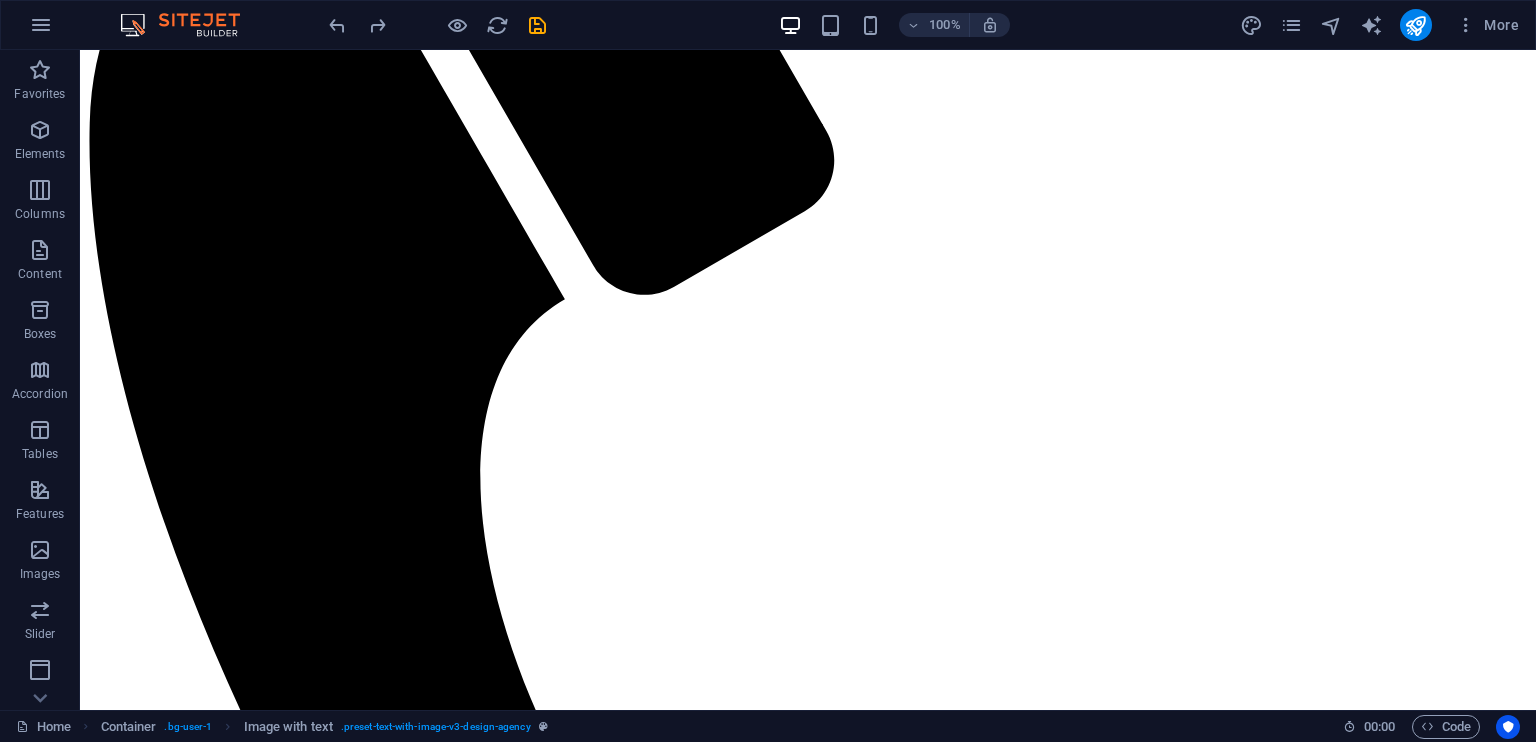 scroll, scrollTop: 481, scrollLeft: 0, axis: vertical 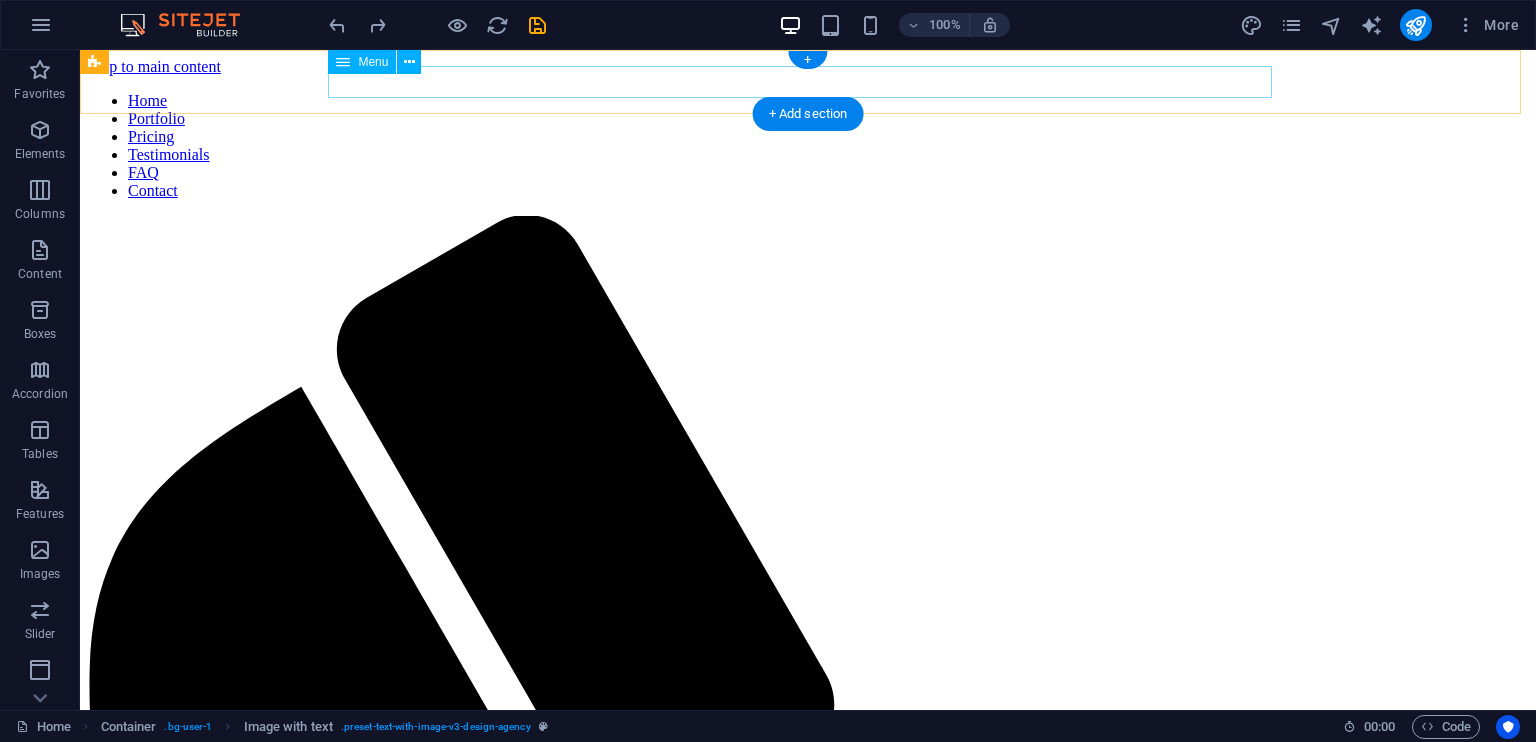 click on "Home Portfolio Pricing Testimonials FAQ Contact" at bounding box center [808, 146] 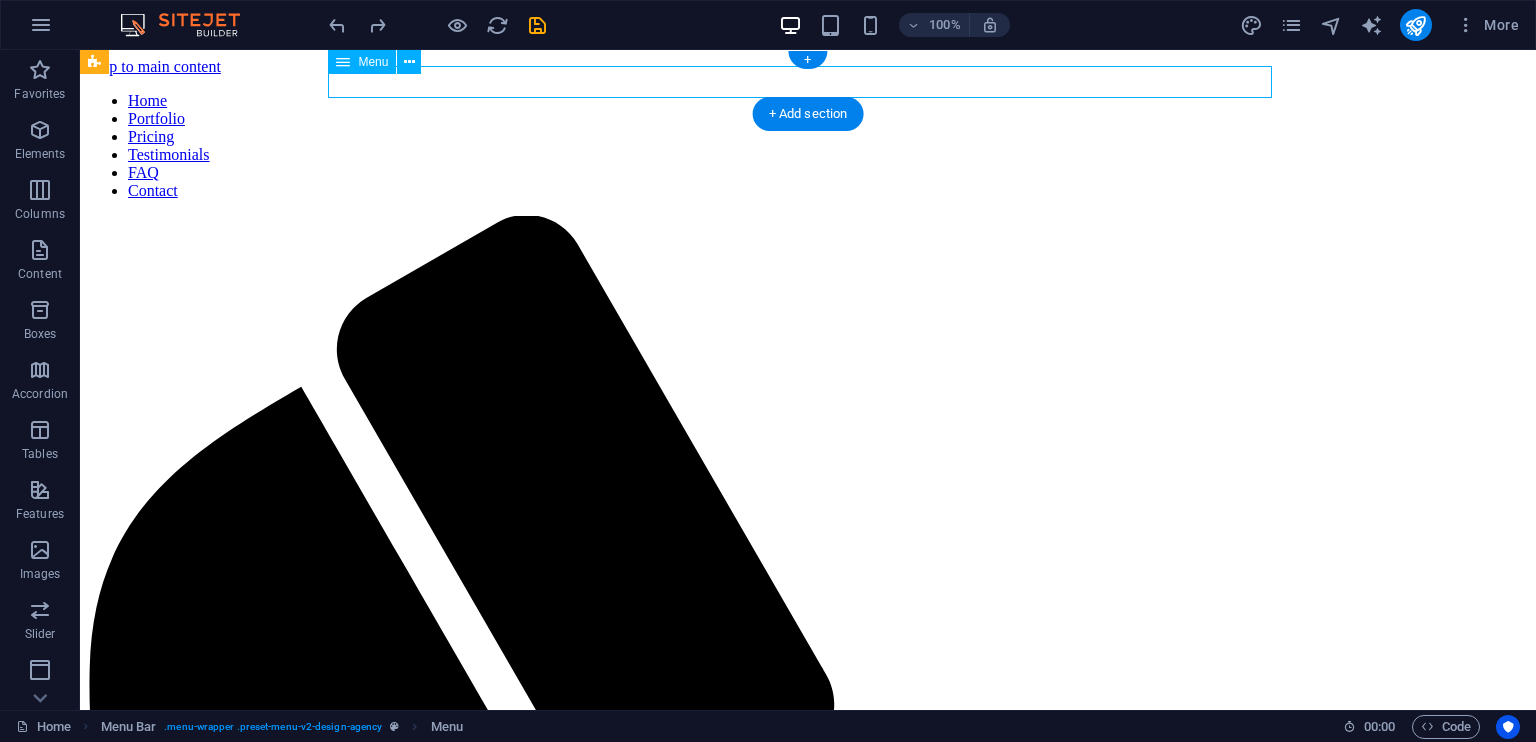 click on "Home Portfolio Pricing Testimonials FAQ Contact" at bounding box center [808, 146] 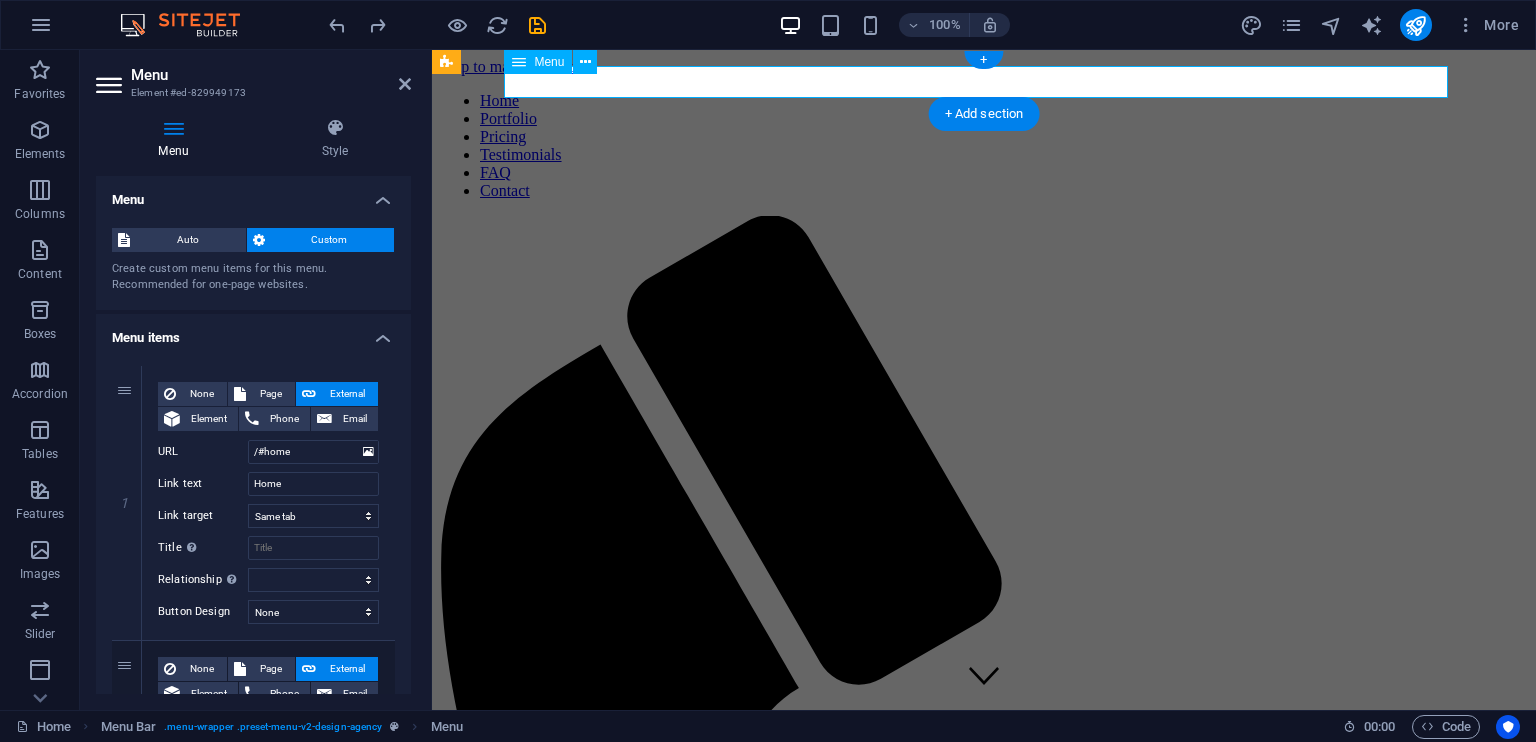 drag, startPoint x: 868, startPoint y: 90, endPoint x: 850, endPoint y: 79, distance: 21.095022 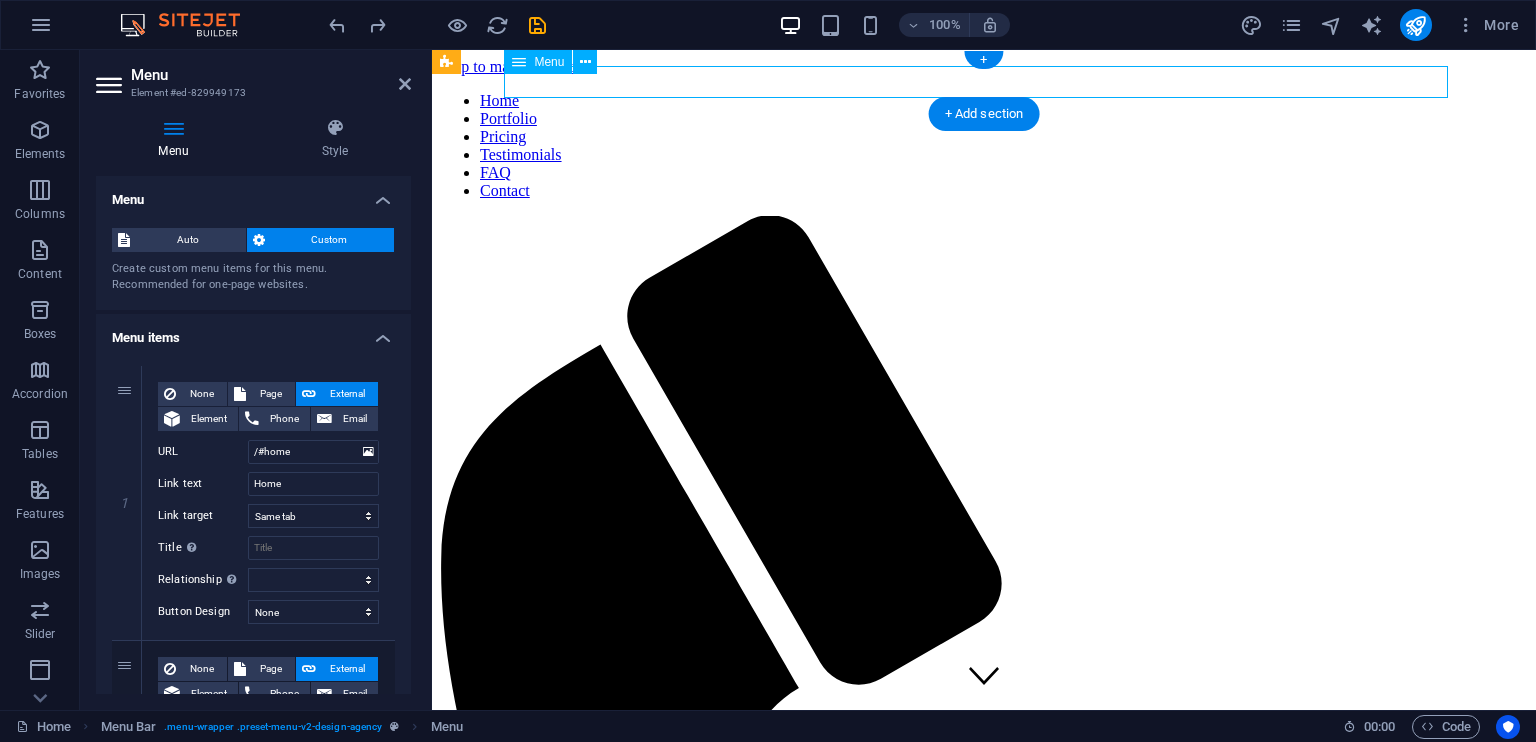 click on "Home Portfolio Pricing Testimonials FAQ Contact" at bounding box center (984, 146) 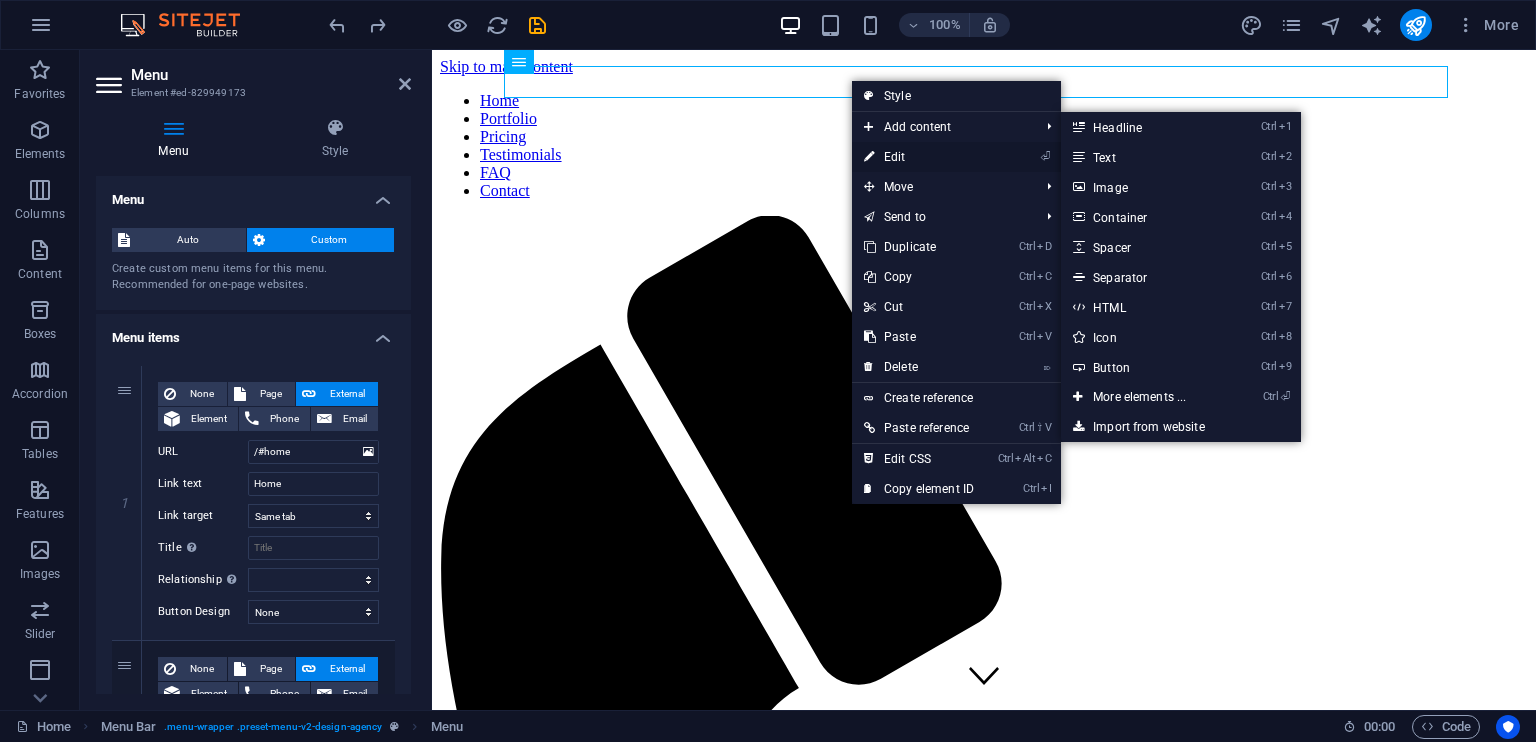 click on "⏎  Edit" at bounding box center (919, 157) 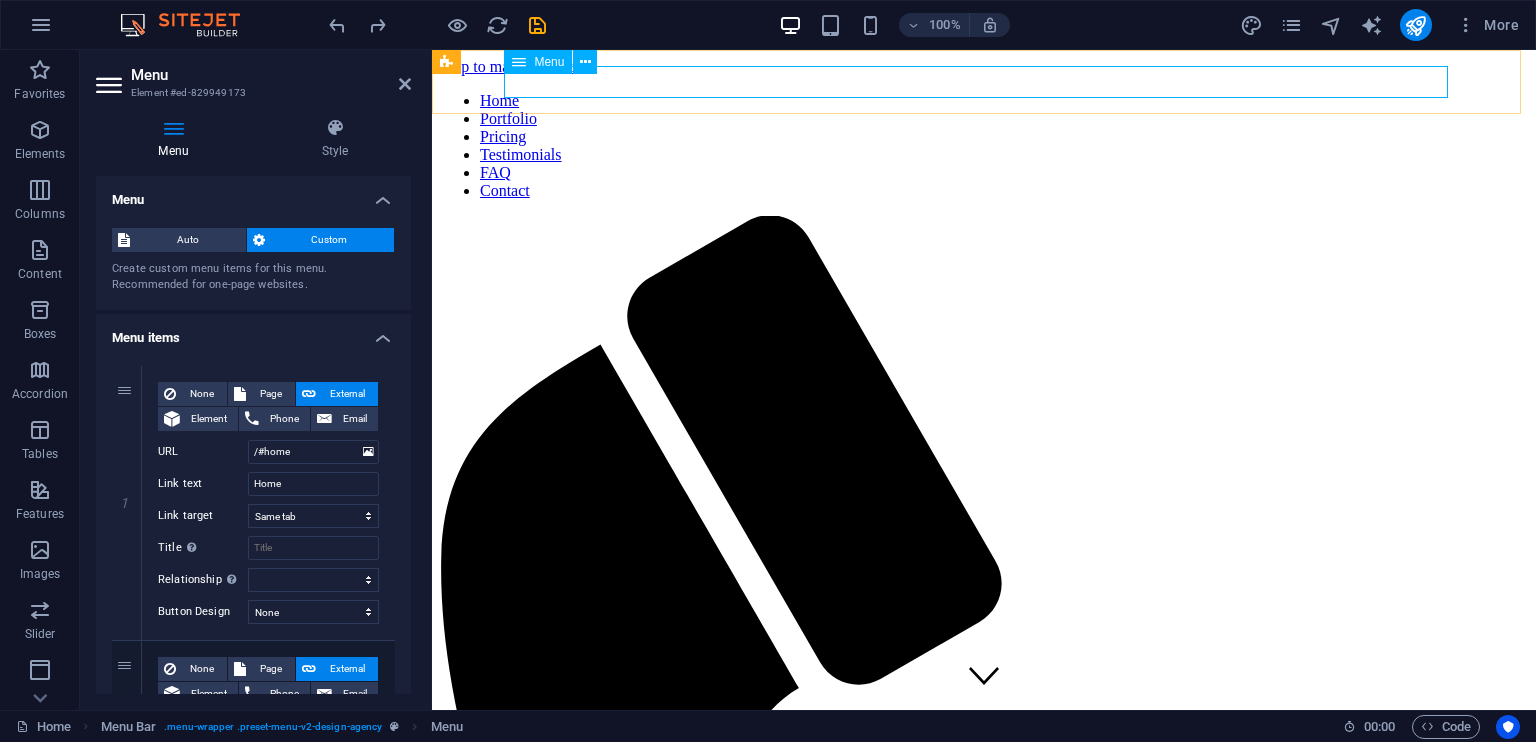 click on "Home Portfolio Pricing Testimonials FAQ Contact" at bounding box center (984, 146) 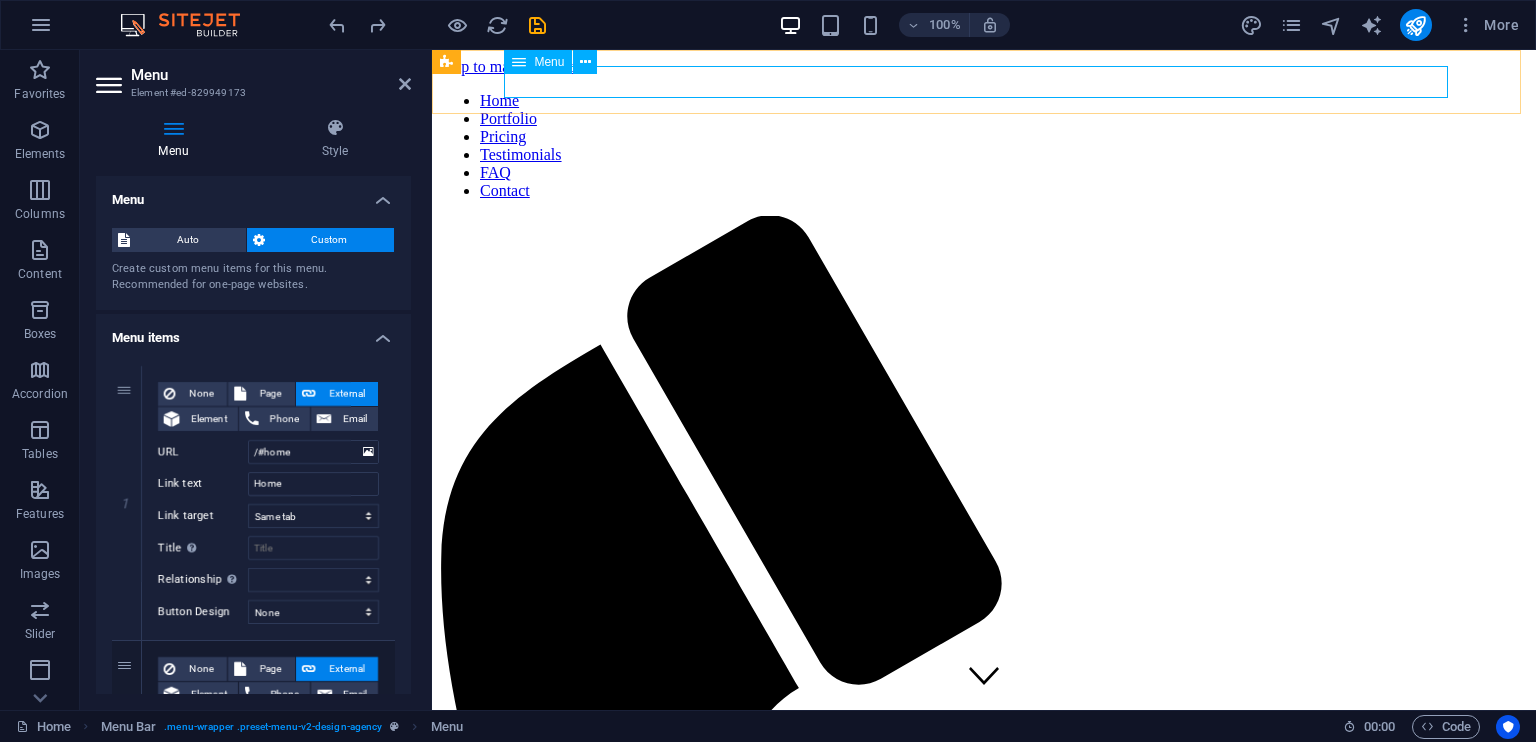 click on "Home Portfolio Pricing Testimonials FAQ Contact" at bounding box center (984, 146) 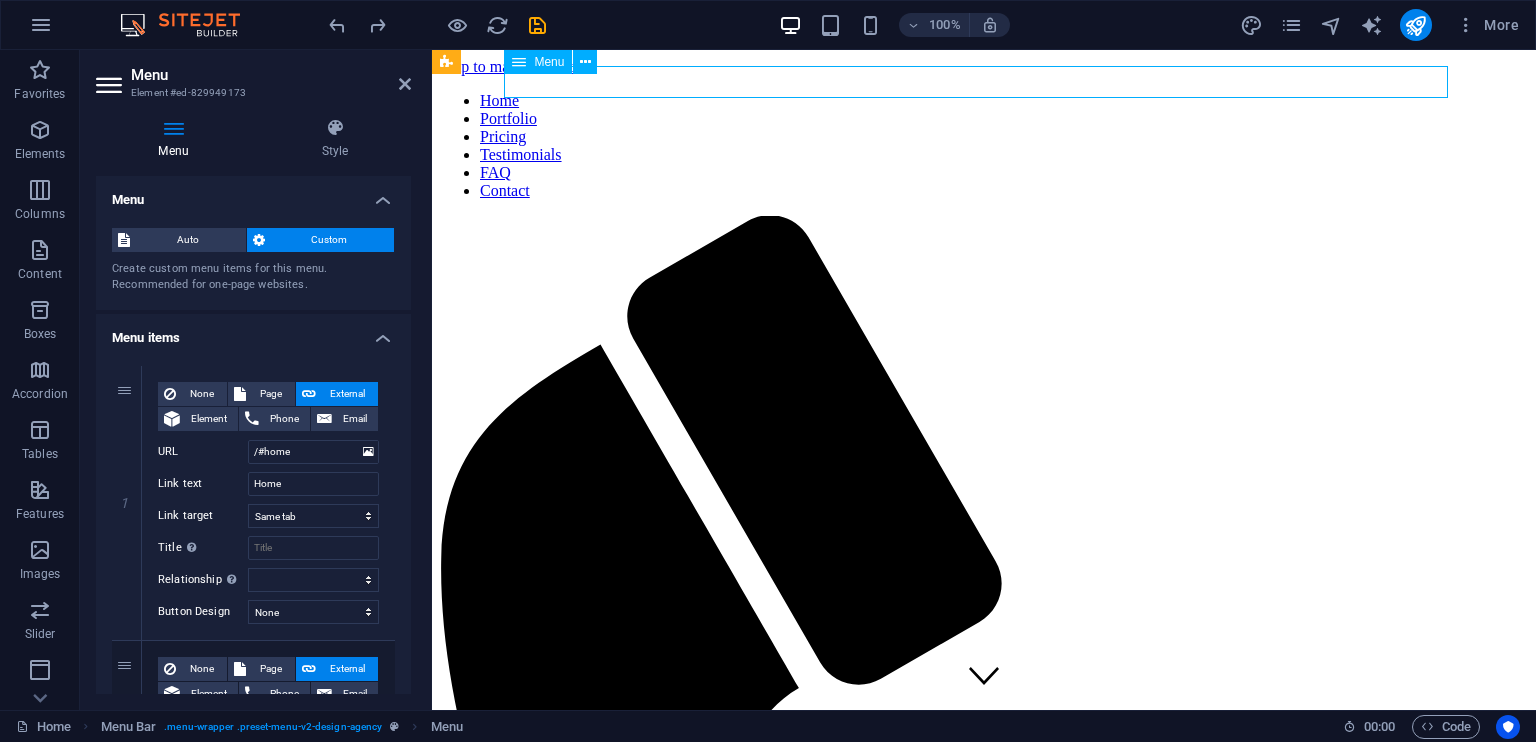 click on "Home Portfolio Pricing Testimonials FAQ Contact" at bounding box center [984, 146] 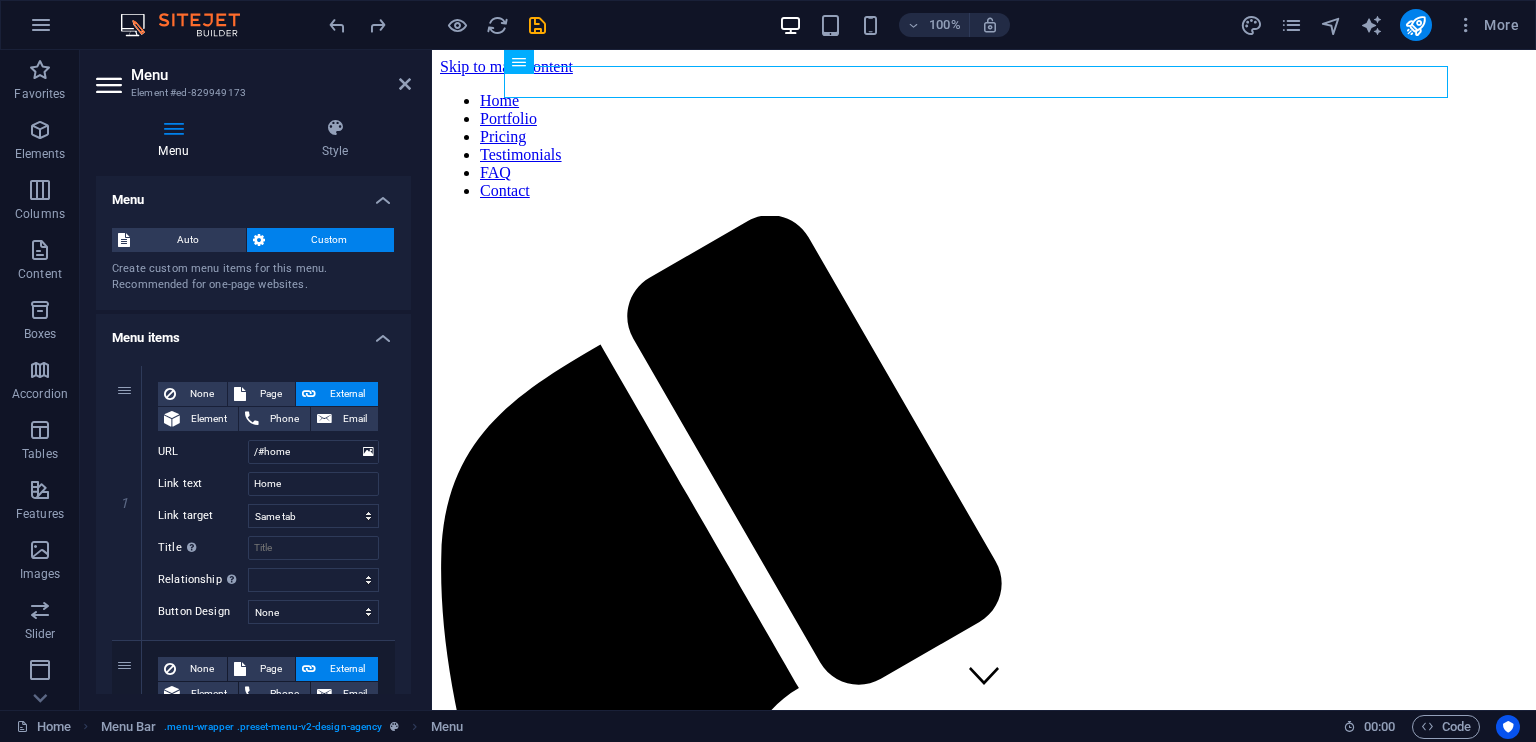 drag, startPoint x: 404, startPoint y: 264, endPoint x: 416, endPoint y: 453, distance: 189.38057 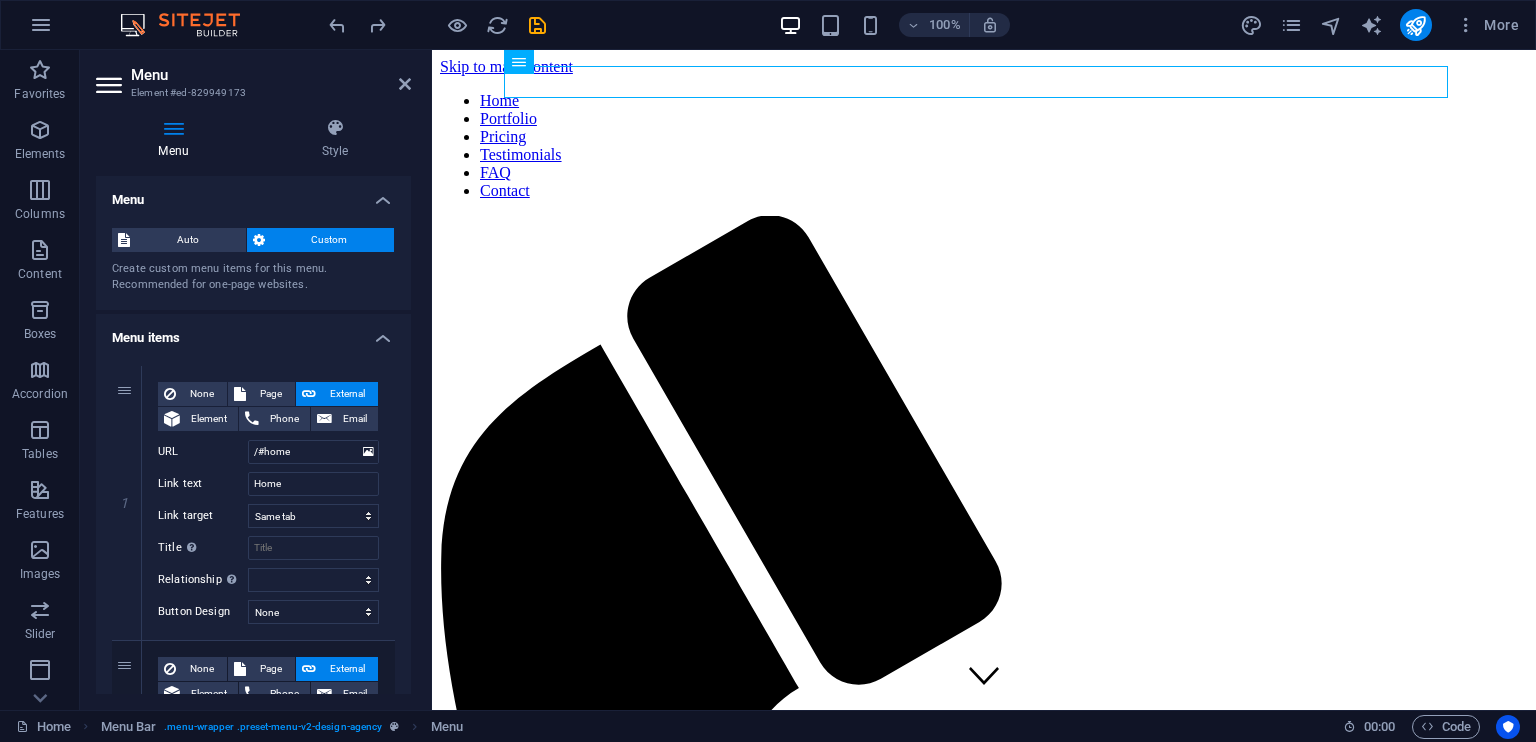 click on "Menu Style Menu Auto Custom Create custom menu items for this menu. Recommended for one-page websites. Manage pages Menu items 1 None Page External Element Phone Email Page Home Pricing Order Legal notice Privacy Element
URL /#home Phone Email Link text Home Link target New tab Same tab Overlay Title Additional link description, should not be the same as the link text. The title is most often shown as a tooltip text when the mouse moves over the element. Leave empty if uncertain. Relationship Sets the  relationship of this link to the link target . For example, the value "nofollow" instructs search engines not to follow the link. Can be left empty. alternate author bookmark external help license next nofollow noreferrer noopener prev search tag Button Design None Default Primary Secondary 2 None Page External Element Phone Email Page Home Pricing Order Legal notice Privacy Element
URL /#portfolio Phone Email Link text Portfolio Link target New tab Same tab Title" at bounding box center [253, 406] 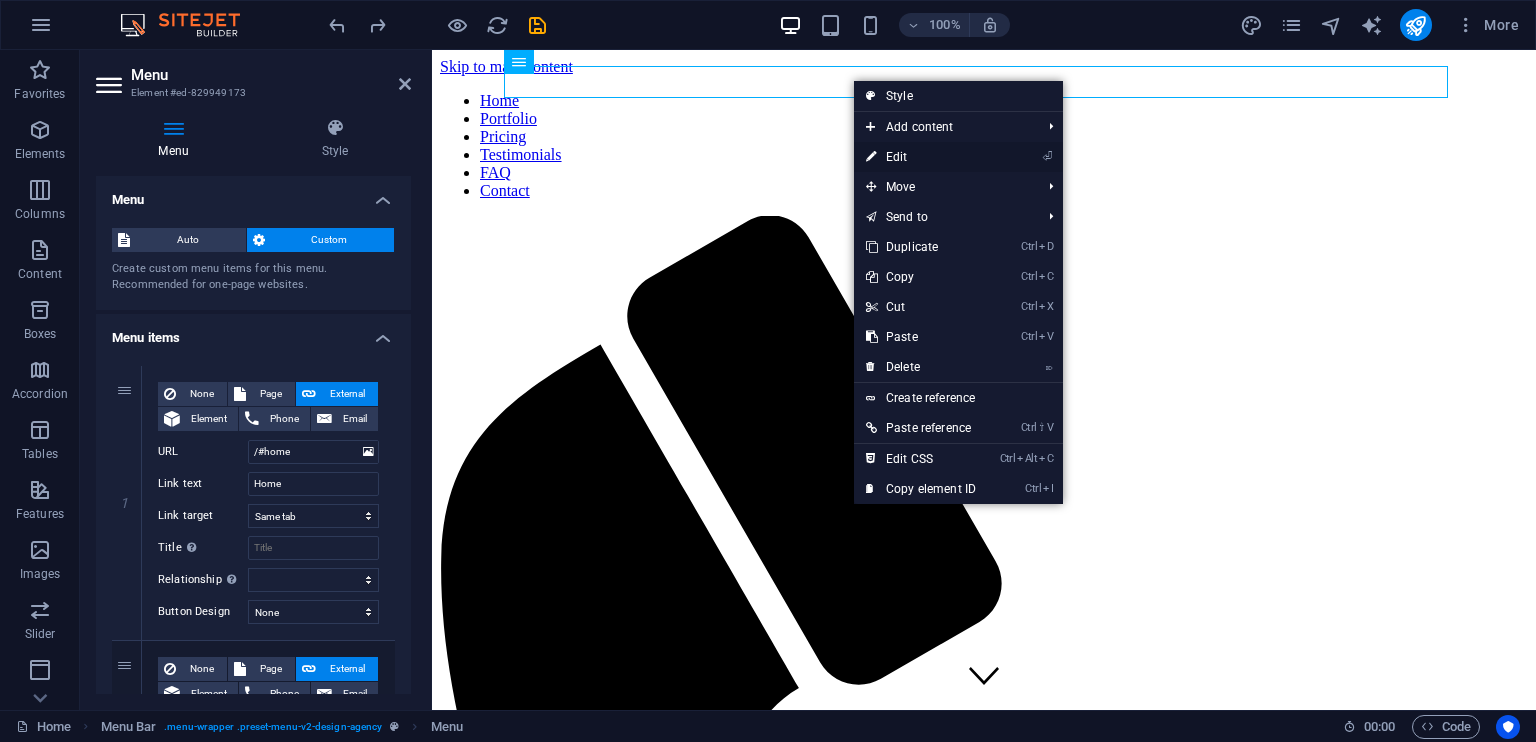 click on "⏎  Edit" at bounding box center [921, 157] 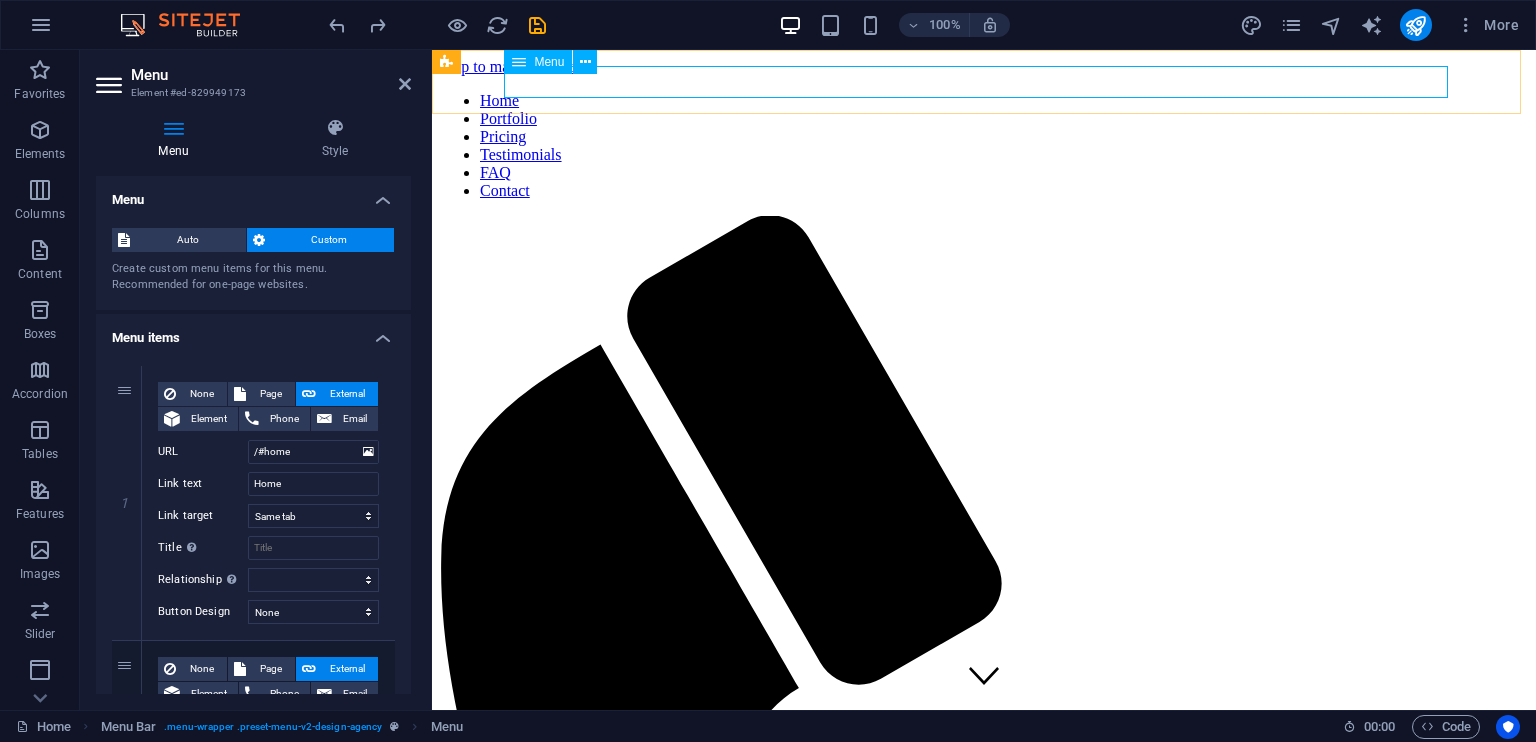 click on "Home Portfolio Pricing Testimonials FAQ Contact" at bounding box center [984, 146] 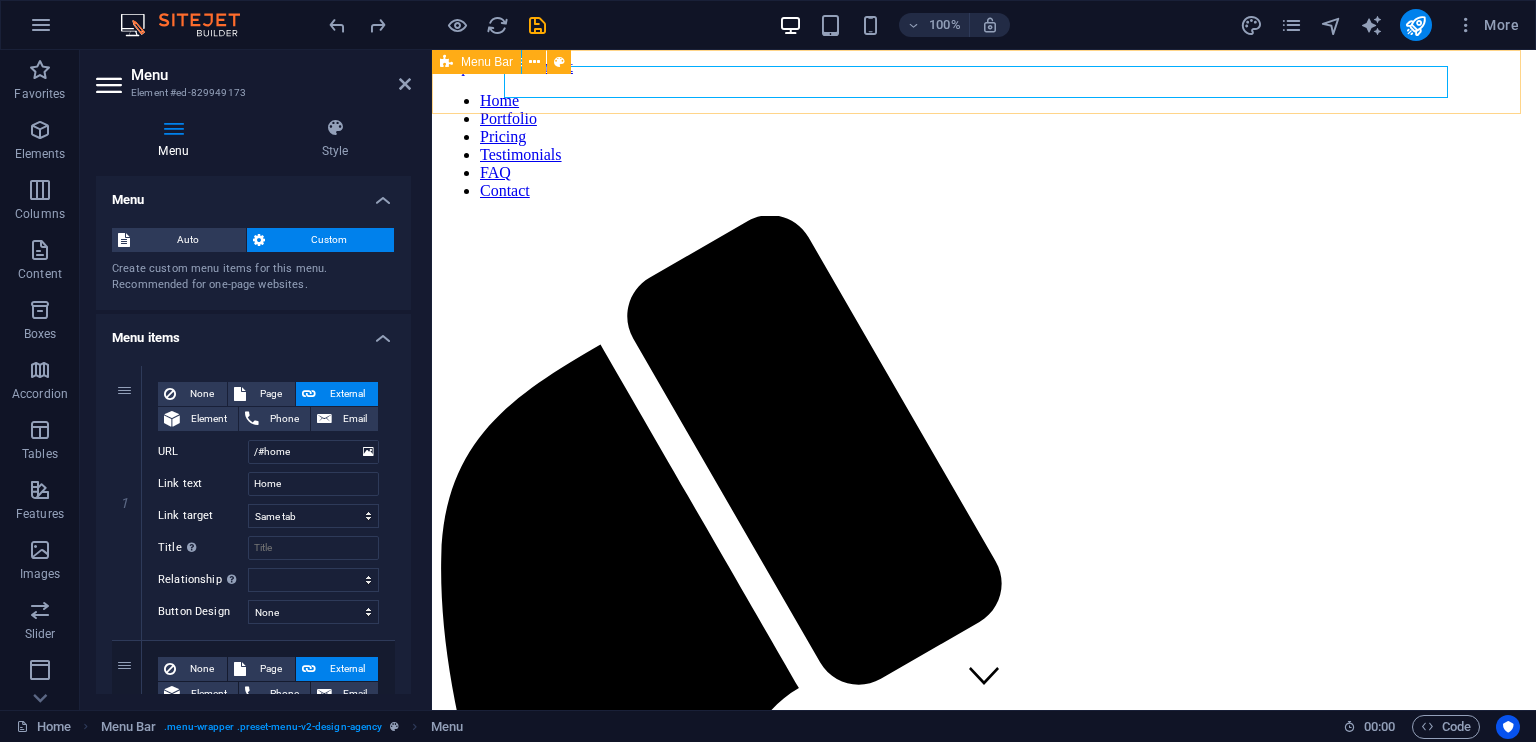 click on "Menu Bar" at bounding box center (487, 62) 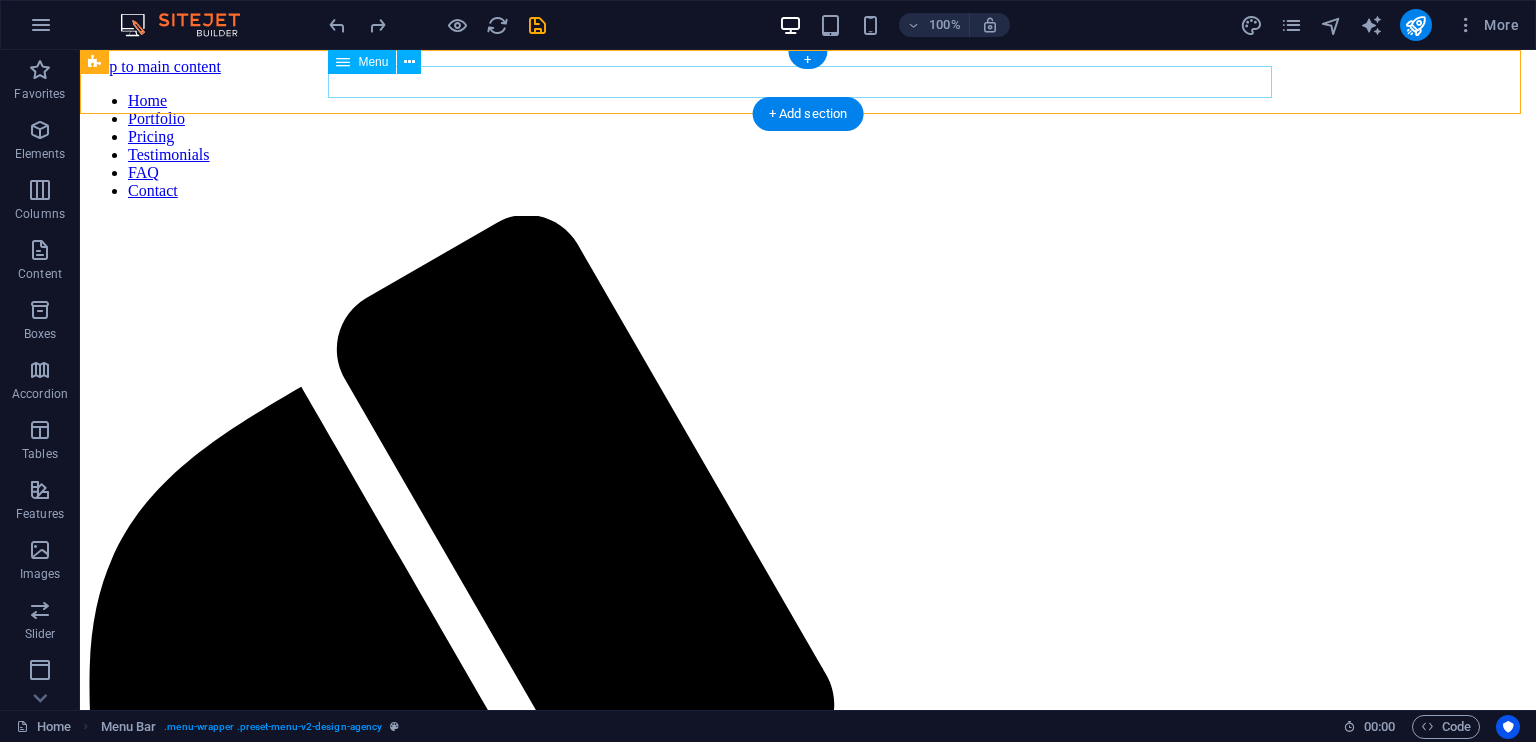 click on "Home Portfolio Pricing Testimonials FAQ Contact" at bounding box center [808, 146] 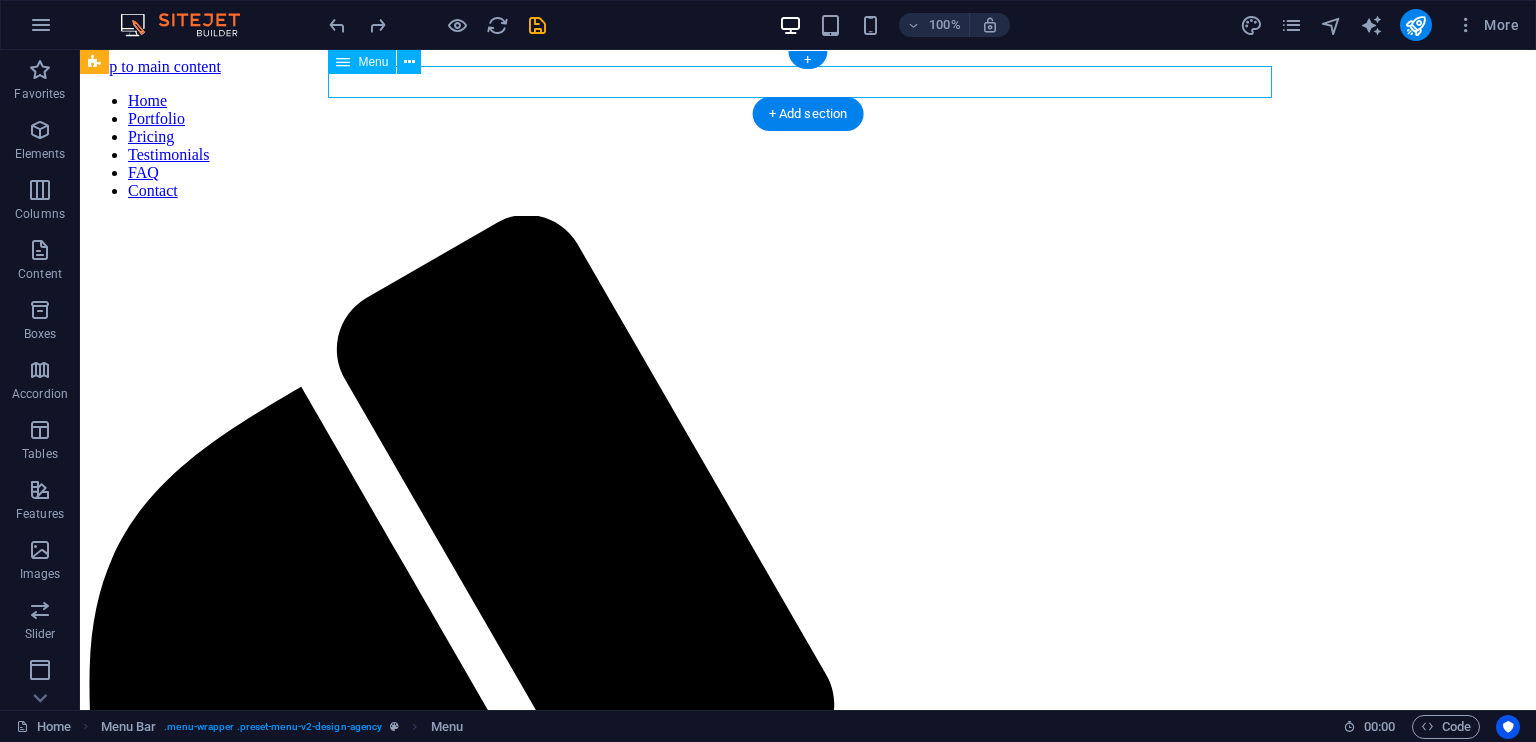 click on "Home Portfolio Pricing Testimonials FAQ Contact" at bounding box center [808, 146] 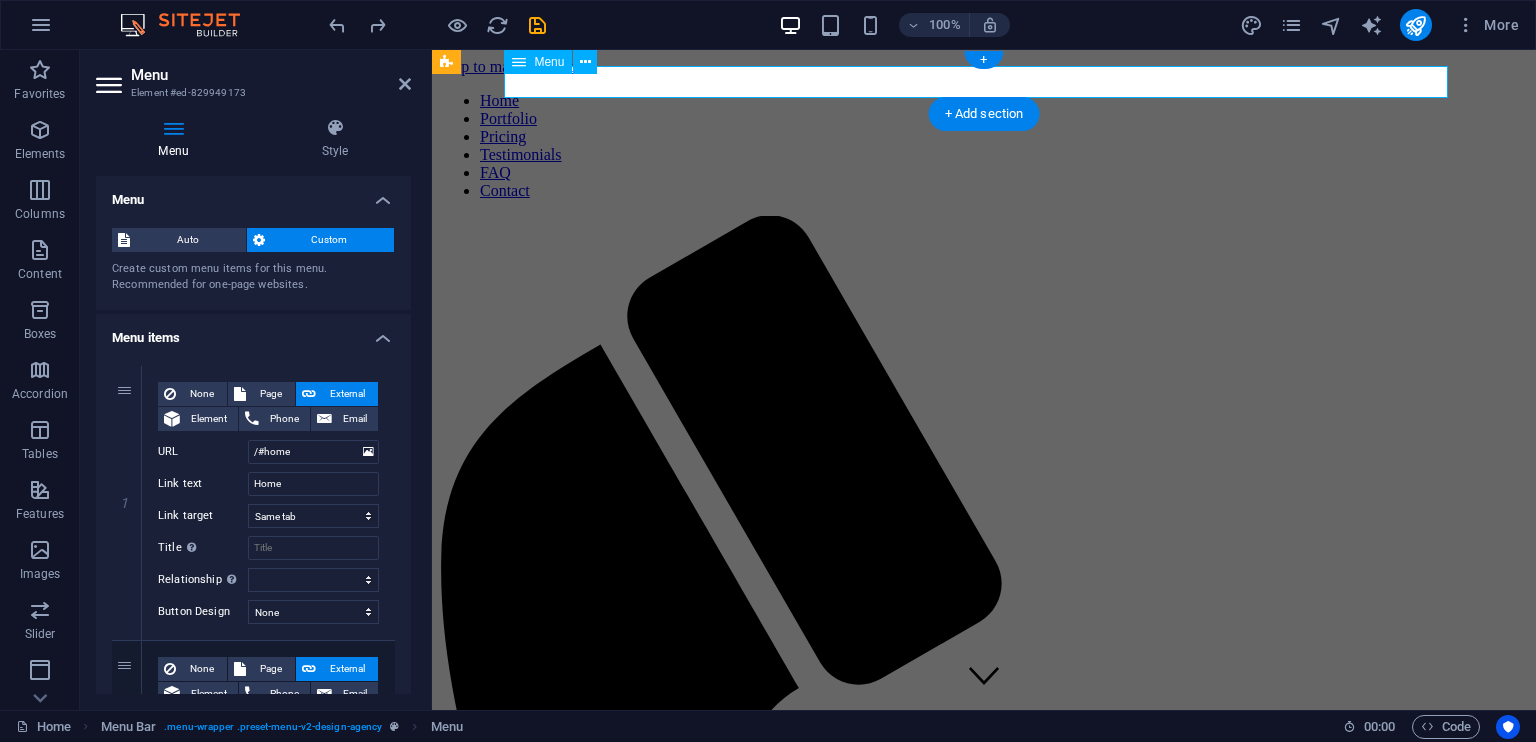 click on "Home Portfolio Pricing Testimonials FAQ Contact" at bounding box center (984, 146) 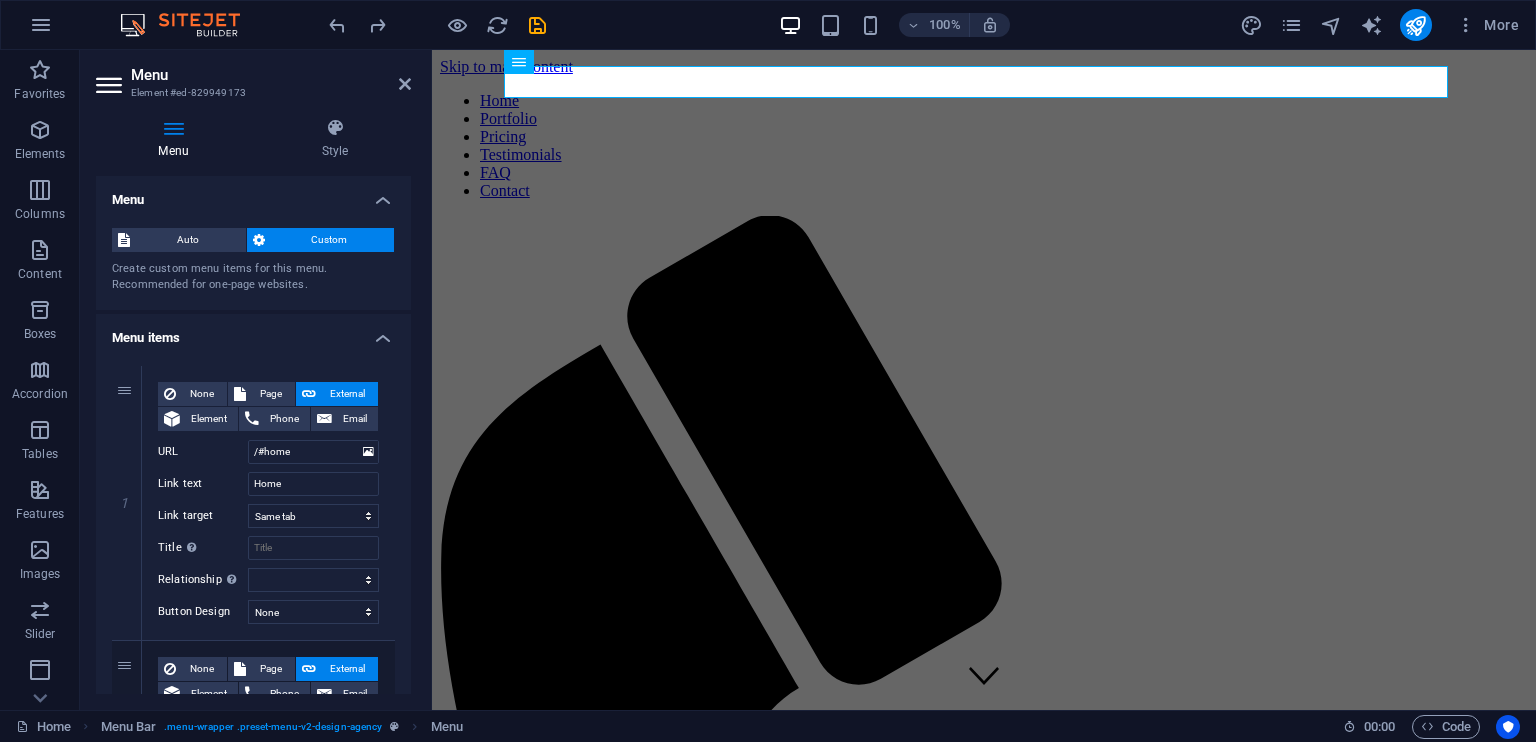drag, startPoint x: 406, startPoint y: 267, endPoint x: 408, endPoint y: 298, distance: 31.06445 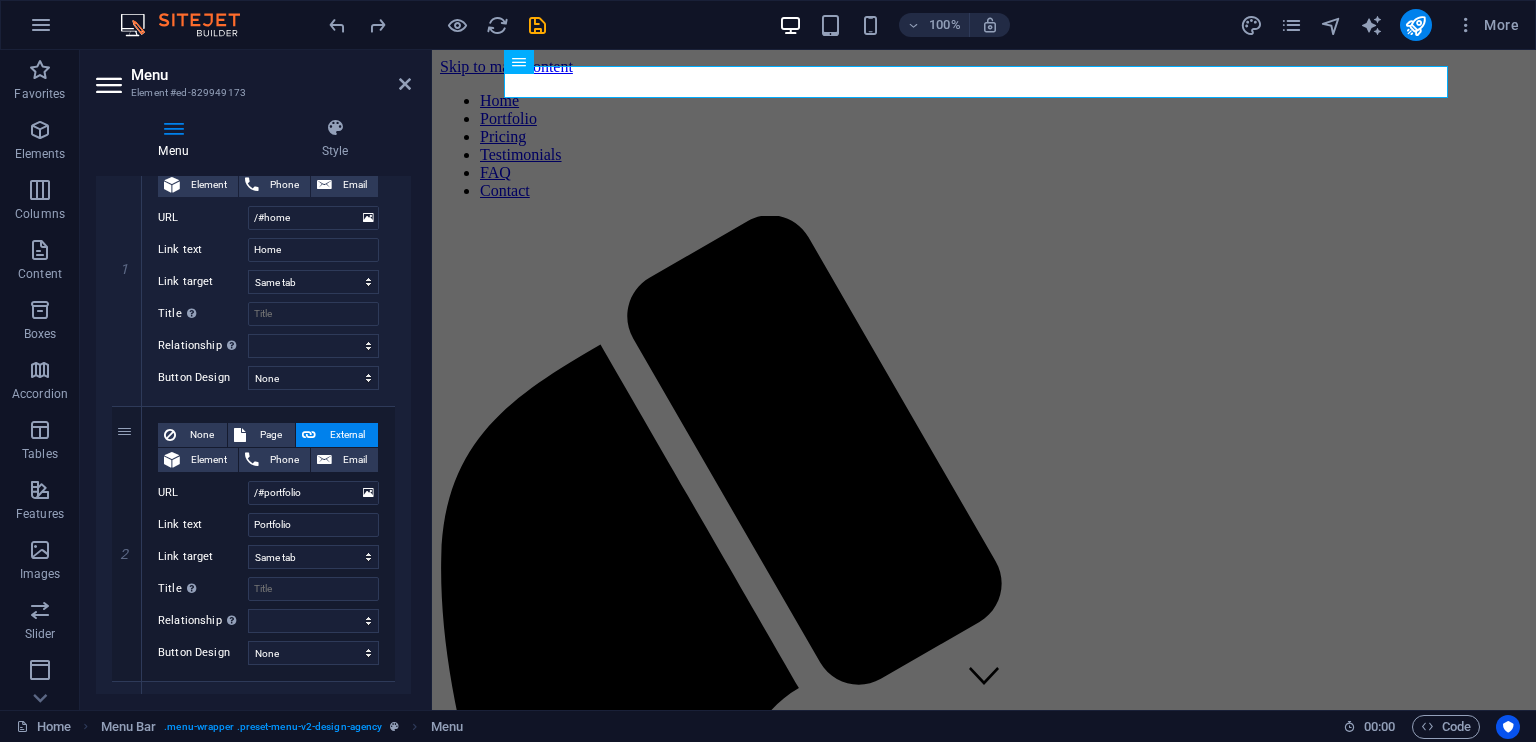 scroll, scrollTop: 243, scrollLeft: 0, axis: vertical 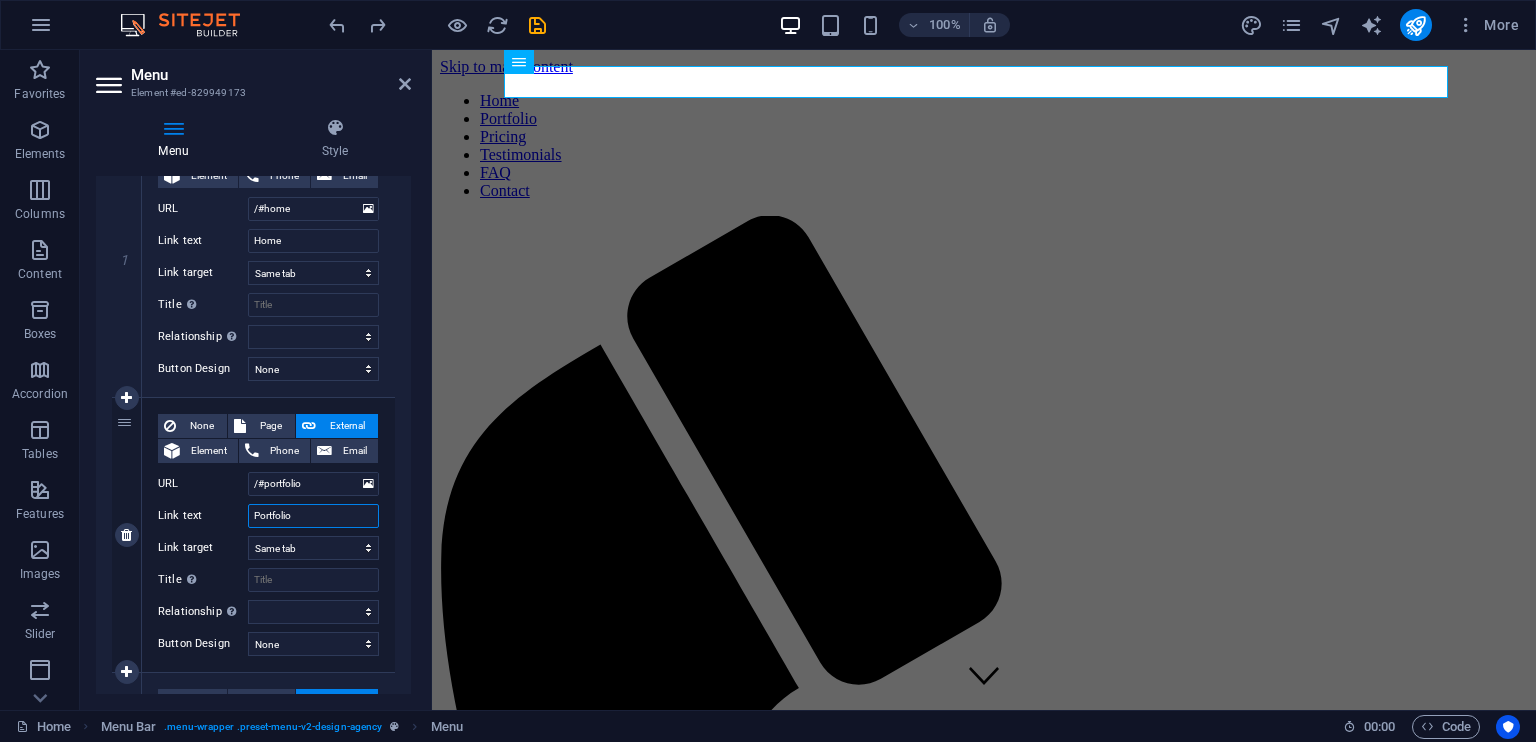 drag, startPoint x: 318, startPoint y: 513, endPoint x: 228, endPoint y: 505, distance: 90.35486 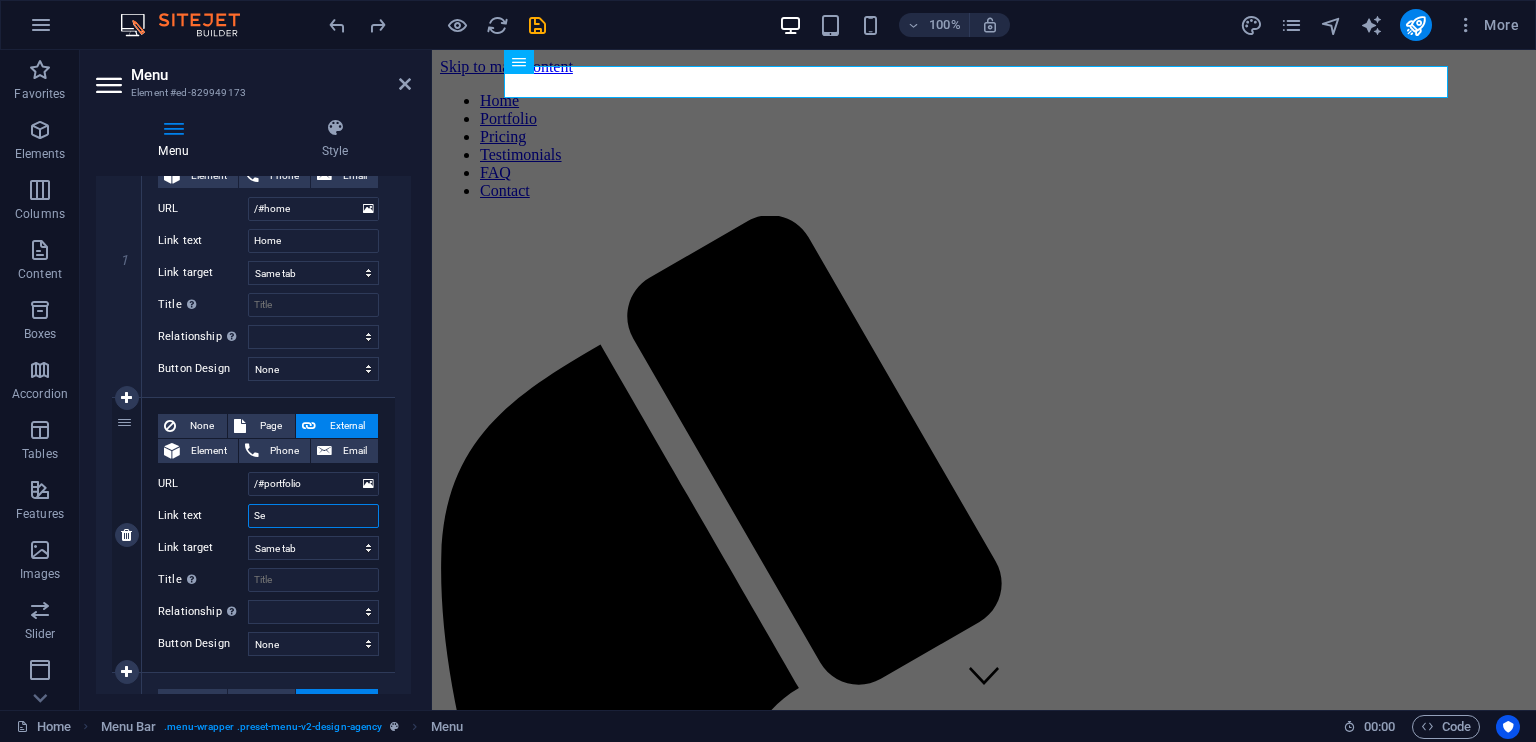 type on "Ser" 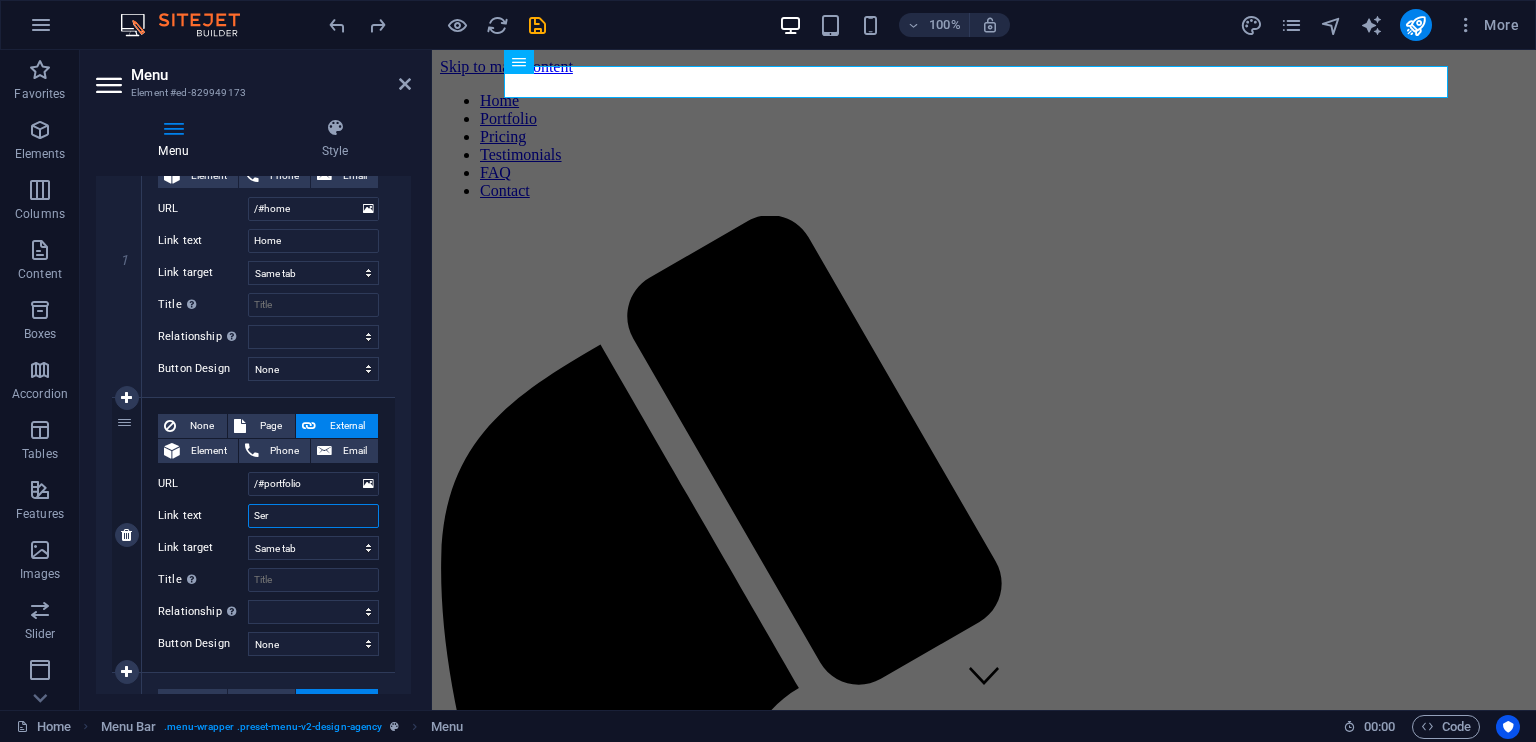 select 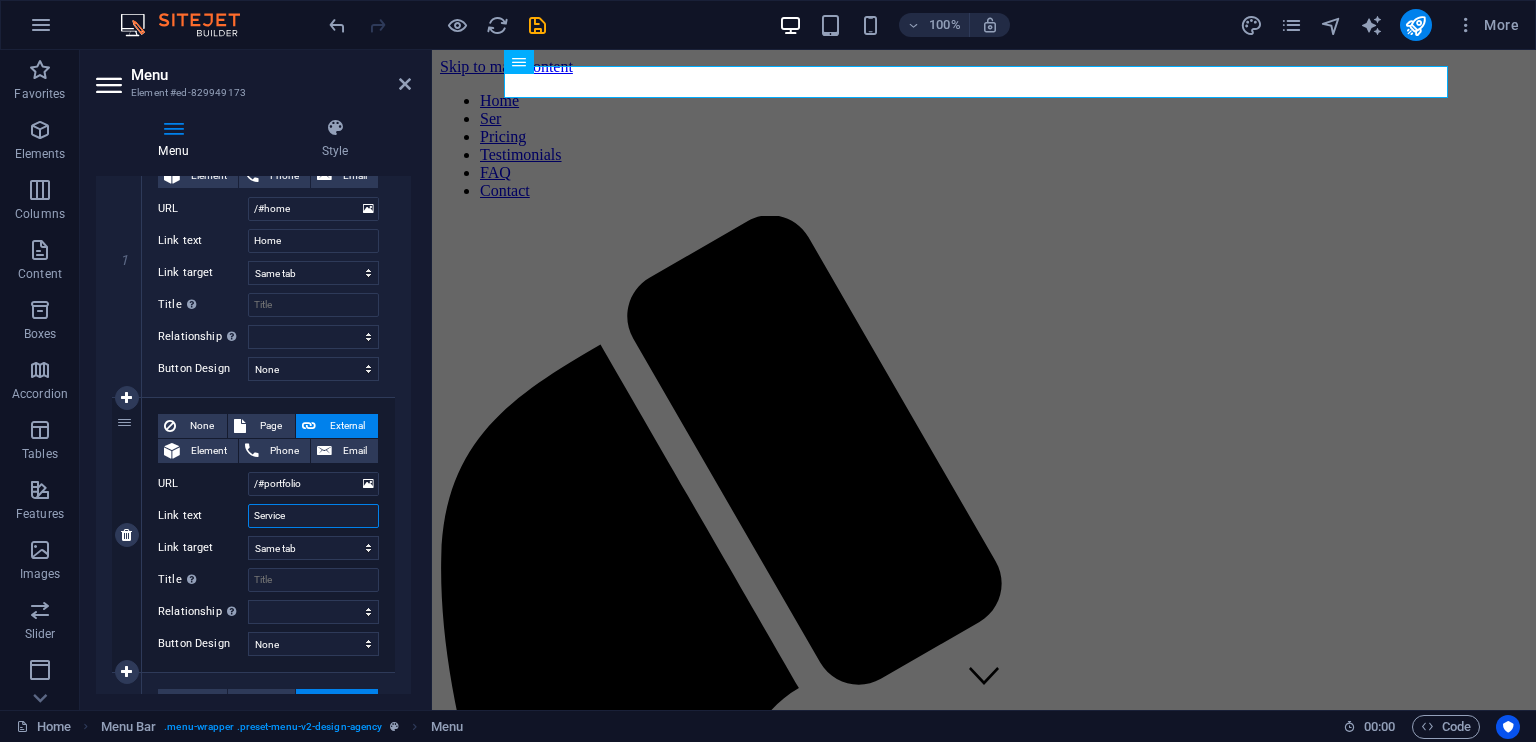 type on "Services" 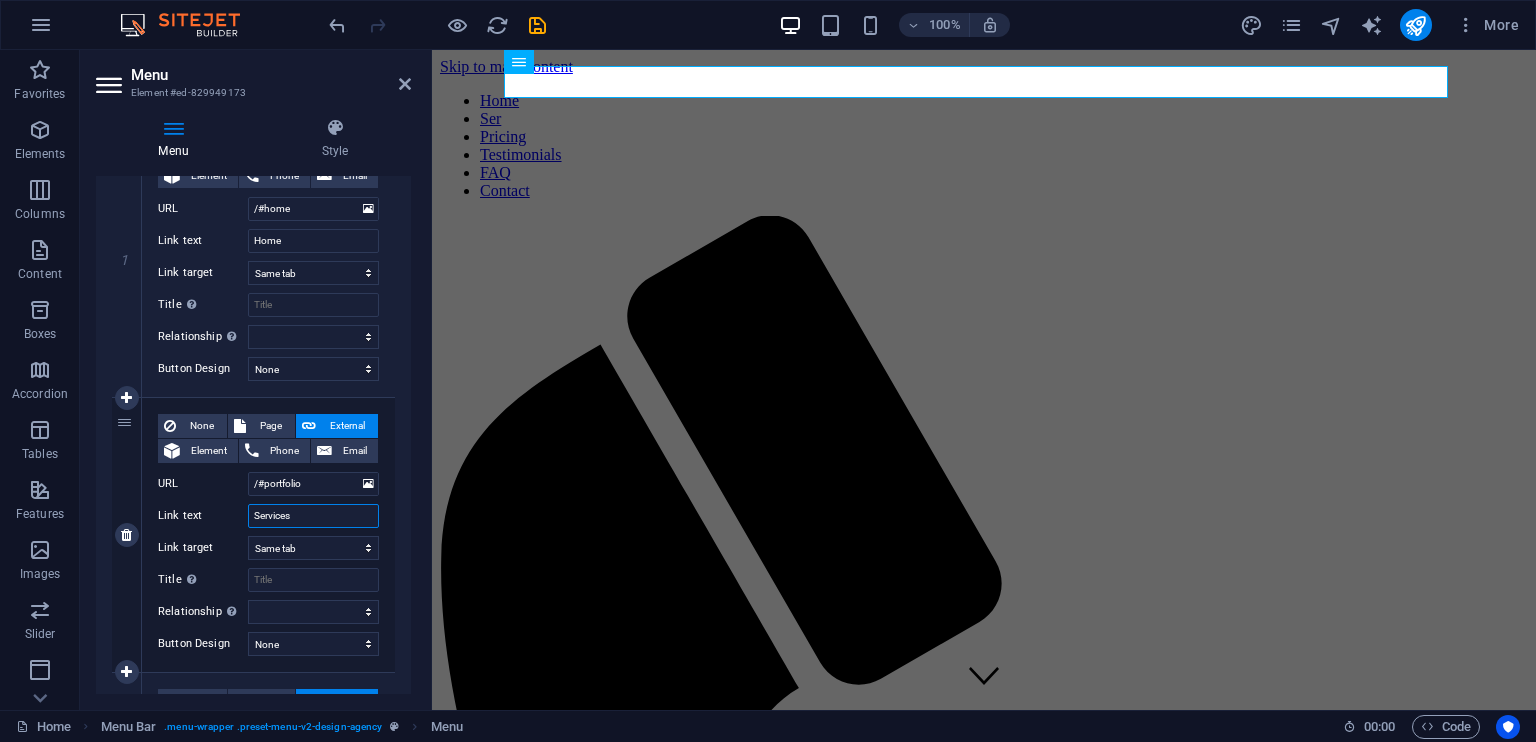 select 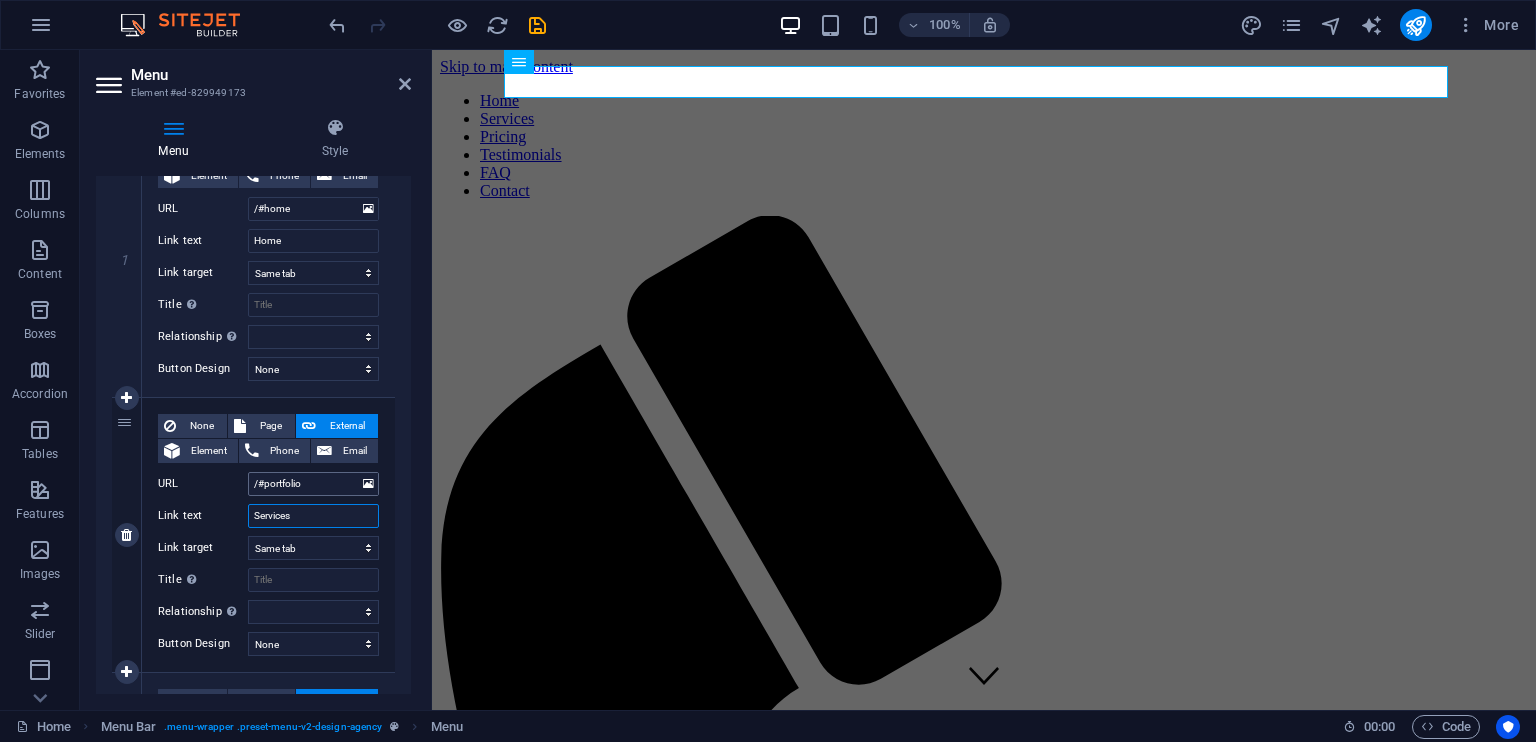 type on "Services" 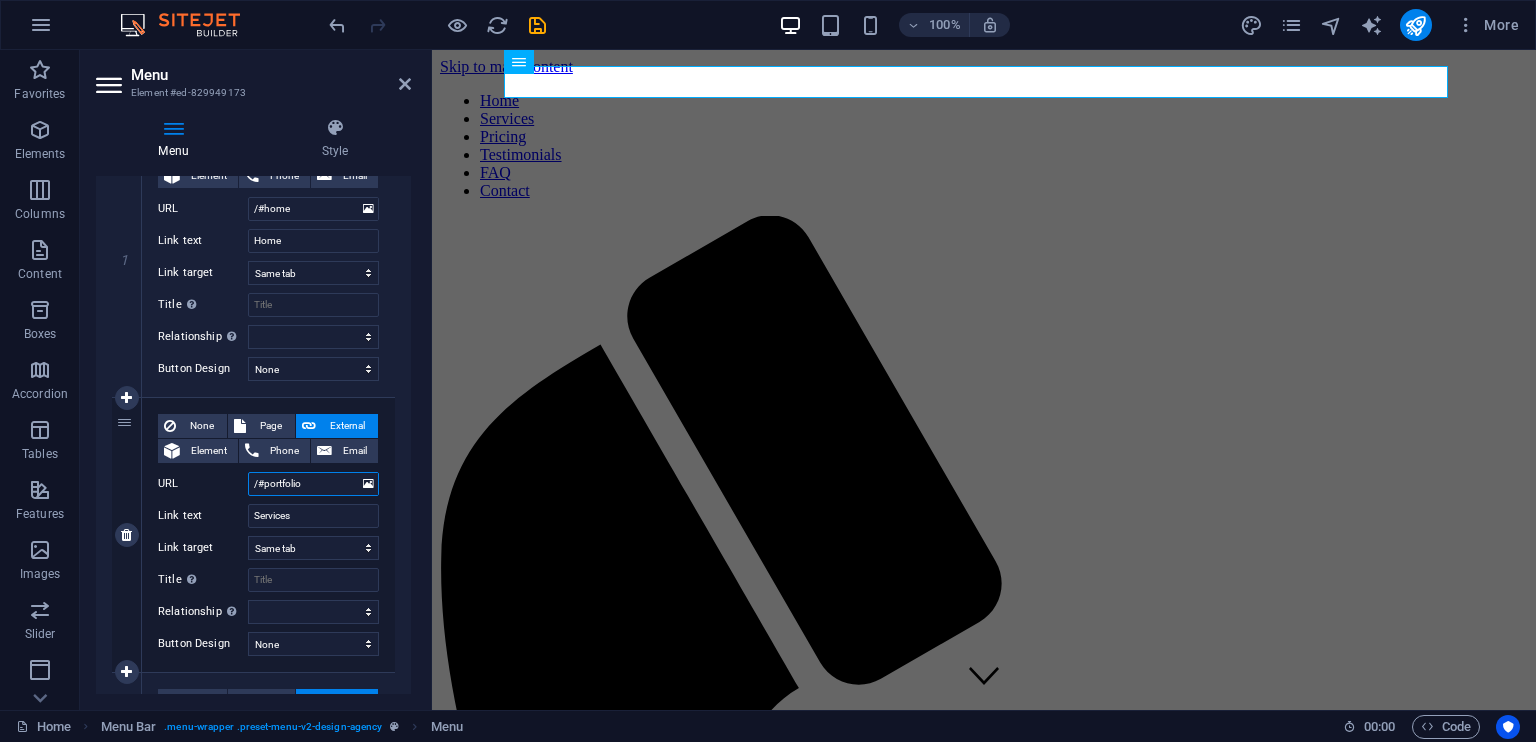 click on "/#portfolio" at bounding box center [313, 484] 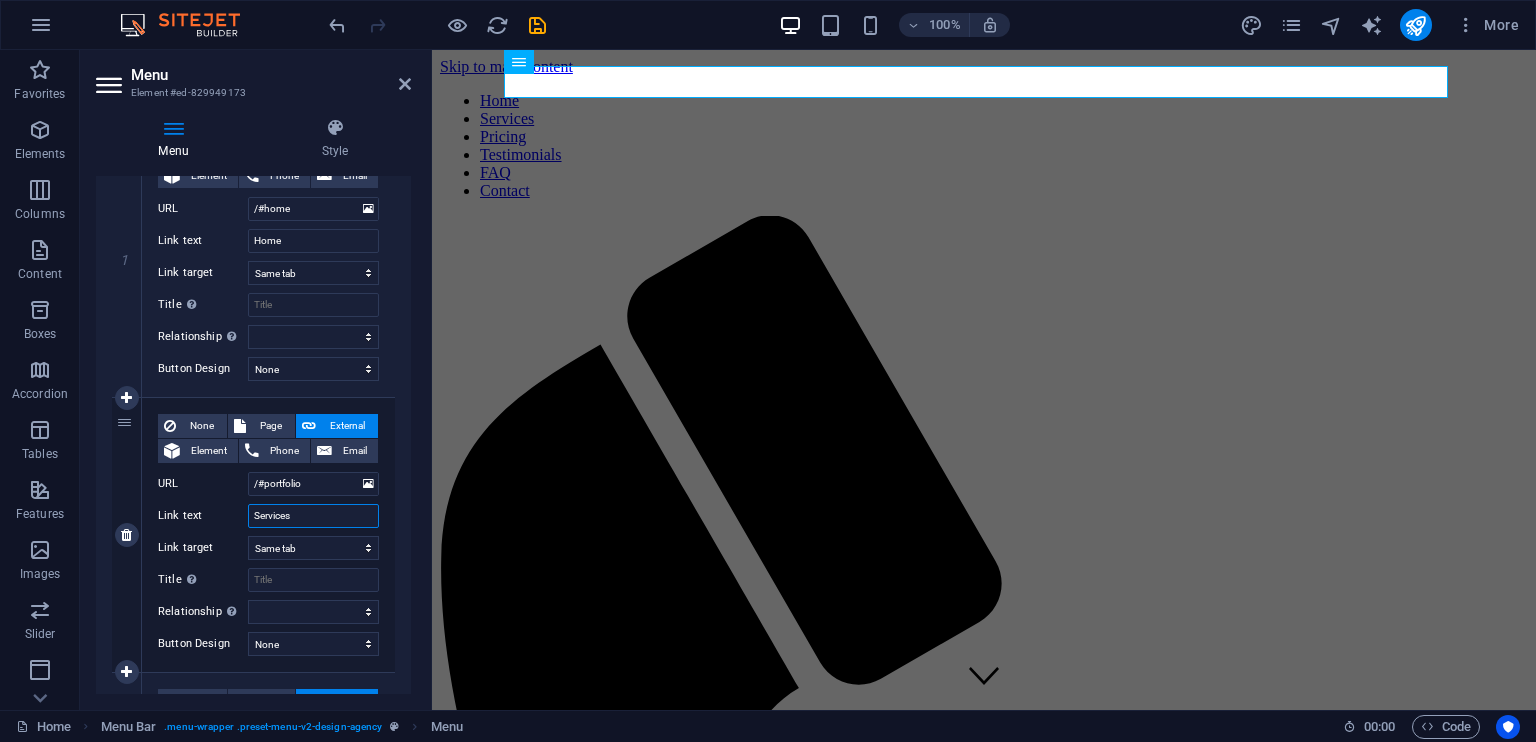 drag, startPoint x: 303, startPoint y: 516, endPoint x: 251, endPoint y: 509, distance: 52.46904 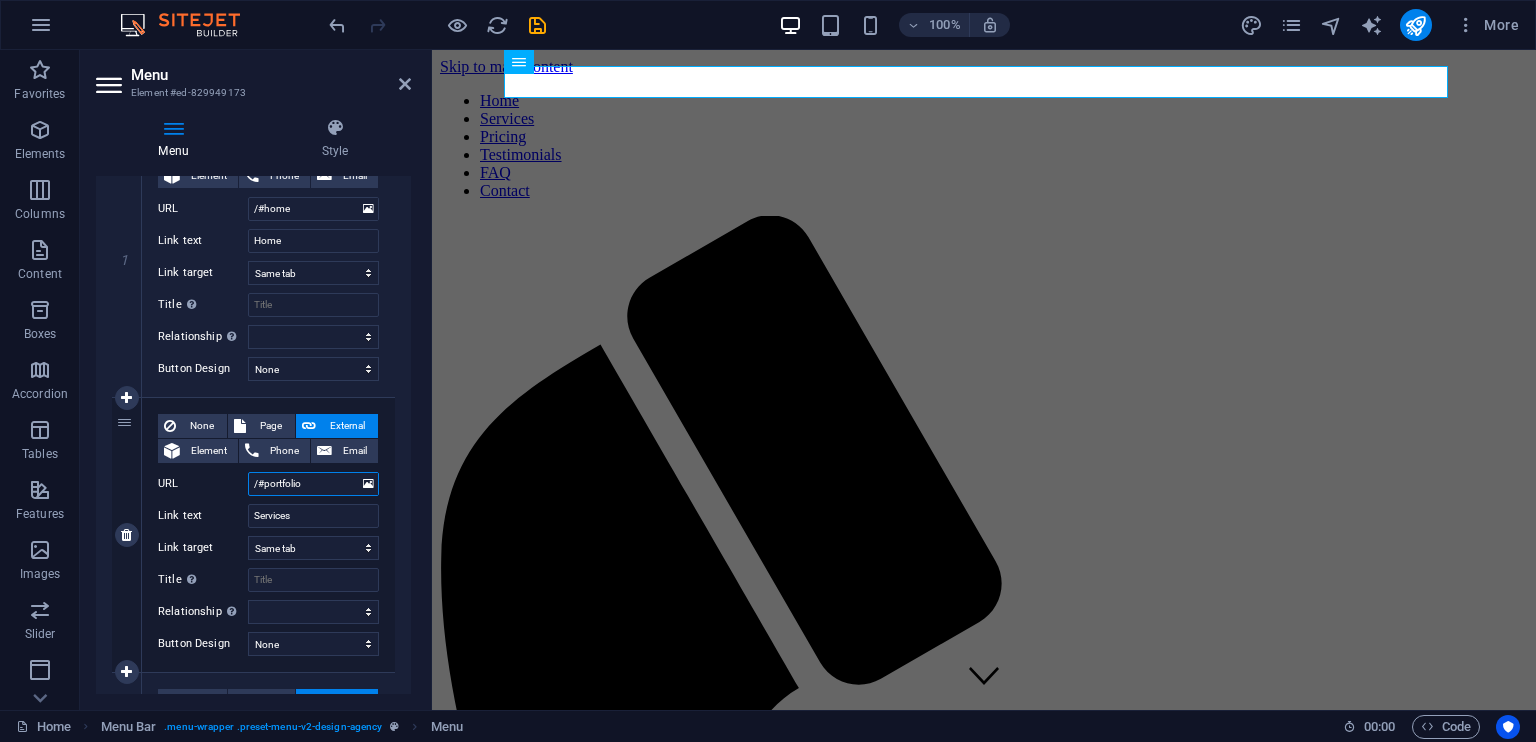 click on "/#portfolio" at bounding box center (313, 484) 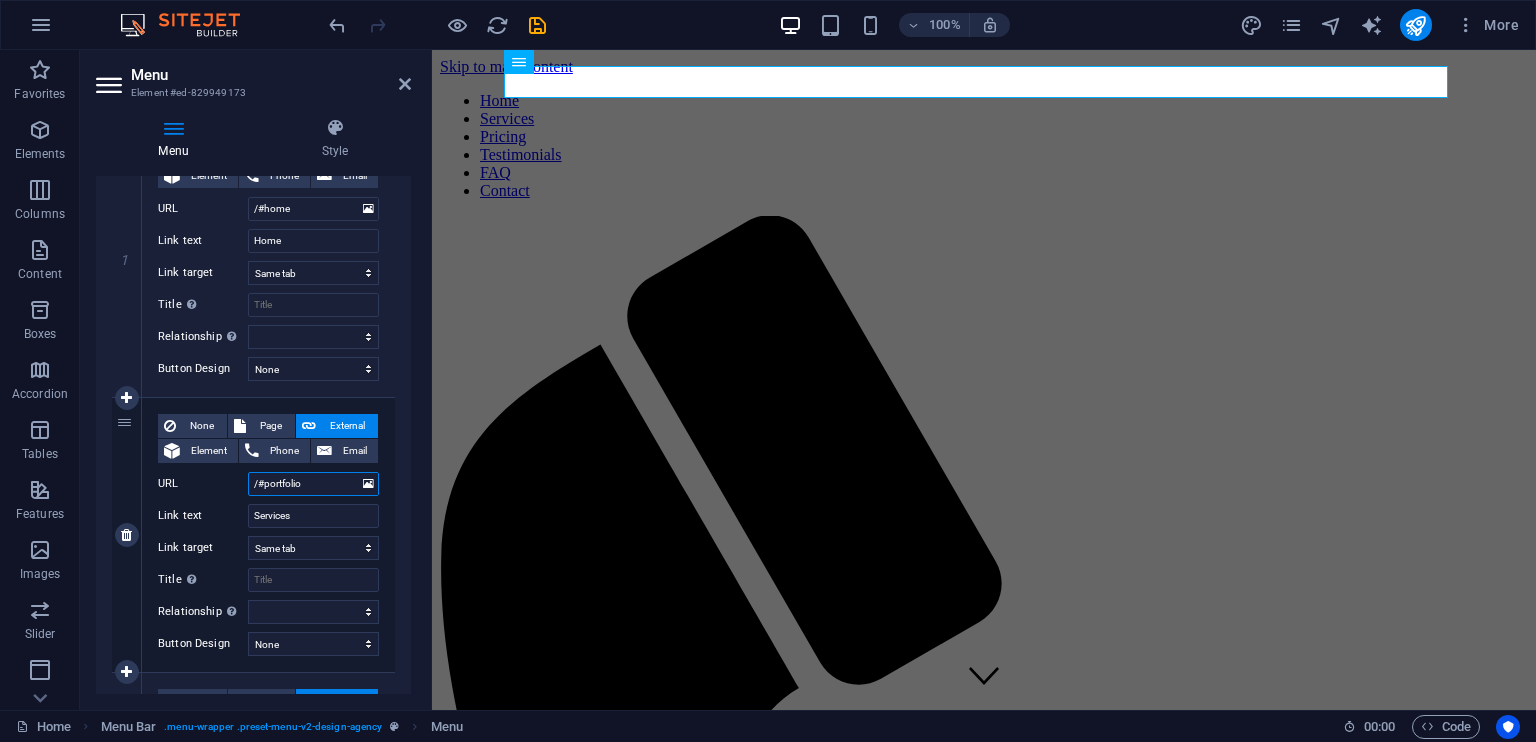 drag, startPoint x: 308, startPoint y: 485, endPoint x: 265, endPoint y: 482, distance: 43.104523 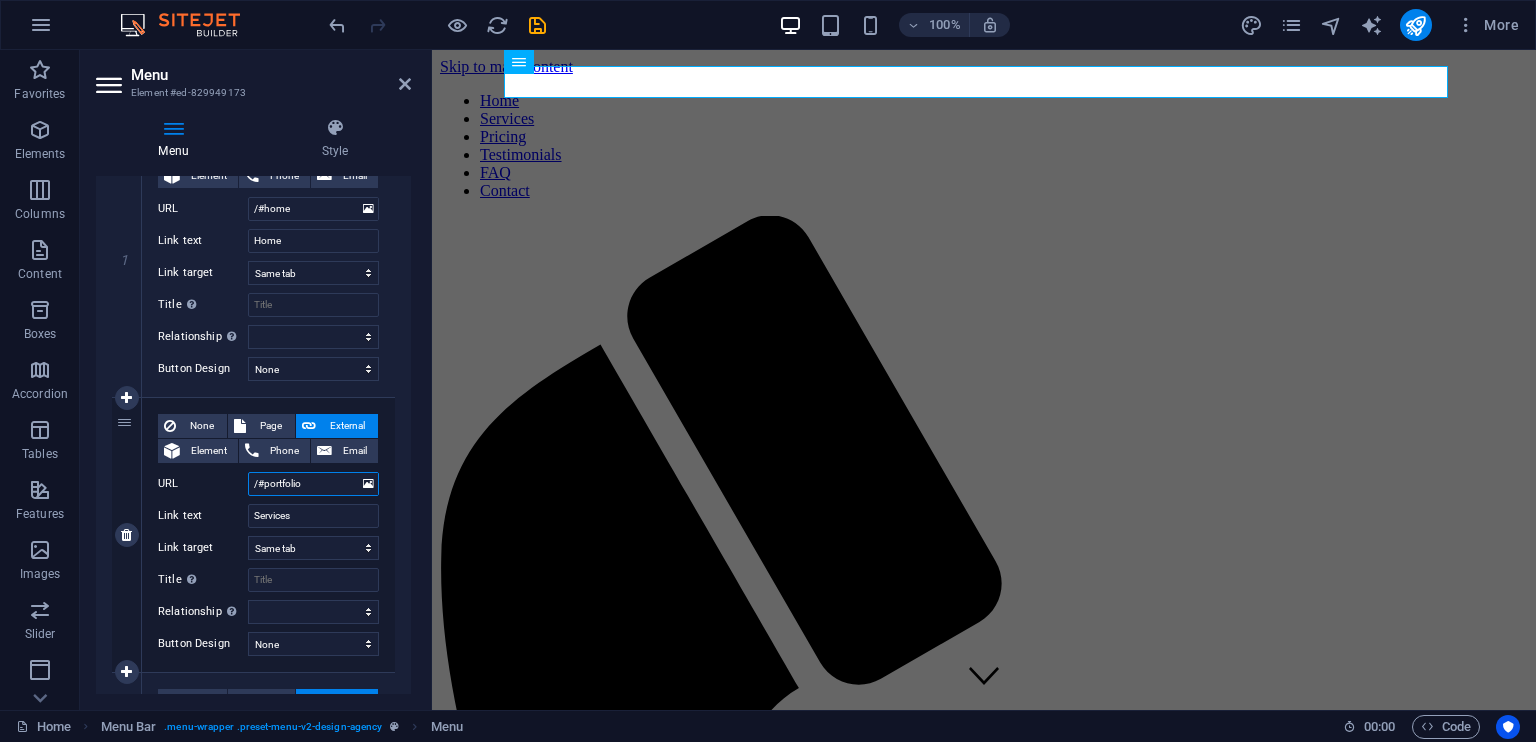 click on "/#portfolio" at bounding box center (313, 484) 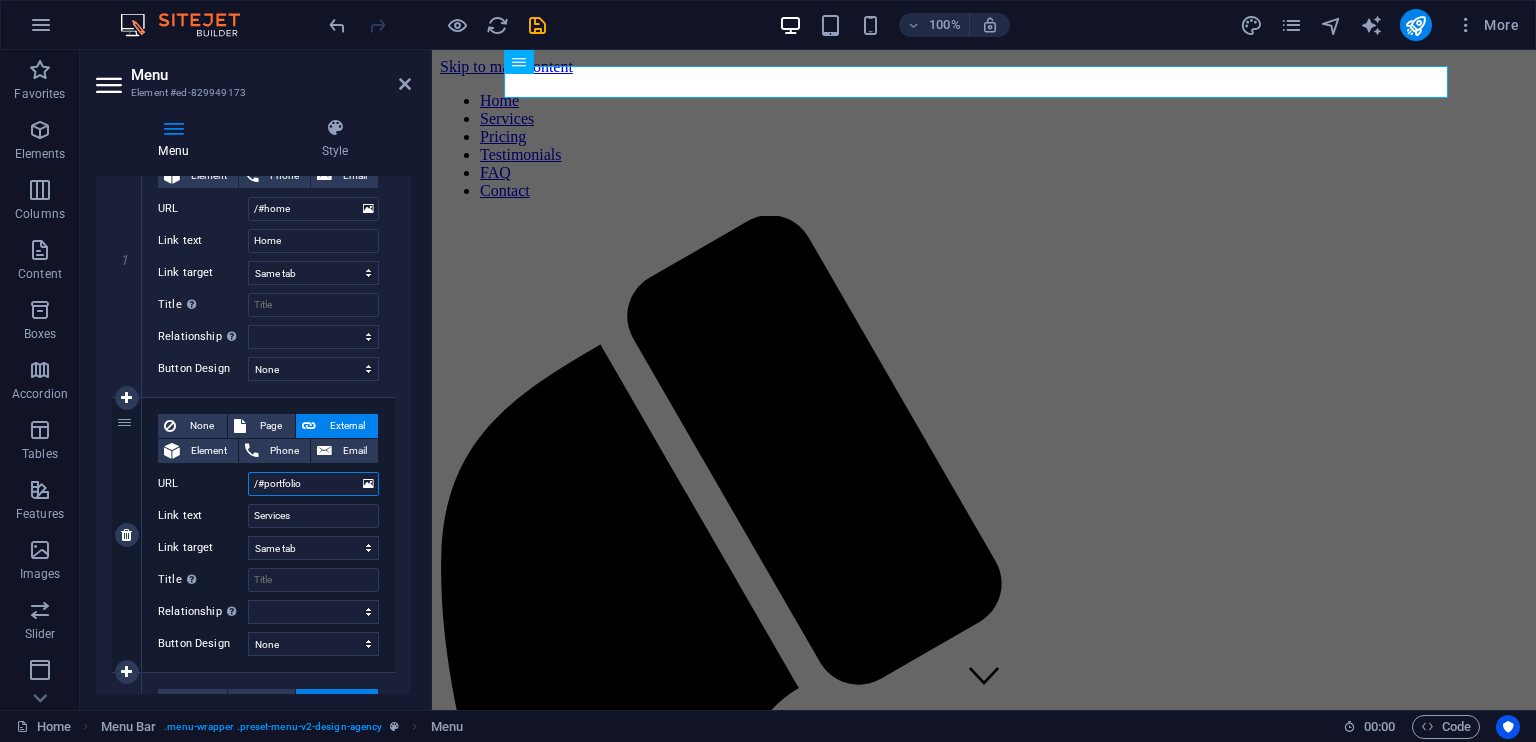 paste on "Services" 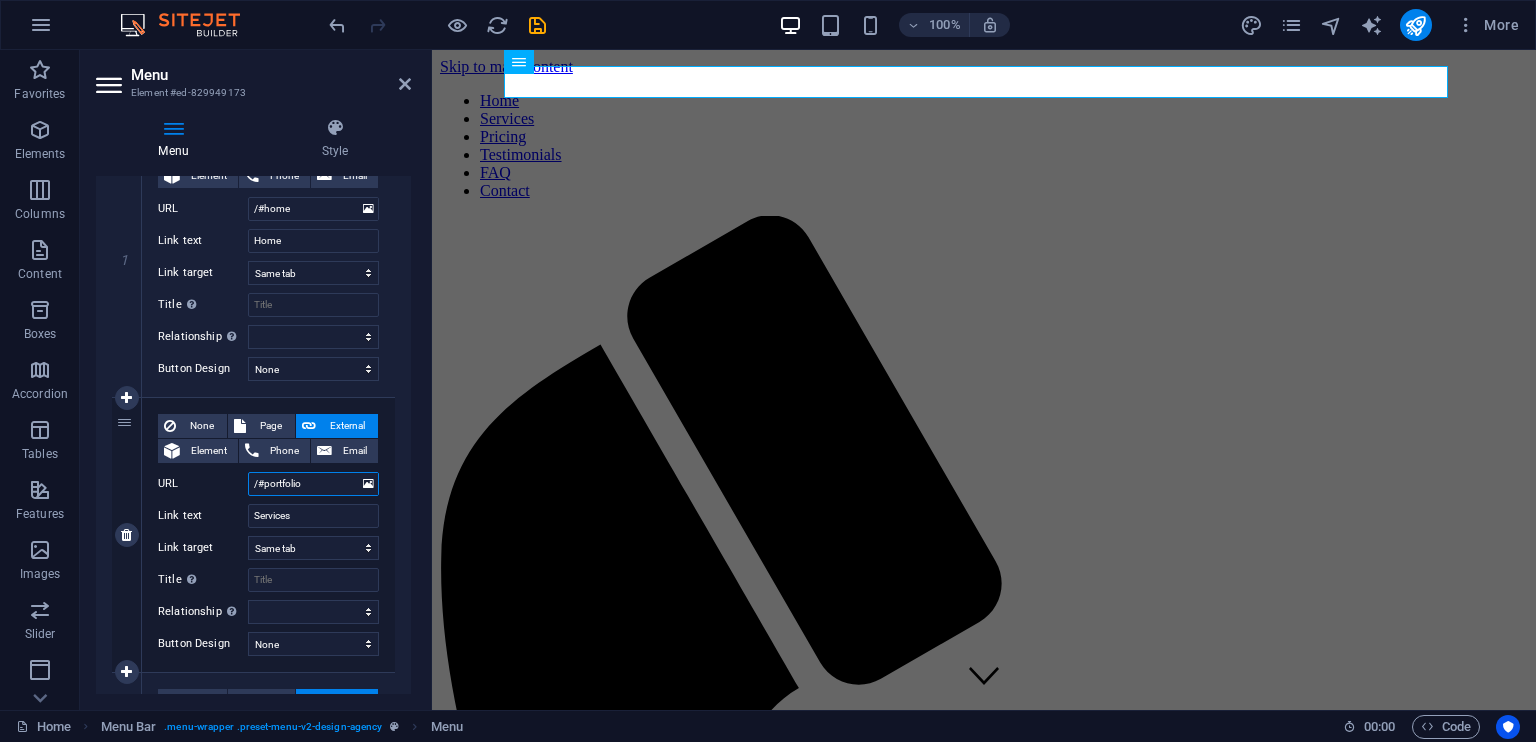 type on "/#Services" 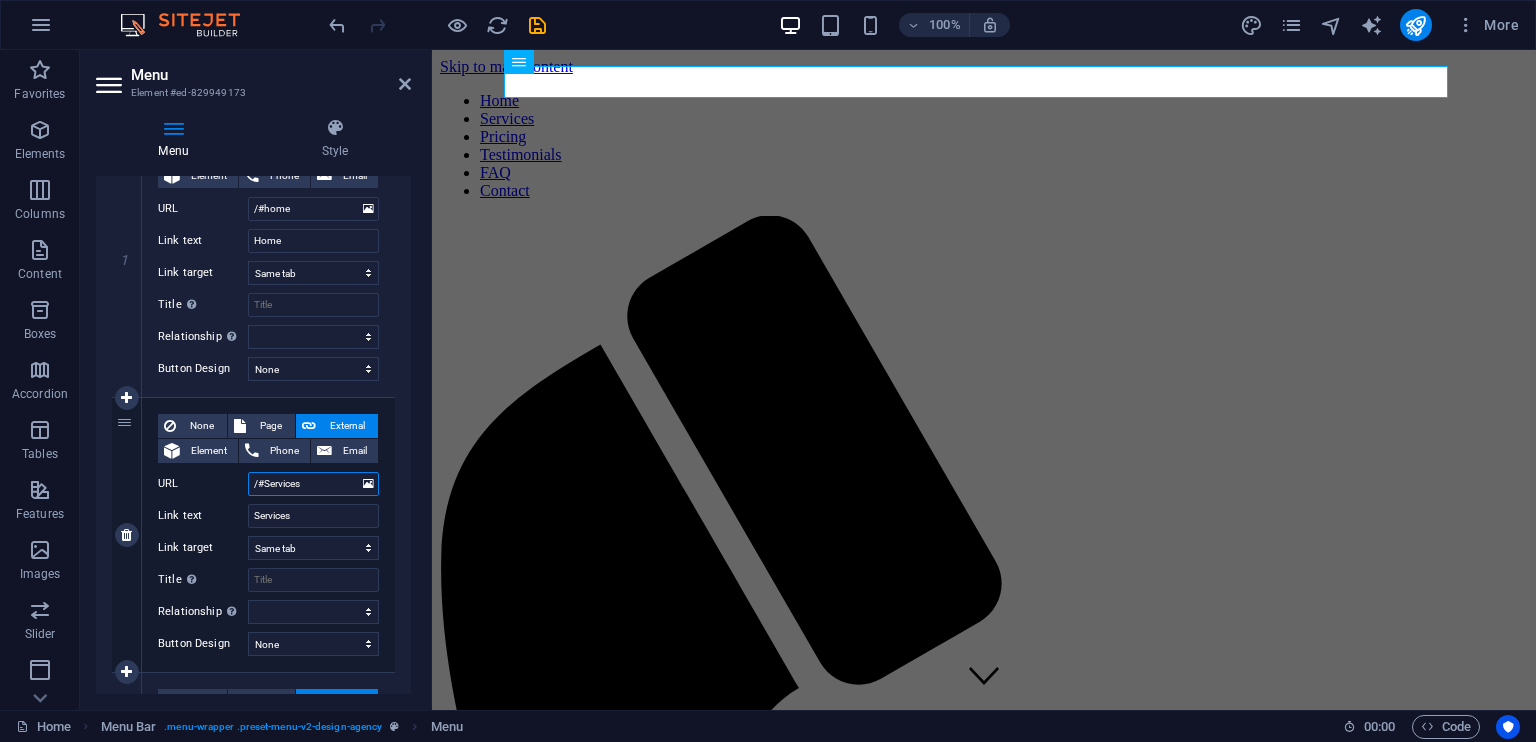 select 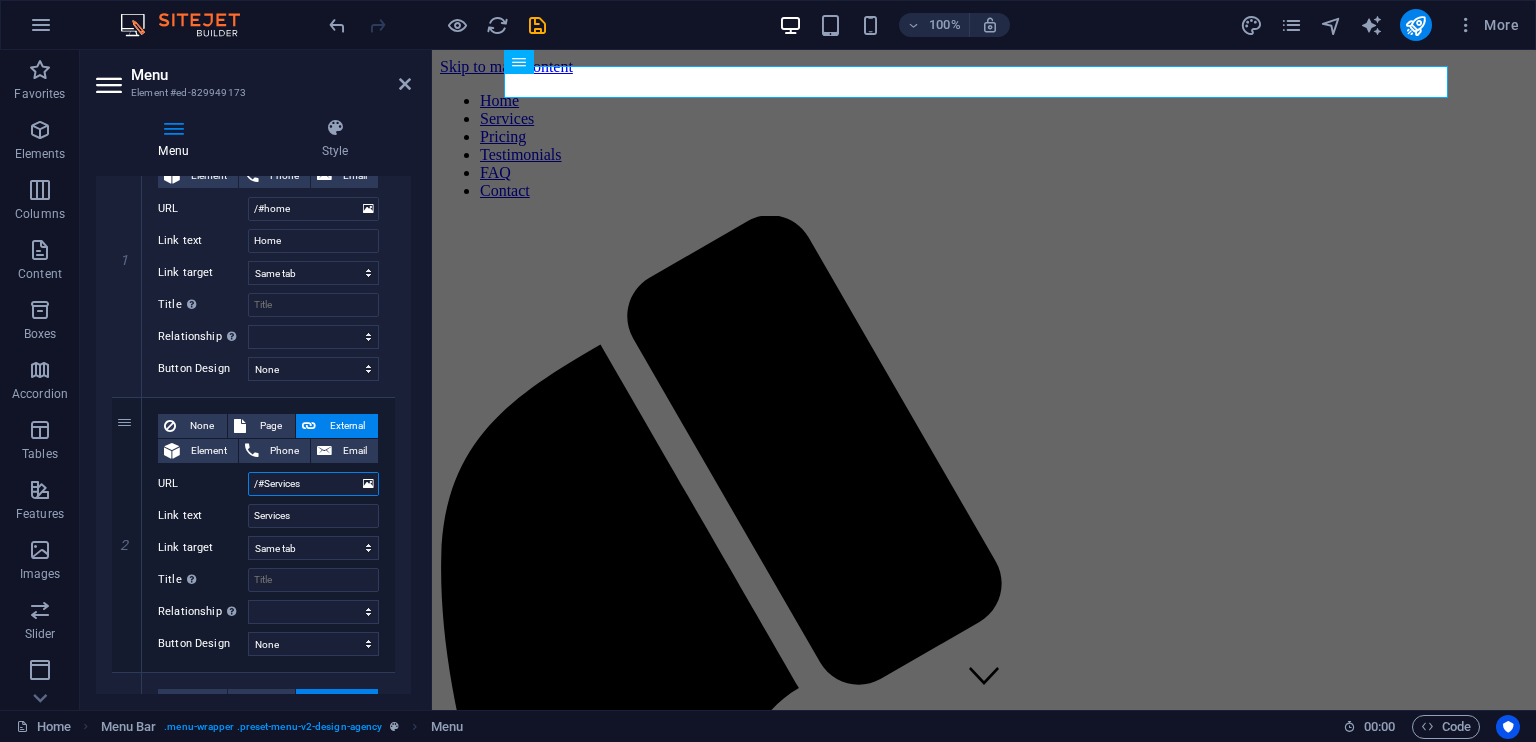 type on "/#Services" 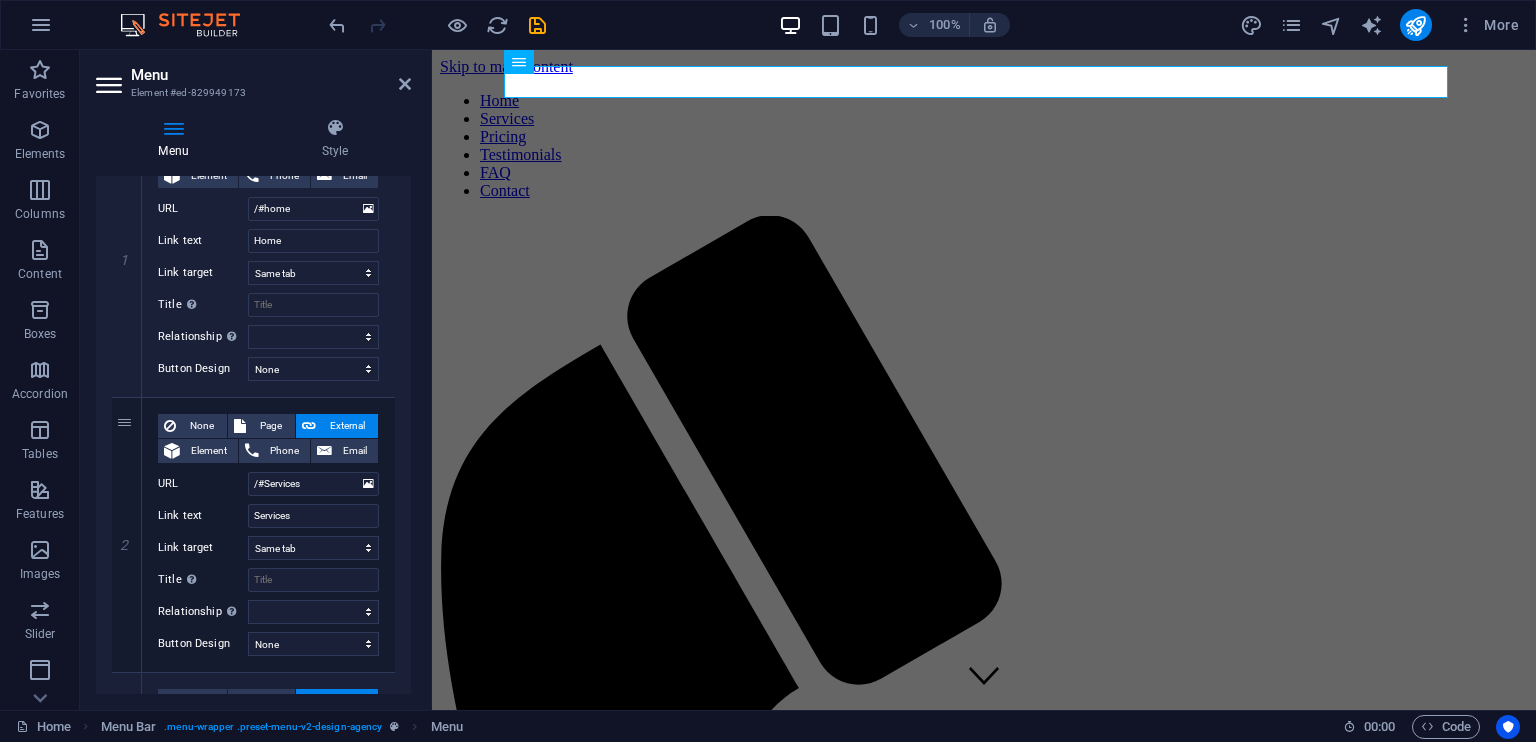 click on "1 None Page External Element Phone Email Page Home Pricing Order Legal notice Privacy Element
URL /#home Phone Email Link text Home Link target New tab Same tab Overlay Title Additional link description, should not be the same as the link text. The title is most often shown as a tooltip text when the mouse moves over the element. Leave empty if uncertain. Relationship Sets the  relationship of this link to the link target . For example, the value "nofollow" instructs search engines not to follow the link. Can be left empty. alternate author bookmark external help license next nofollow noreferrer noopener prev search tag Button Design None Default Primary Secondary 2 None Page External Element Phone Email Page Home Pricing Order Legal notice Privacy Element
URL /#Services Phone Email Link text Services Link target New tab Same tab Overlay Title Relationship Sets the  relationship of this link to the link target alternate author bookmark external help license next" at bounding box center [253, 947] 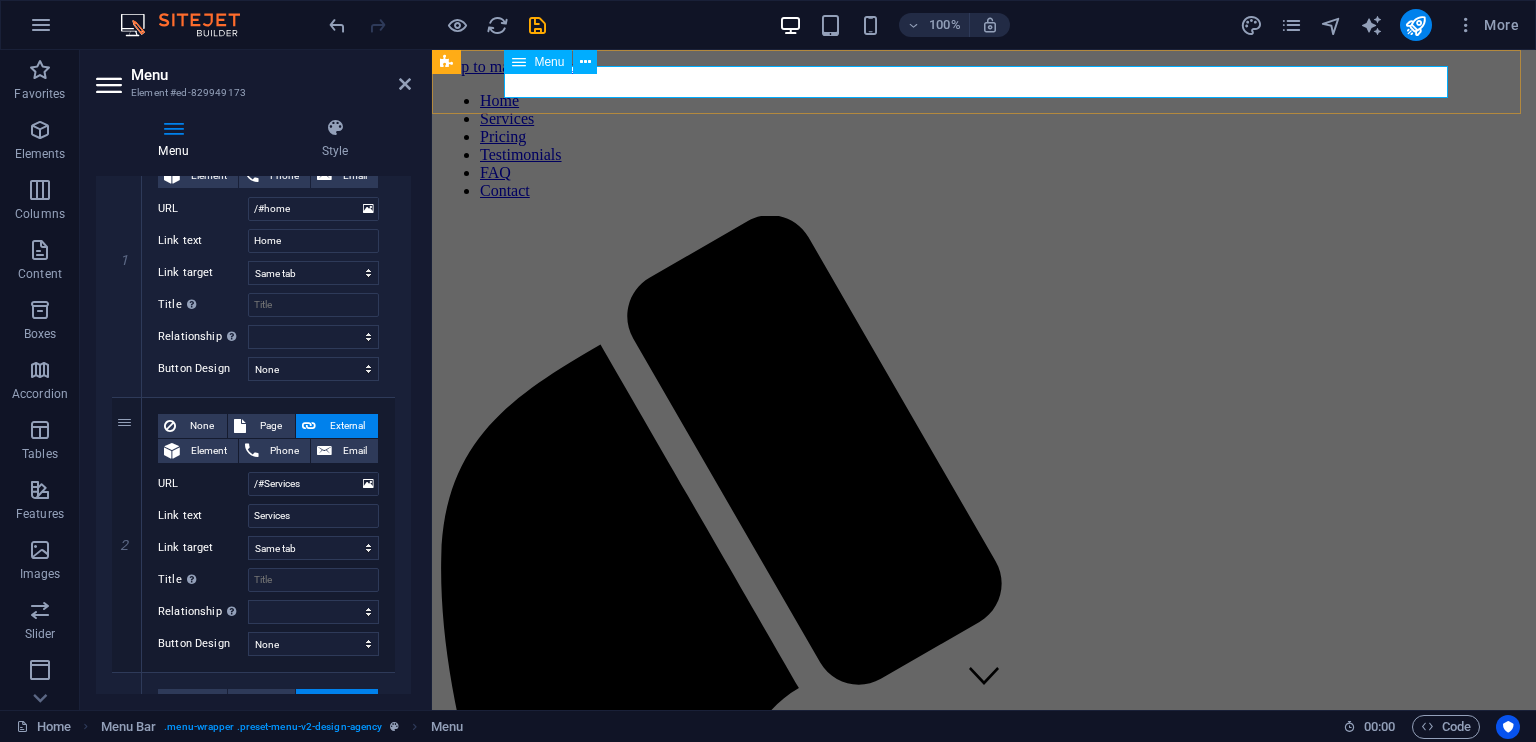 click on "Home Services Pricing Testimonials FAQ Contact" at bounding box center [984, 146] 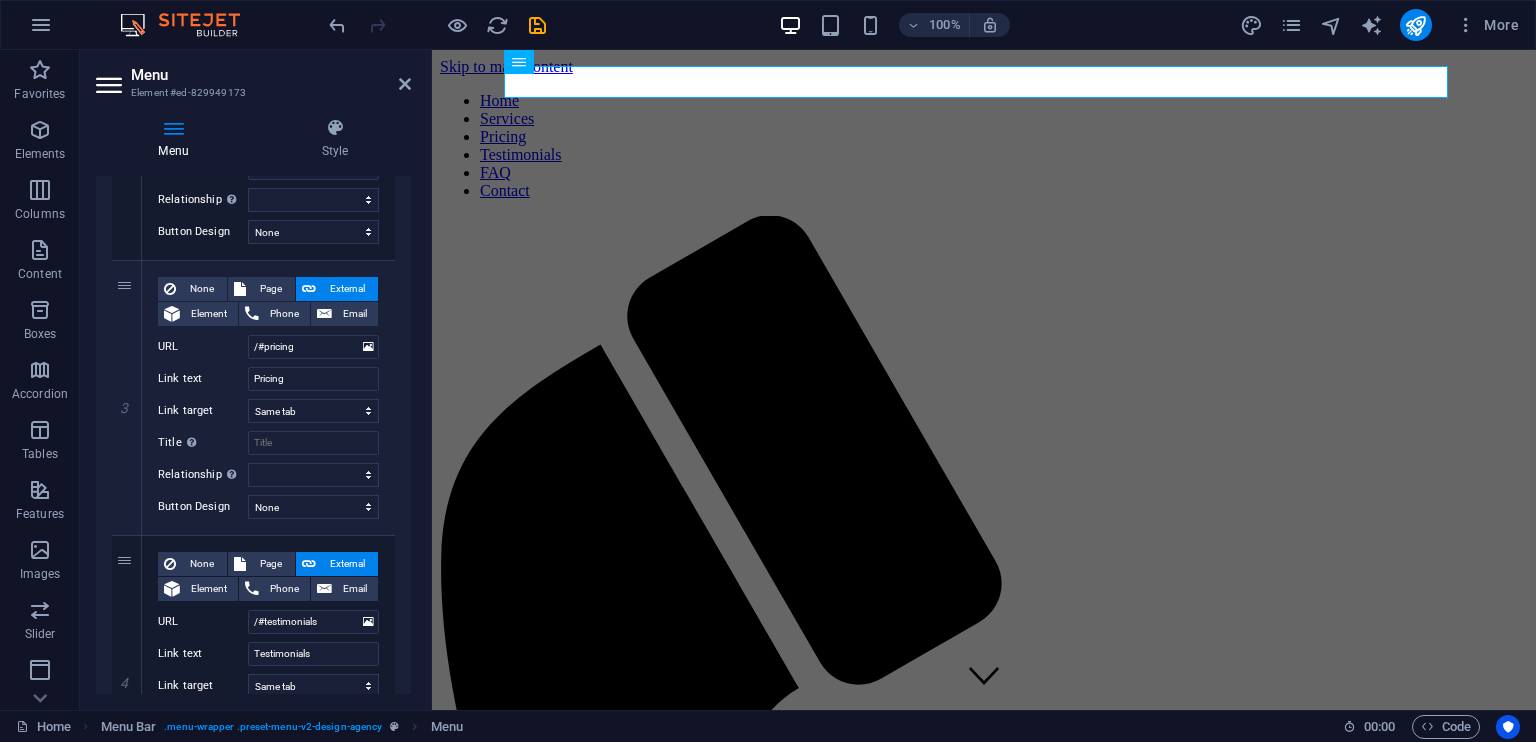 scroll, scrollTop: 661, scrollLeft: 0, axis: vertical 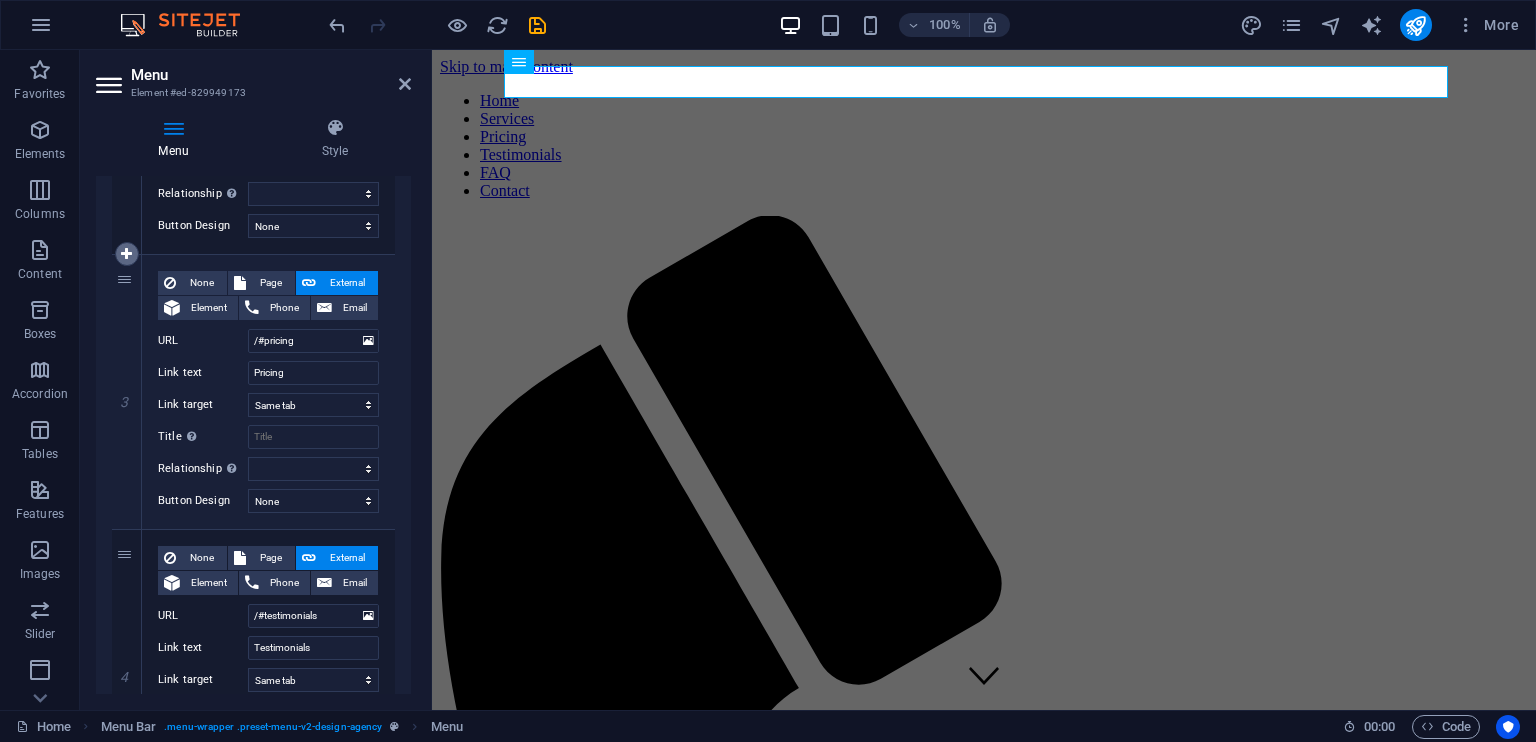 click at bounding box center (126, 254) 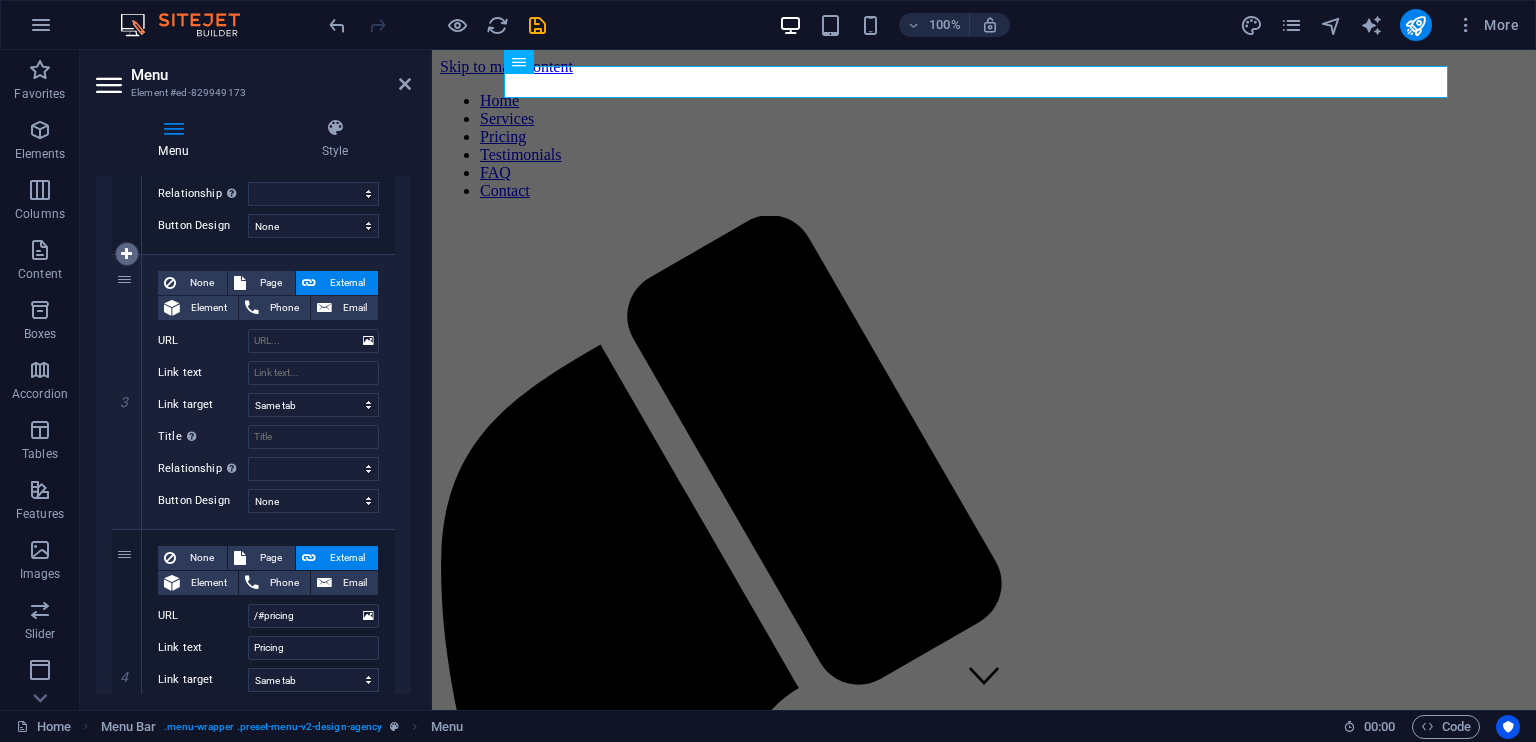 select 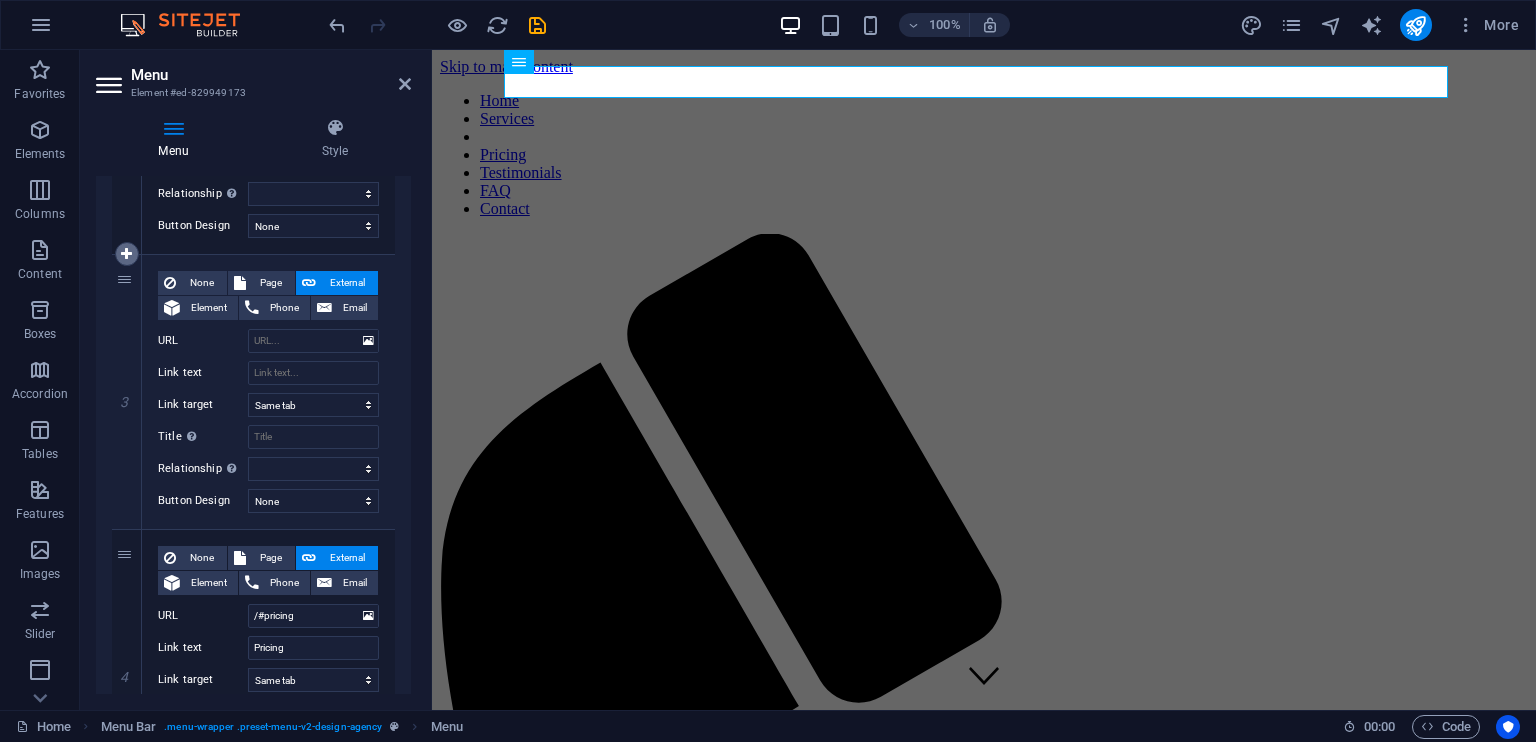 select 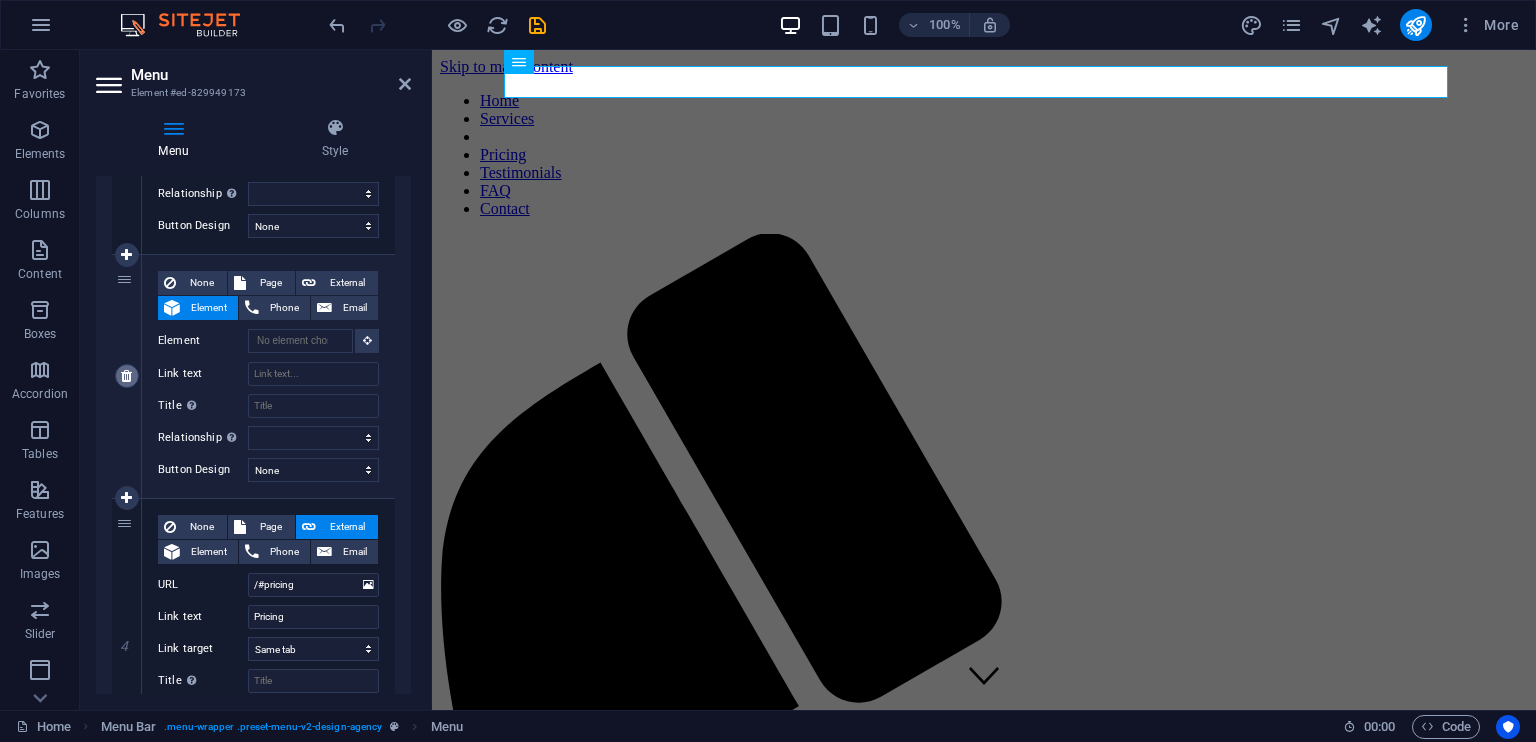 click at bounding box center (126, 376) 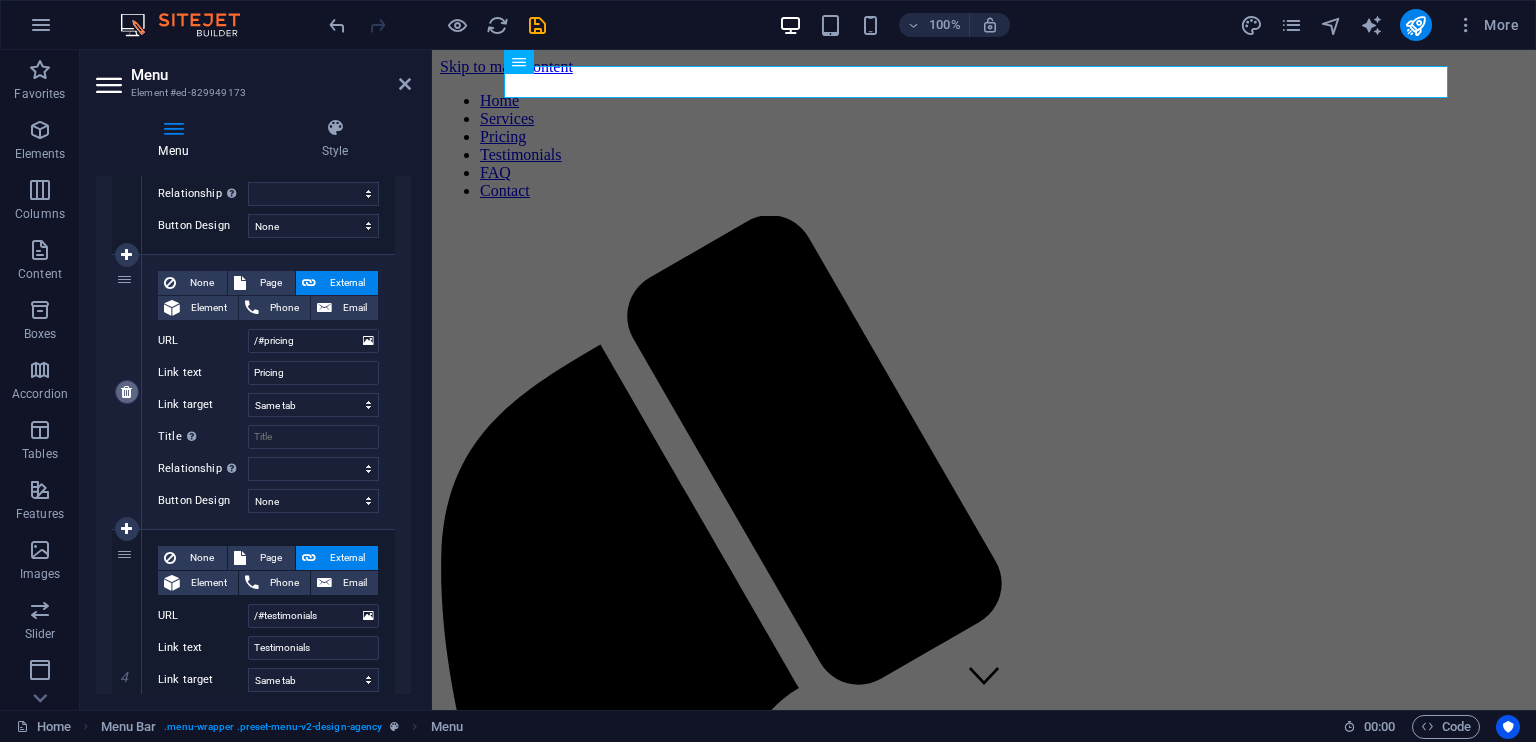click at bounding box center (126, 392) 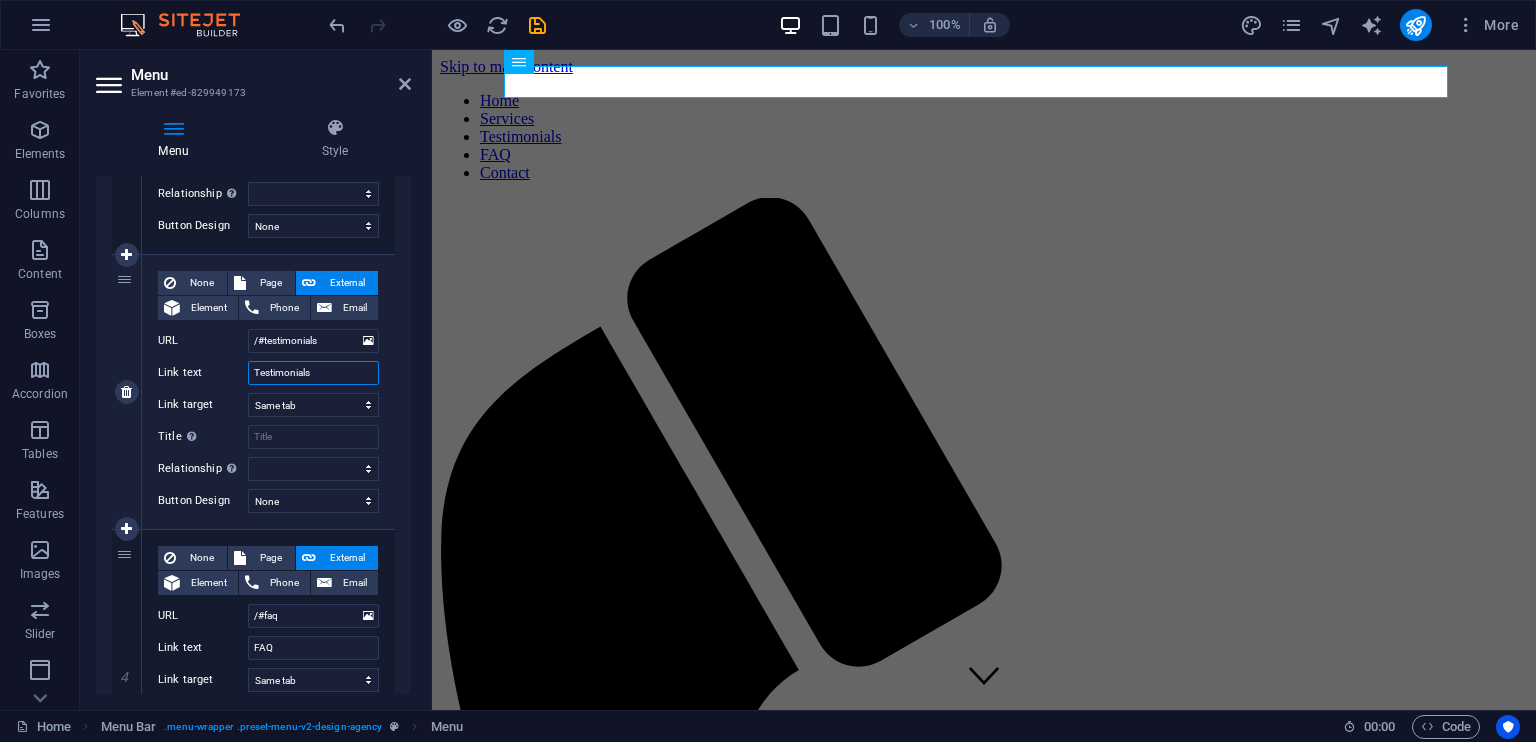 drag, startPoint x: 319, startPoint y: 370, endPoint x: 244, endPoint y: 370, distance: 75 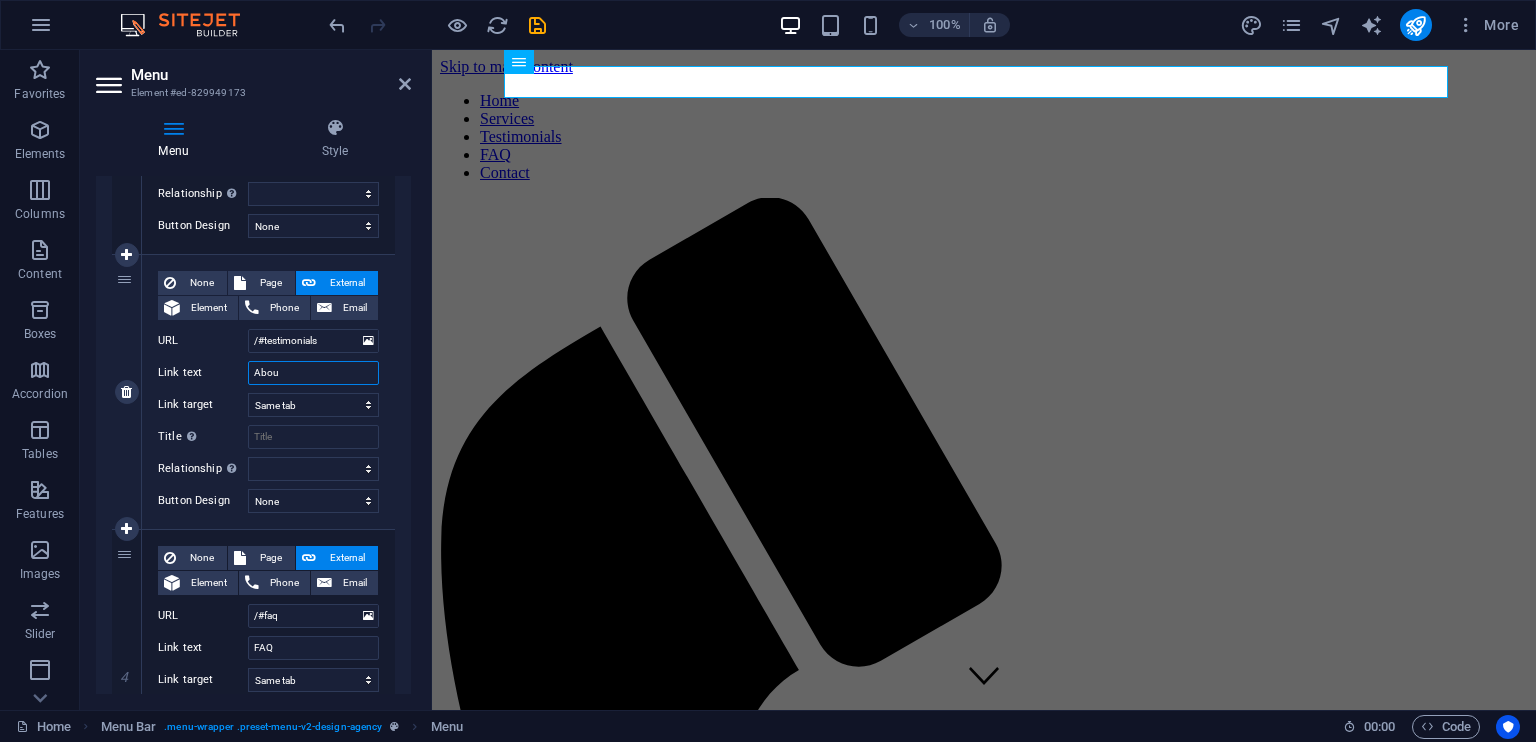 type on "About" 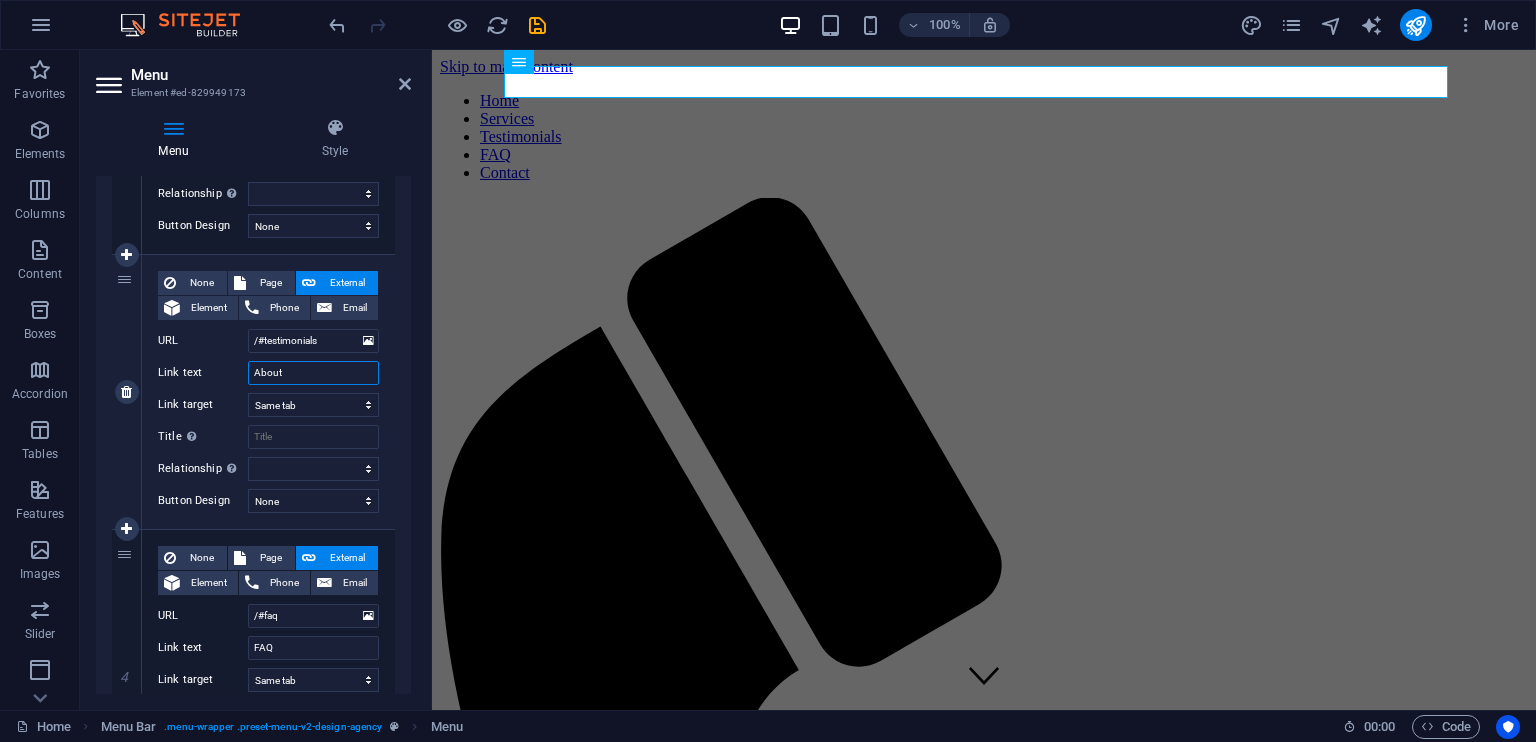 select 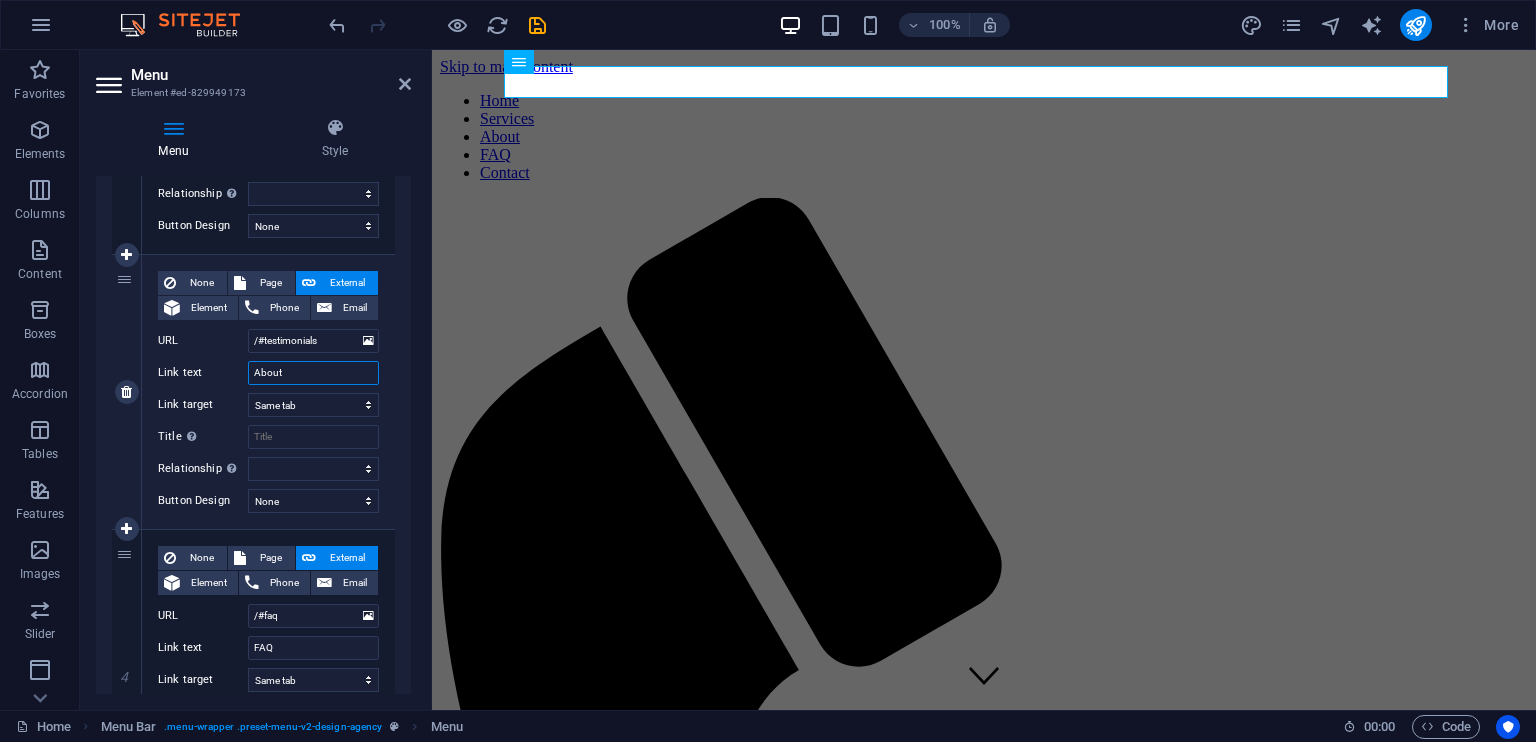 drag, startPoint x: 296, startPoint y: 367, endPoint x: 227, endPoint y: 375, distance: 69.46222 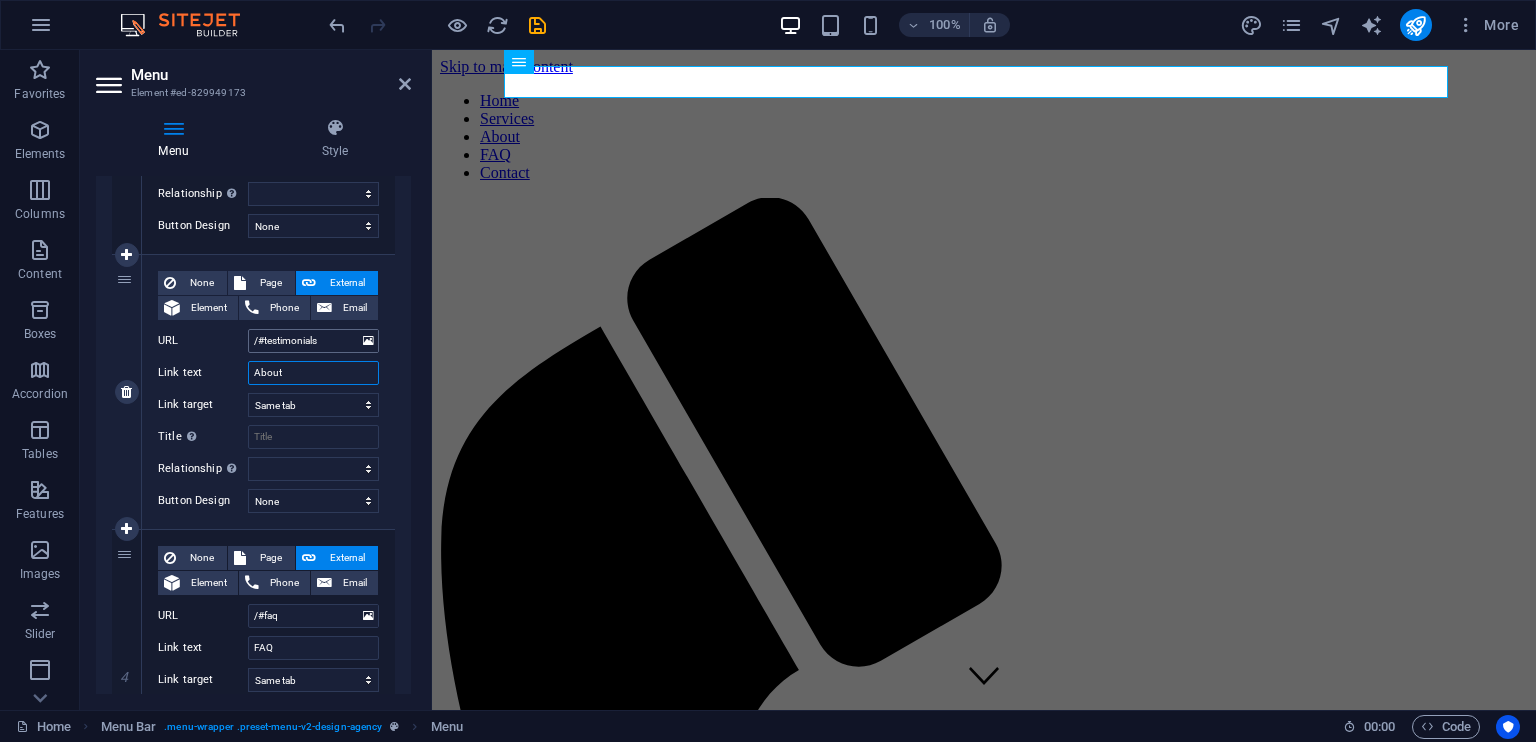 type on "About" 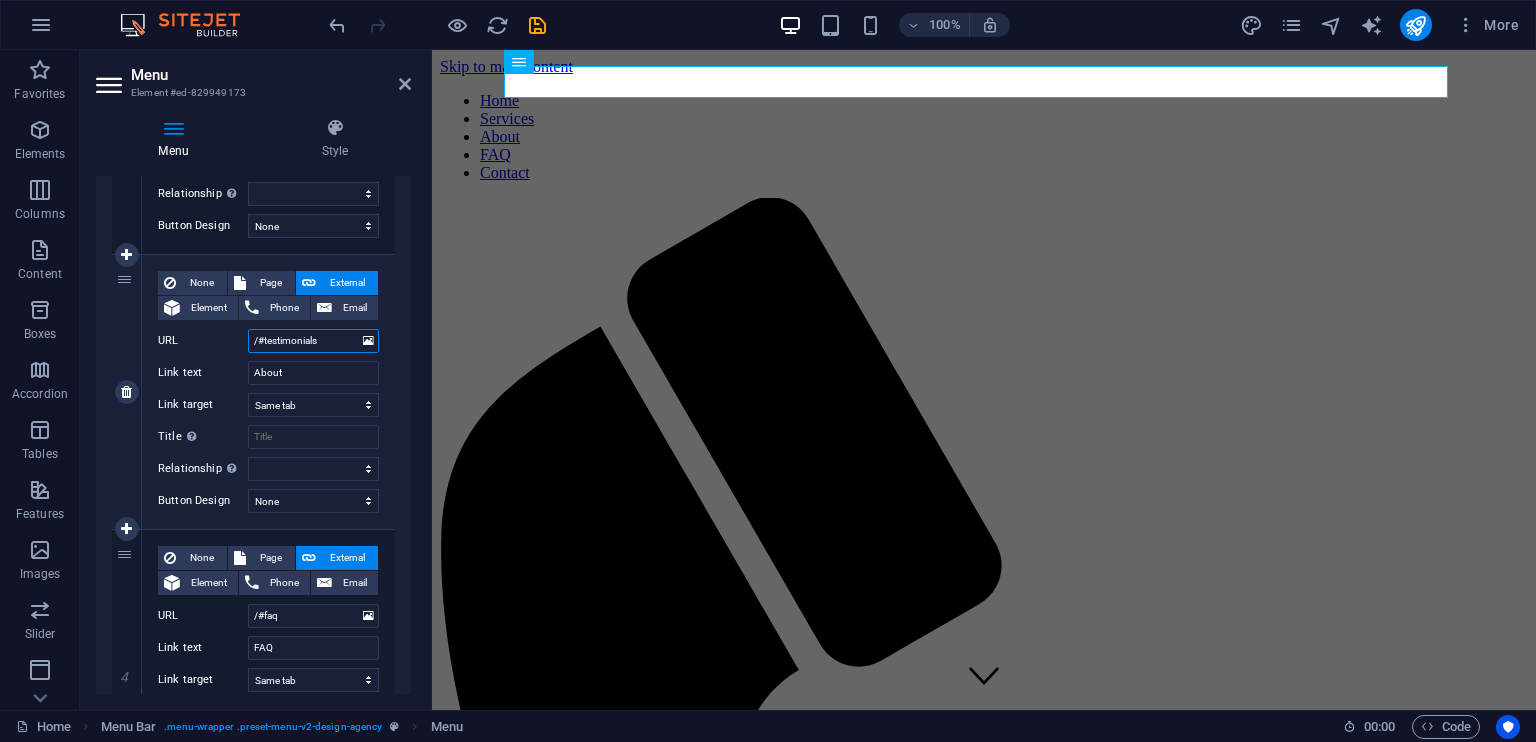 drag, startPoint x: 325, startPoint y: 347, endPoint x: 265, endPoint y: 335, distance: 61.188232 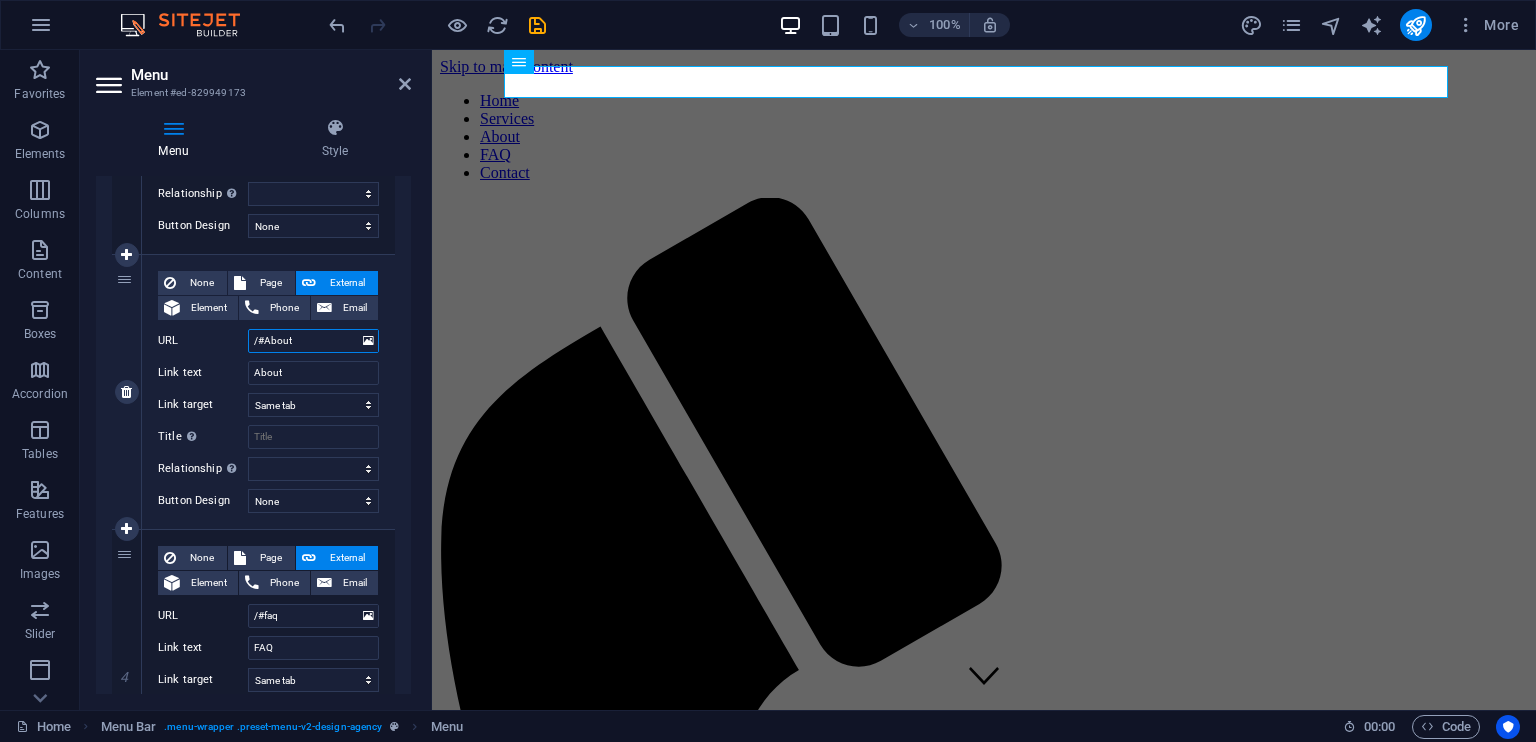 select 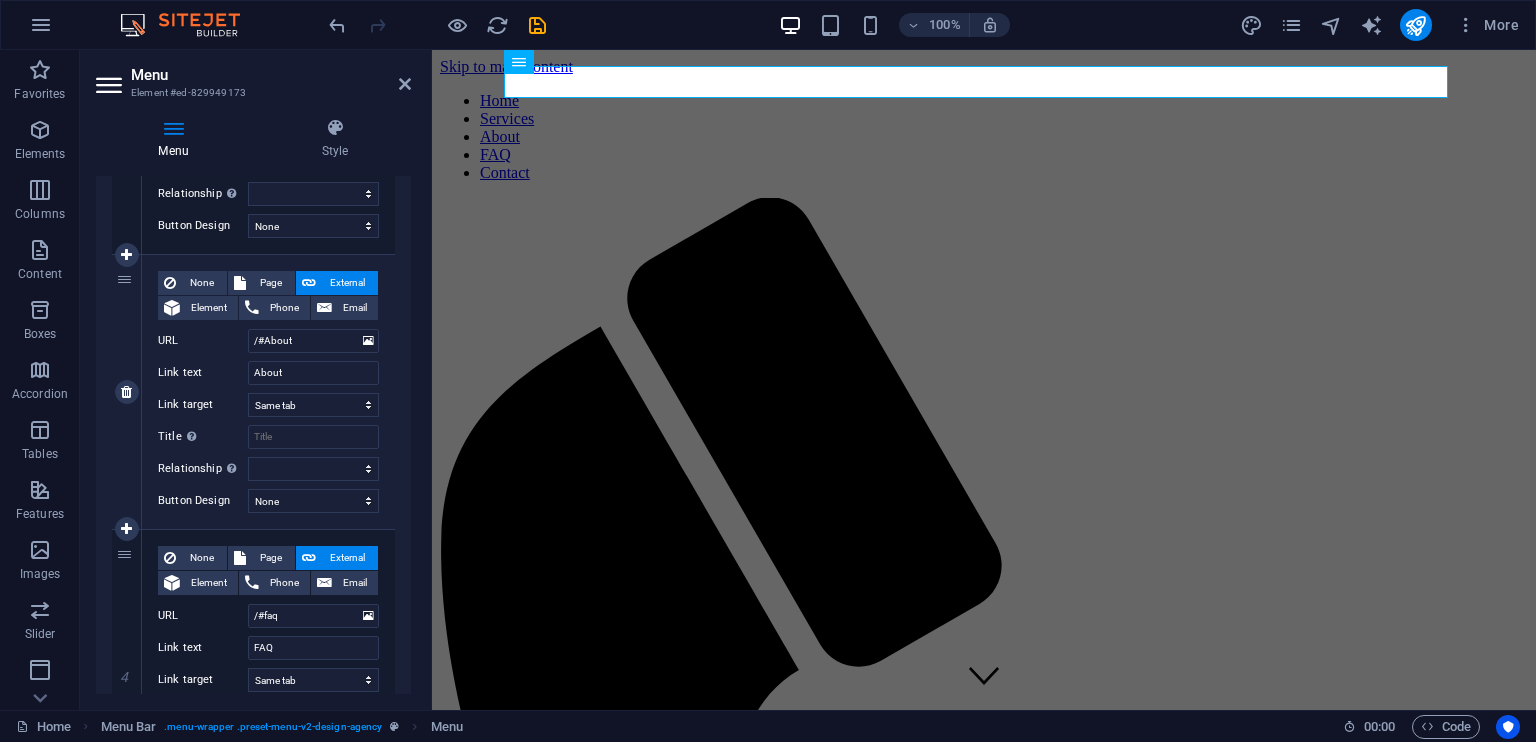 click on "None Page External Element Phone Email Page Home Pricing Order Legal notice Privacy Element
URL /#About Phone Email Link text About Link target New tab Same tab Overlay Title Additional link description, should not be the same as the link text. The title is most often shown as a tooltip text when the mouse moves over the element. Leave empty if uncertain. Relationship Sets the  relationship of this link to the link target . For example, the value "nofollow" instructs search engines not to follow the link. Can be left empty. alternate author bookmark external help license next nofollow noreferrer noopener prev search tag" at bounding box center (268, 376) 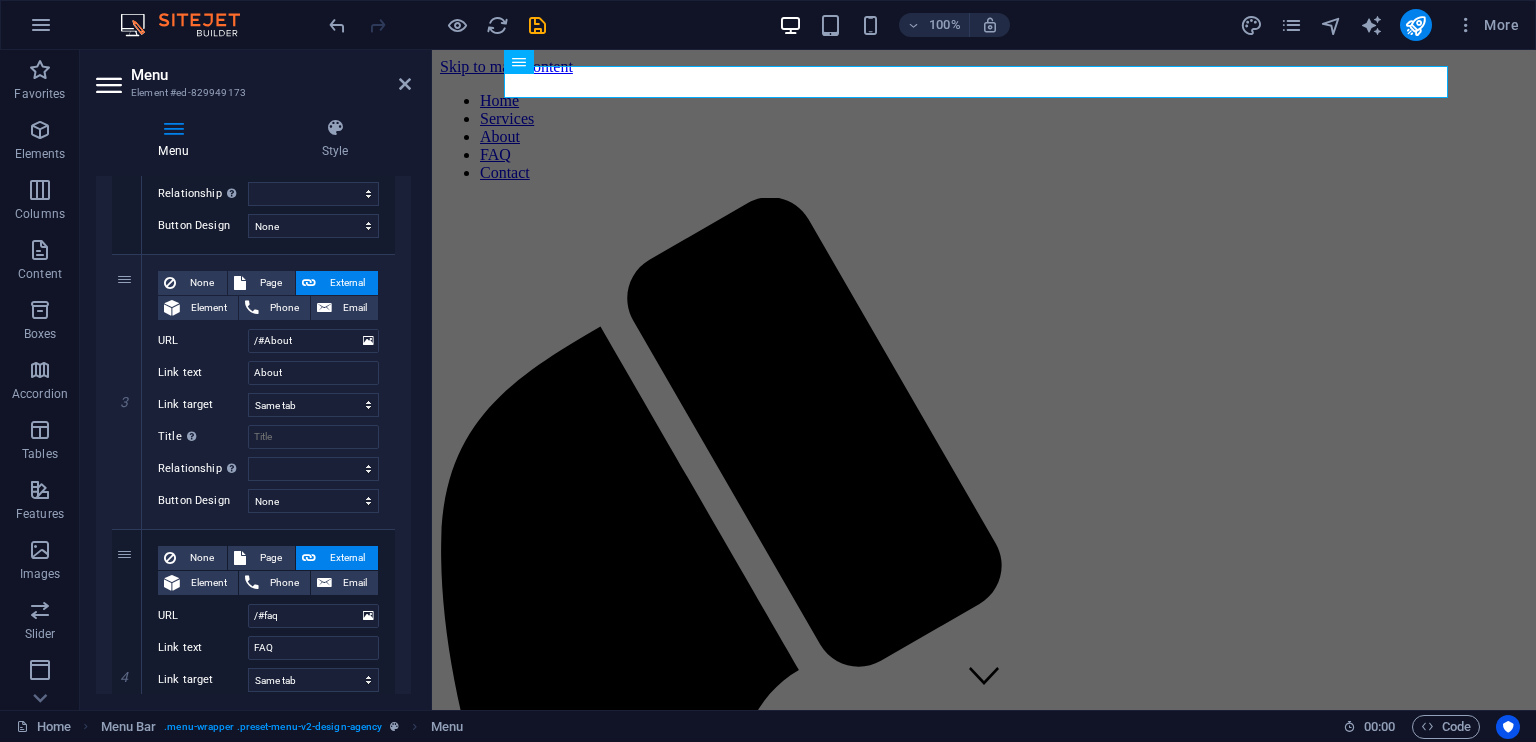 drag, startPoint x: 412, startPoint y: 441, endPoint x: 406, endPoint y: 488, distance: 47.38143 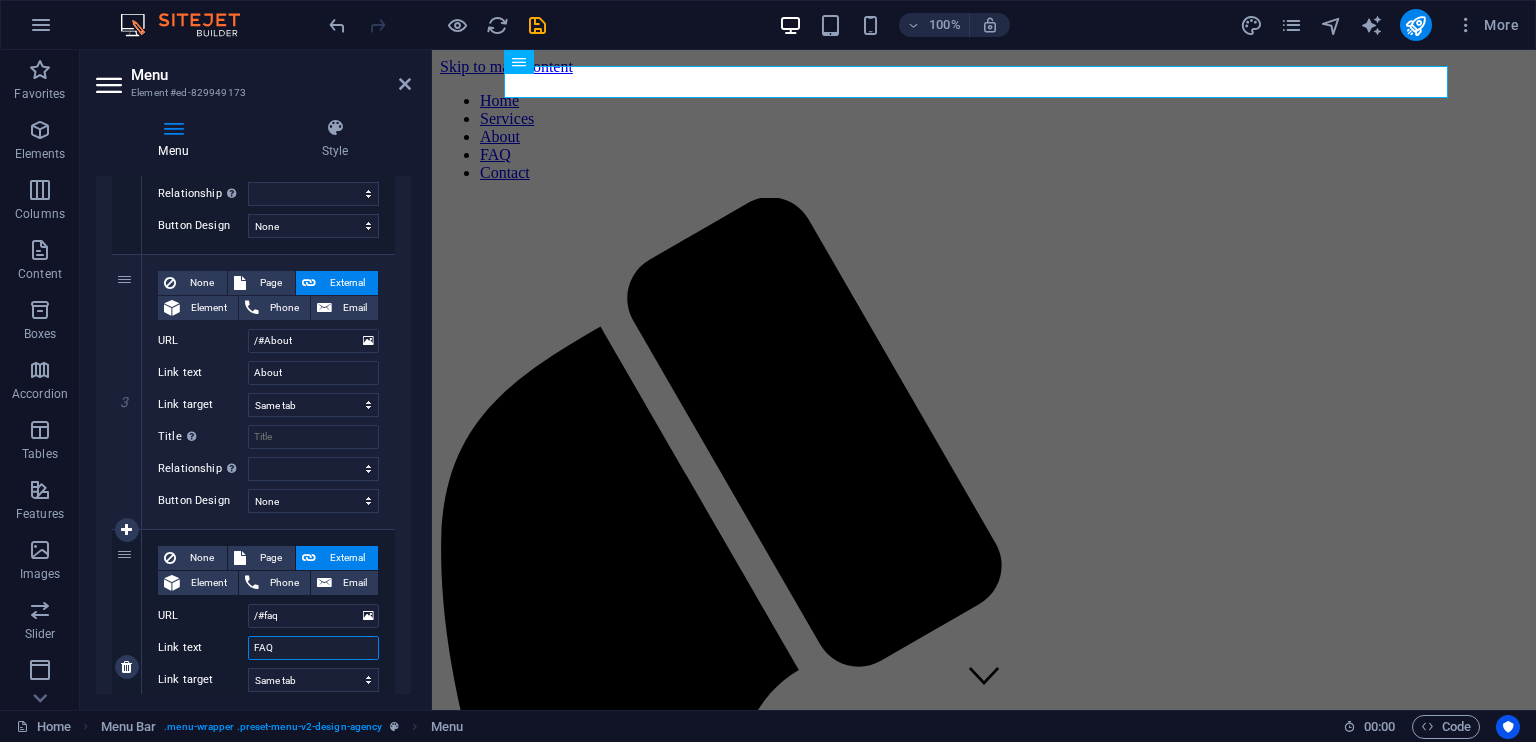 drag, startPoint x: 296, startPoint y: 653, endPoint x: 183, endPoint y: 627, distance: 115.952576 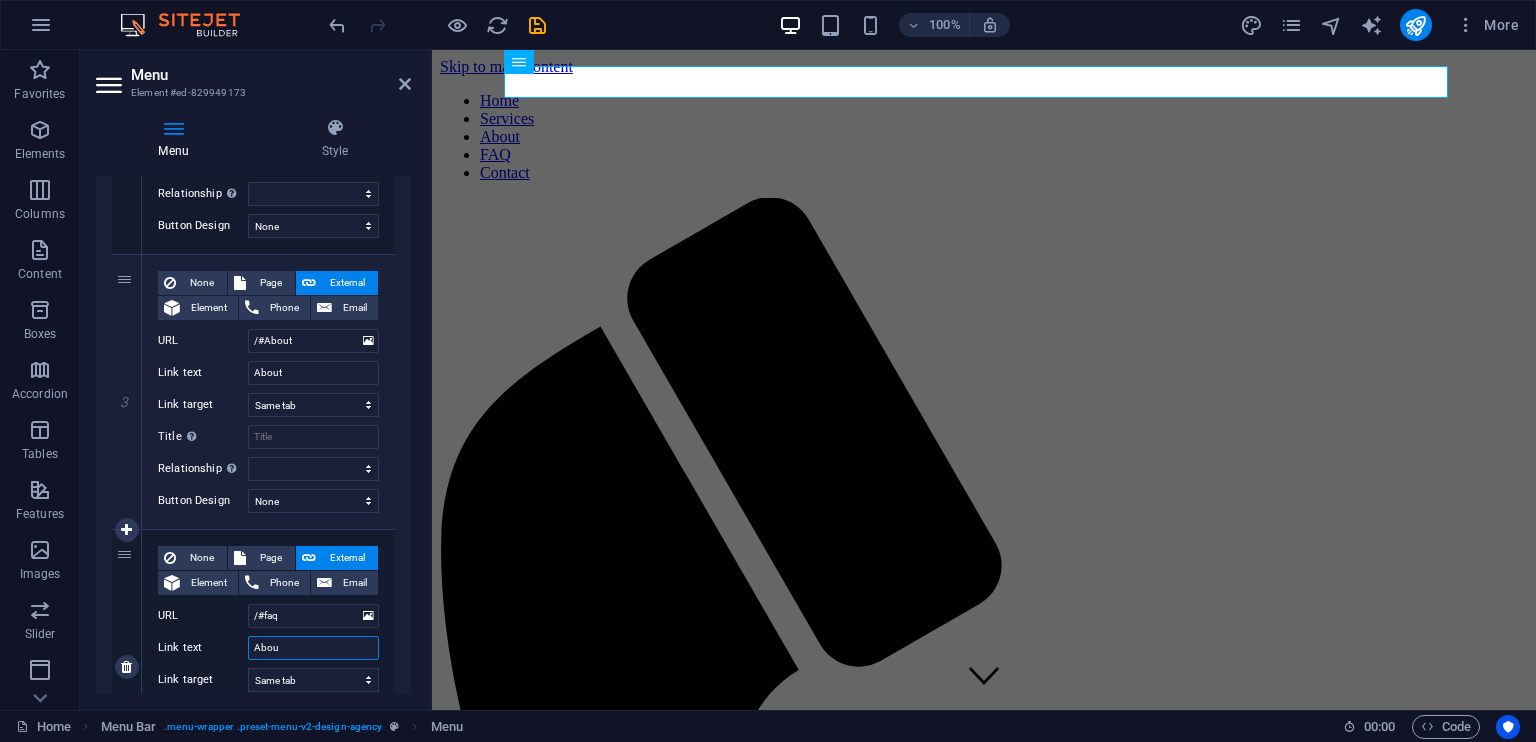 type on "About" 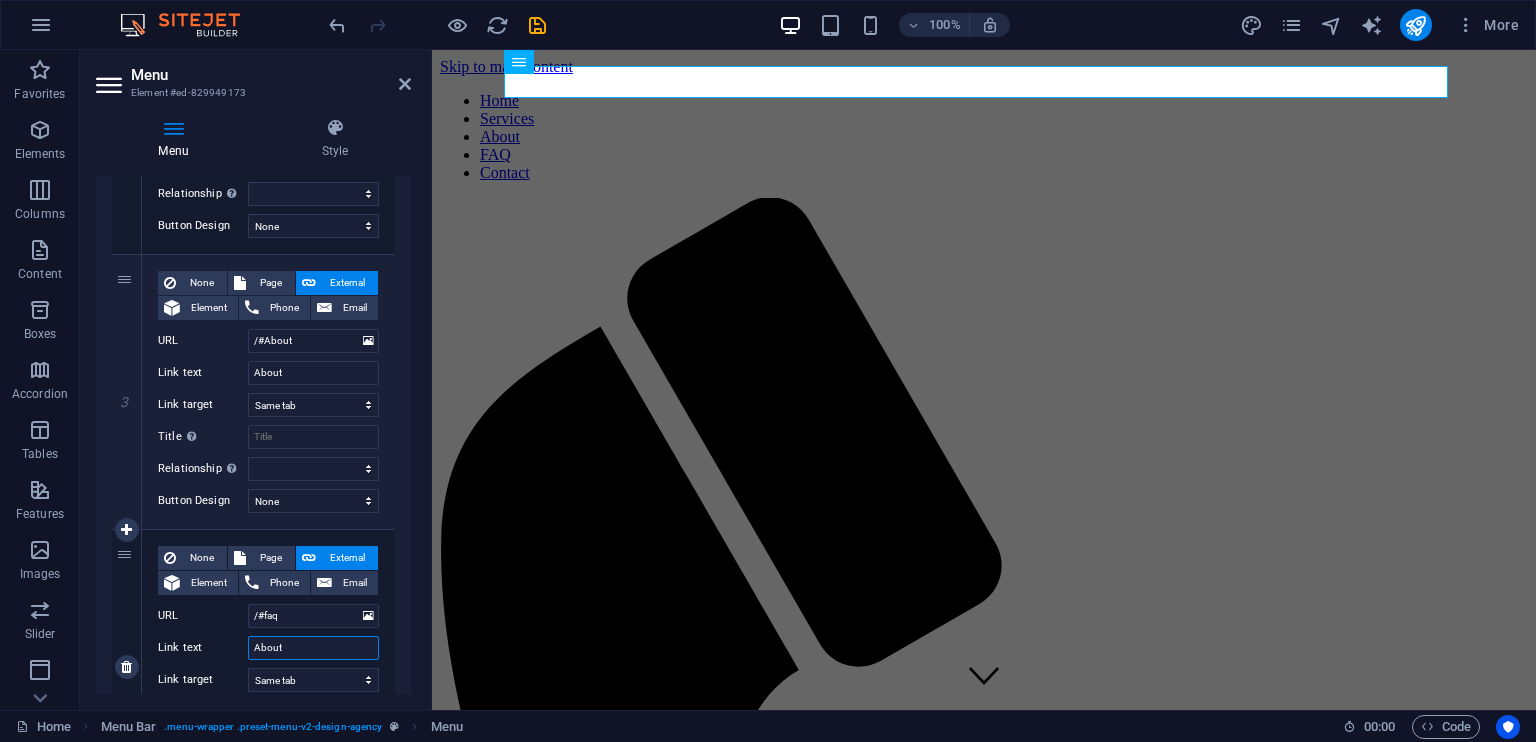 select 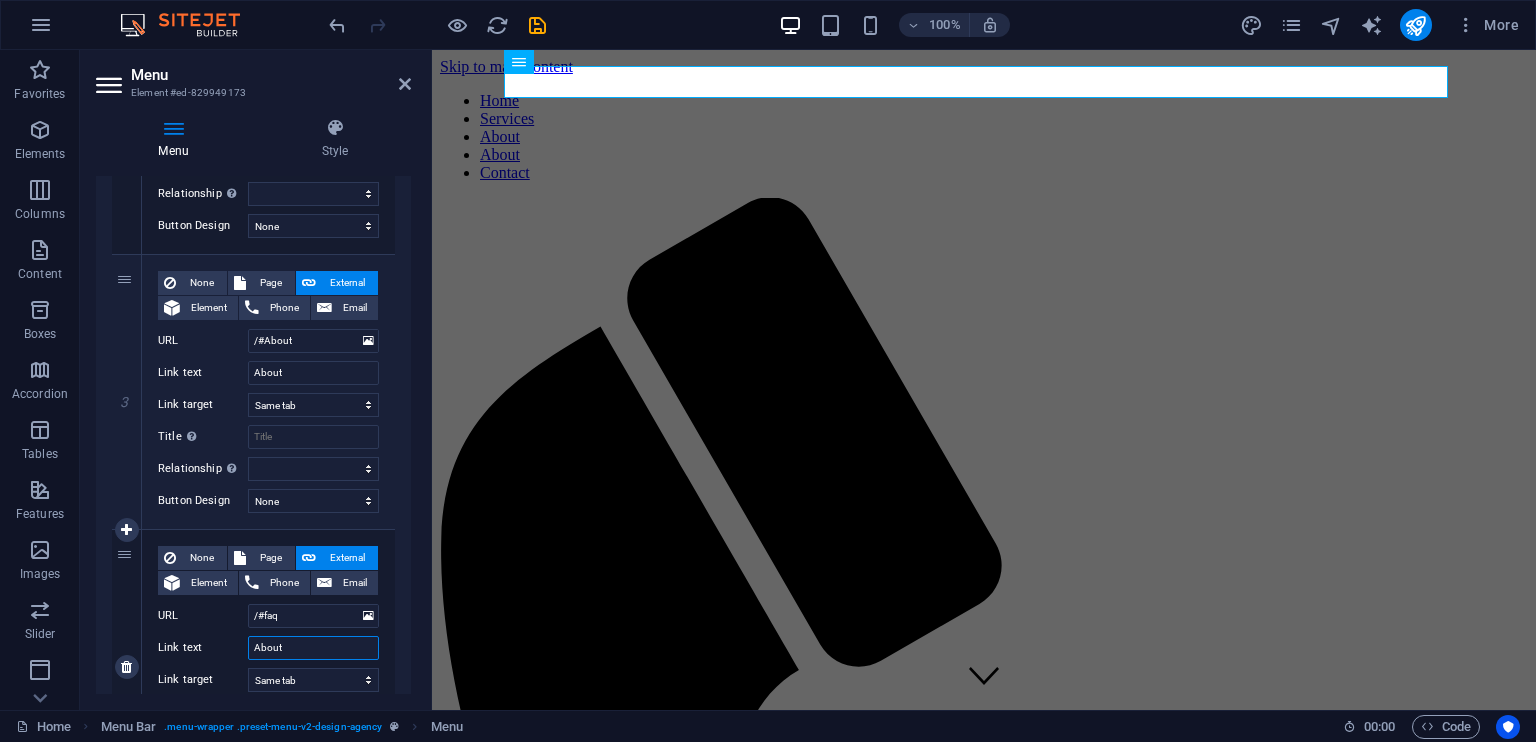 drag, startPoint x: 289, startPoint y: 643, endPoint x: 220, endPoint y: 652, distance: 69.58448 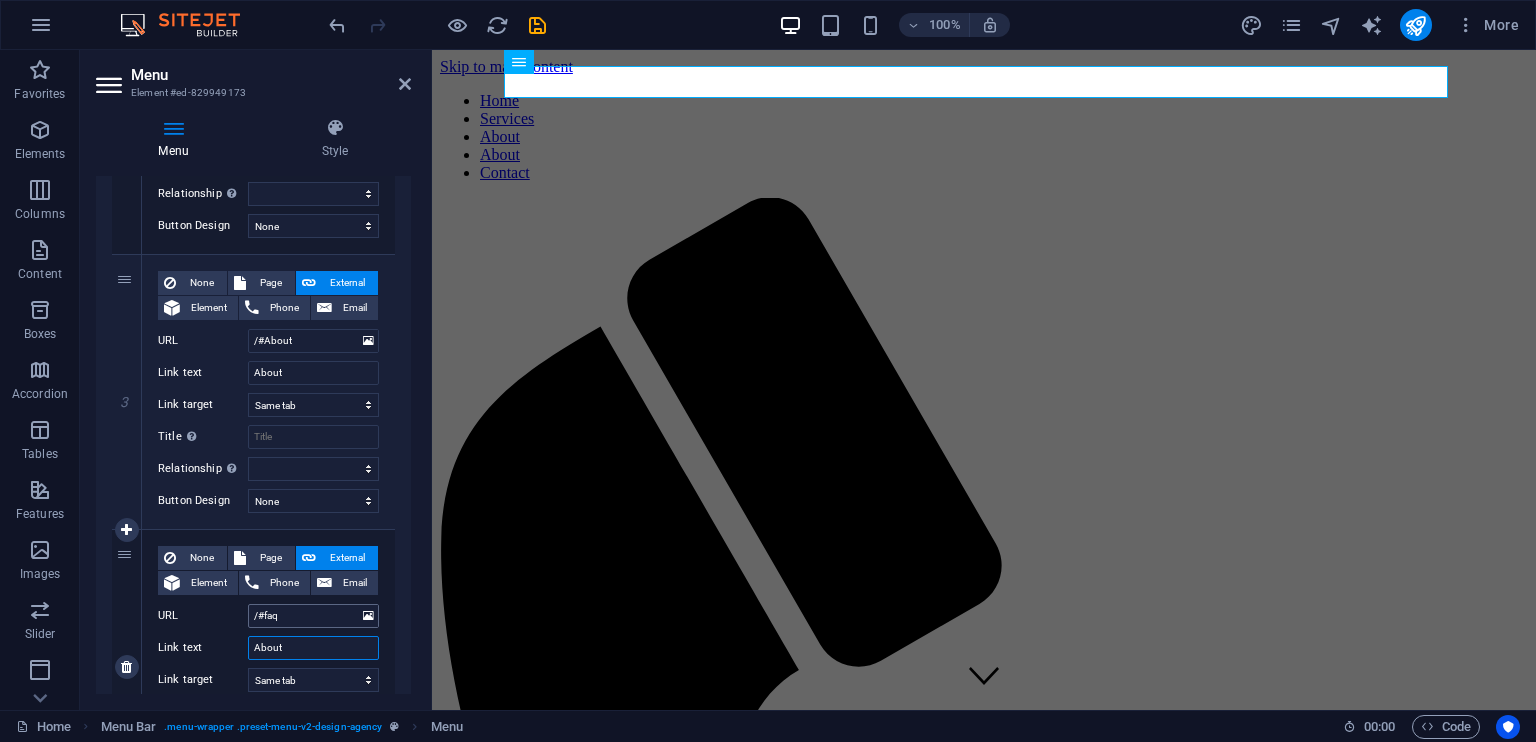 type on "About" 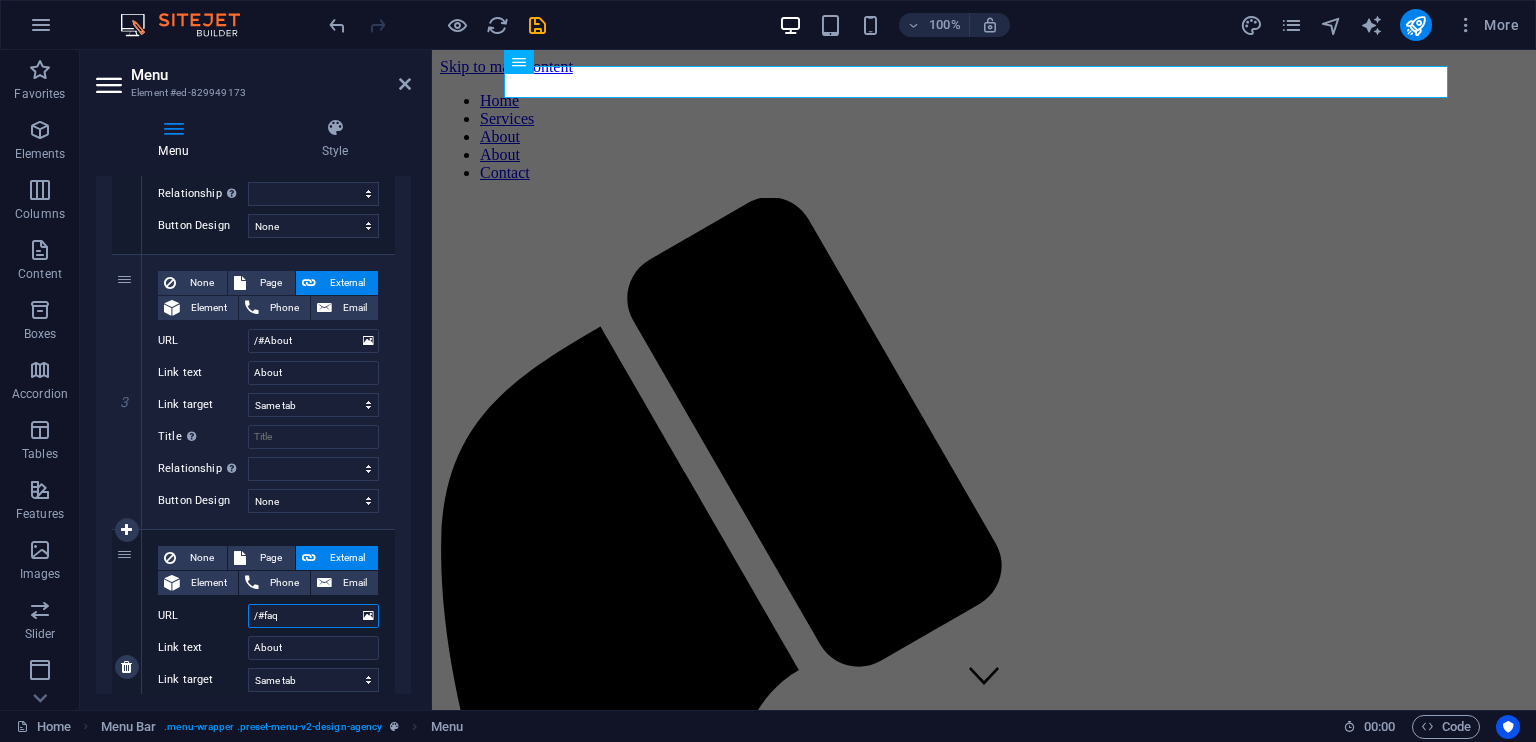 drag, startPoint x: 305, startPoint y: 615, endPoint x: 264, endPoint y: 615, distance: 41 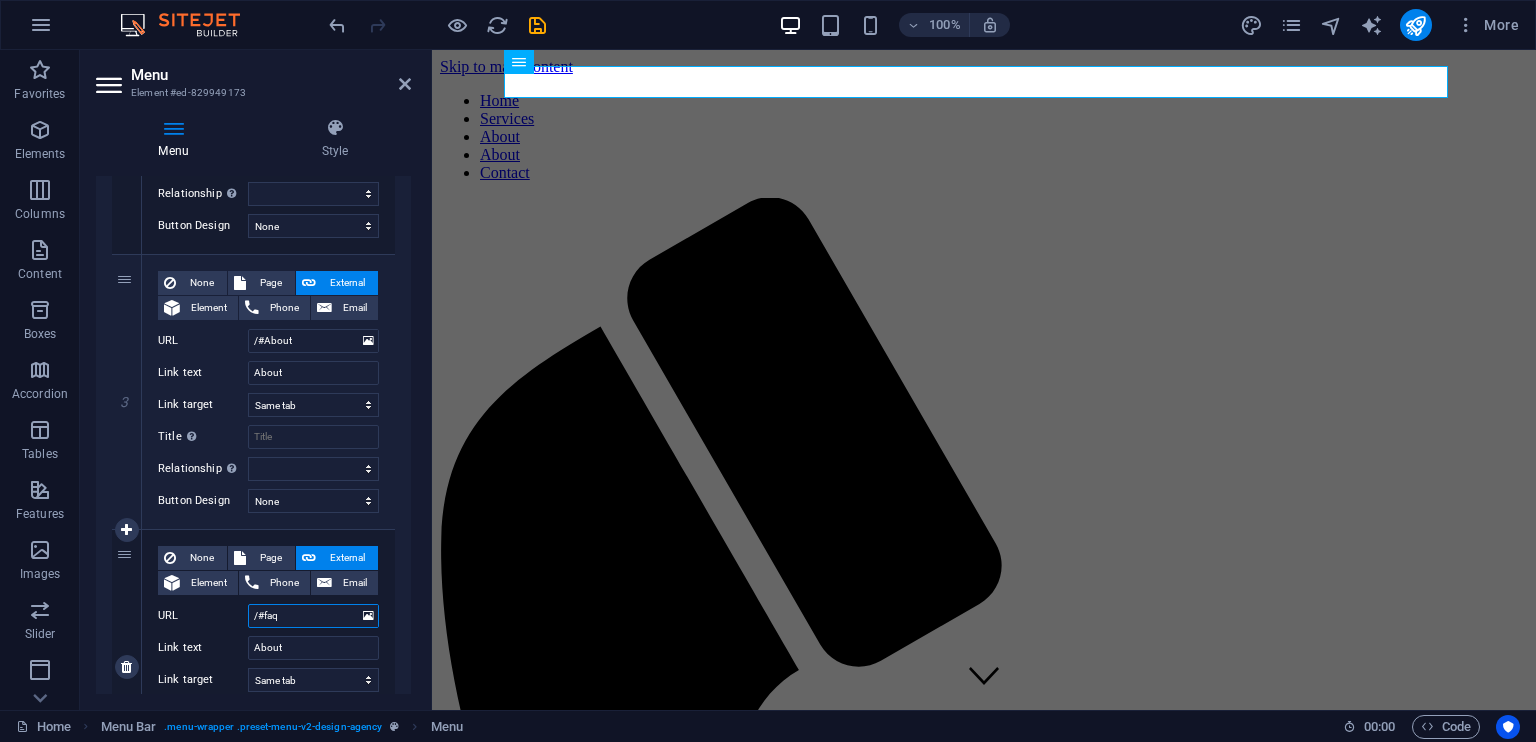 paste on "About" 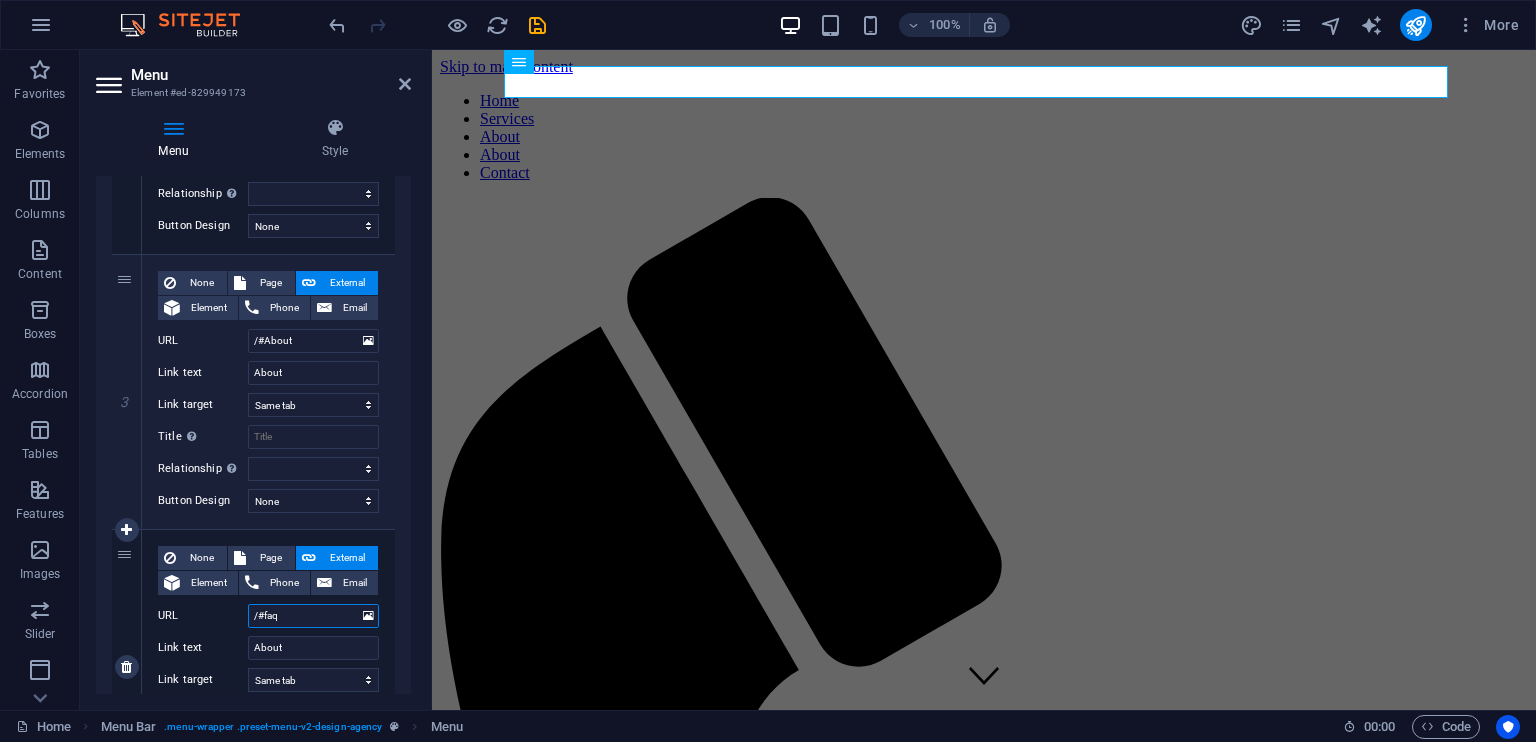 type on "/#About" 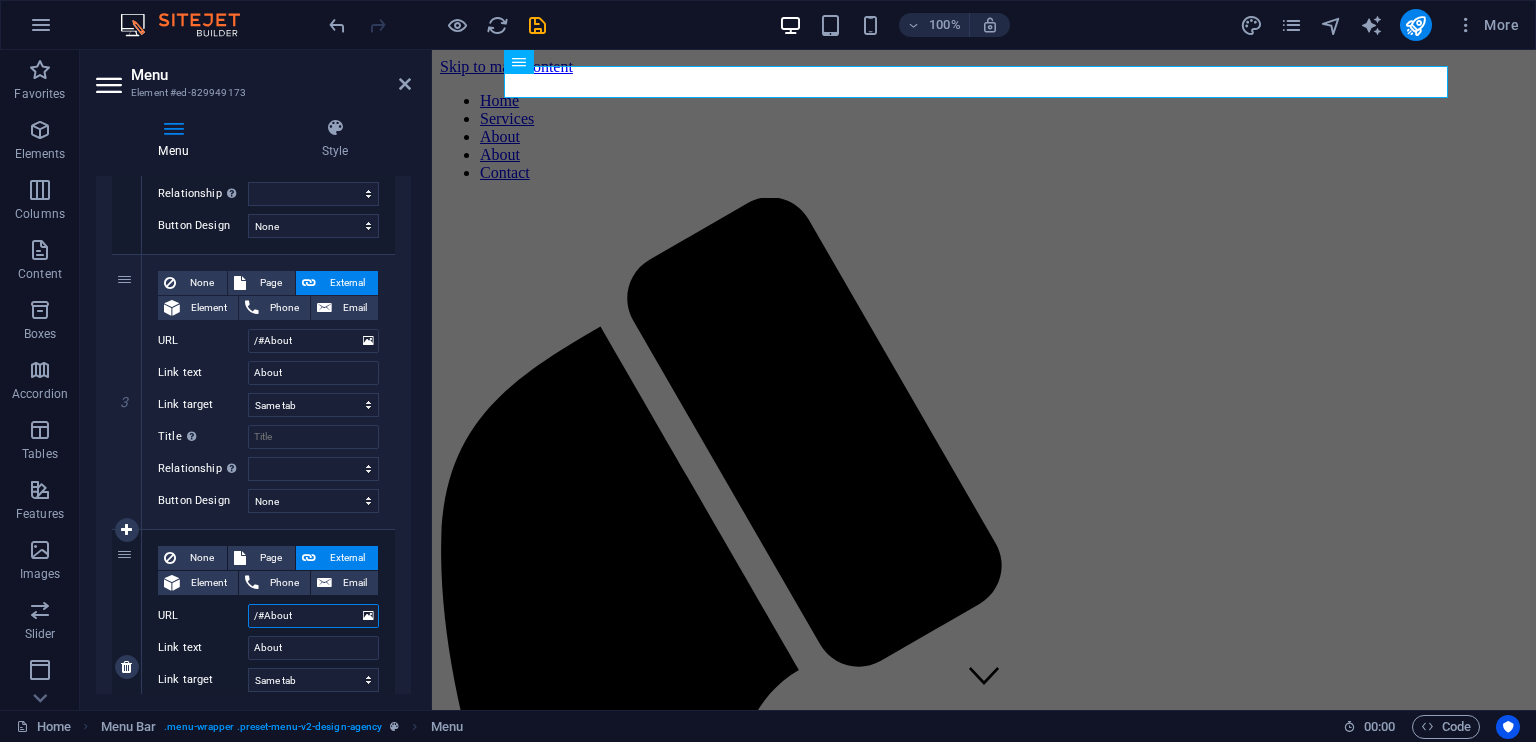 select 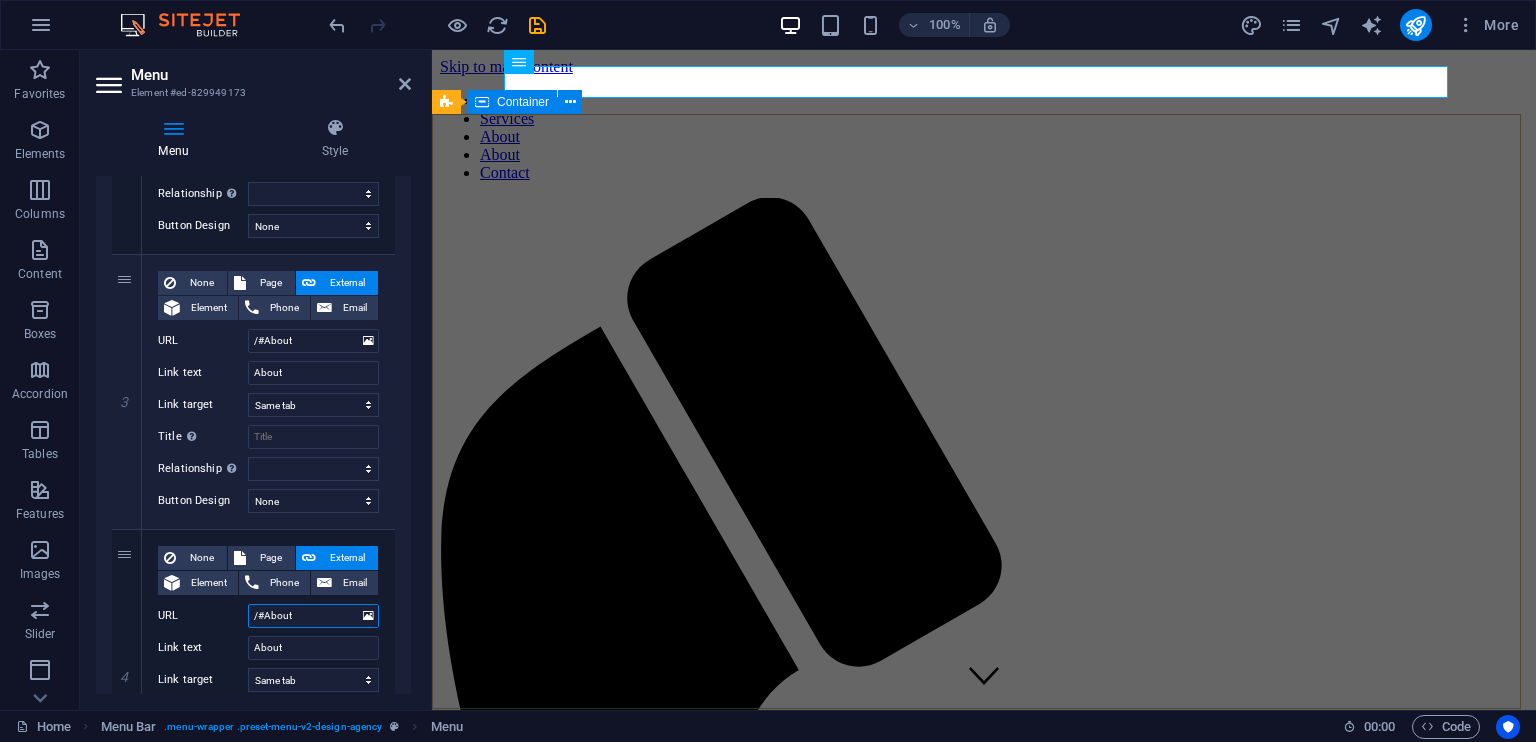 type on "/#About" 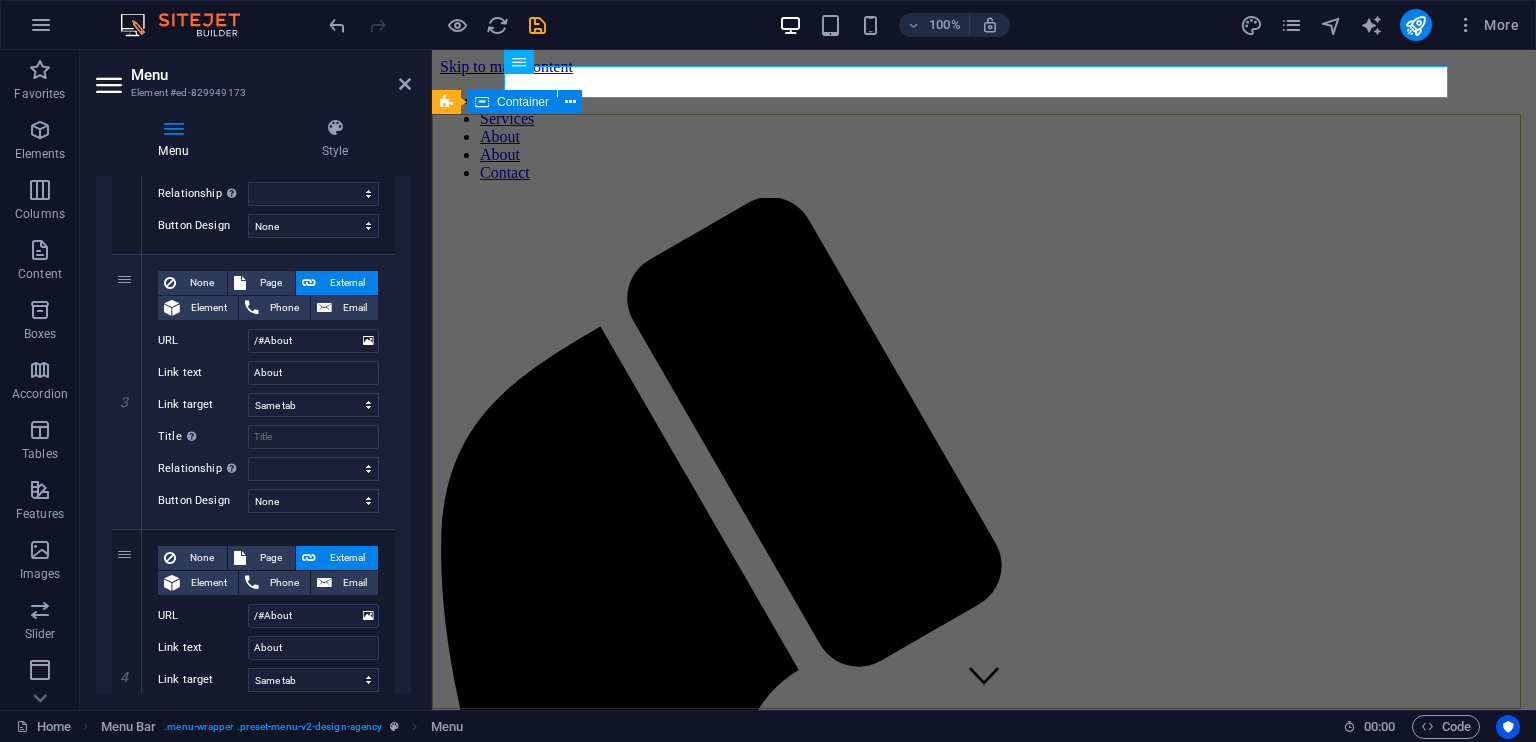 click on "Poineering for Diverse Business Solution Expert IT support and Engineering solution for all industries Learn more" at bounding box center [984, 1745] 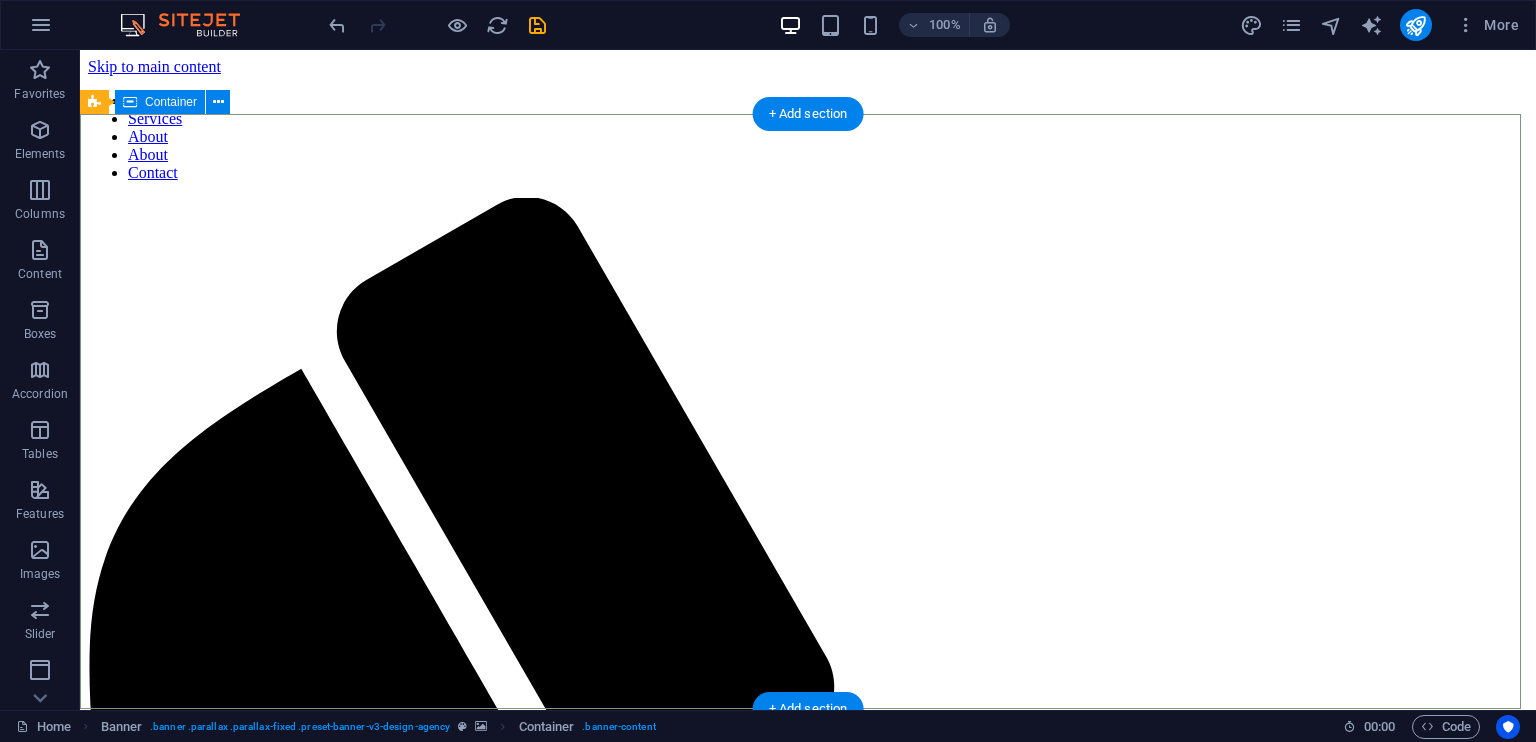 click on "Poineering for Diverse Business Solution Expert IT support and Engineering solution for all industries Learn more" at bounding box center (808, 2213) 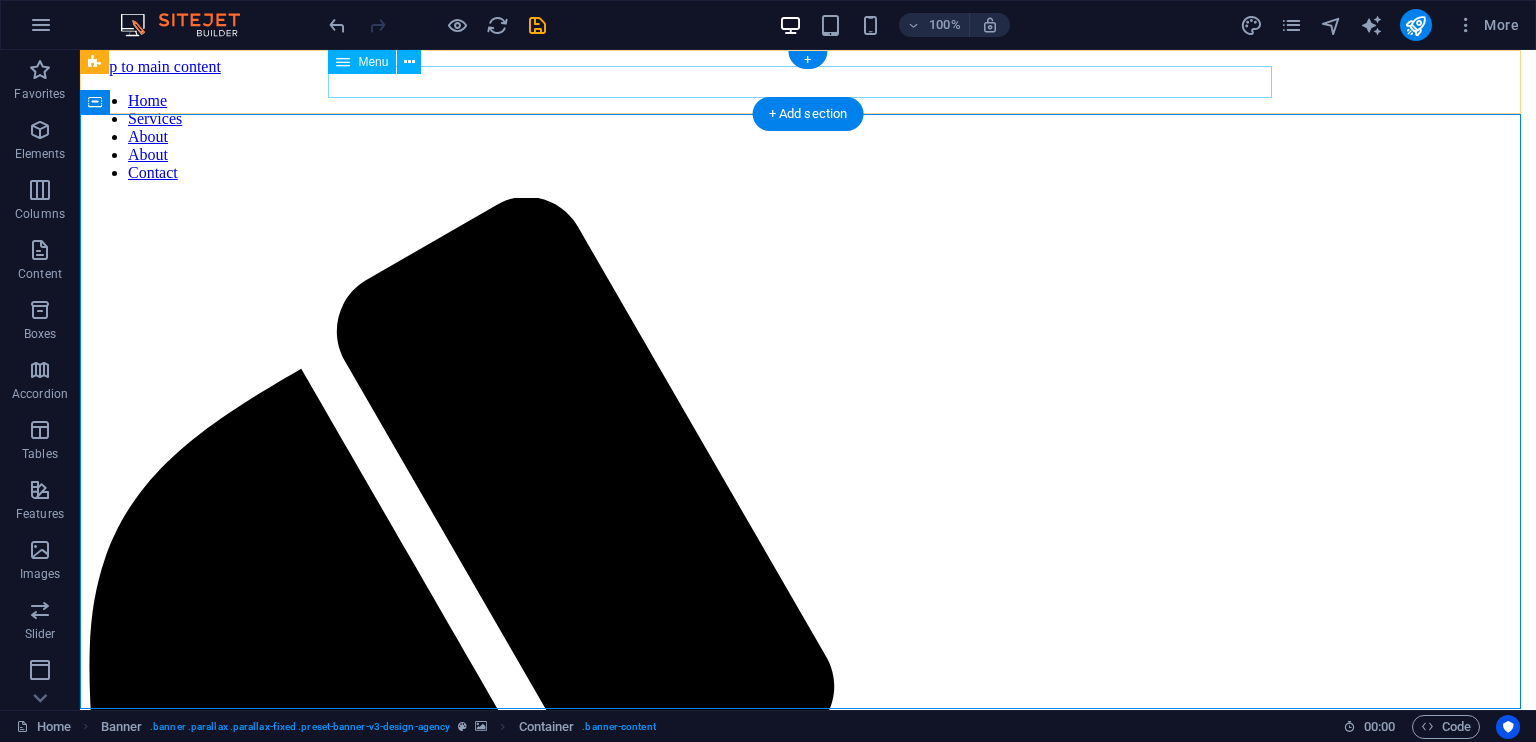 click on "Home Services About About Contact" at bounding box center [808, 137] 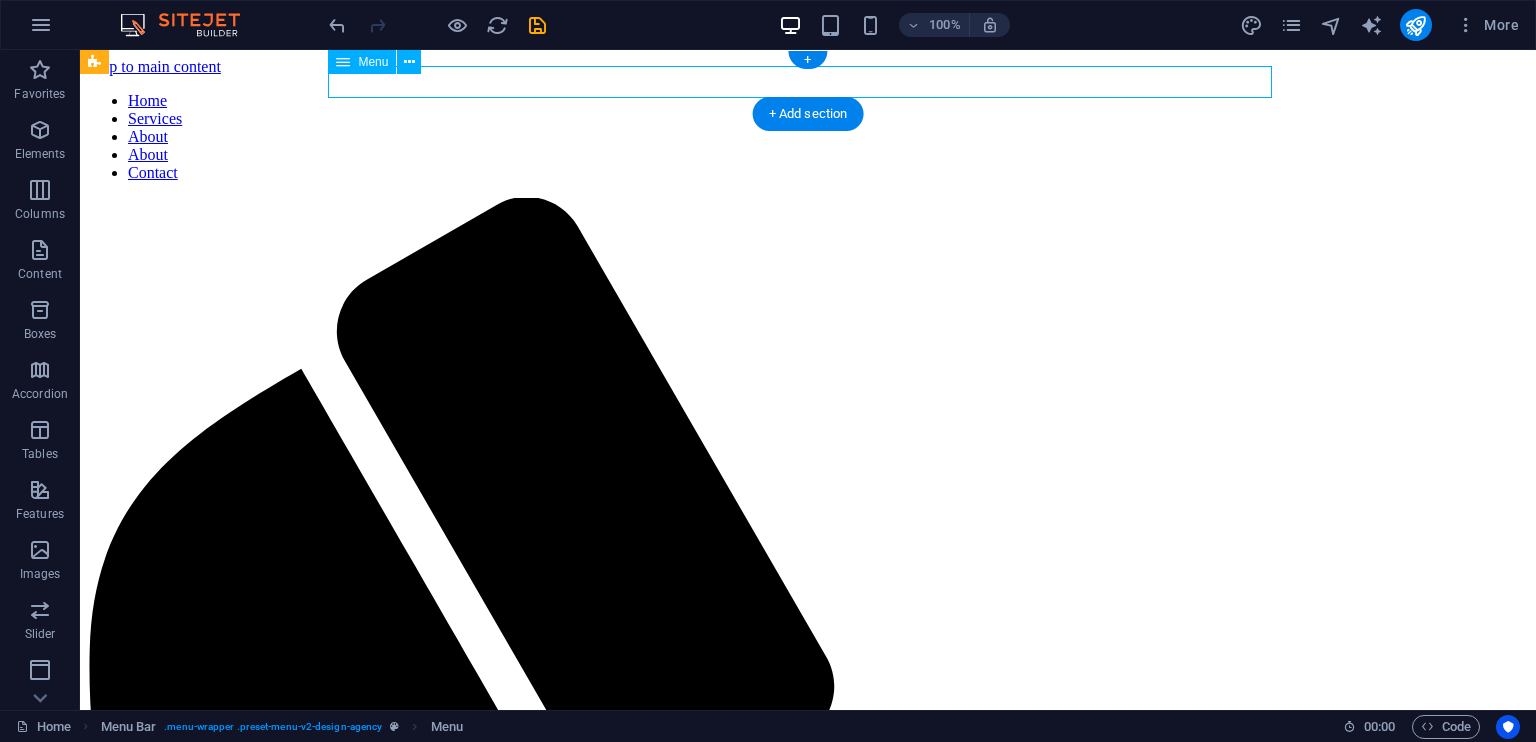 drag, startPoint x: 374, startPoint y: 82, endPoint x: 575, endPoint y: 94, distance: 201.3579 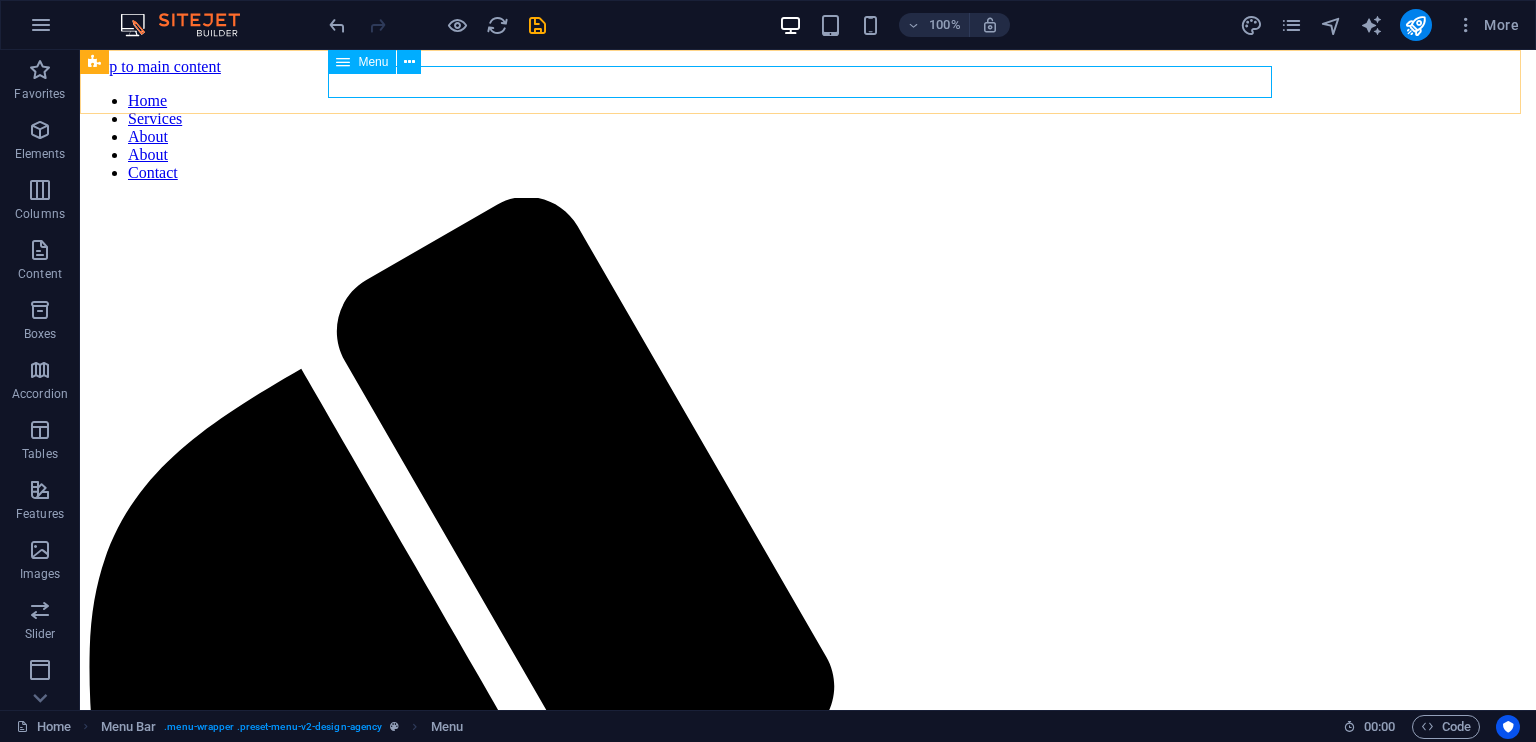 click at bounding box center (343, 62) 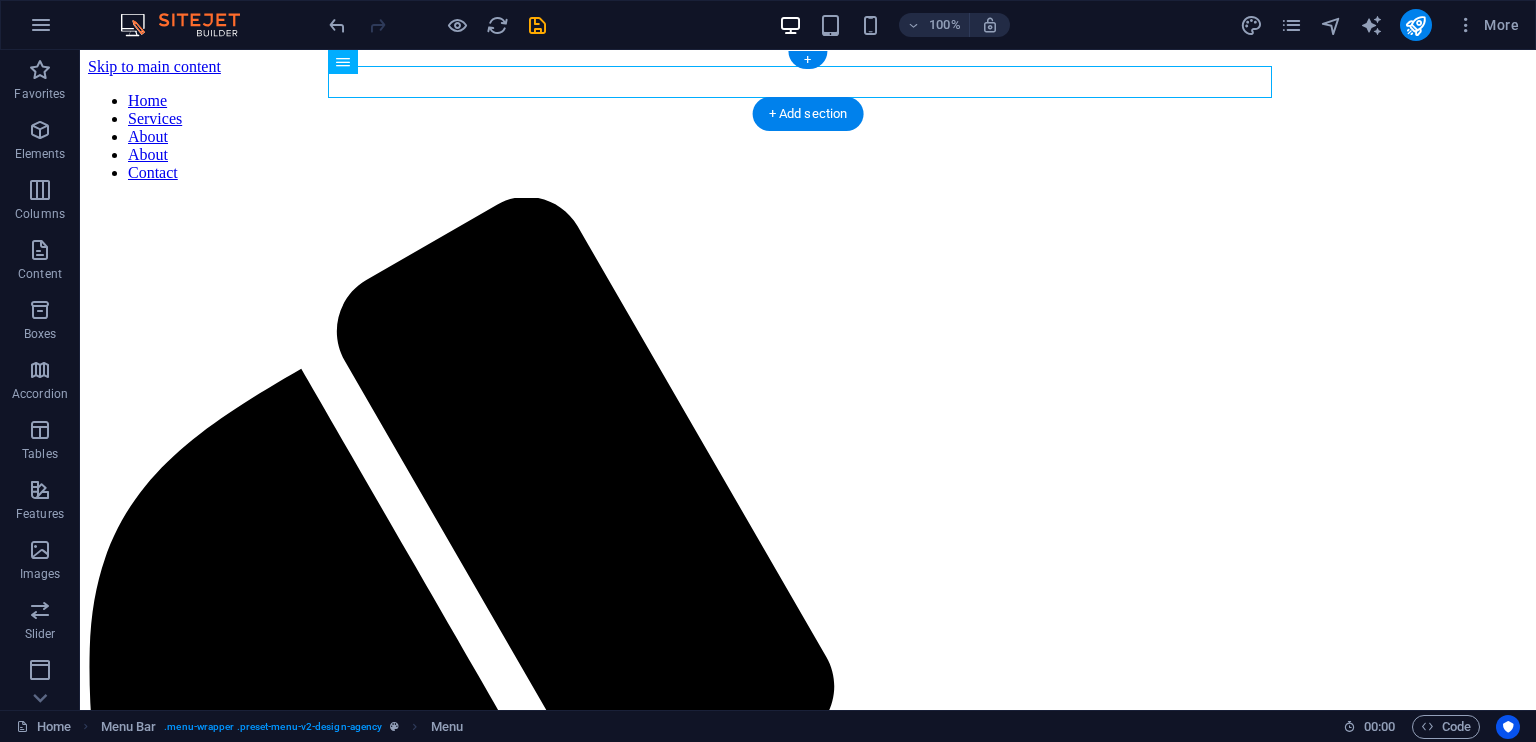 drag, startPoint x: 416, startPoint y: 114, endPoint x: 718, endPoint y: 82, distance: 303.69064 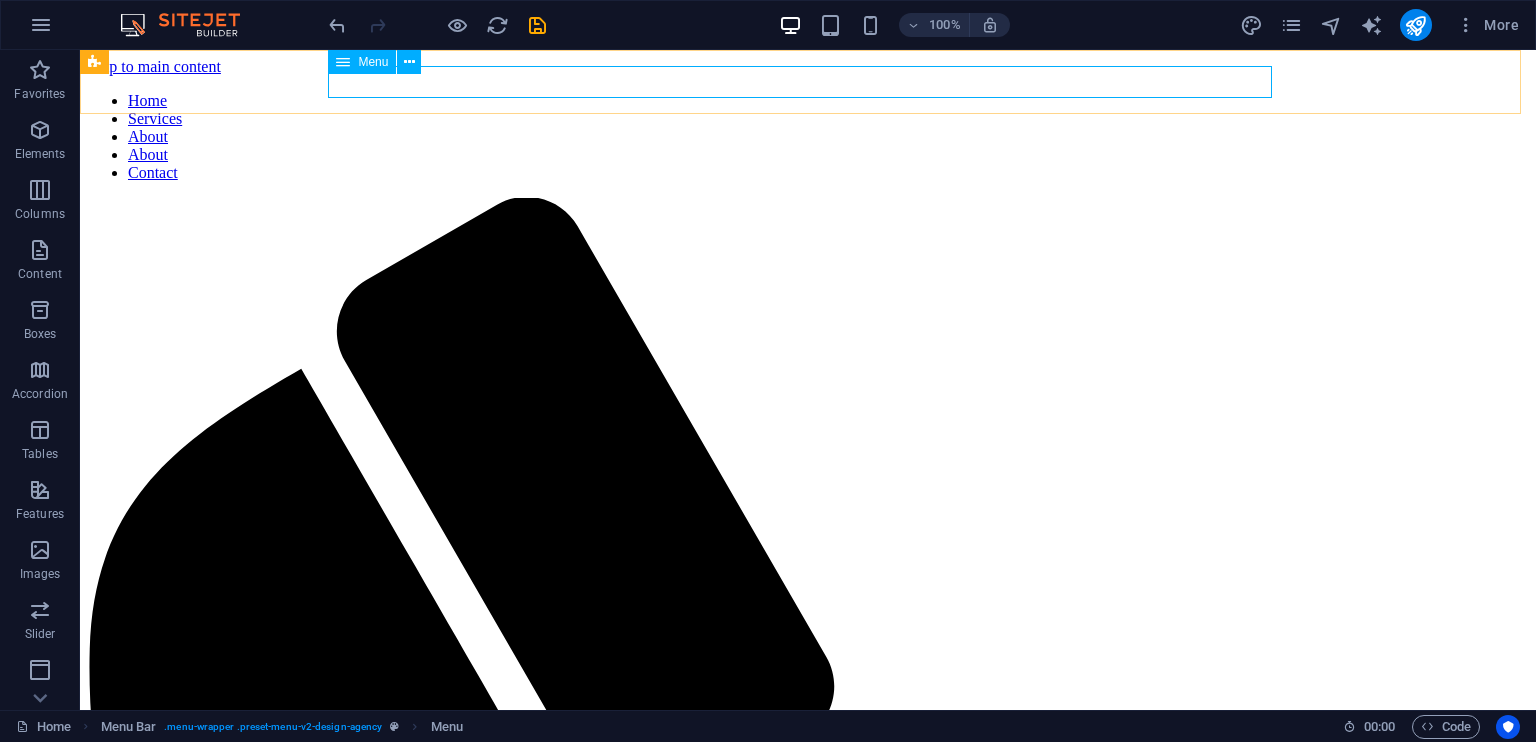 click on "Menu" at bounding box center (362, 62) 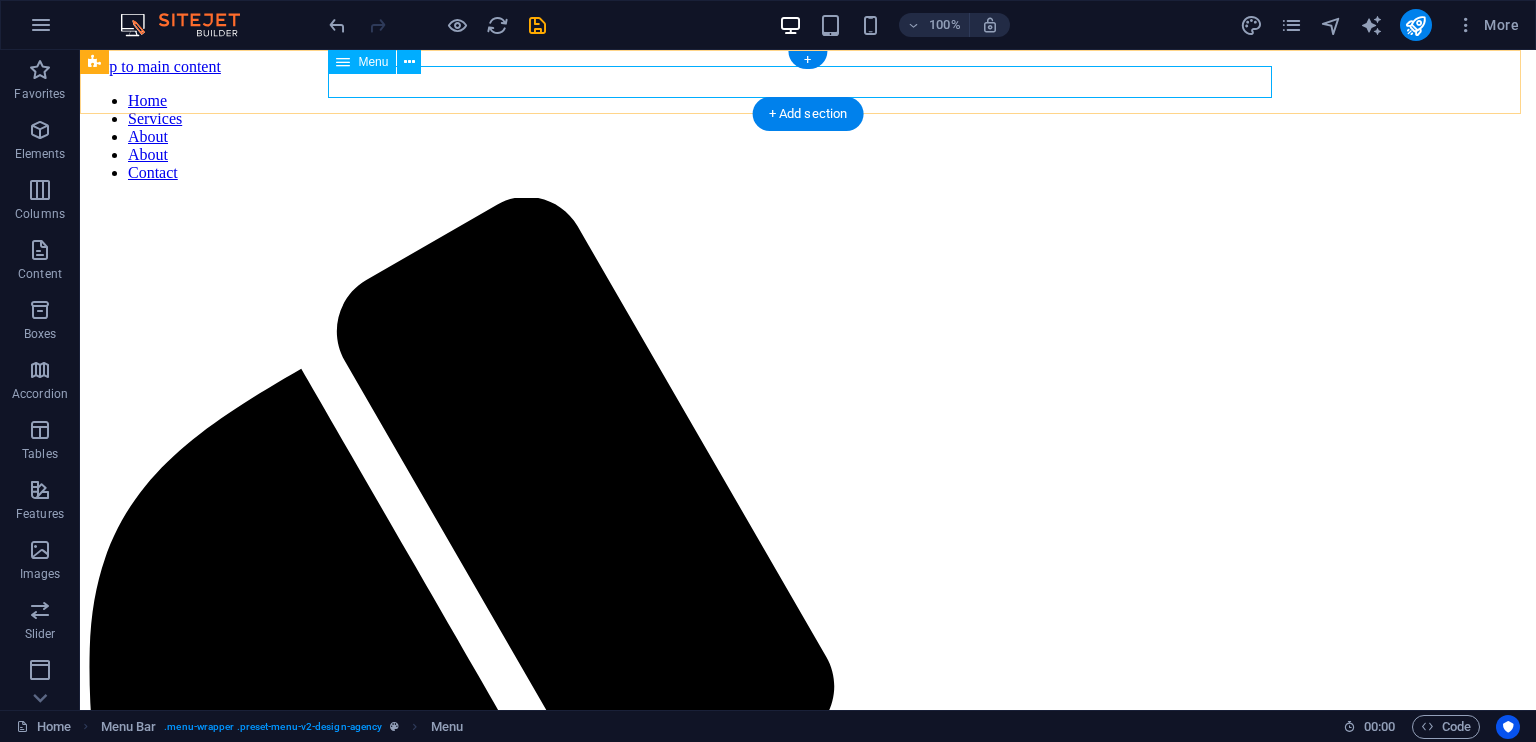 drag, startPoint x: 413, startPoint y: 123, endPoint x: 460, endPoint y: 82, distance: 62.369865 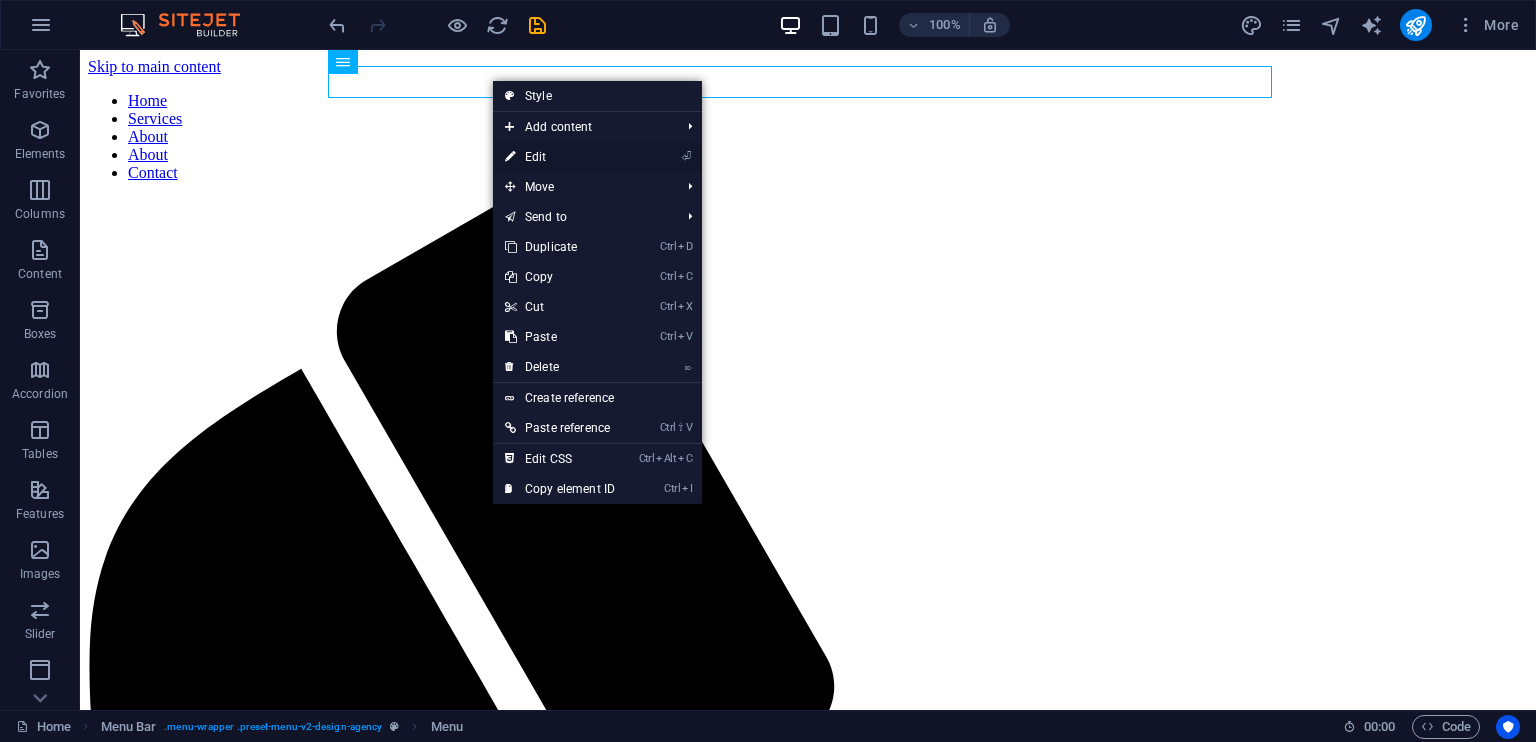 click on "⏎  Edit" at bounding box center (560, 157) 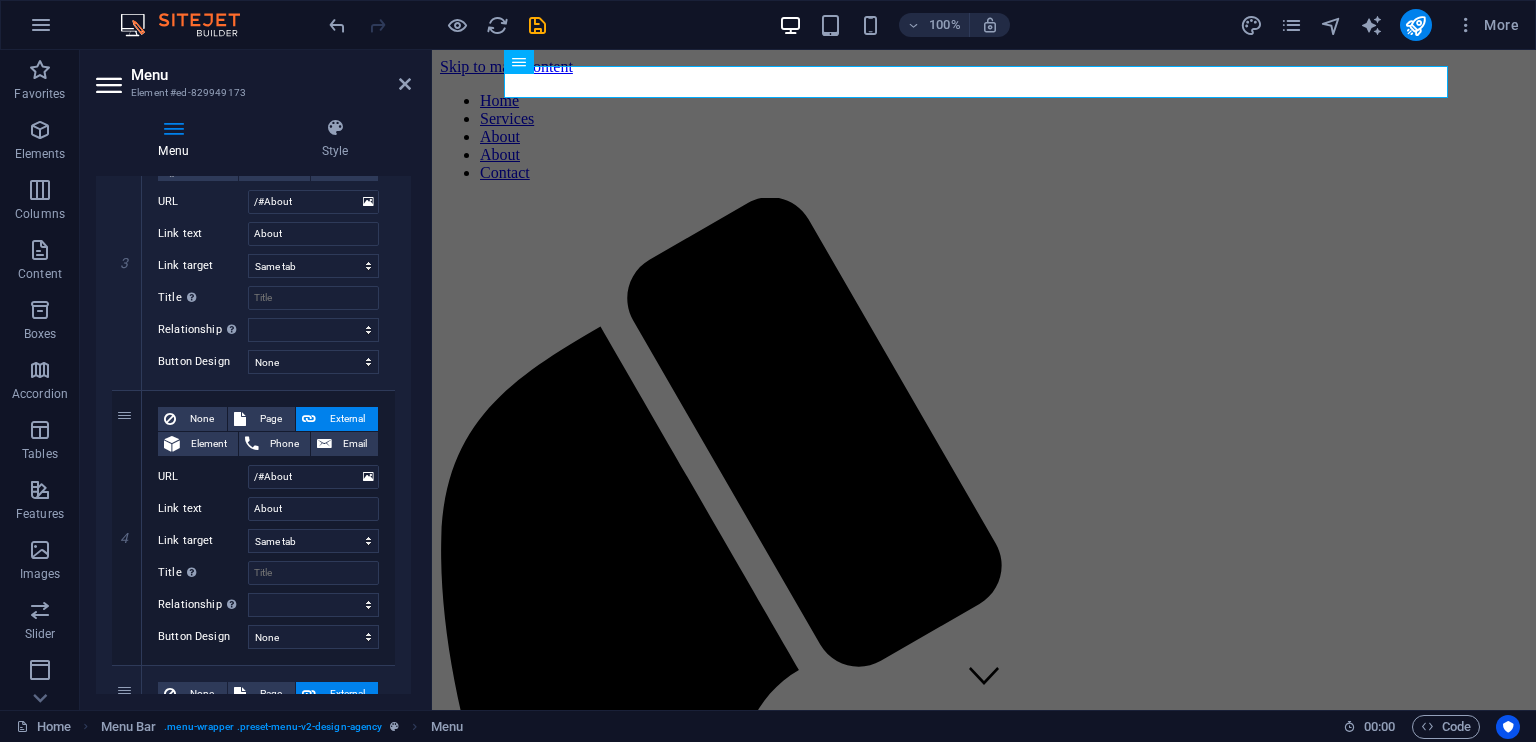 scroll, scrollTop: 818, scrollLeft: 0, axis: vertical 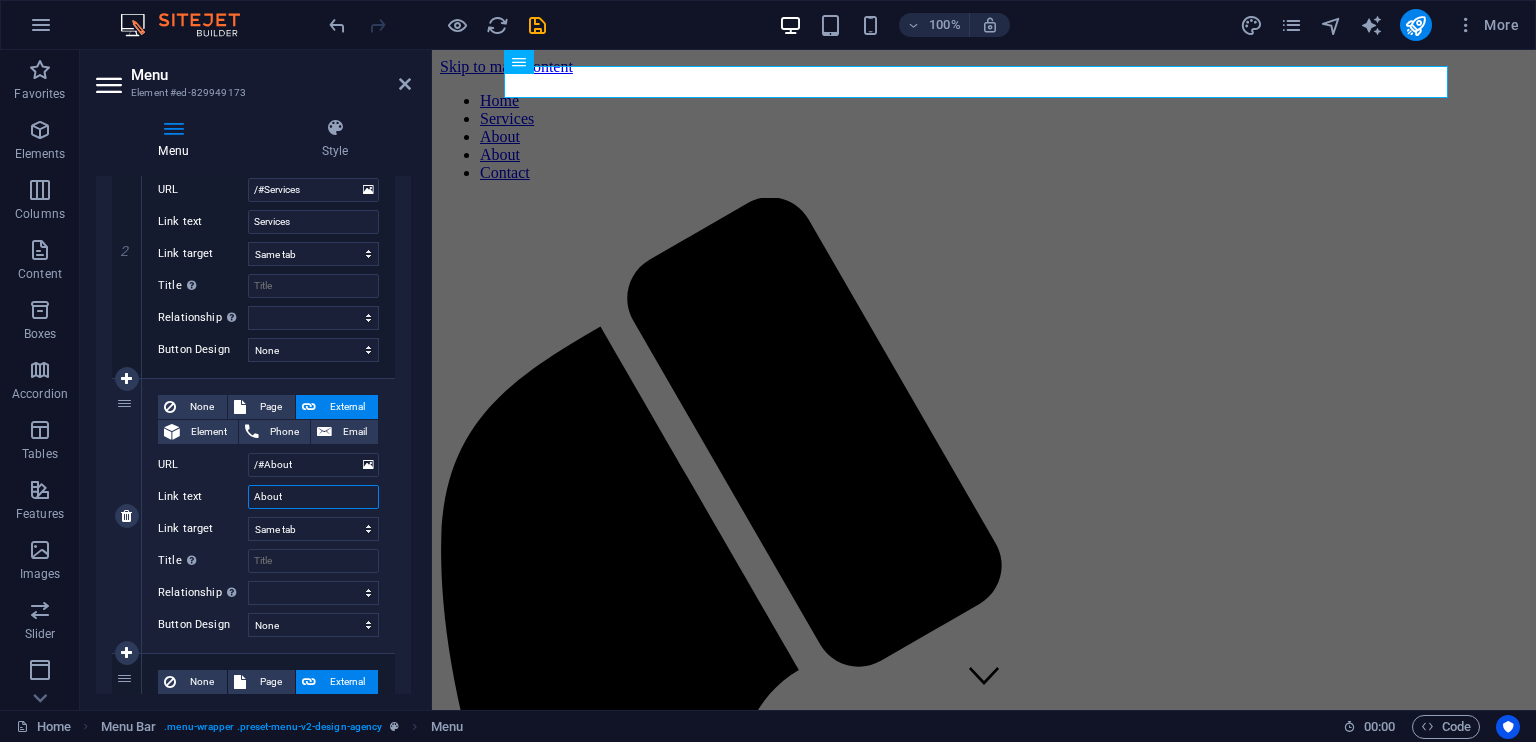 drag, startPoint x: 298, startPoint y: 493, endPoint x: 237, endPoint y: 495, distance: 61.03278 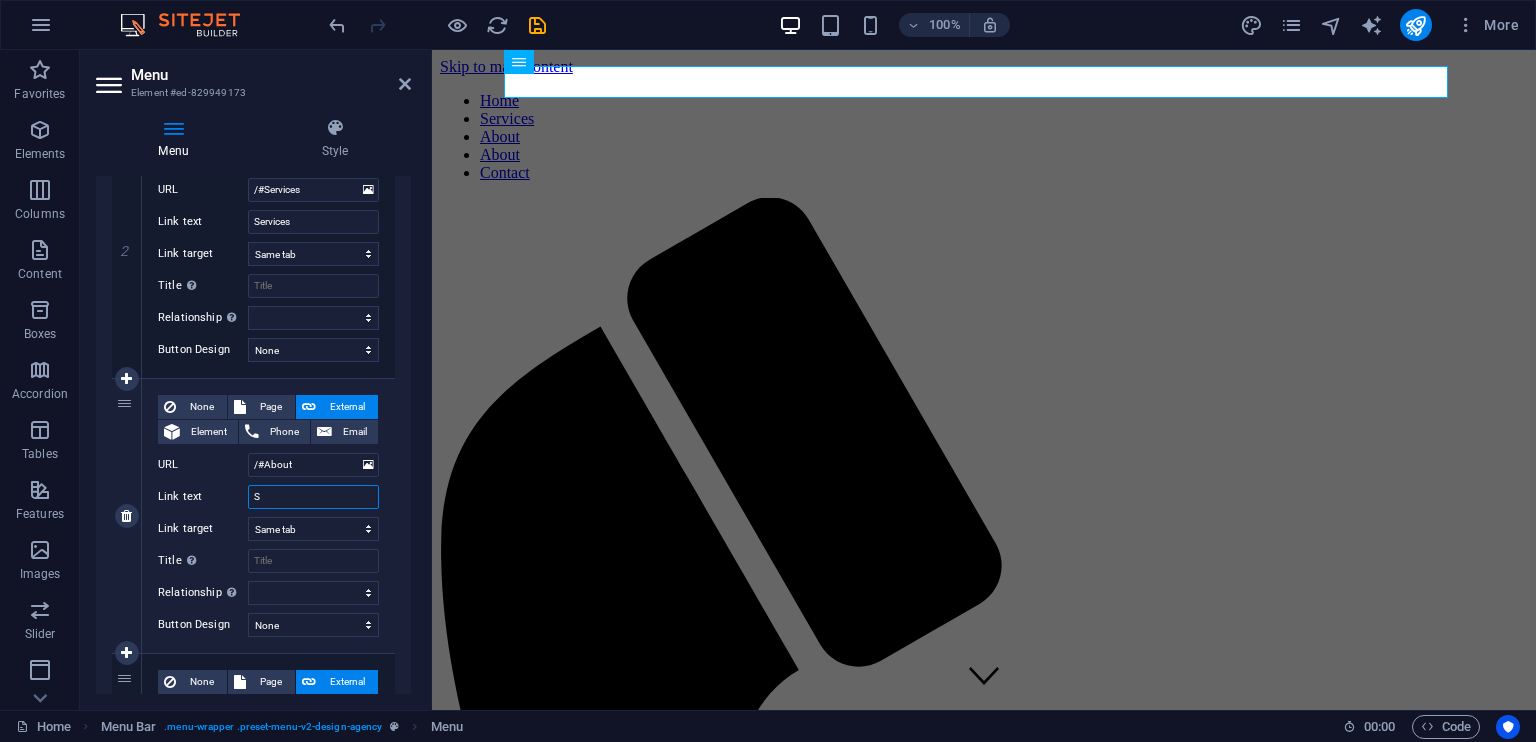 select 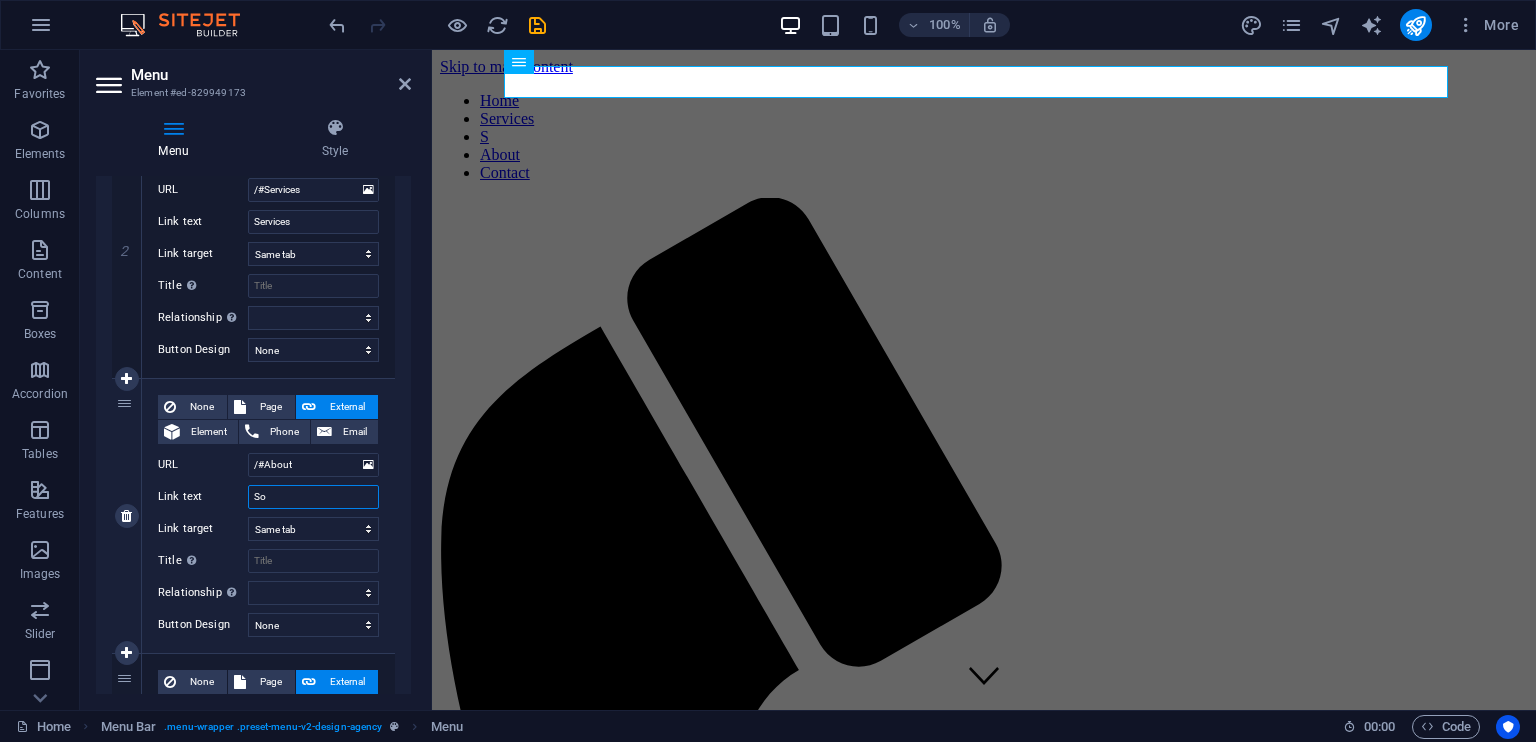 type on "Sol" 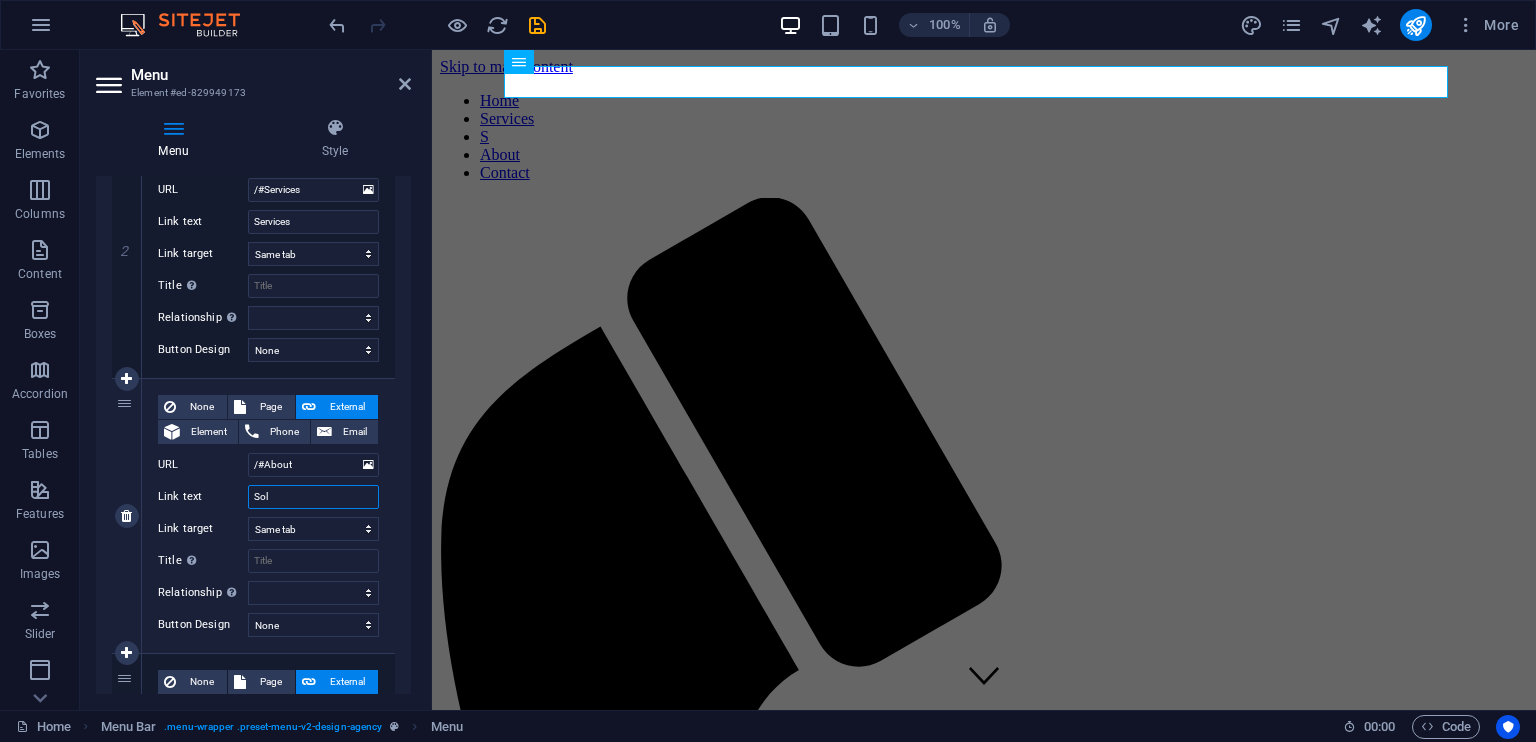 select 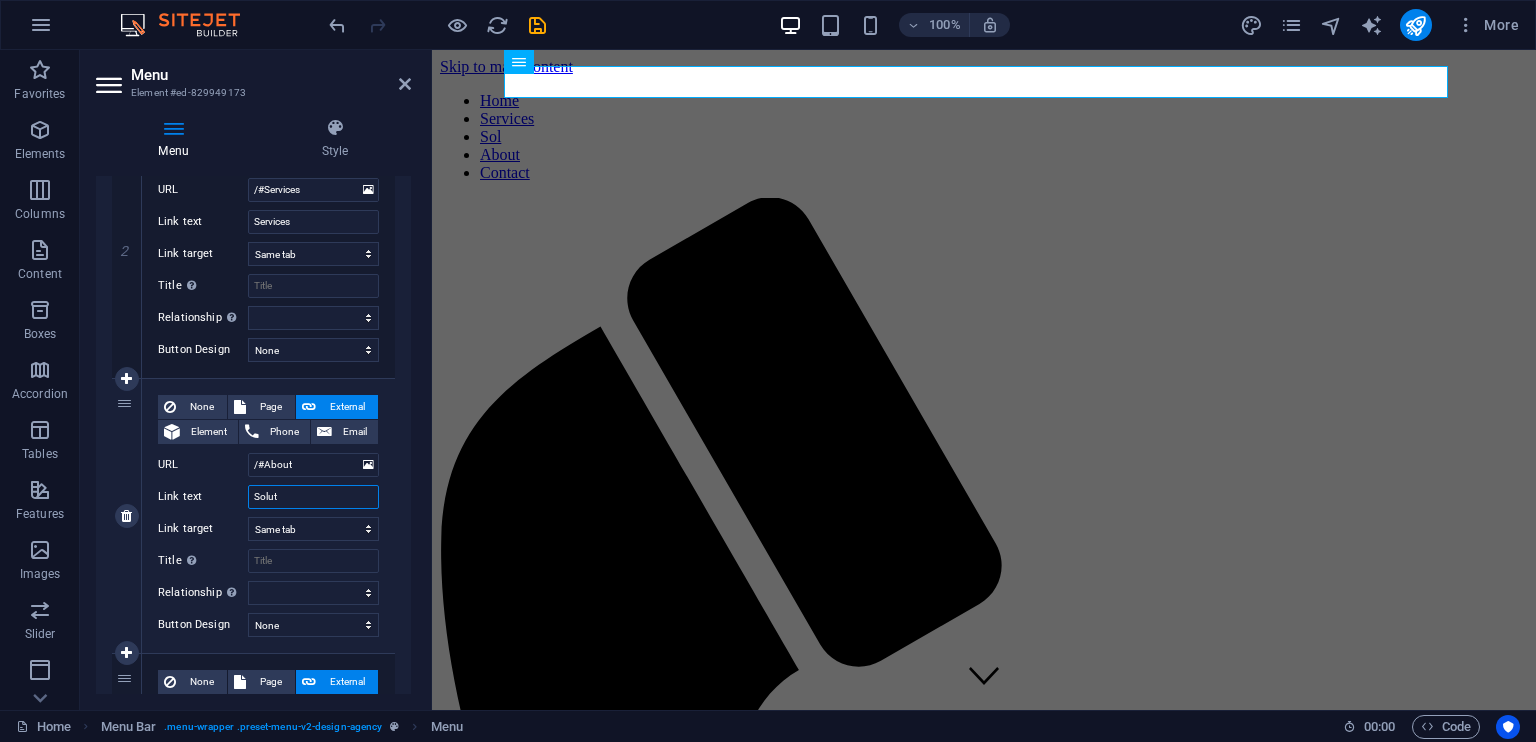 type on "Soluti" 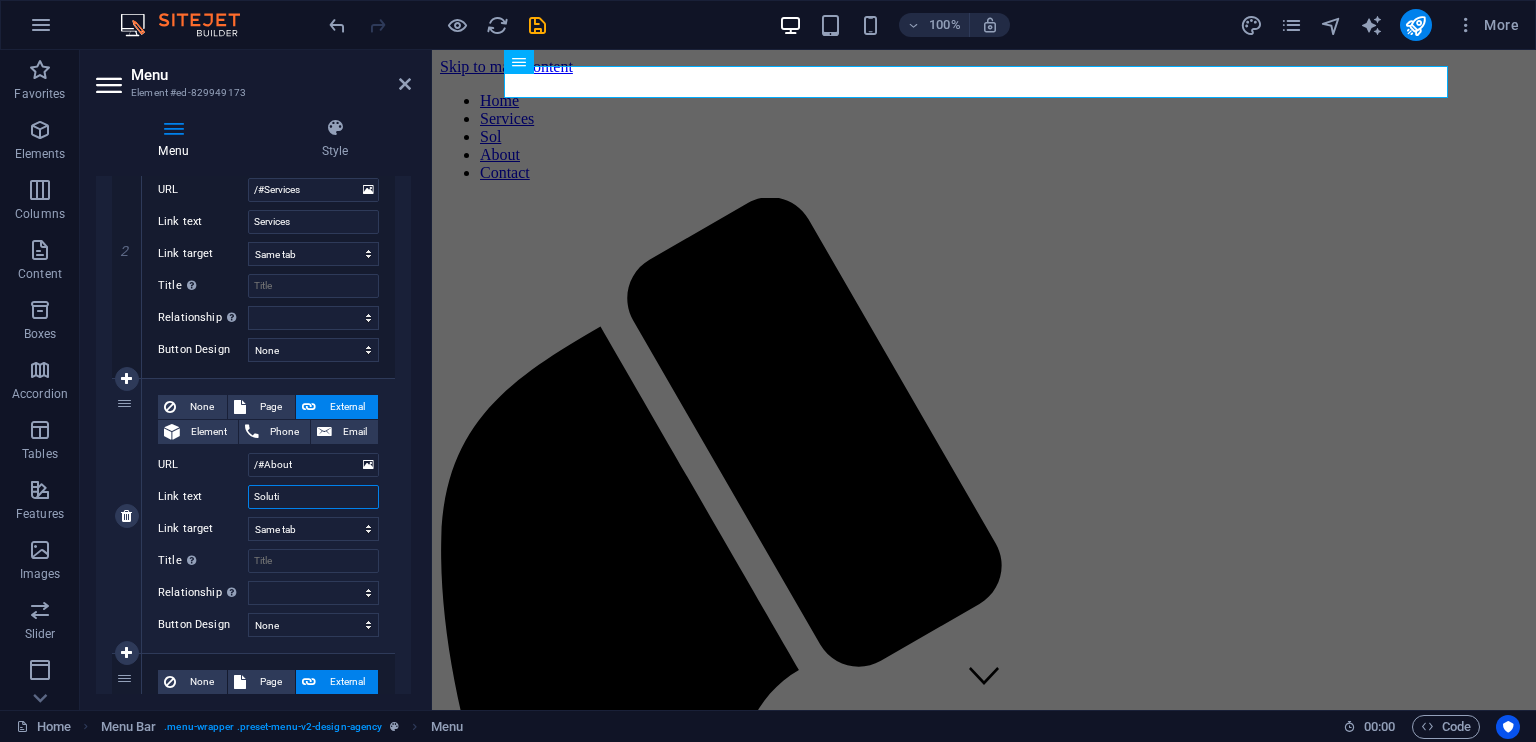 select 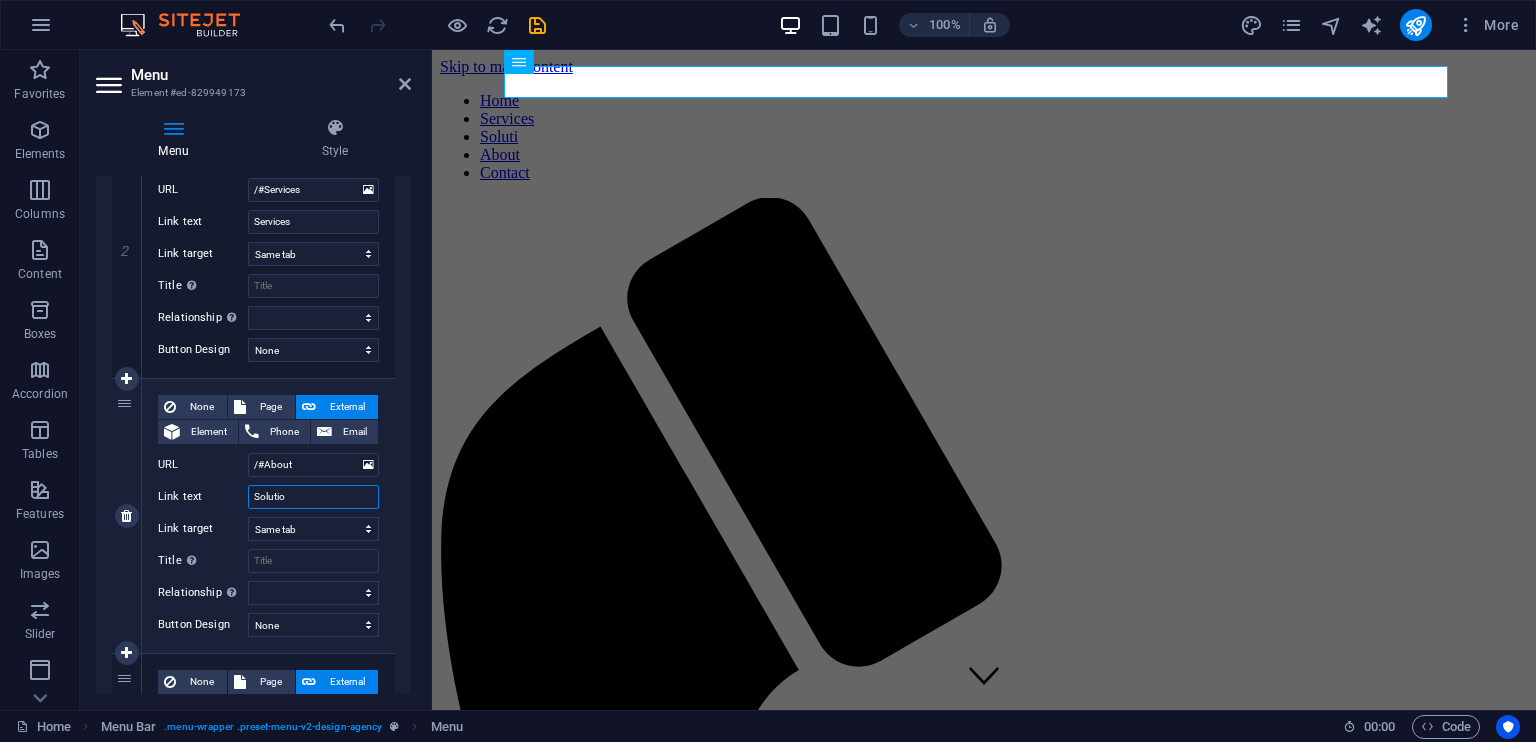 type on "Solution" 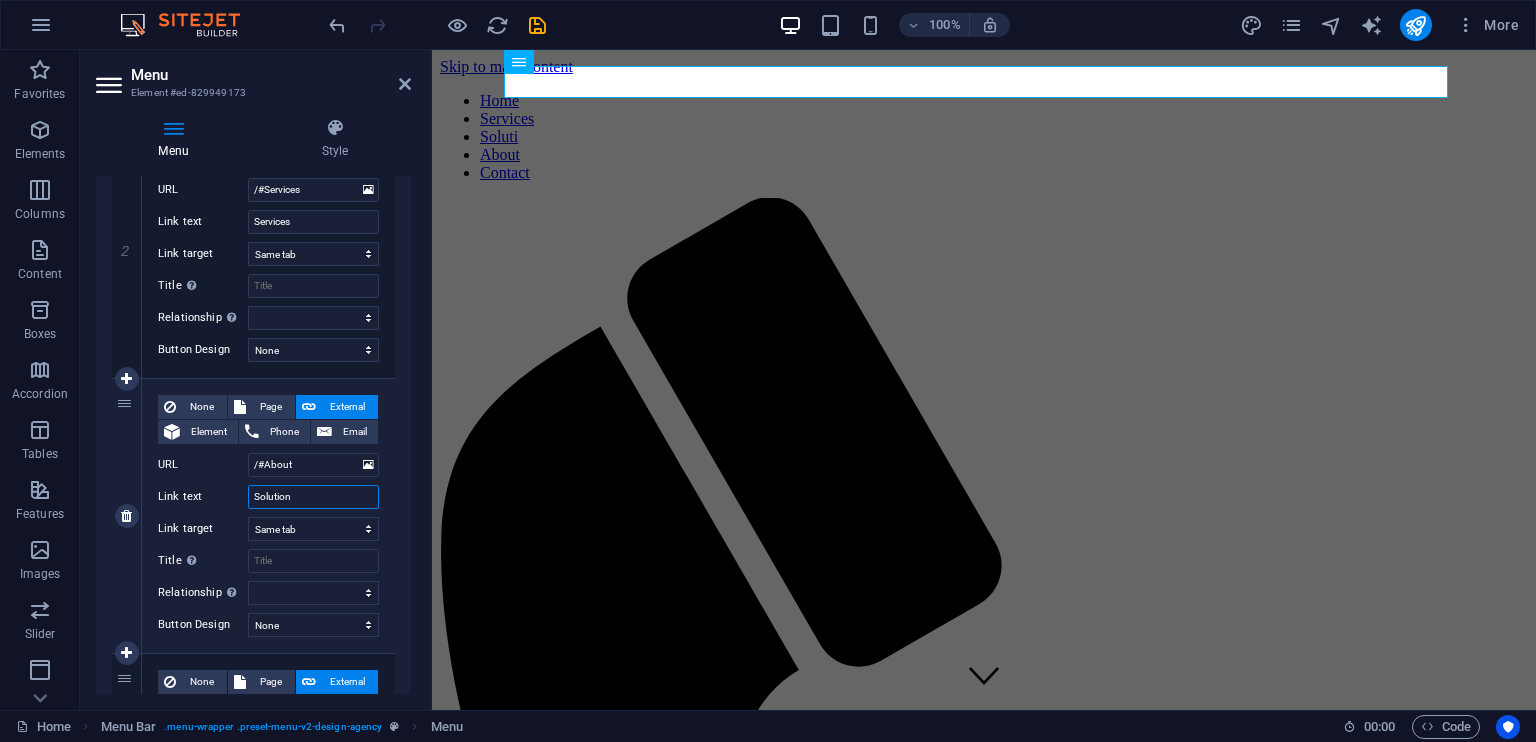 select 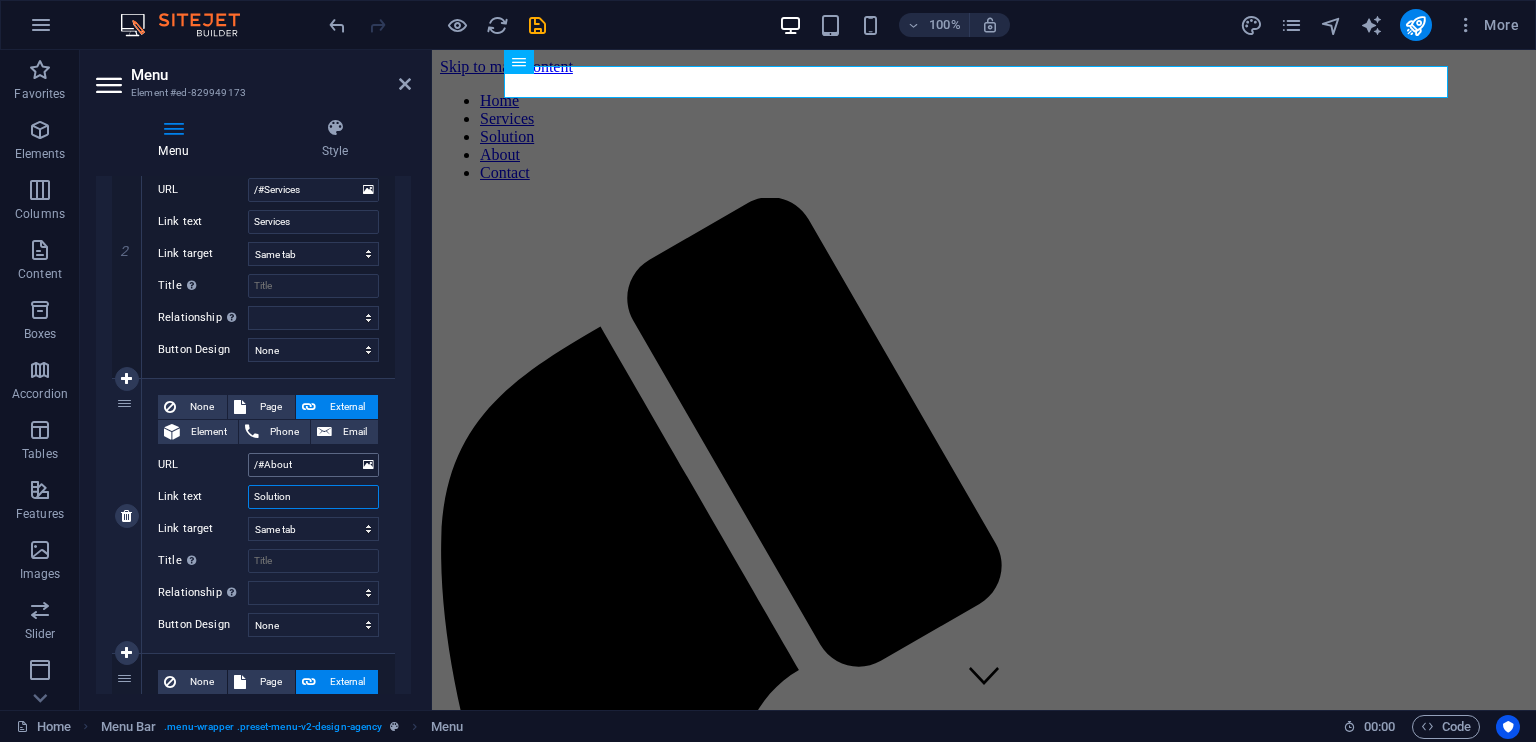 type on "Solution" 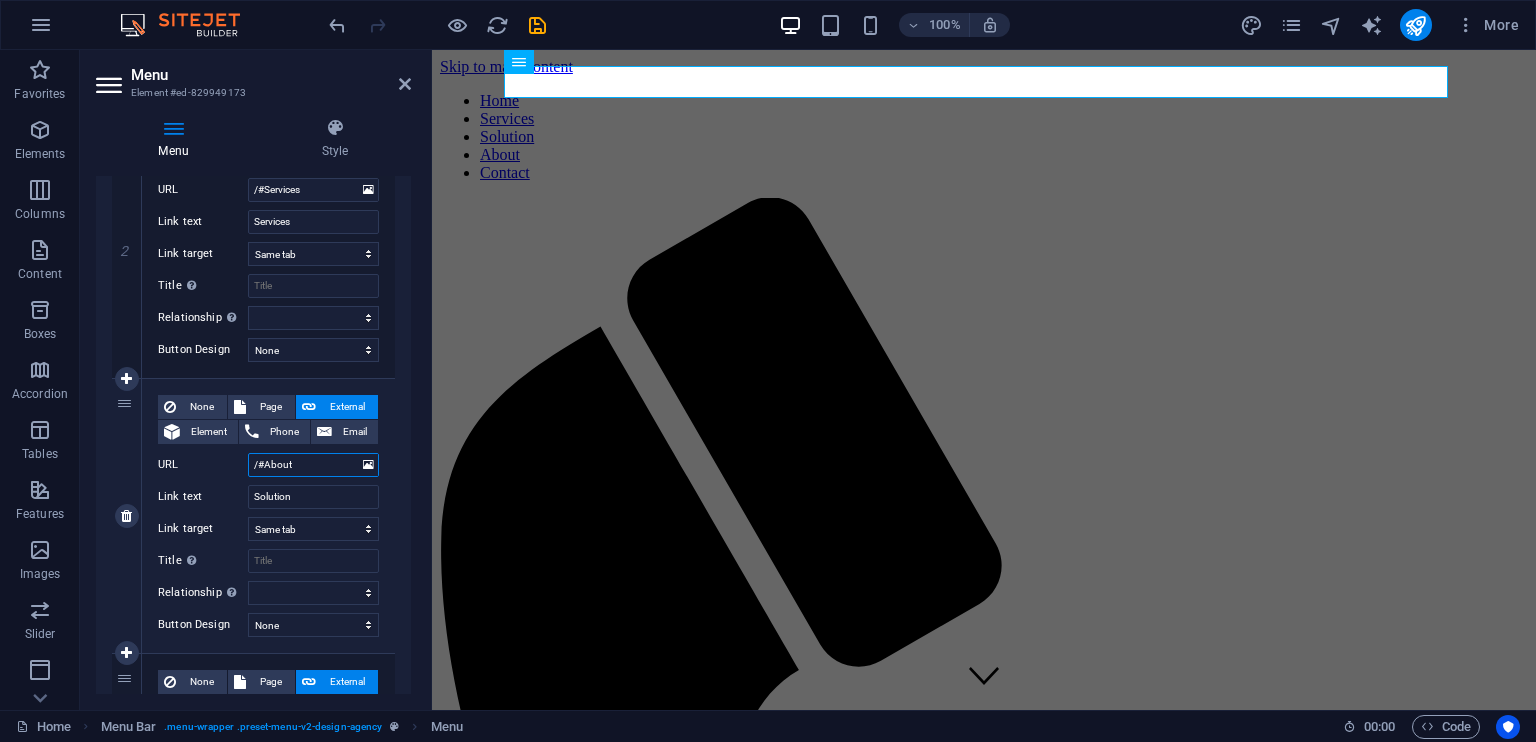 drag, startPoint x: 307, startPoint y: 465, endPoint x: 272, endPoint y: 463, distance: 35.057095 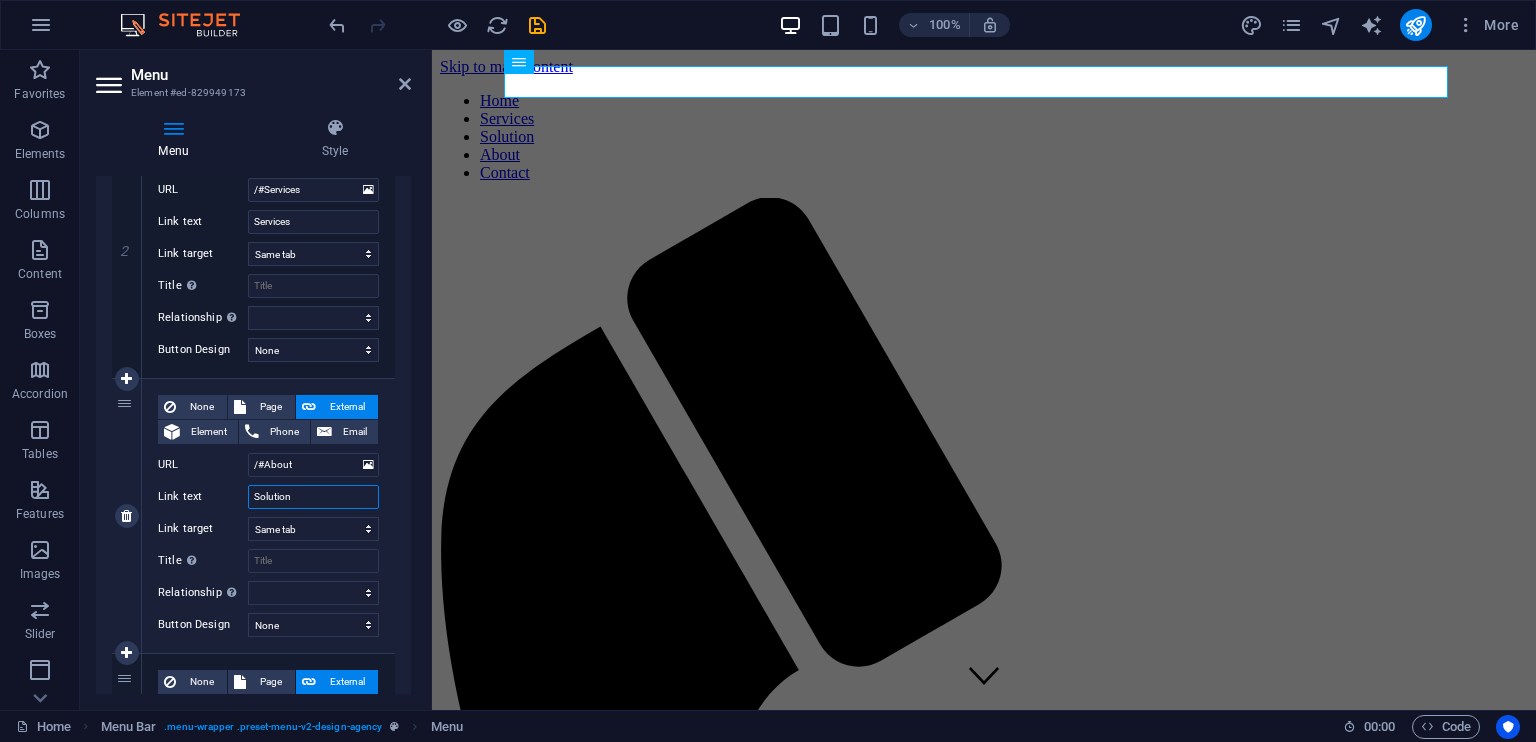 drag, startPoint x: 304, startPoint y: 492, endPoint x: 240, endPoint y: 495, distance: 64.070274 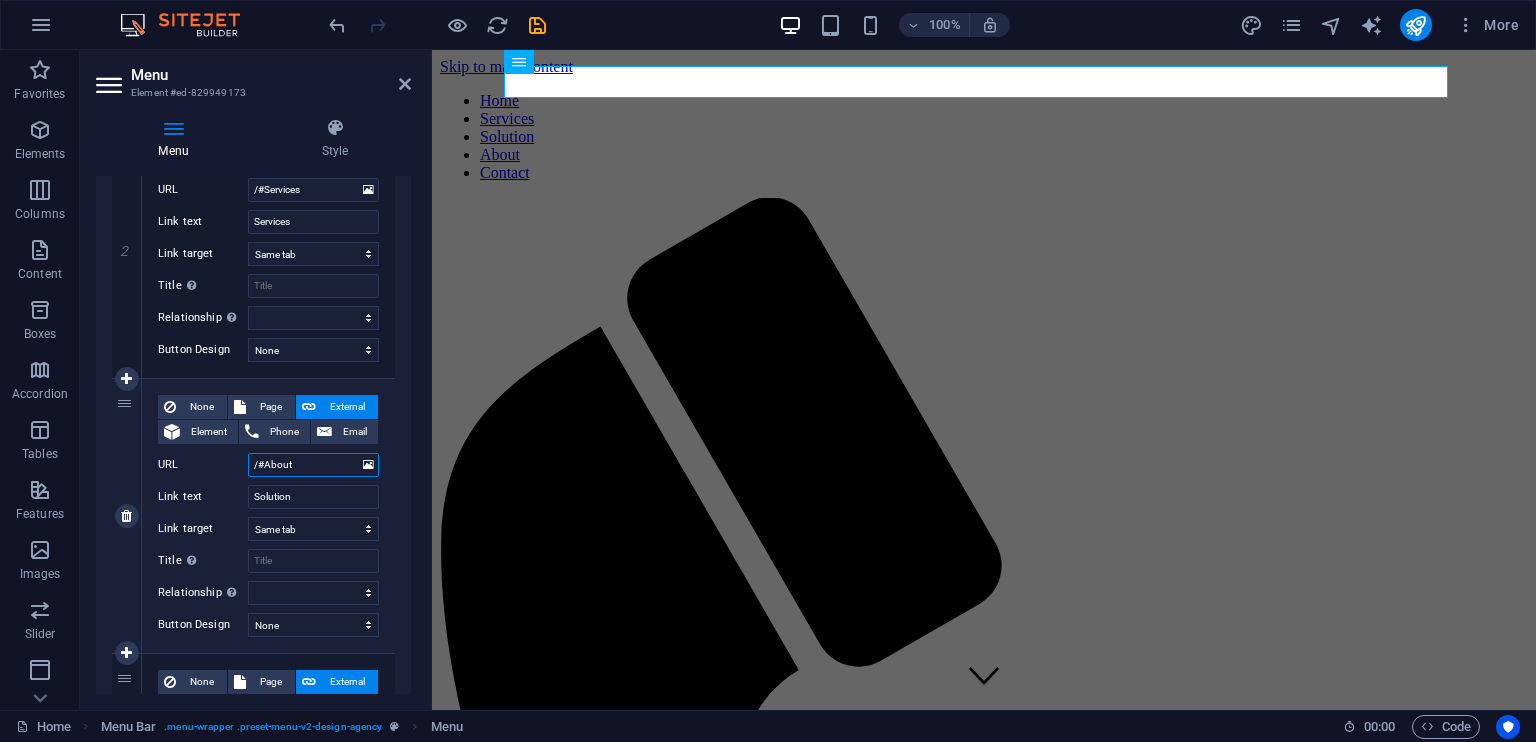 click on "/#About" at bounding box center [313, 465] 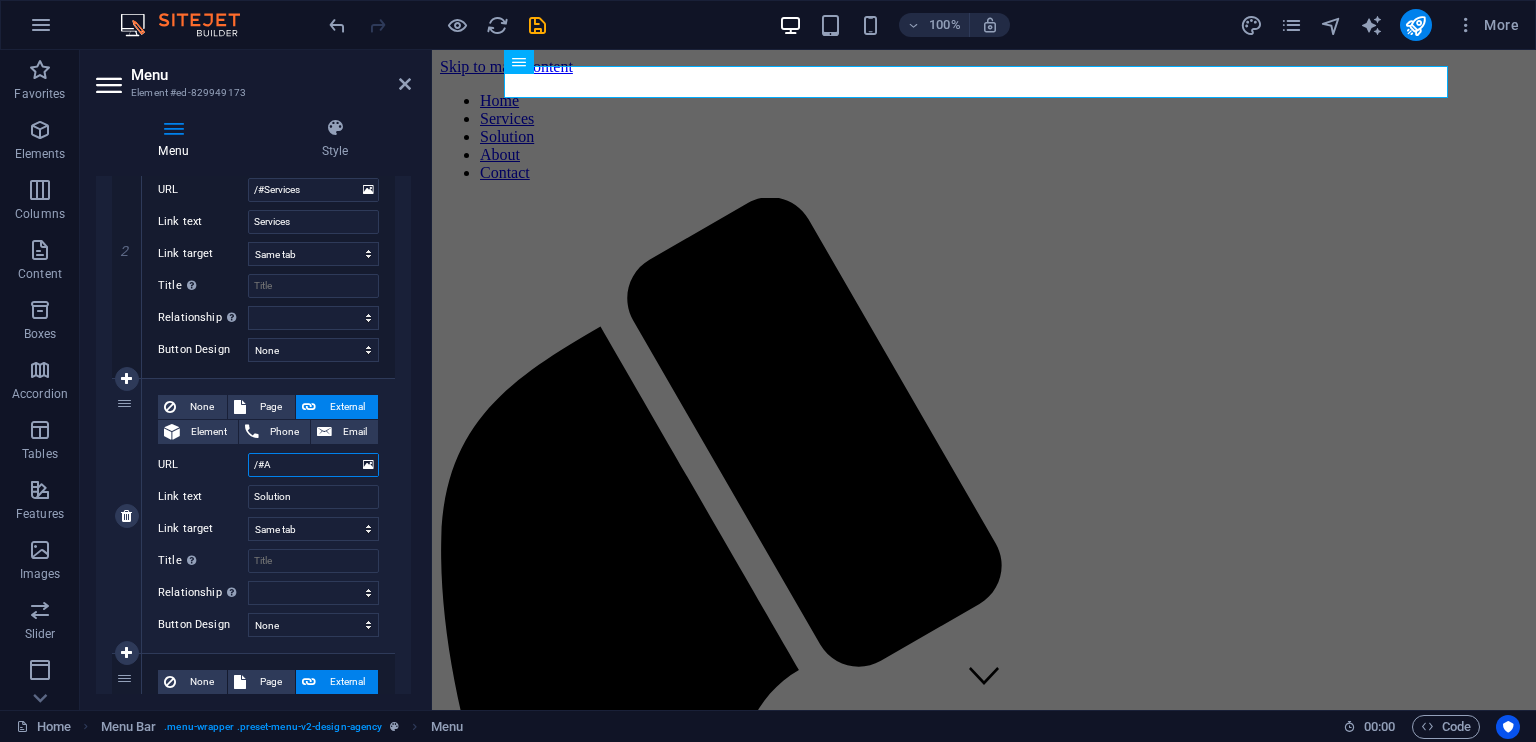 type on "/#" 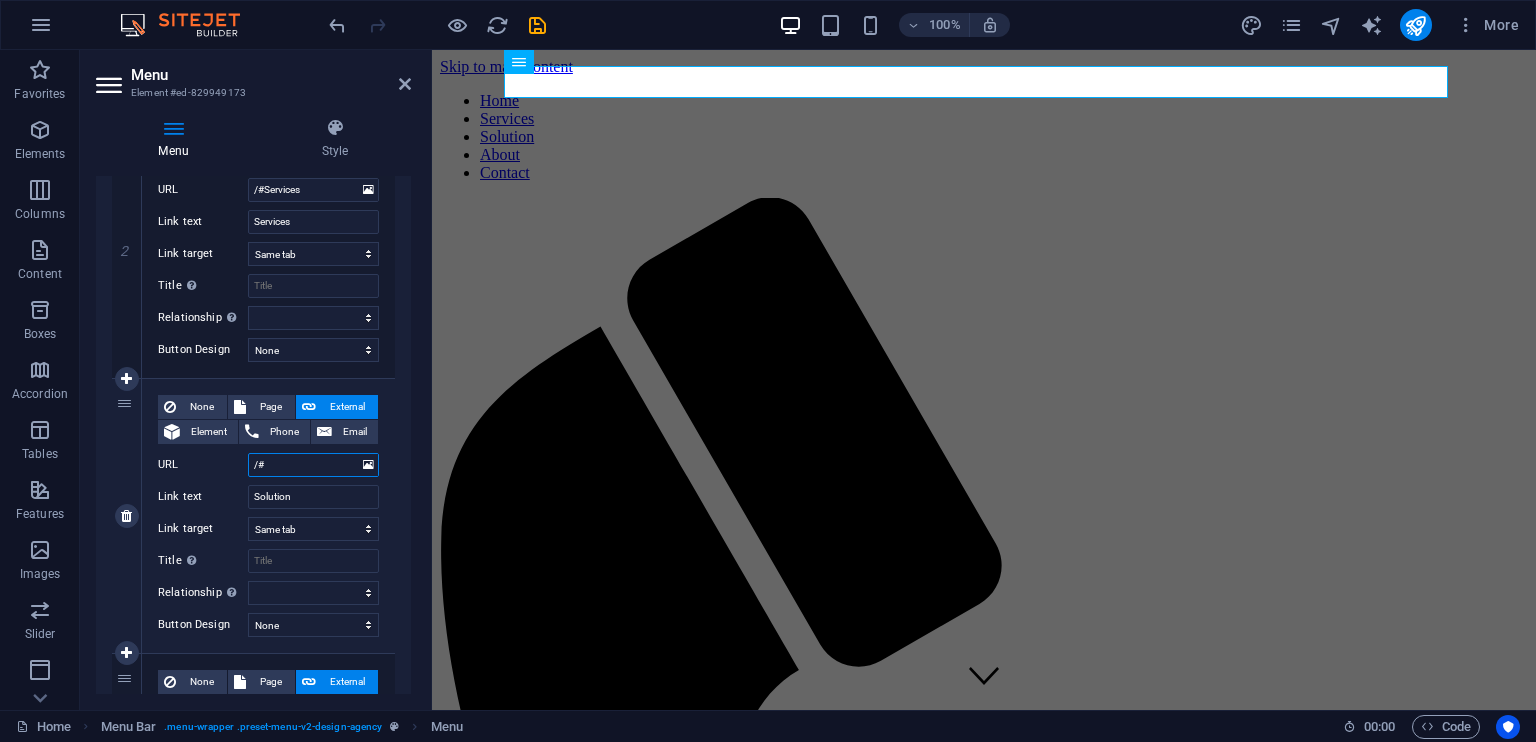 select 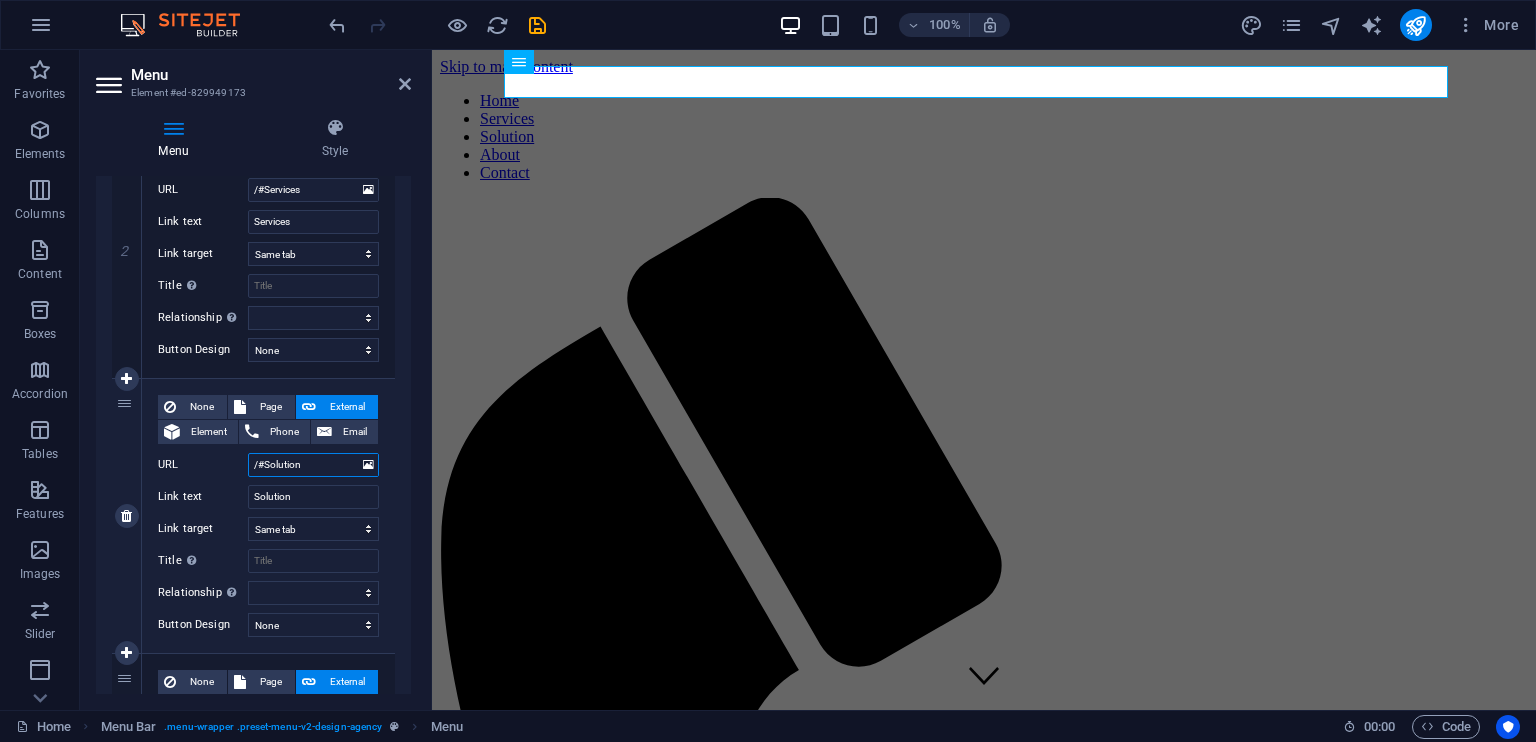 select 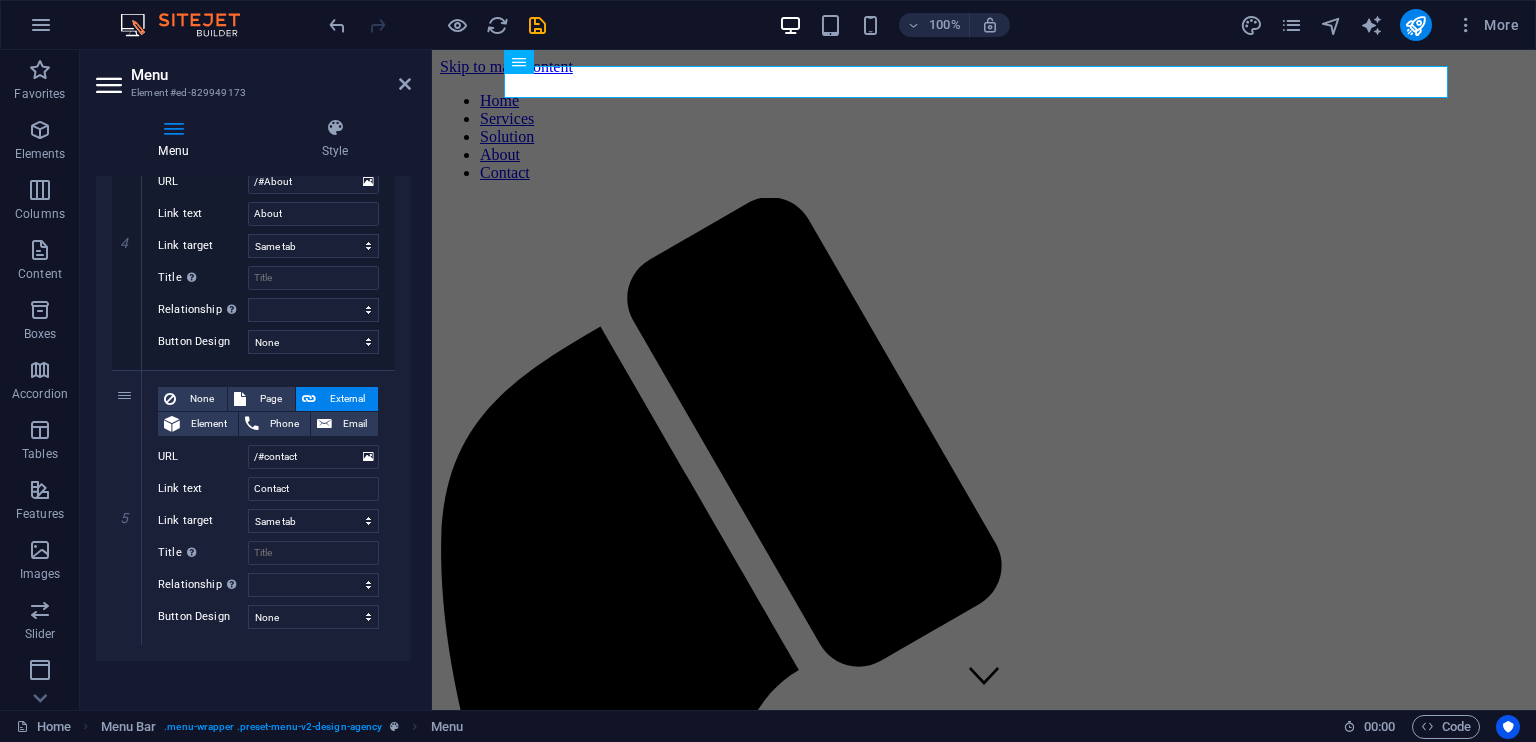 scroll, scrollTop: 1100, scrollLeft: 0, axis: vertical 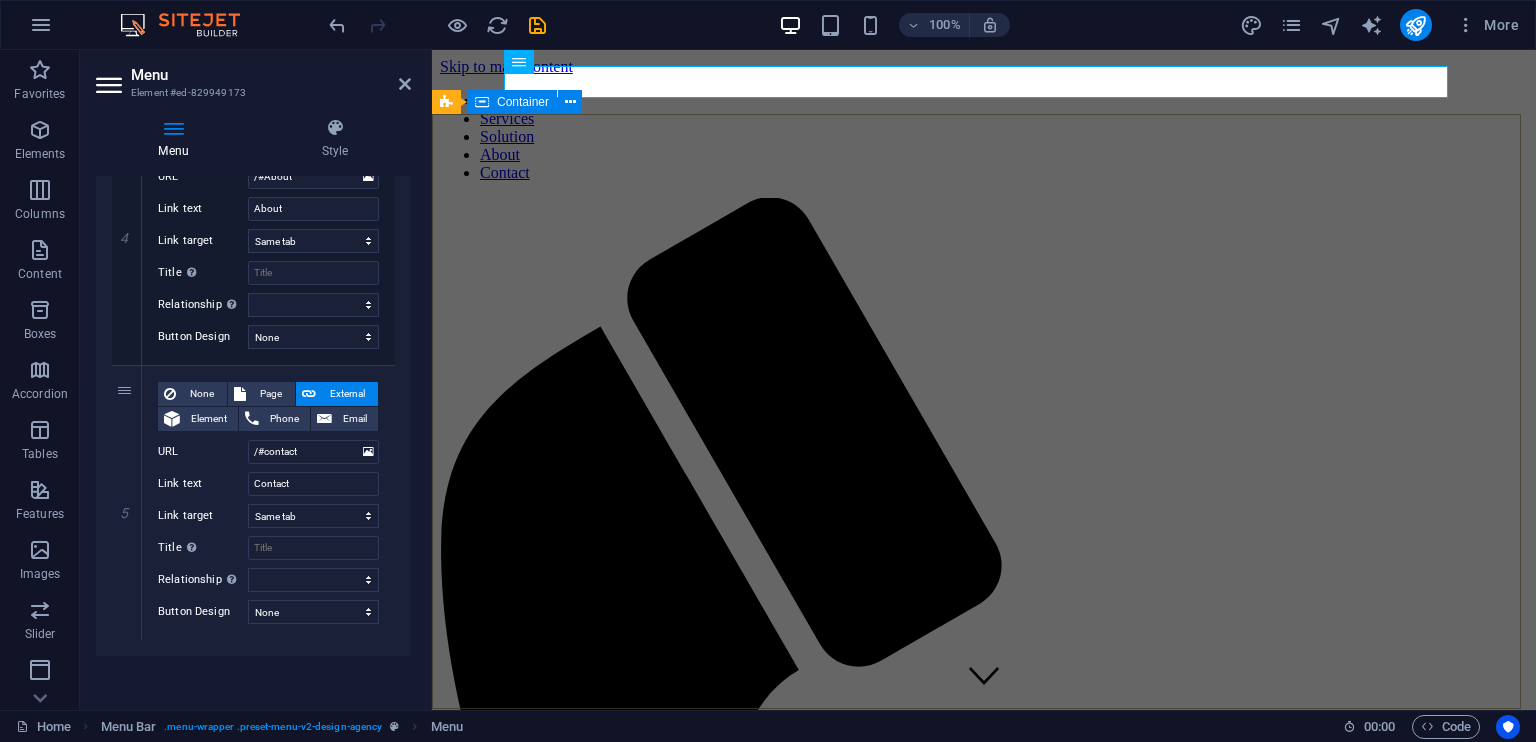 type on "/#Solution" 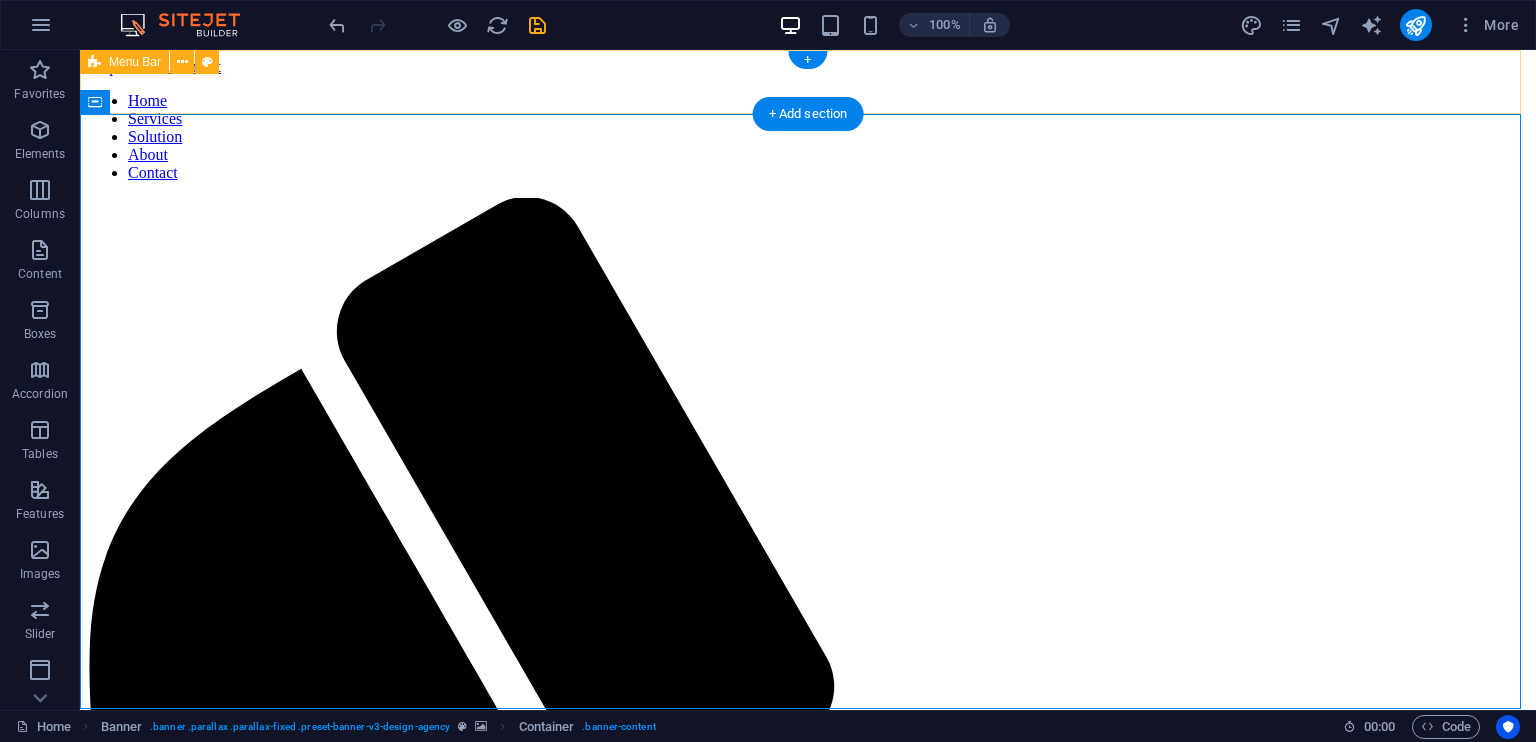 click on "Home Services Solution About Contact" at bounding box center [808, 1101] 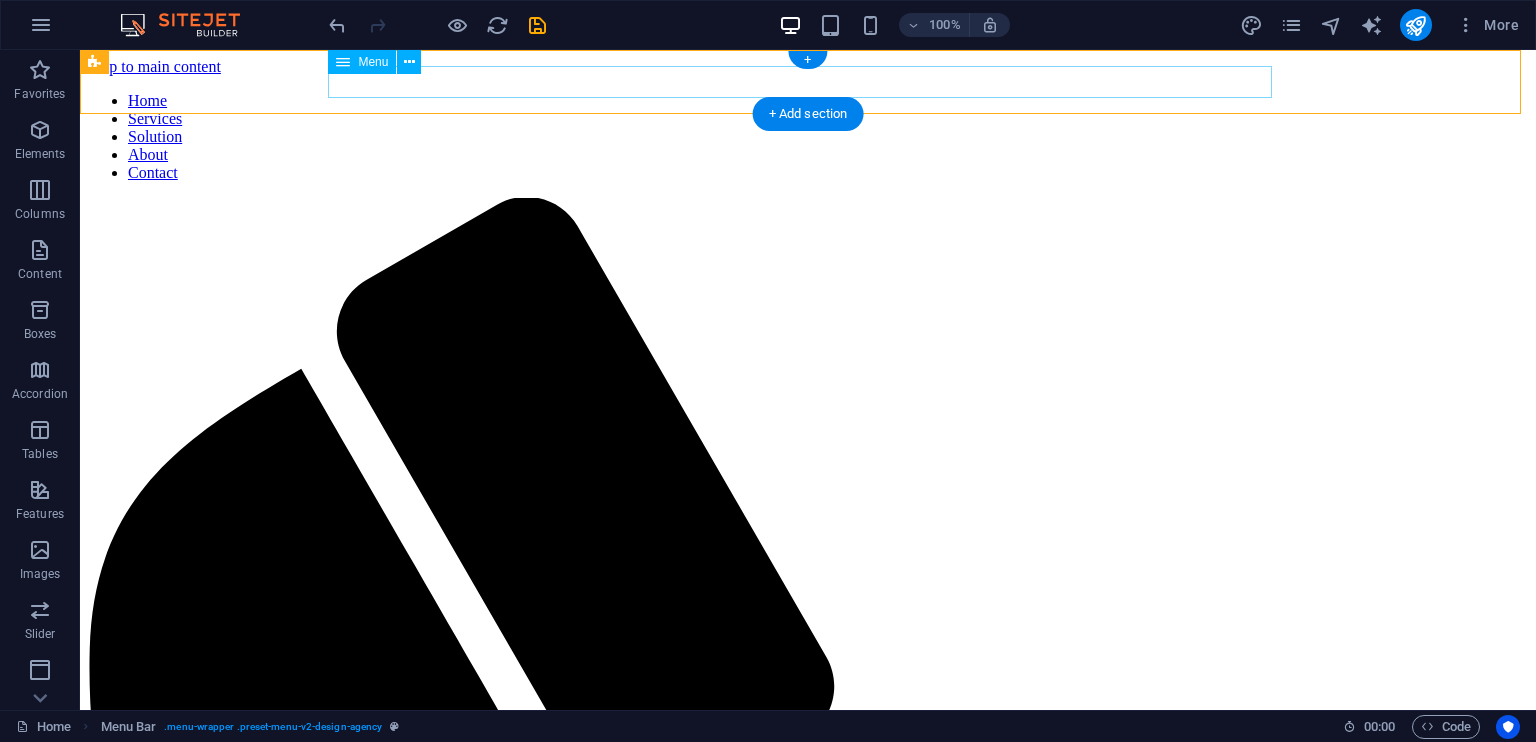 click on "Home Services Solution About Contact" at bounding box center (808, 137) 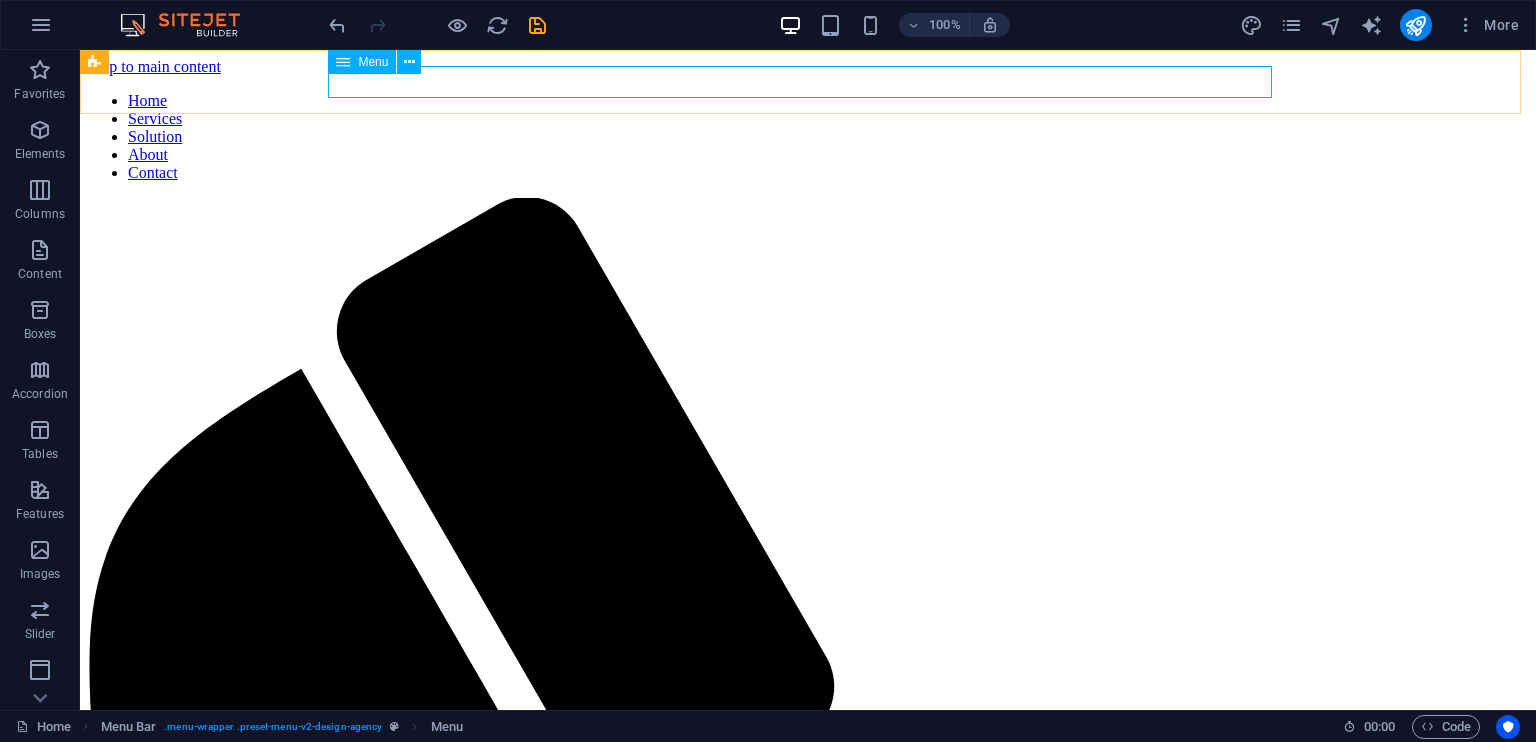 click at bounding box center [343, 62] 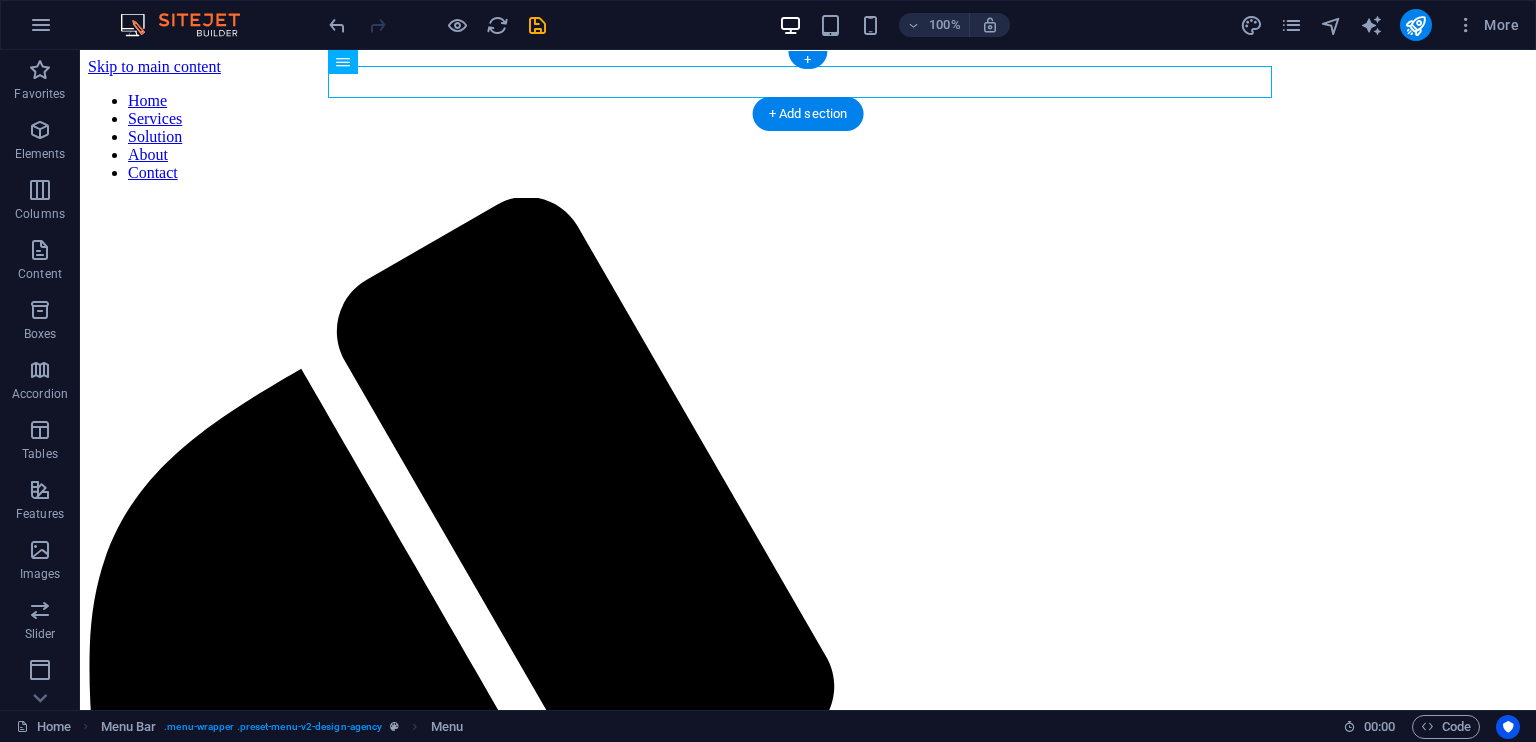 drag, startPoint x: 425, startPoint y: 113, endPoint x: 554, endPoint y: 71, distance: 135.66502 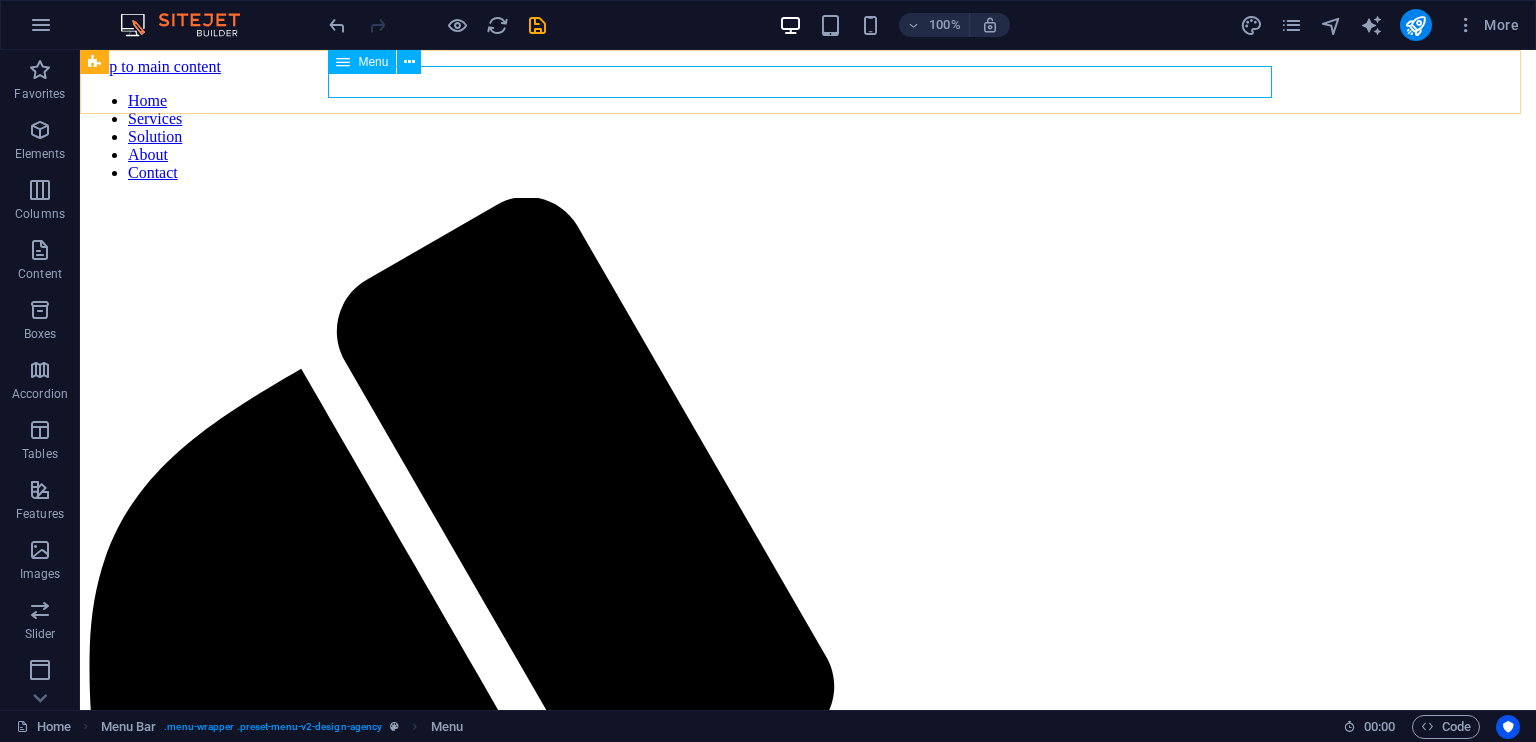 click at bounding box center [343, 62] 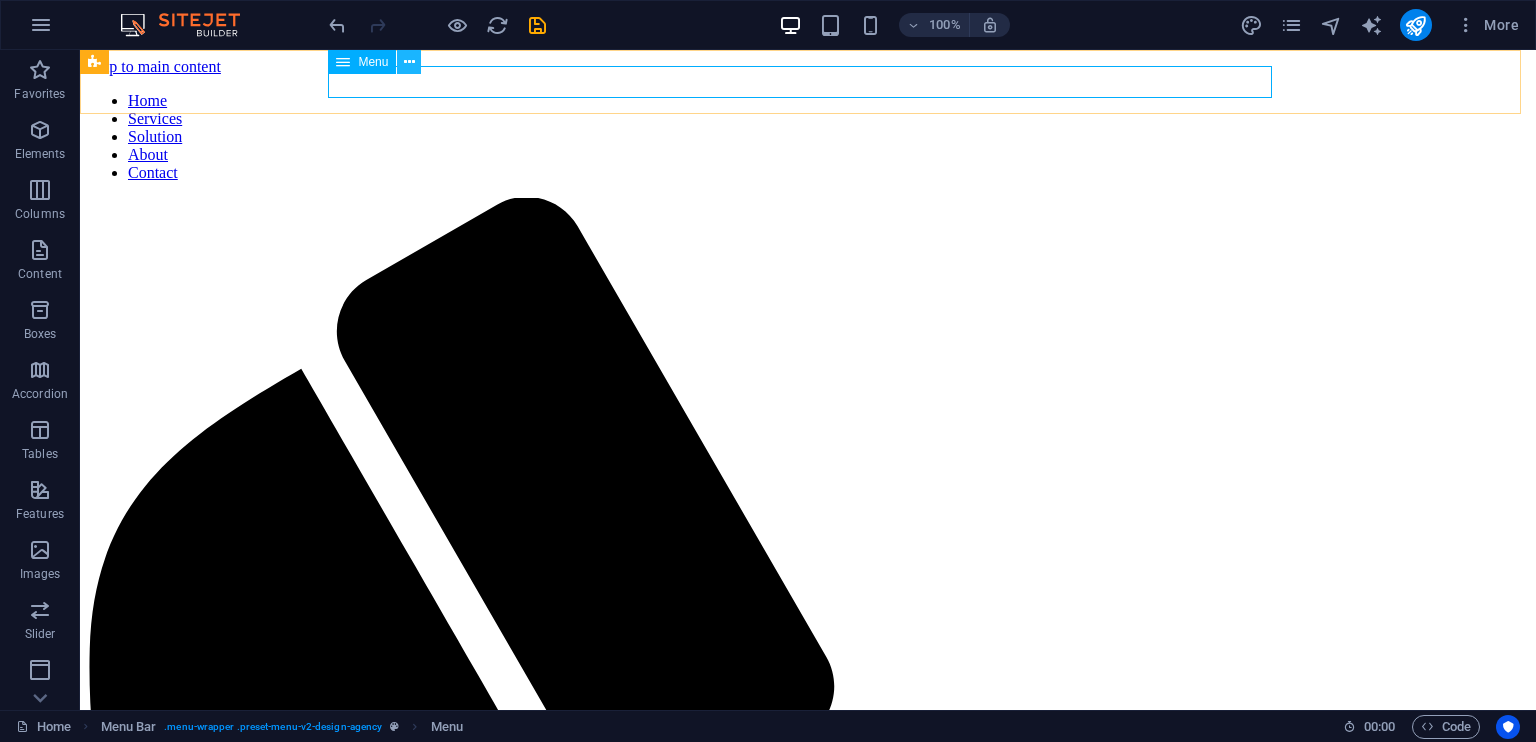 click at bounding box center (409, 62) 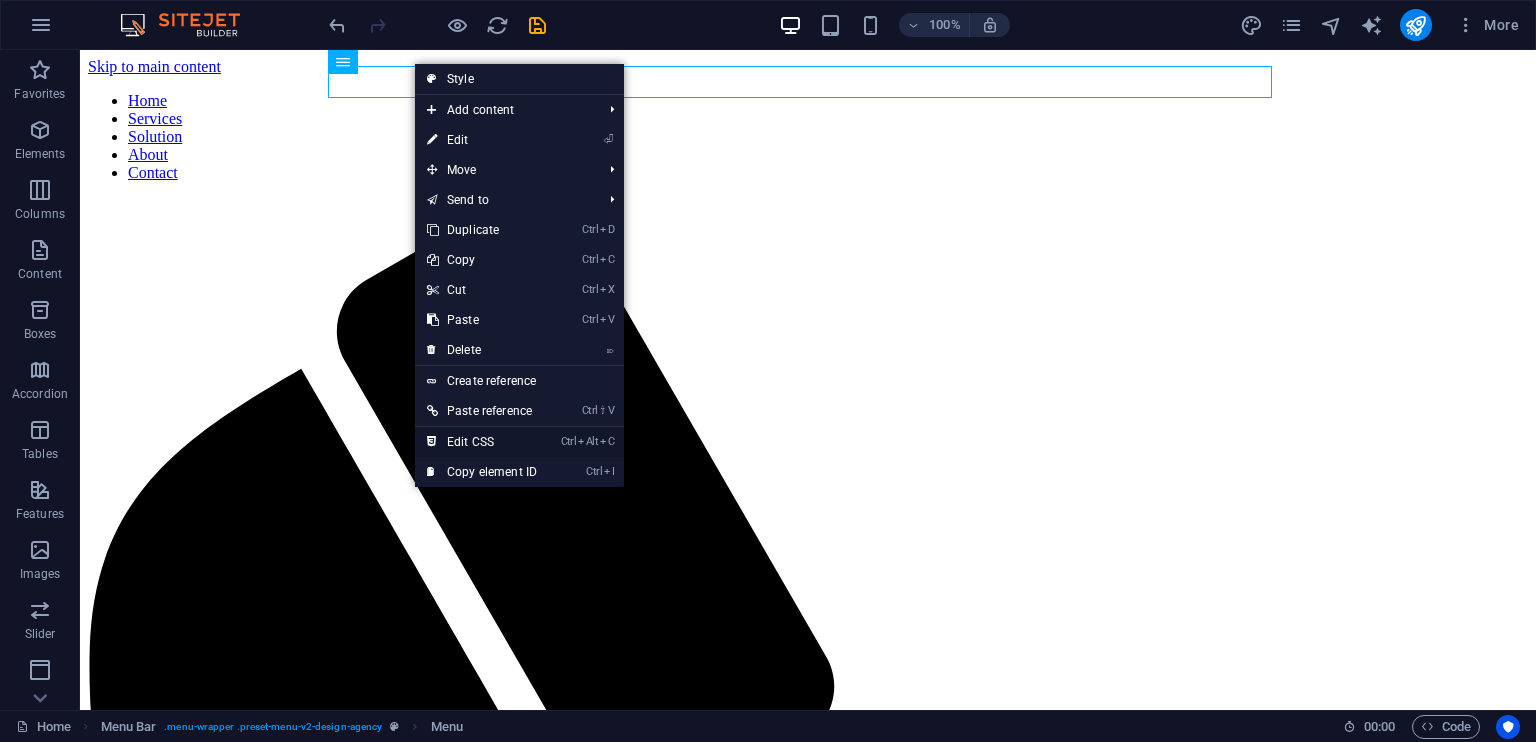 click on "Ctrl Alt C  Edit CSS" at bounding box center (482, 442) 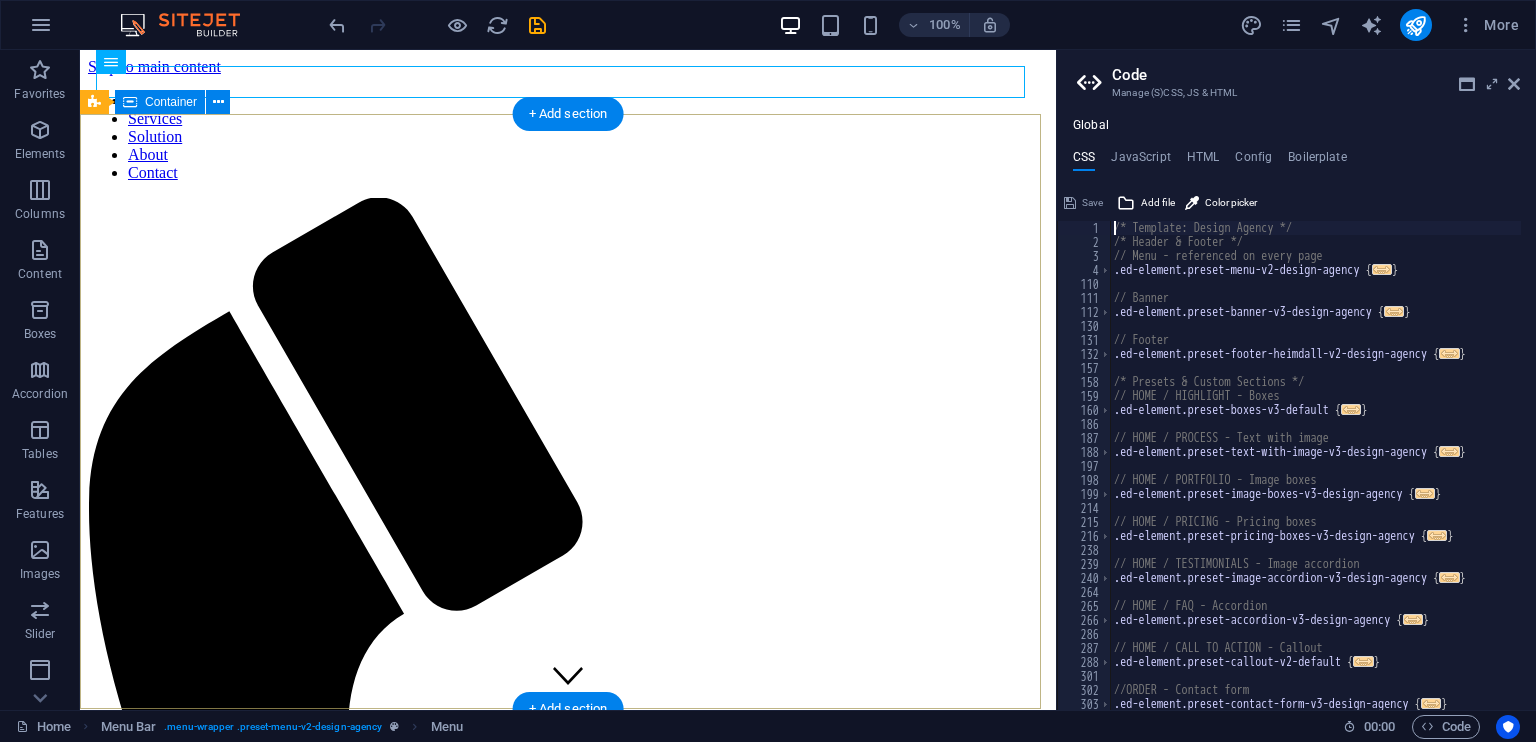 click on "Poineering for Diverse Business Solution Expert IT support and Engineering solution for all industries Learn more" at bounding box center [568, 1575] 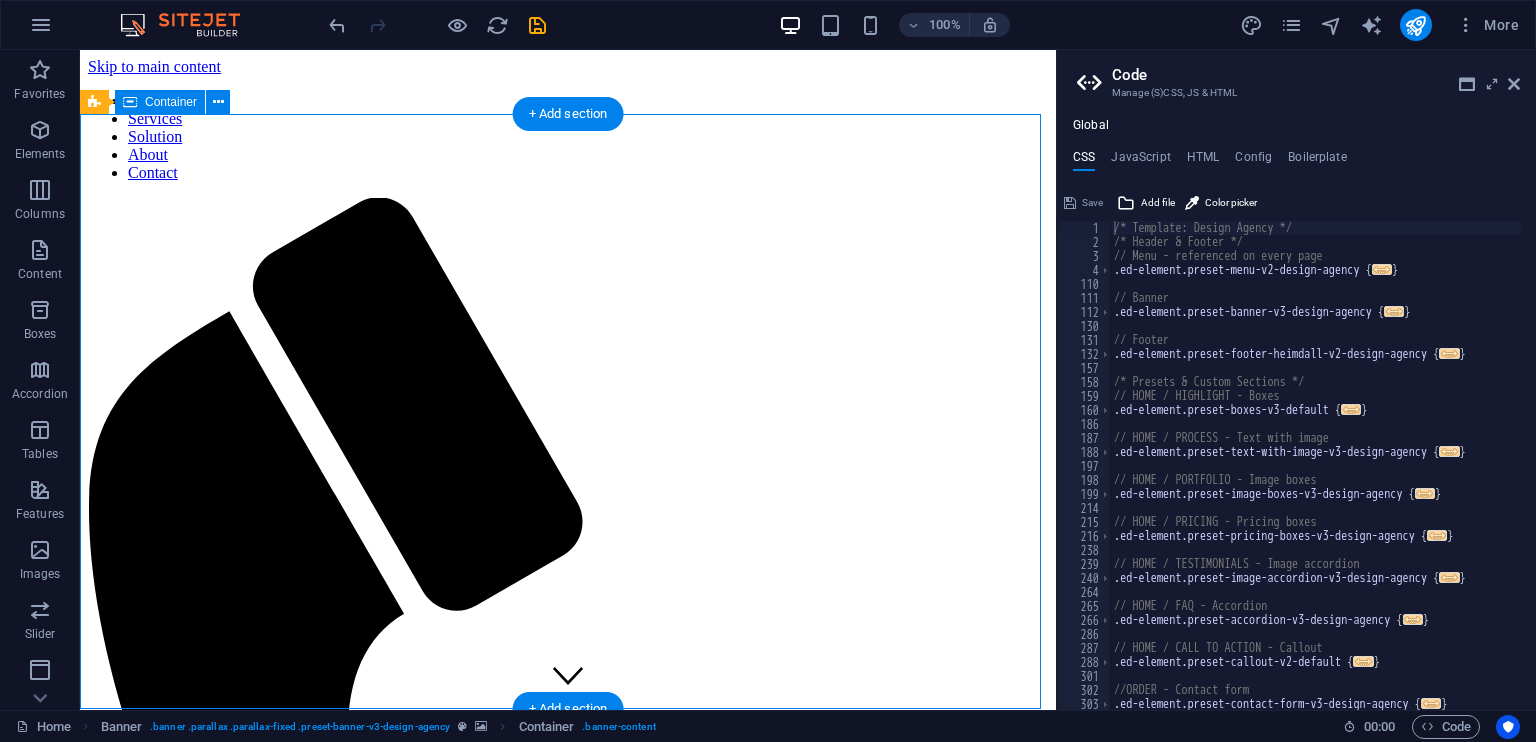 click on "Poineering for Diverse Business Solution Expert IT support and Engineering solution for all industries Learn more" at bounding box center (568, 1575) 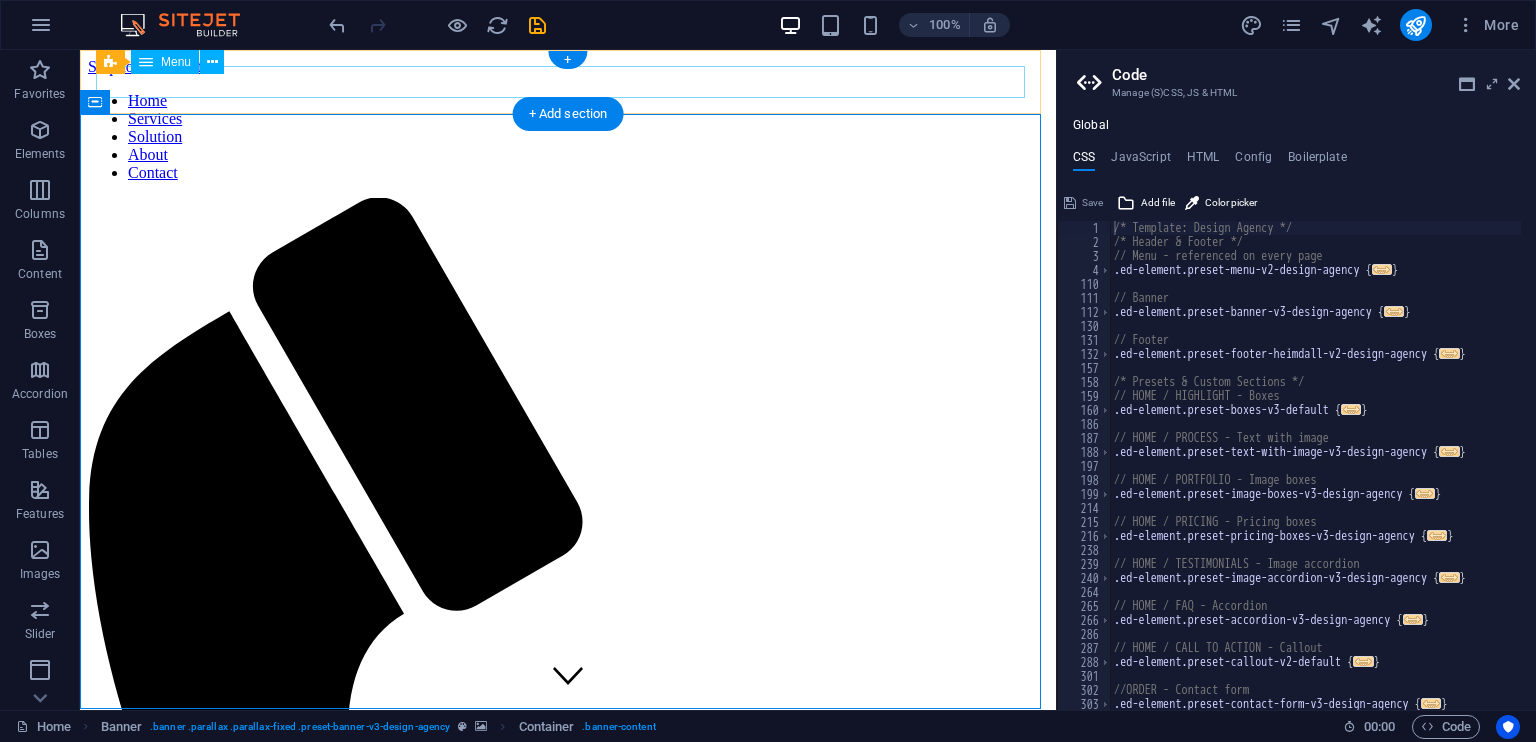 click on "Home Services Solution About Contact" at bounding box center [568, 137] 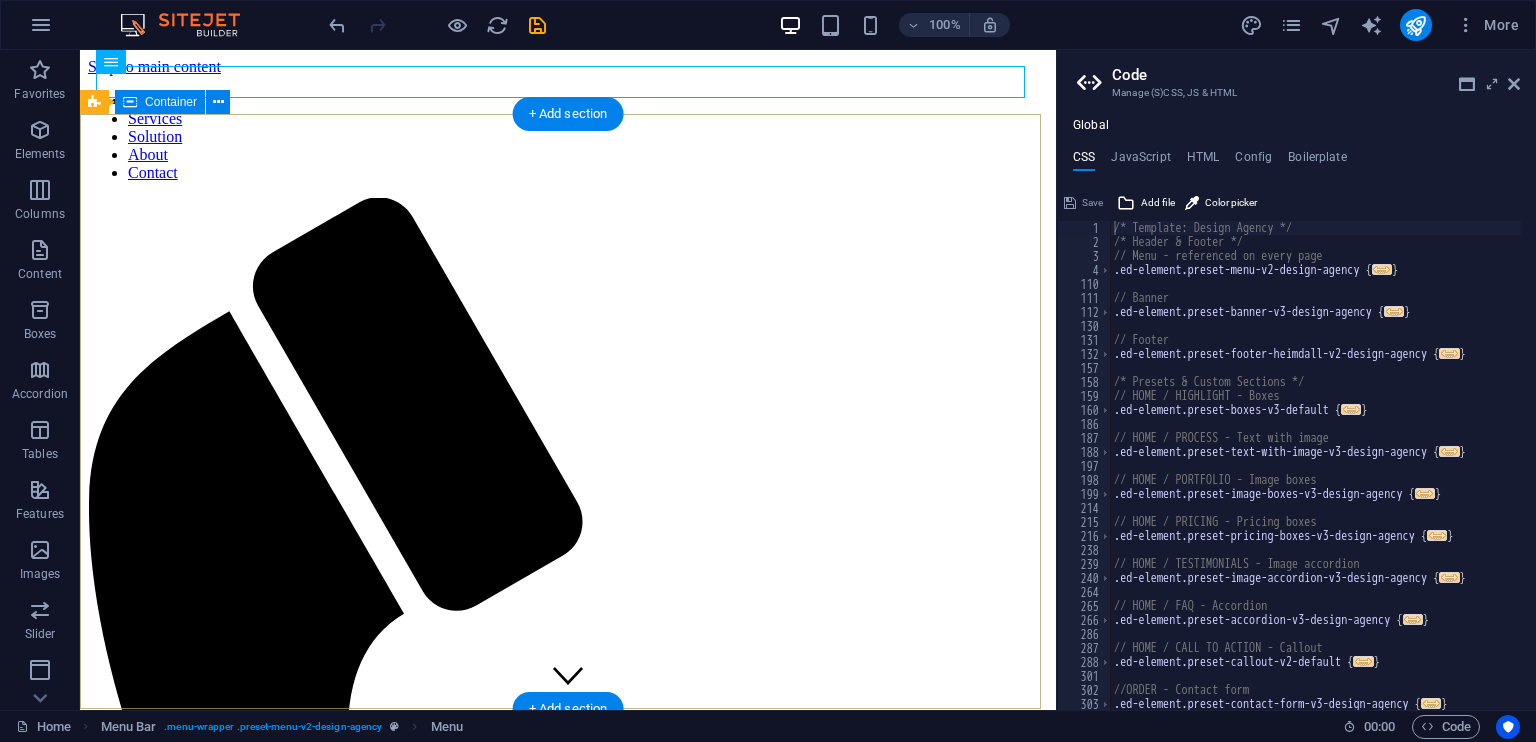 click on "Poineering for Diverse Business Solution Expert IT support and Engineering solution for all industries Learn more" at bounding box center (568, 1575) 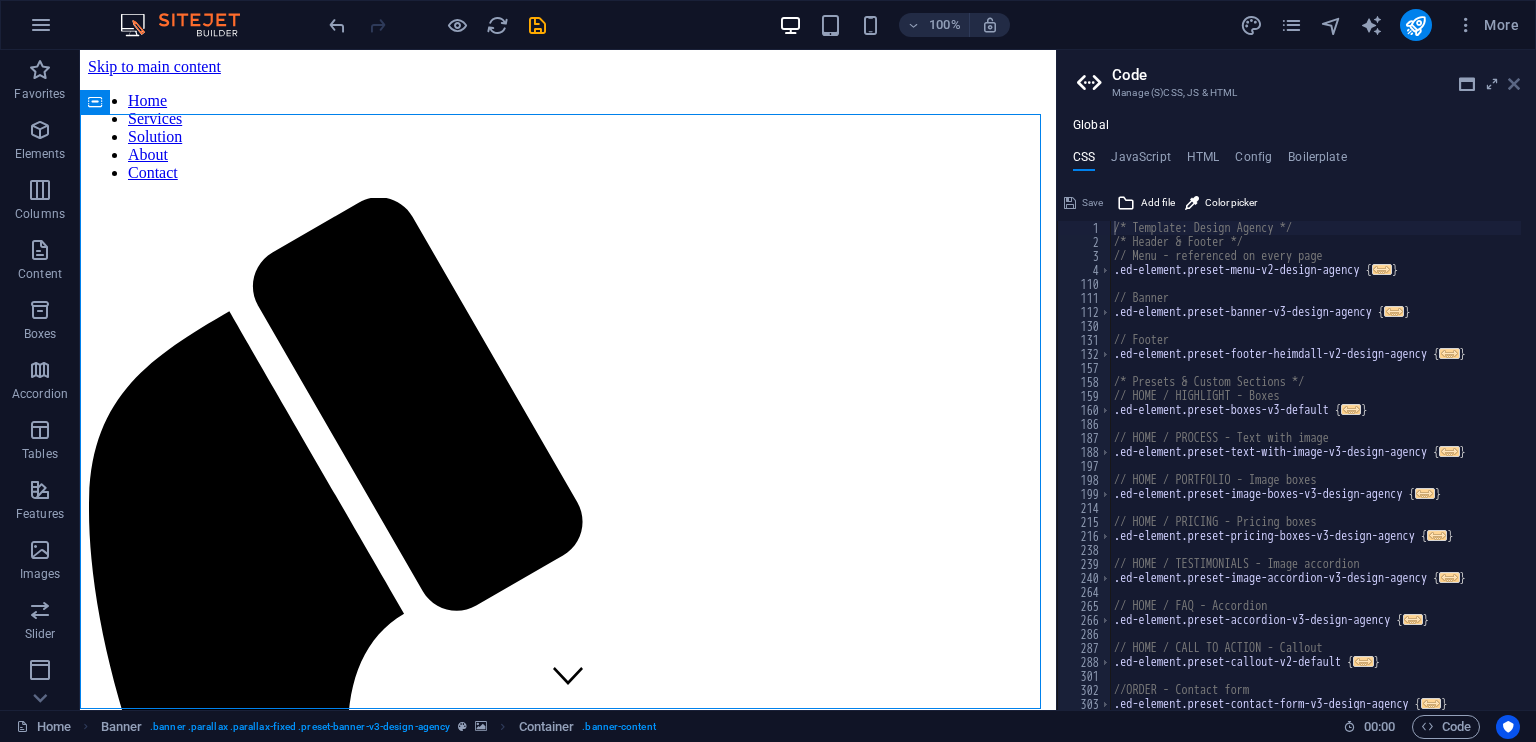 click at bounding box center [1514, 84] 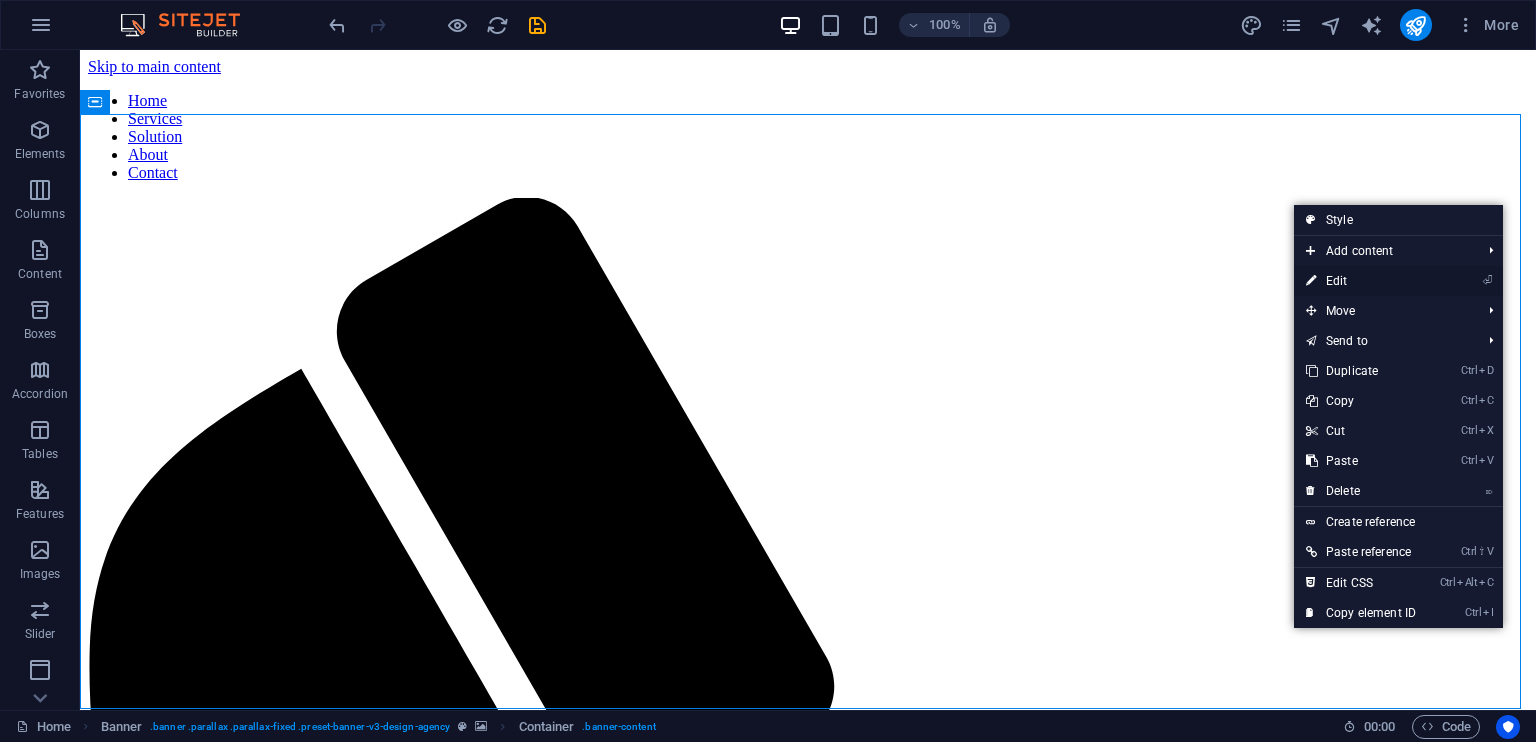 click on "⏎  Edit" at bounding box center (1361, 281) 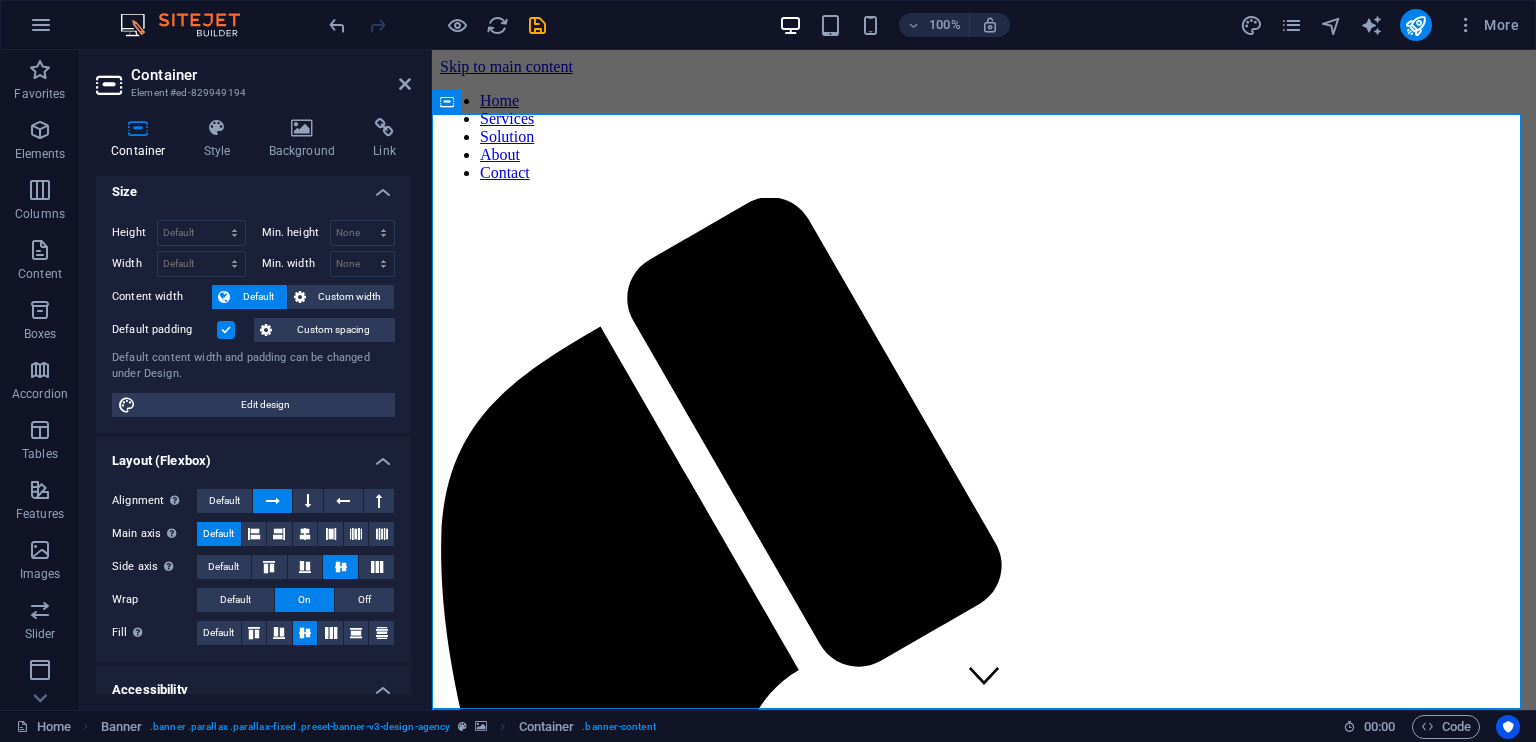 scroll, scrollTop: 0, scrollLeft: 0, axis: both 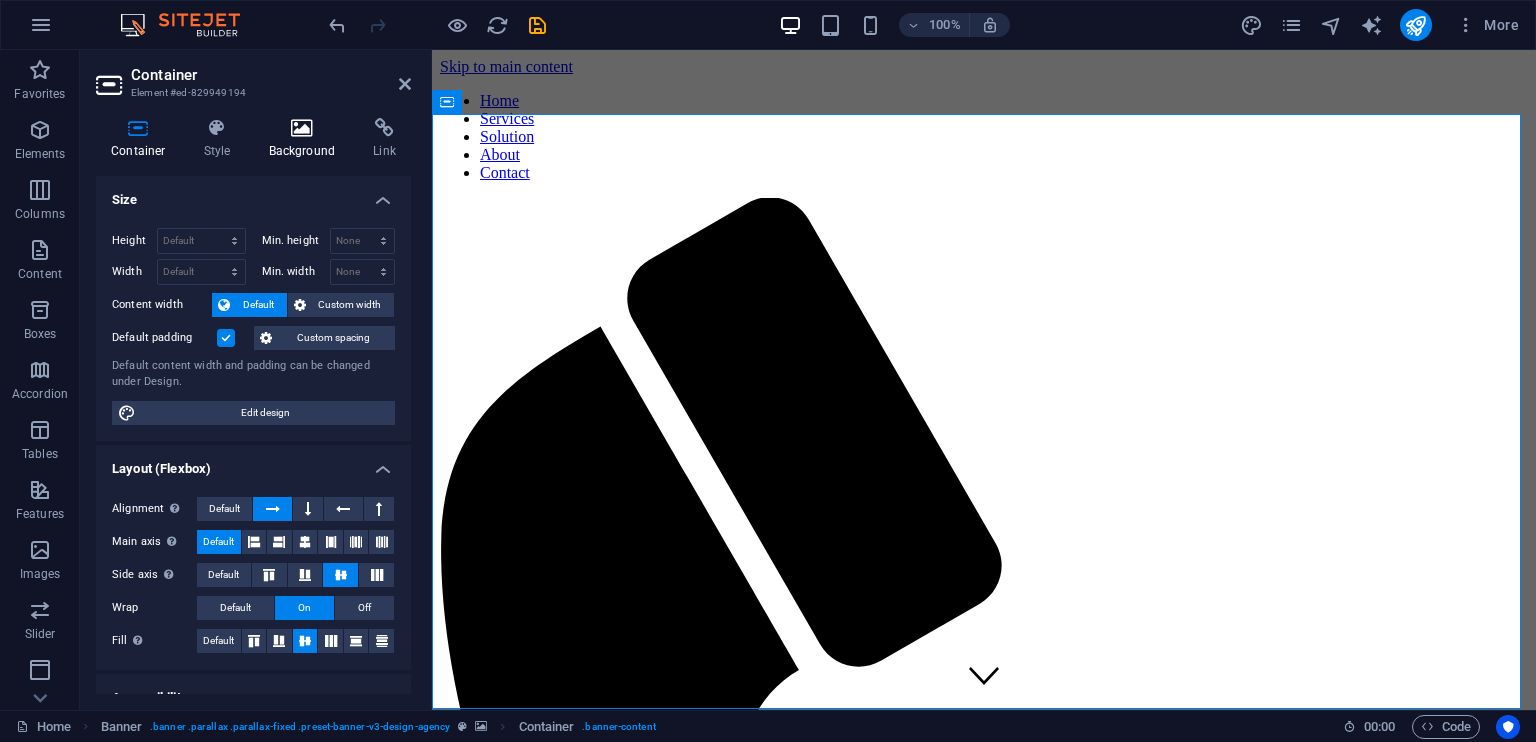 click on "Background" at bounding box center [306, 139] 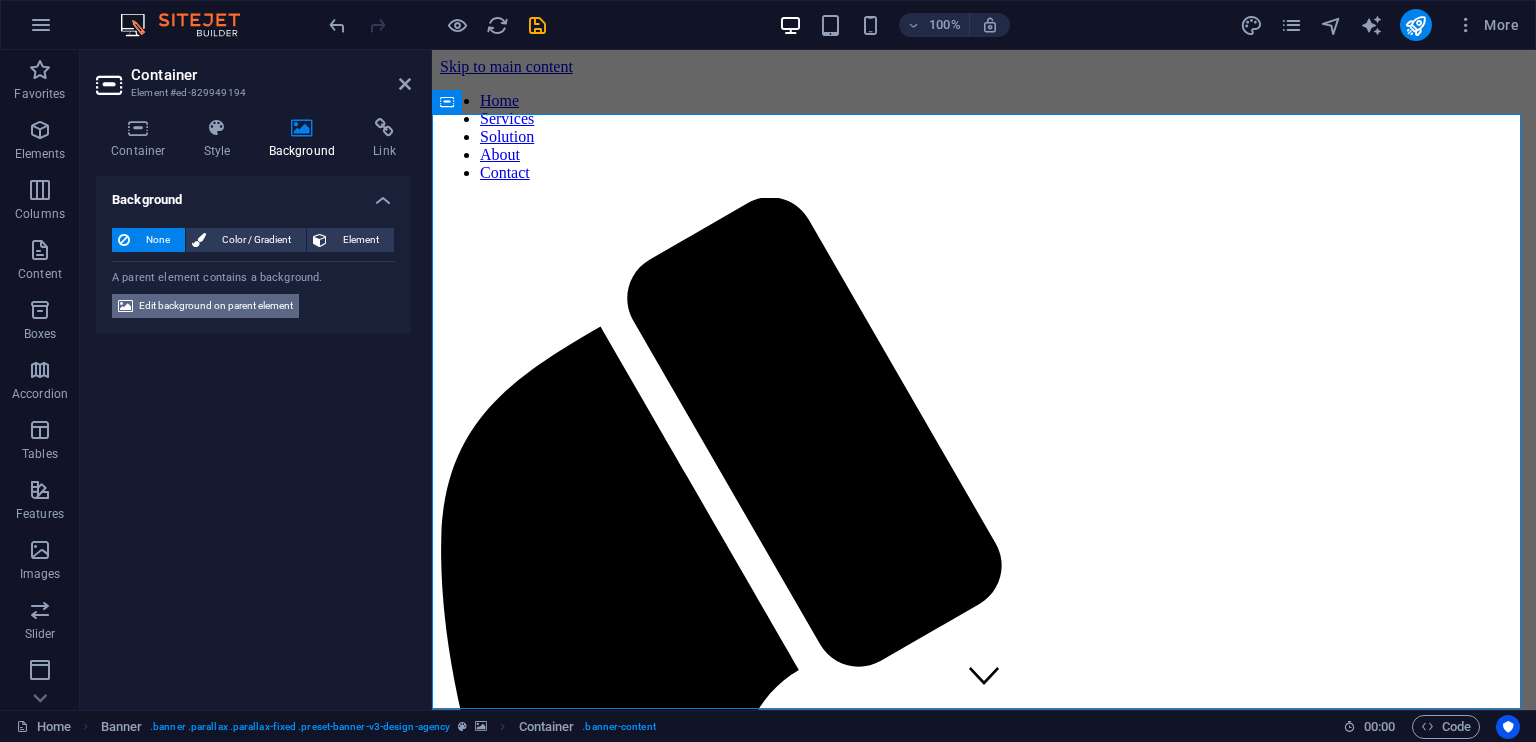click on "Edit background on parent element" at bounding box center [216, 306] 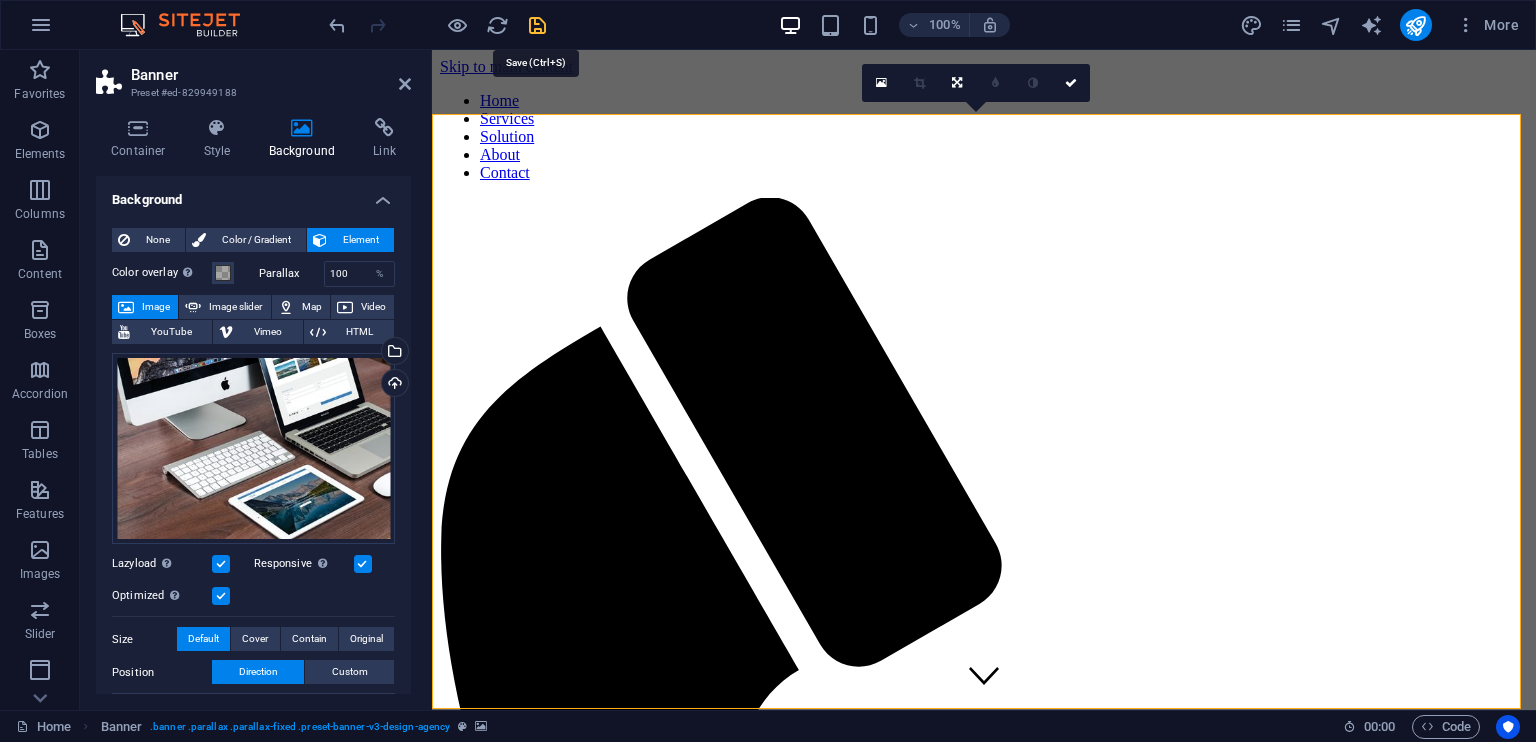 click at bounding box center [537, 25] 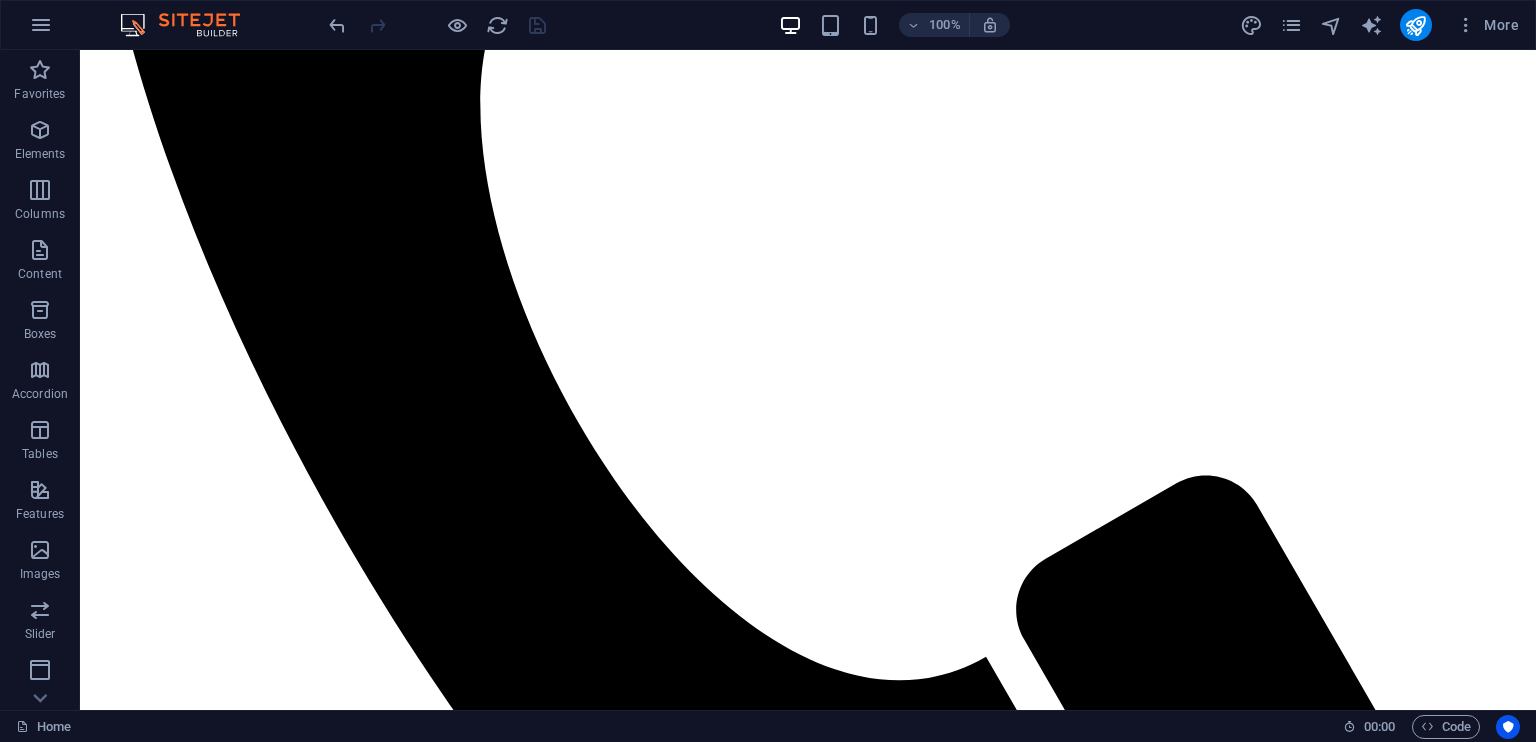 scroll, scrollTop: 564, scrollLeft: 0, axis: vertical 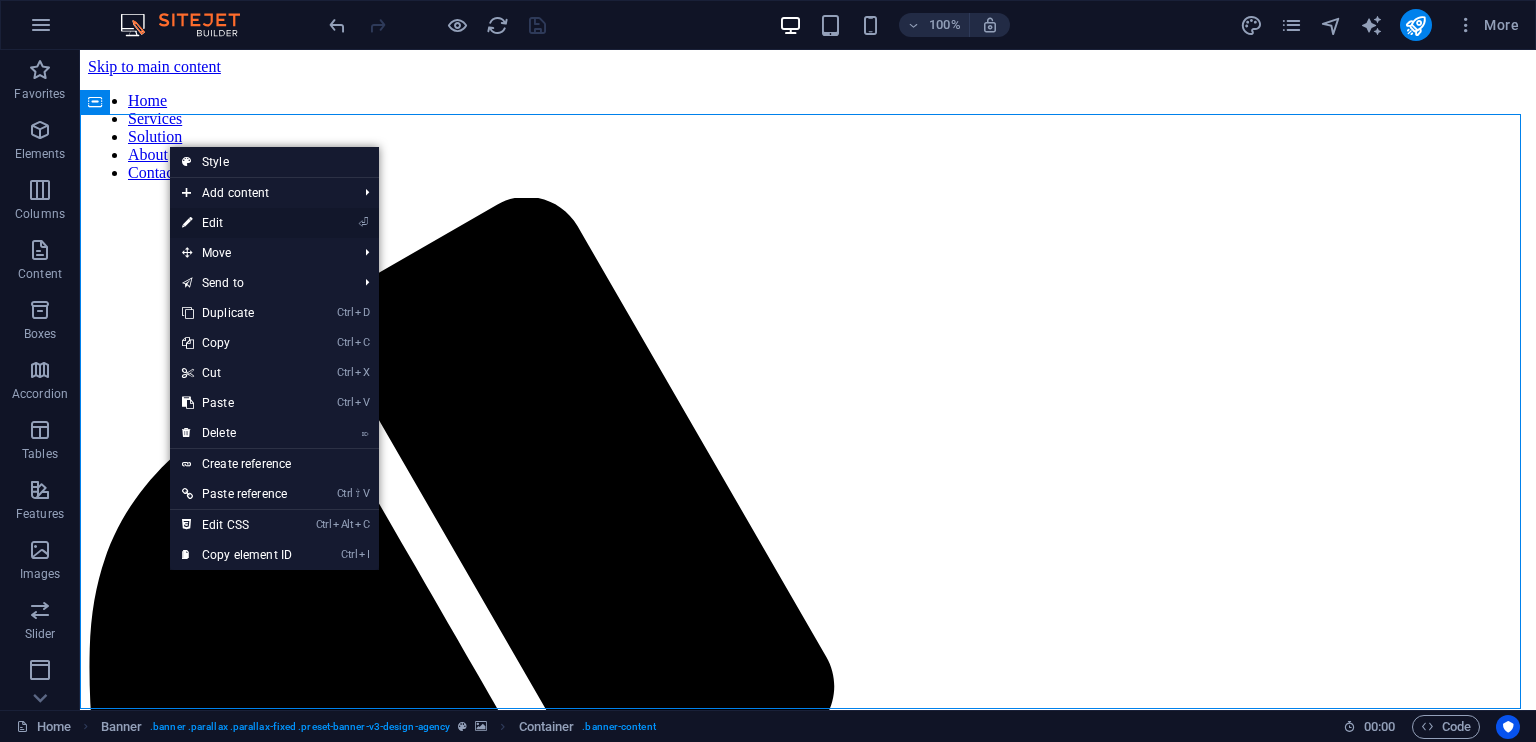 click on "⏎  Edit" at bounding box center [237, 223] 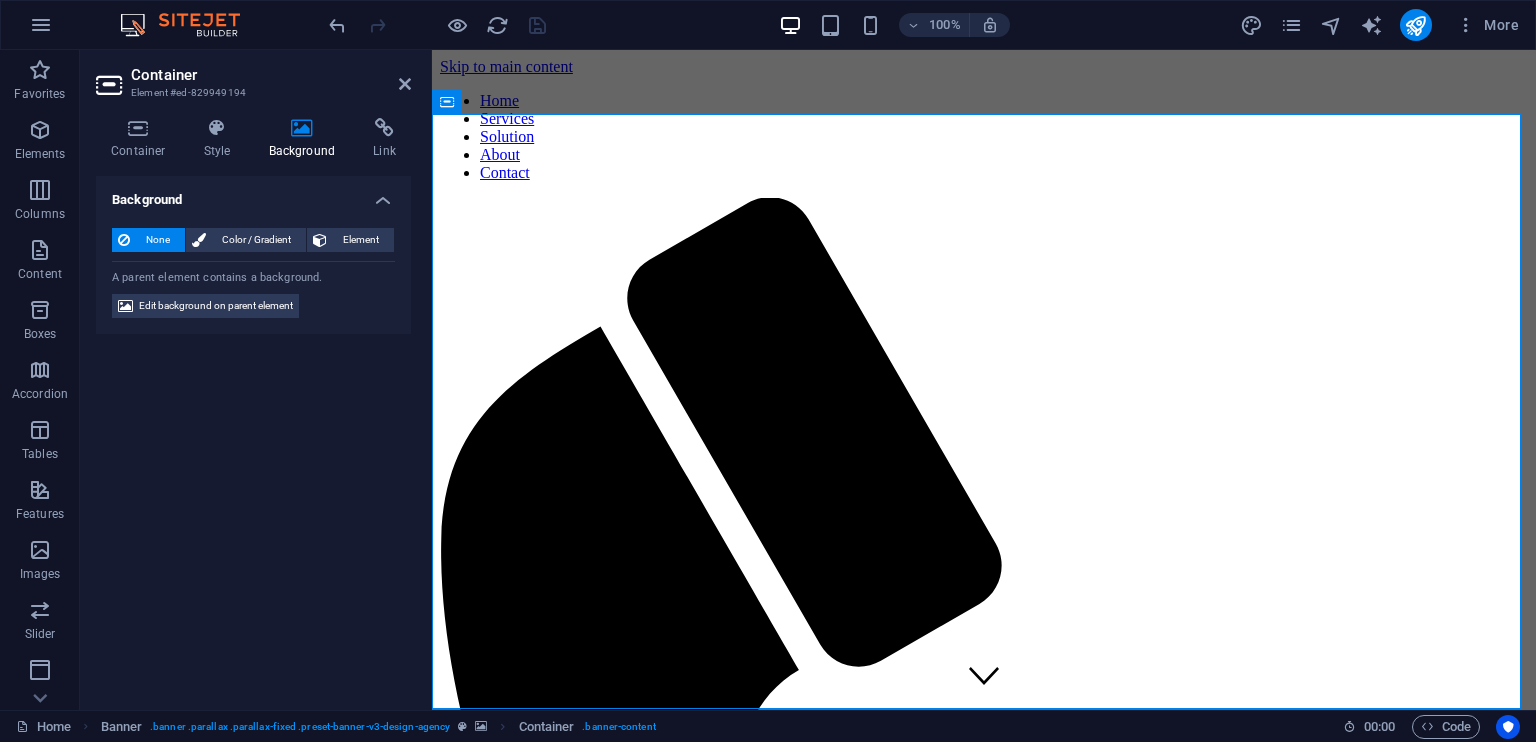 click on "Background" at bounding box center [306, 139] 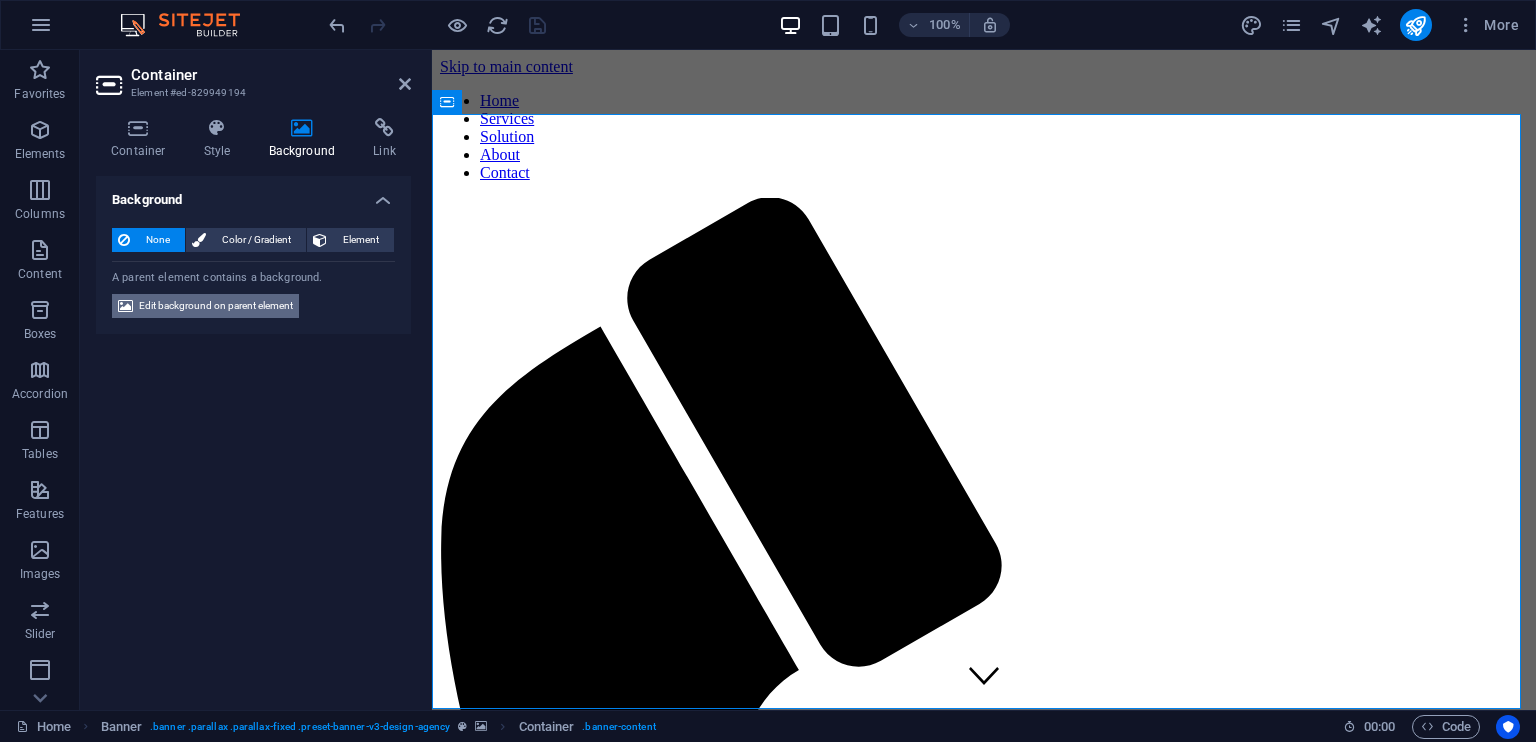 click on "Edit background on parent element" at bounding box center [216, 306] 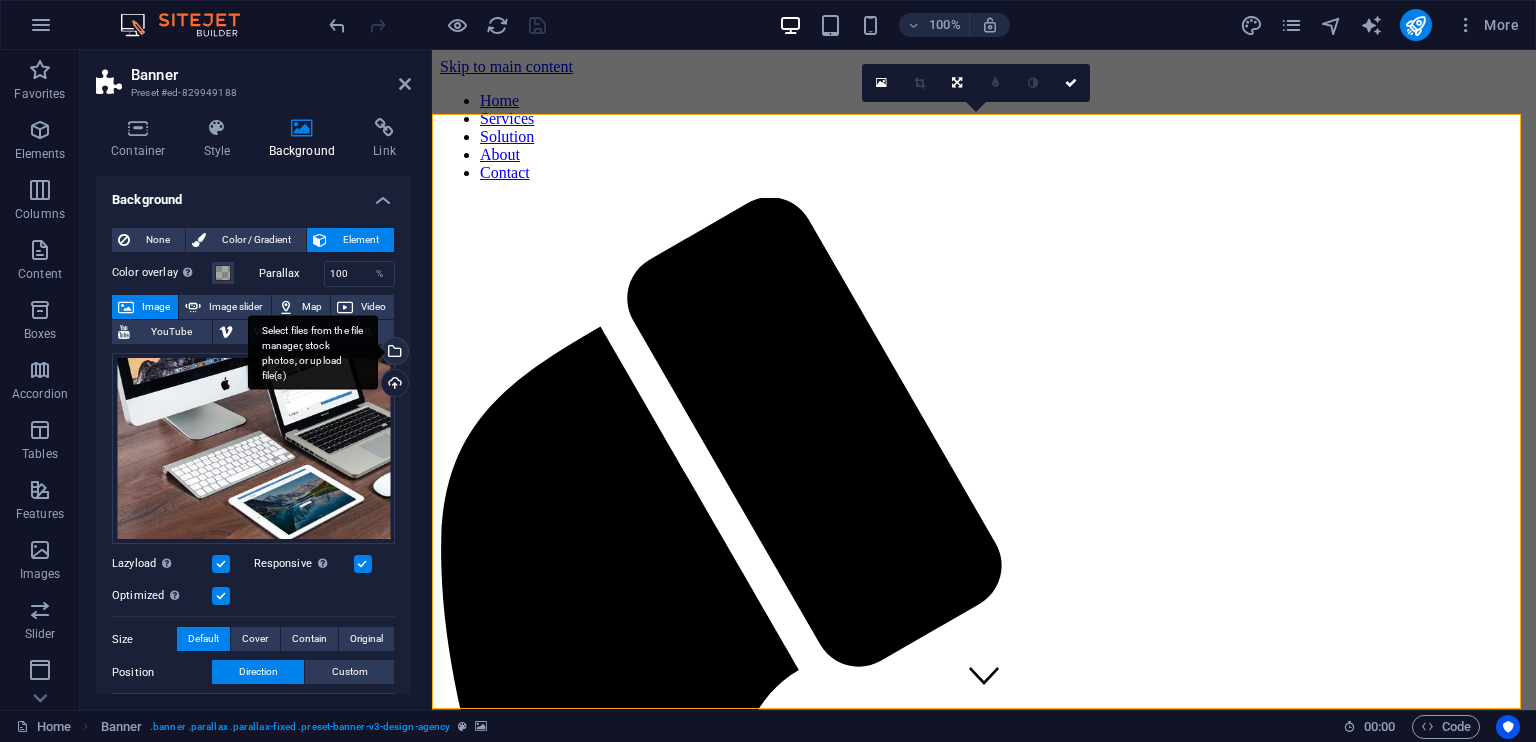 click on "Select files from the file manager, stock photos, or upload file(s)" at bounding box center (393, 353) 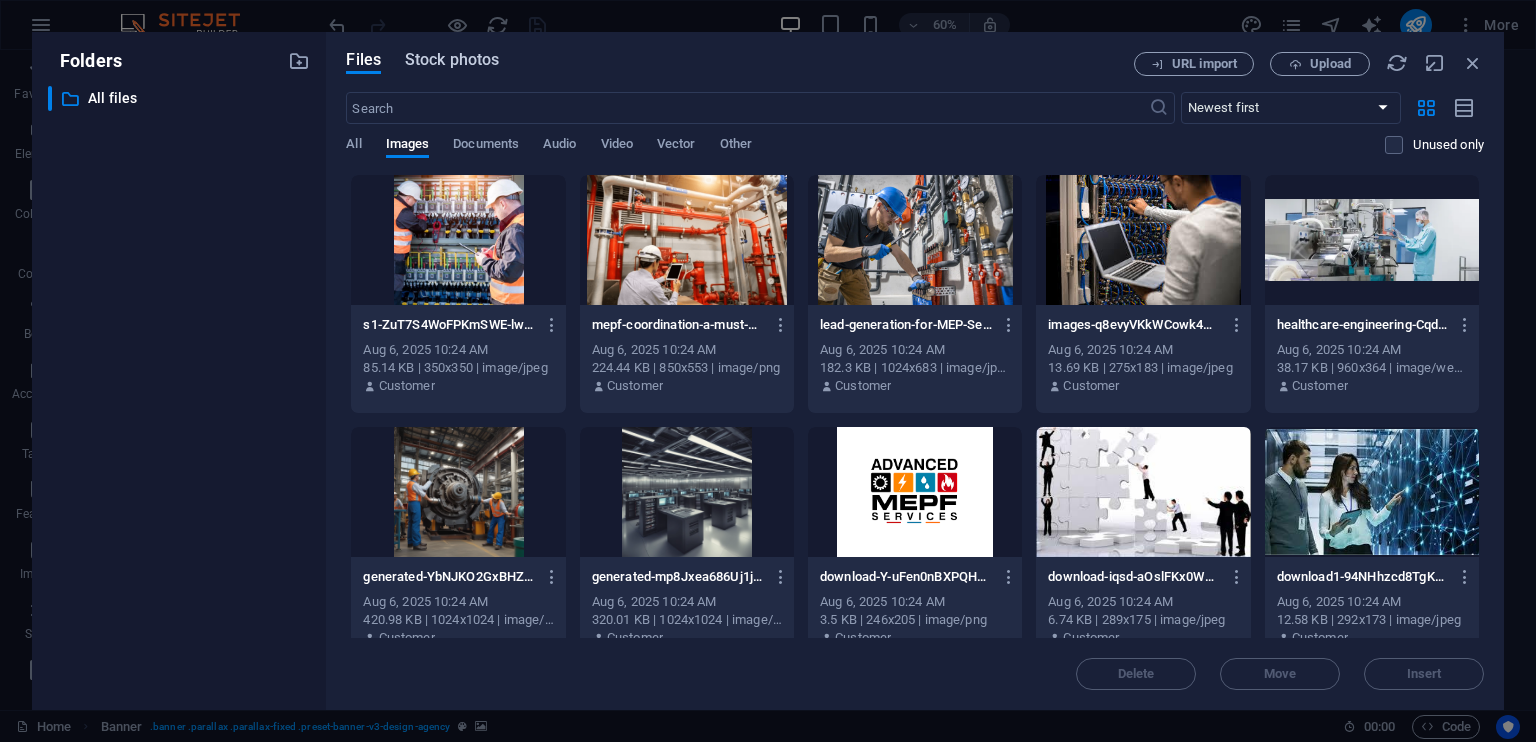 click on "Stock photos" at bounding box center (452, 60) 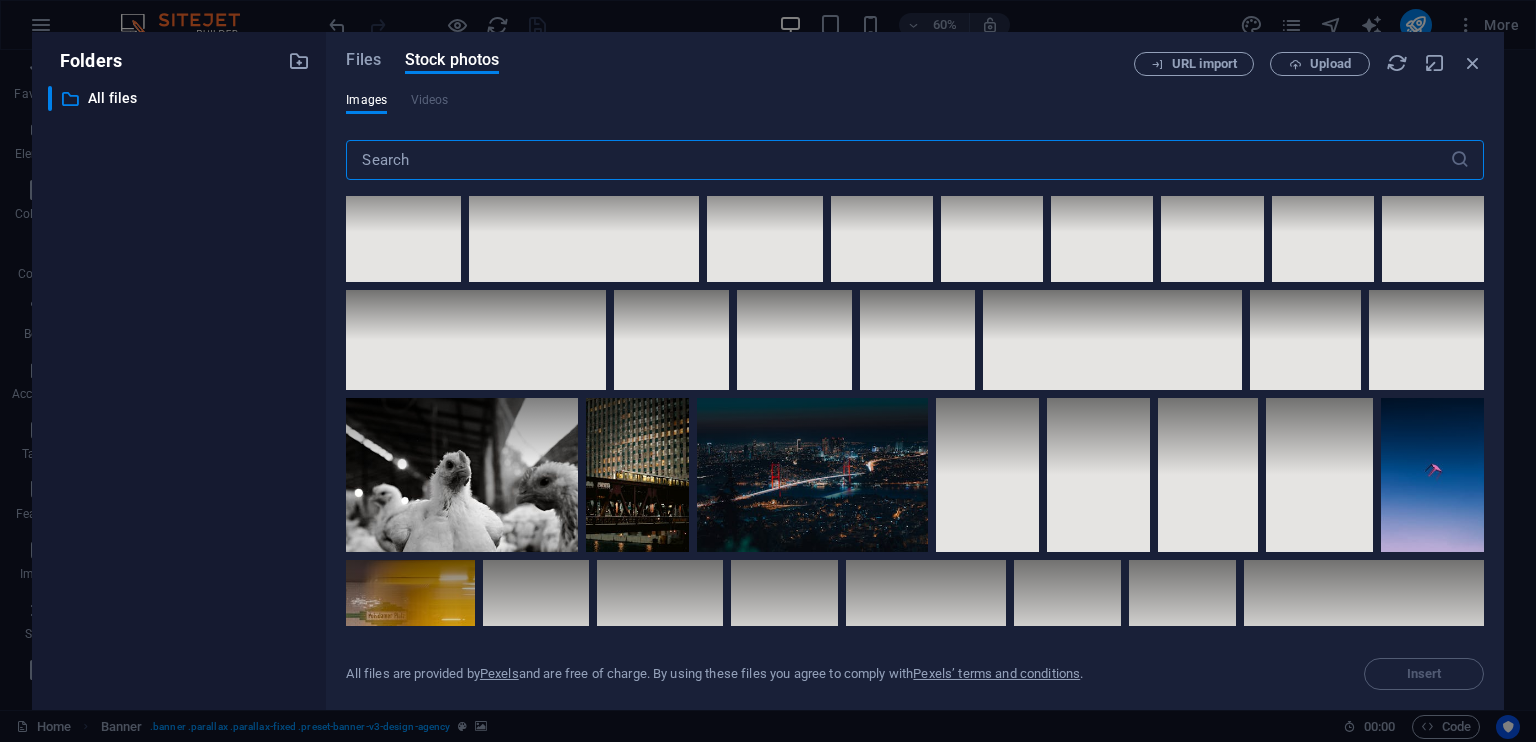 scroll, scrollTop: 5872, scrollLeft: 0, axis: vertical 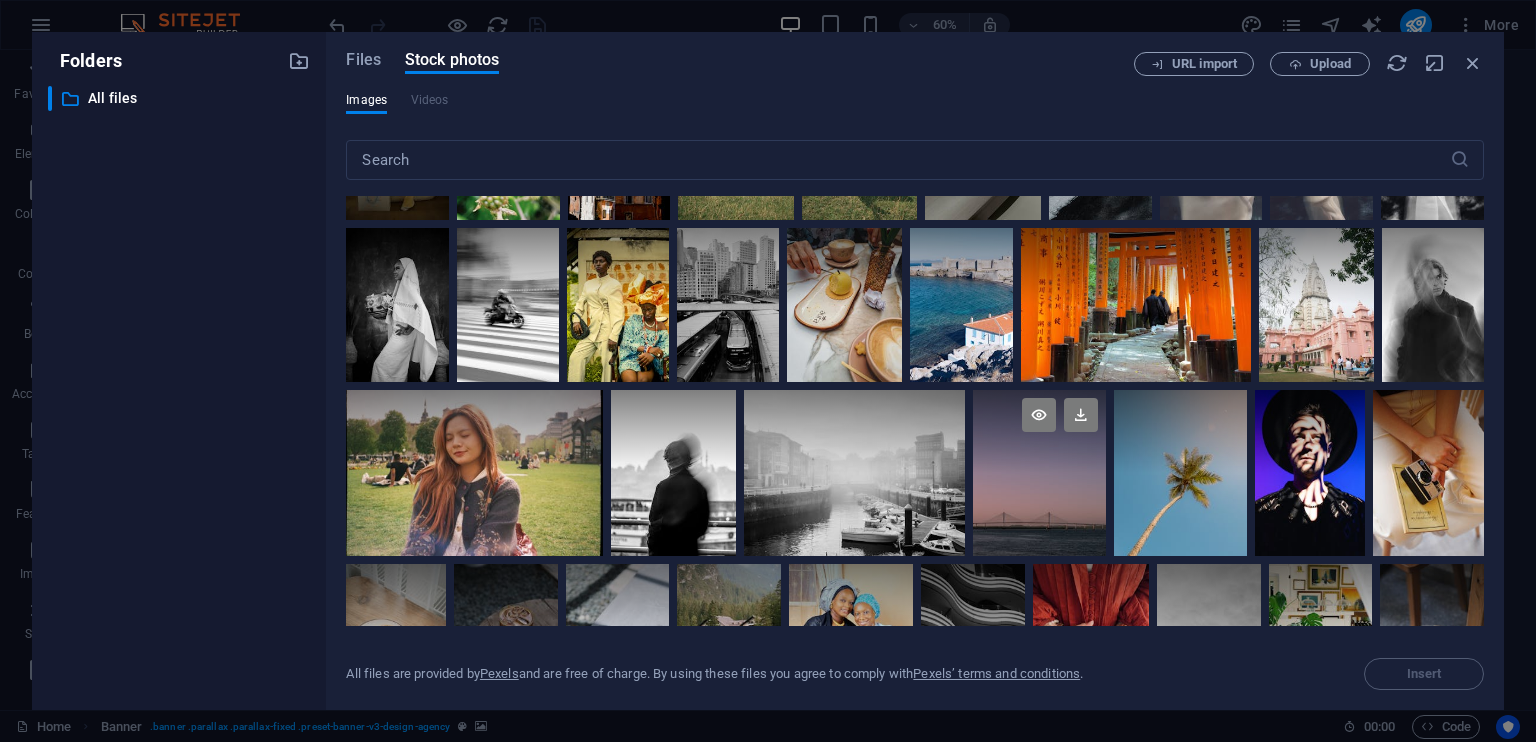 click at bounding box center [1039, 431] 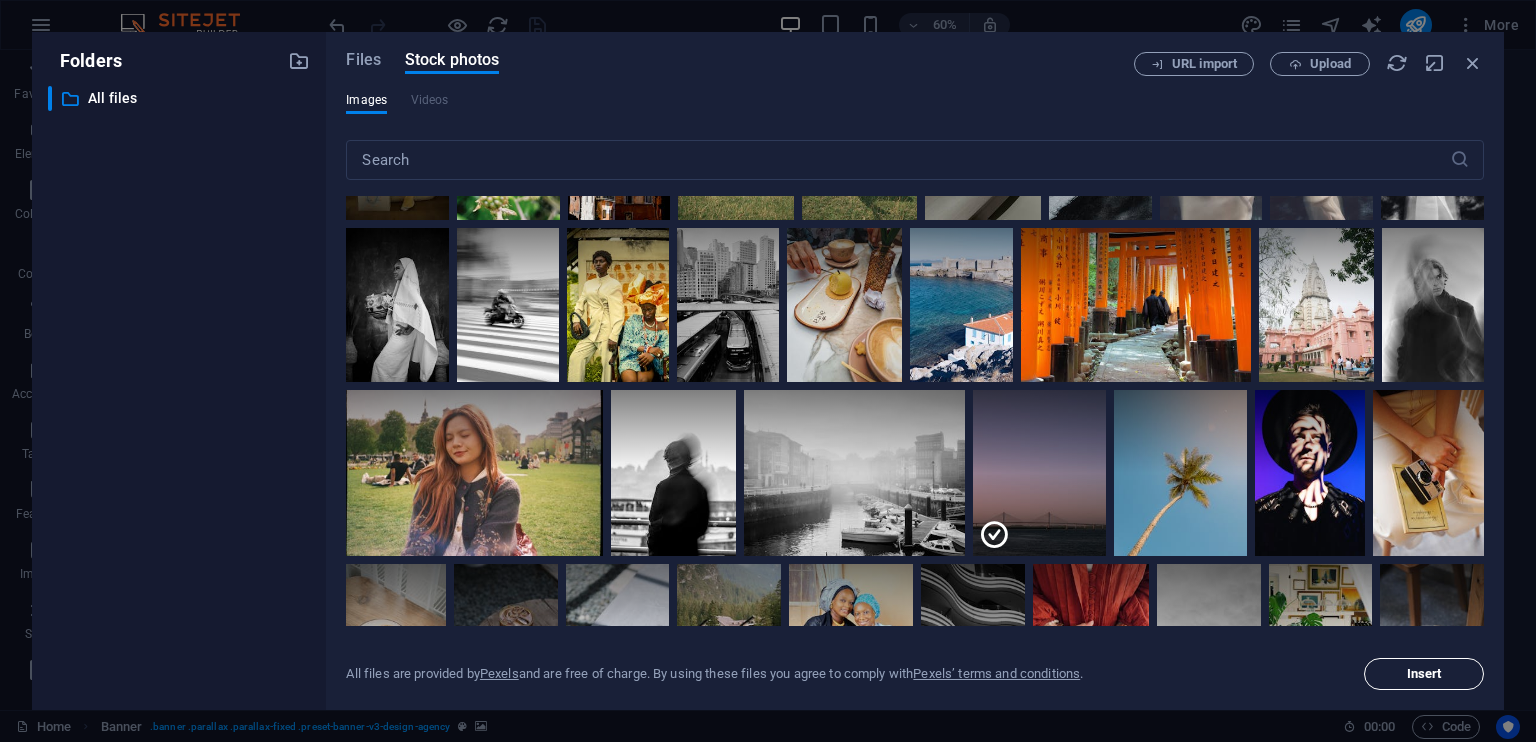 click on "Insert" at bounding box center (1424, 674) 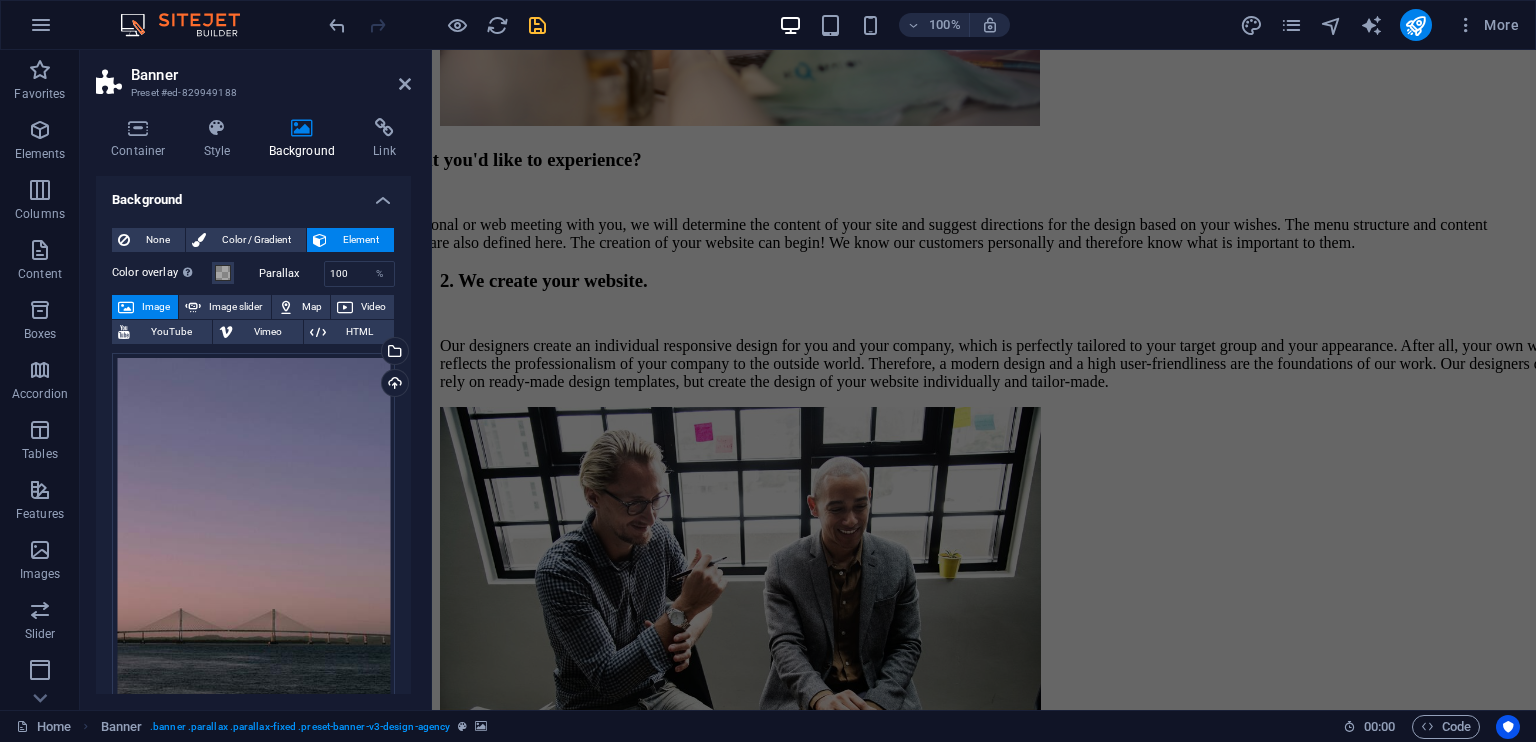 scroll, scrollTop: 3481, scrollLeft: 0, axis: vertical 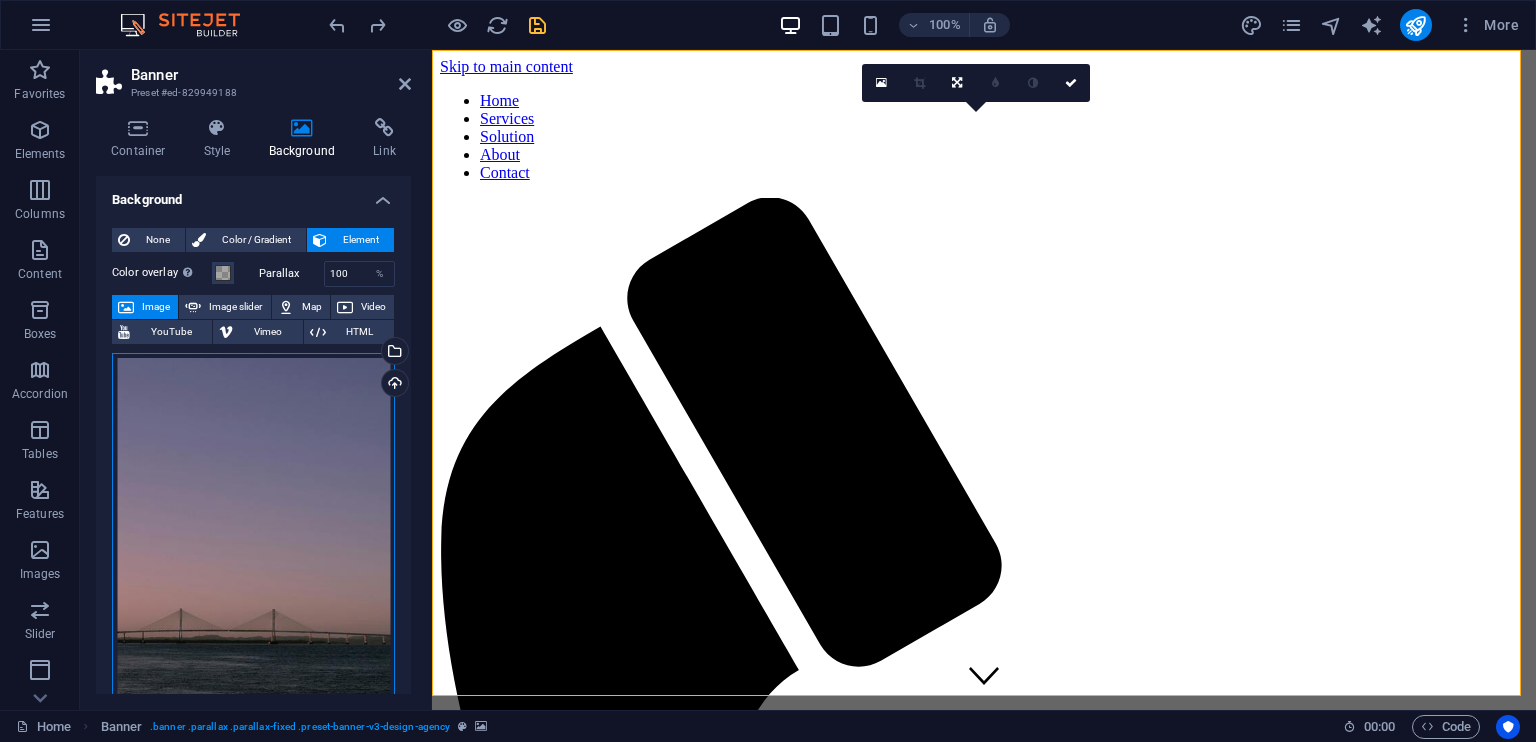 click on "Drag files here, click to choose files or select files from Files or our free stock photos & videos" at bounding box center [253, 528] 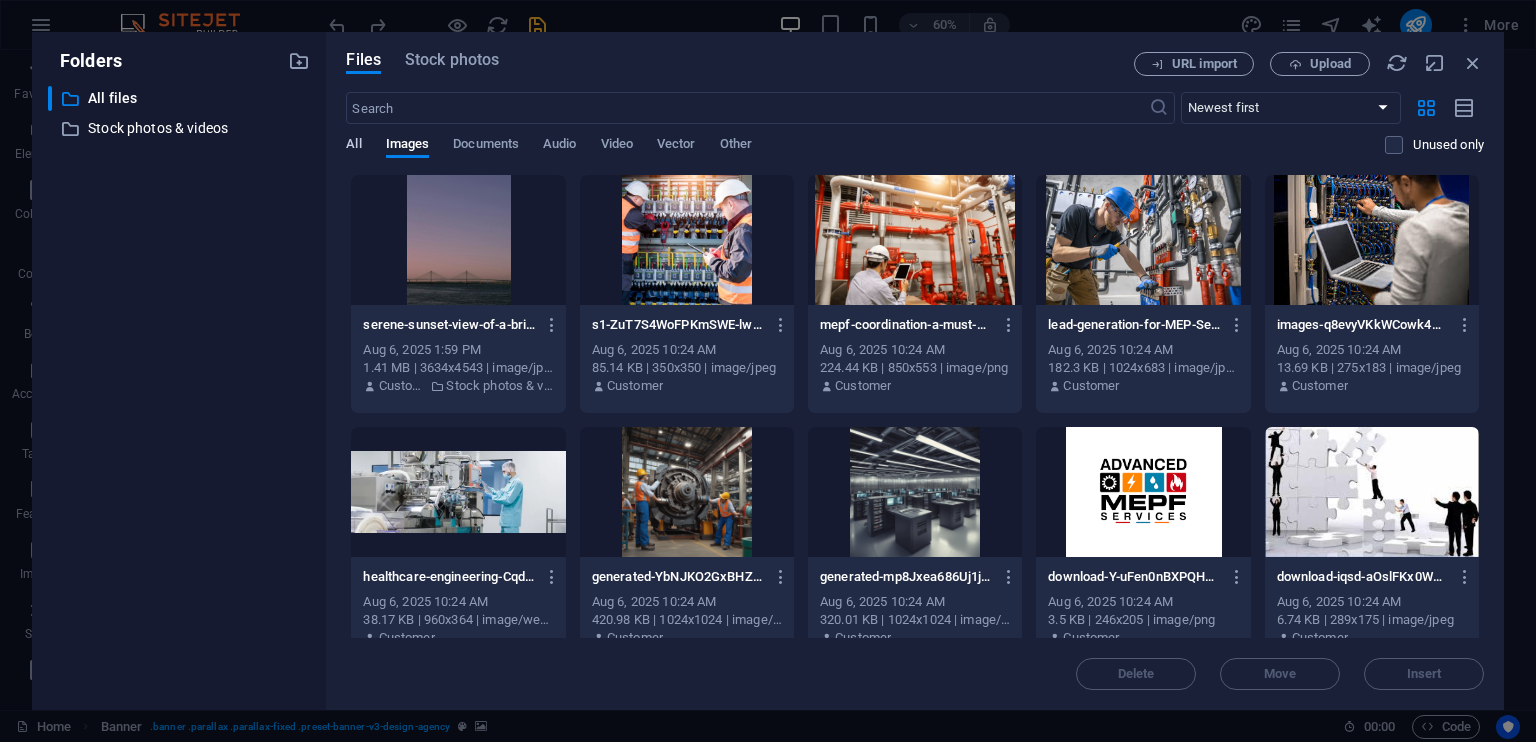 click on "All" at bounding box center [353, 146] 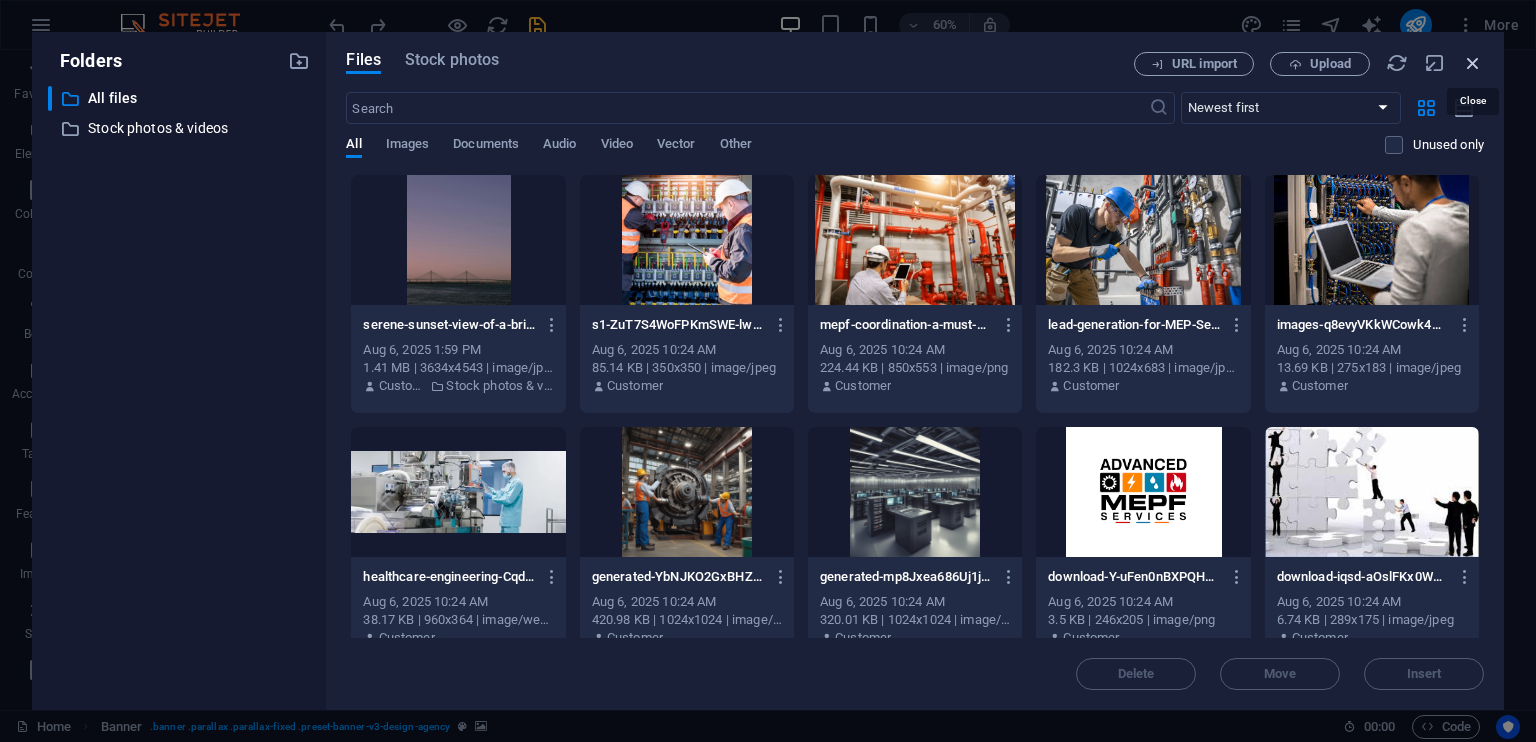 click at bounding box center (1473, 63) 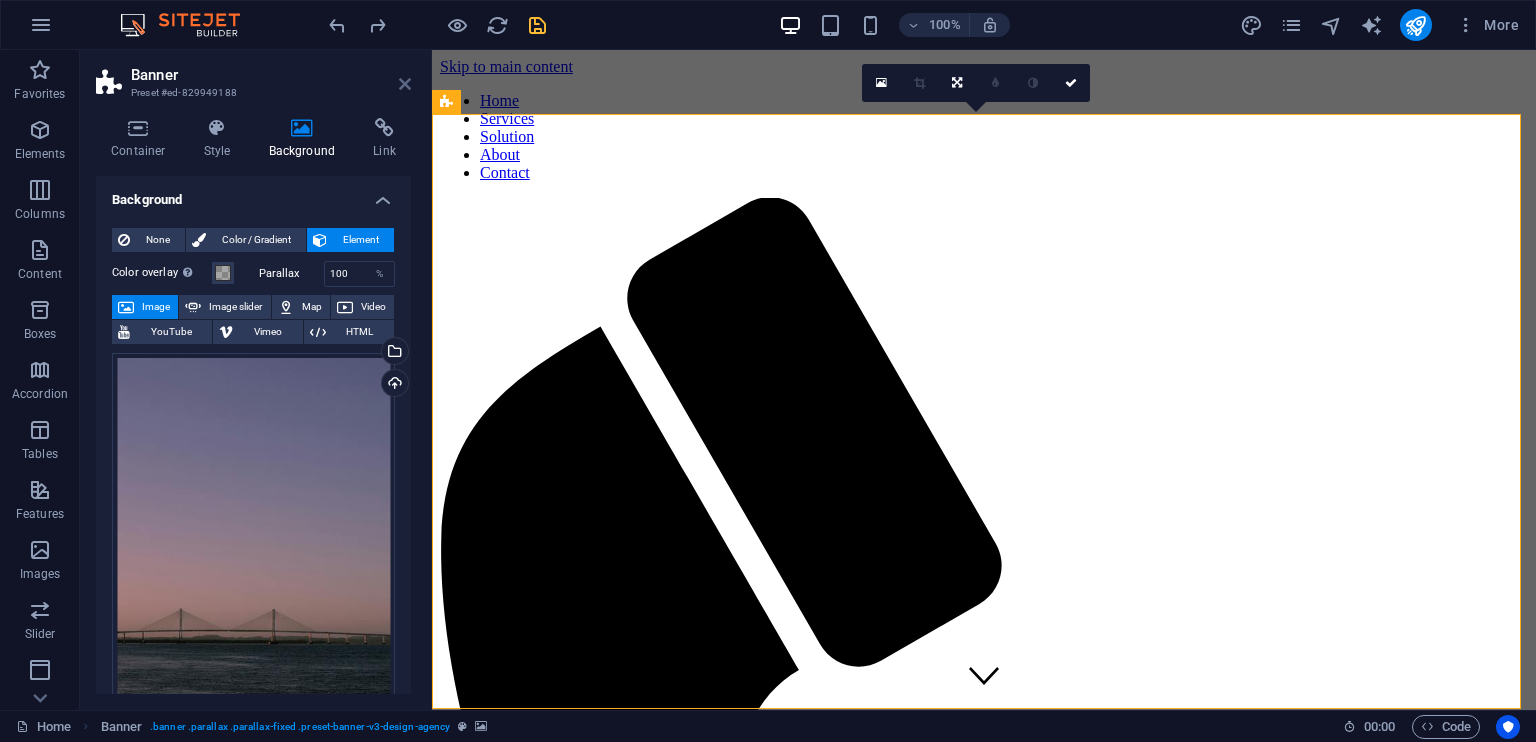 click at bounding box center [405, 84] 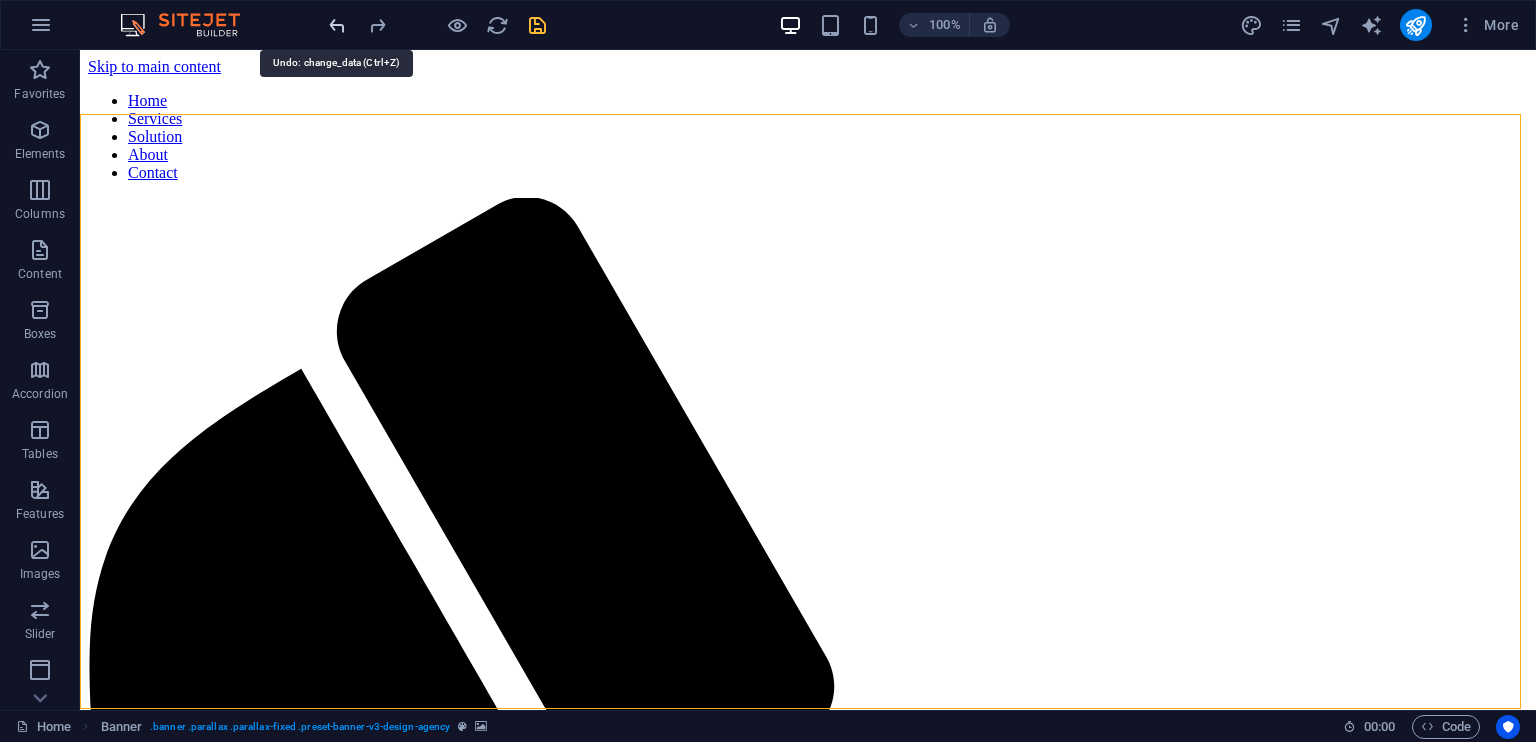 click at bounding box center [337, 25] 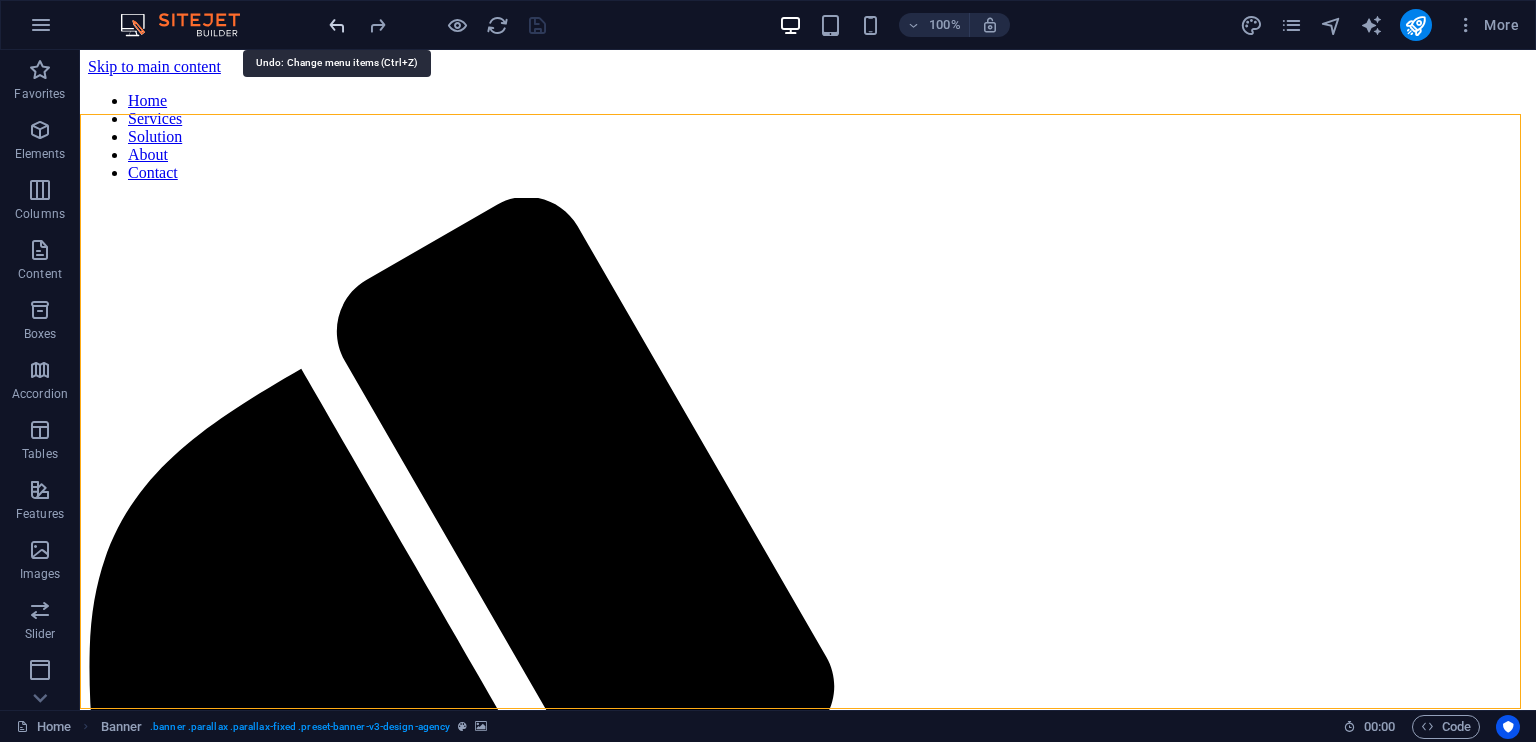 click at bounding box center [337, 25] 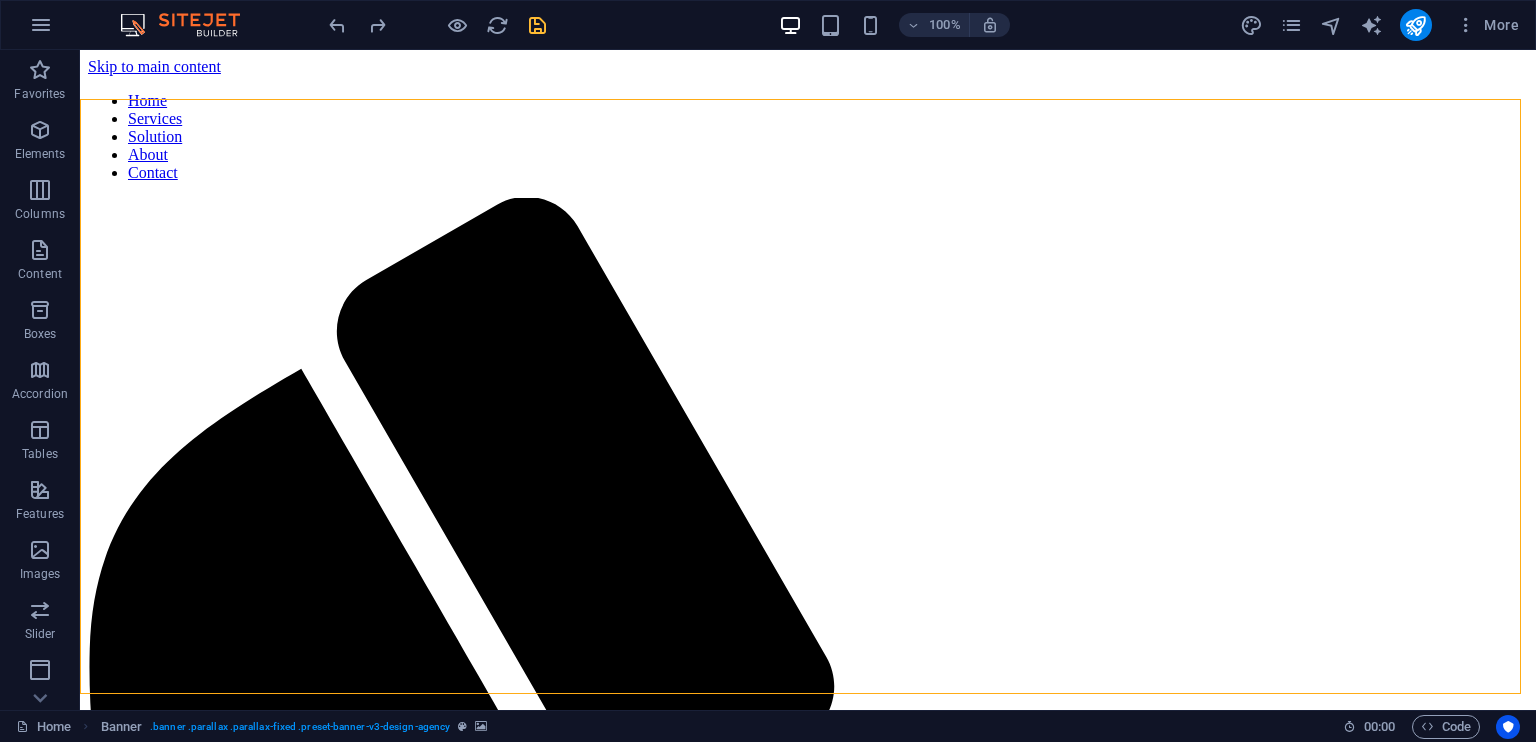 scroll, scrollTop: 15, scrollLeft: 0, axis: vertical 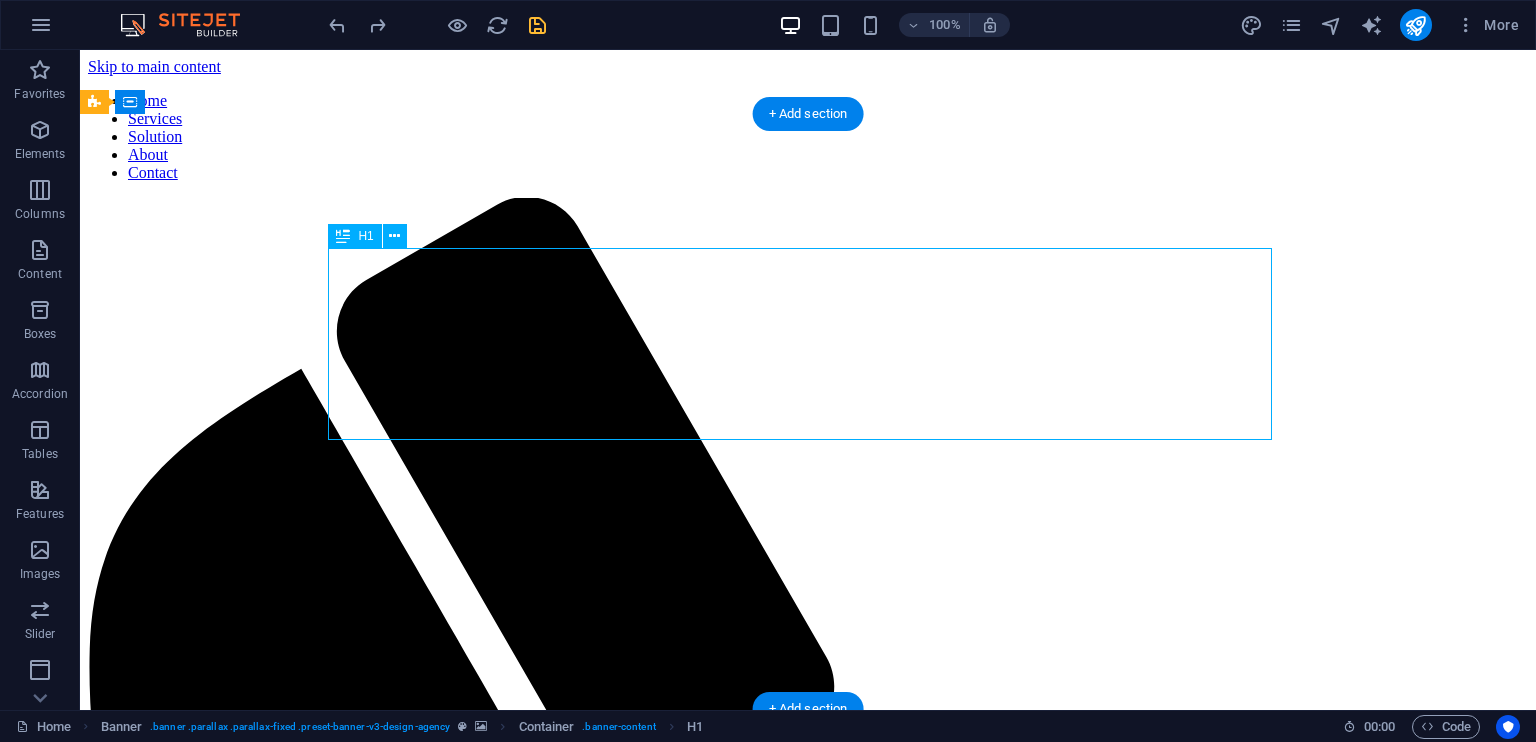 drag, startPoint x: 955, startPoint y: 409, endPoint x: 581, endPoint y: 275, distance: 397.28076 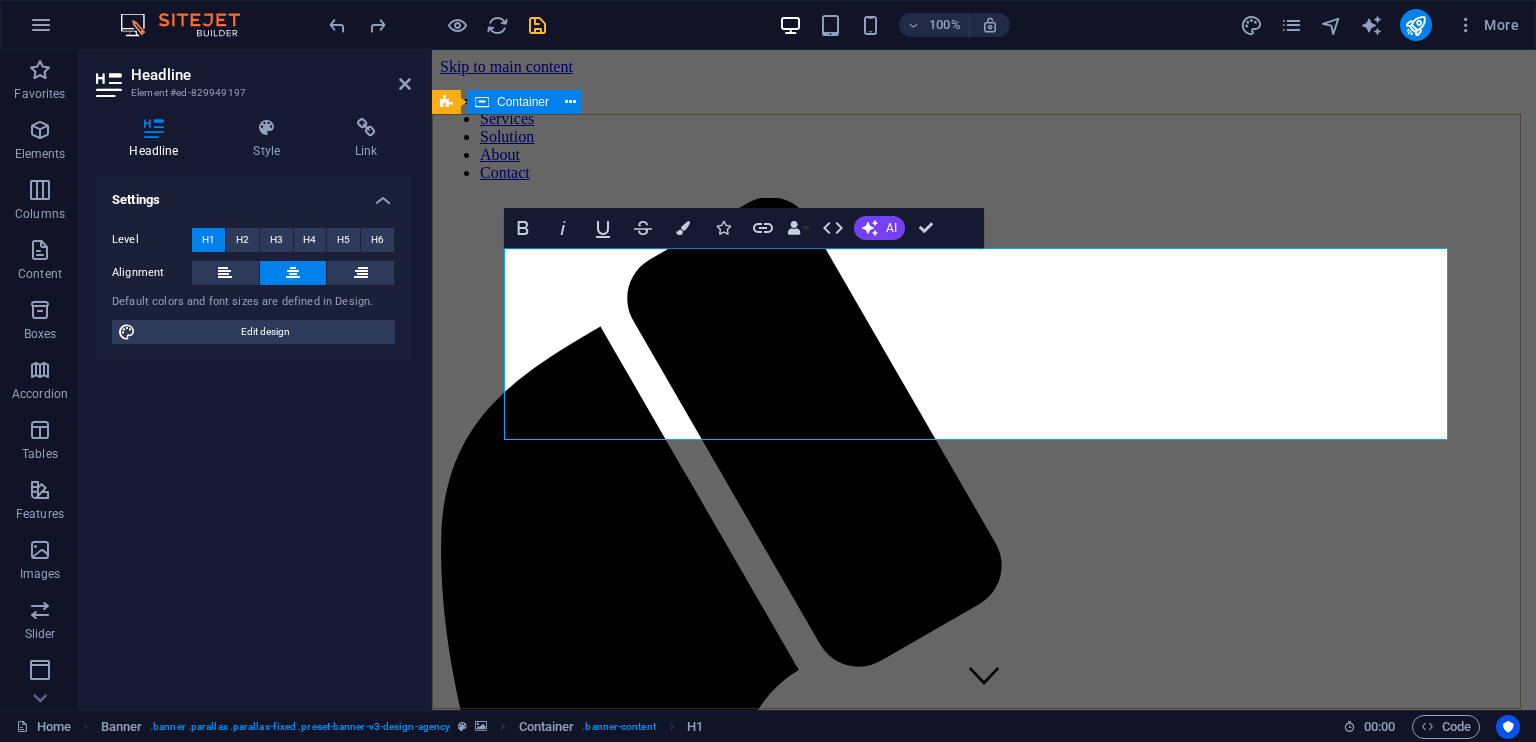 drag, startPoint x: 1108, startPoint y: 387, endPoint x: 1010, endPoint y: 295, distance: 134.41727 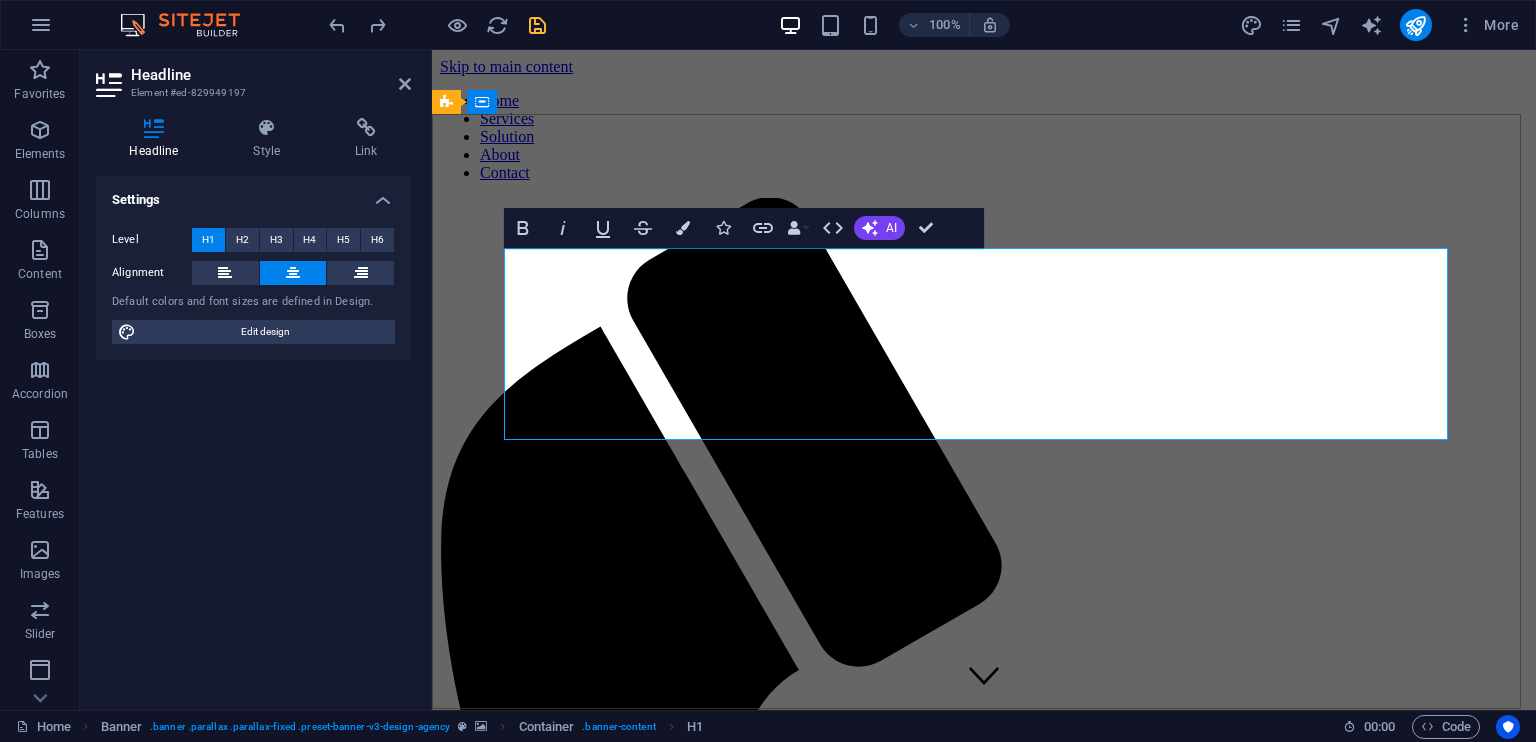 copy on "Poineering for Diverse Business Solution" 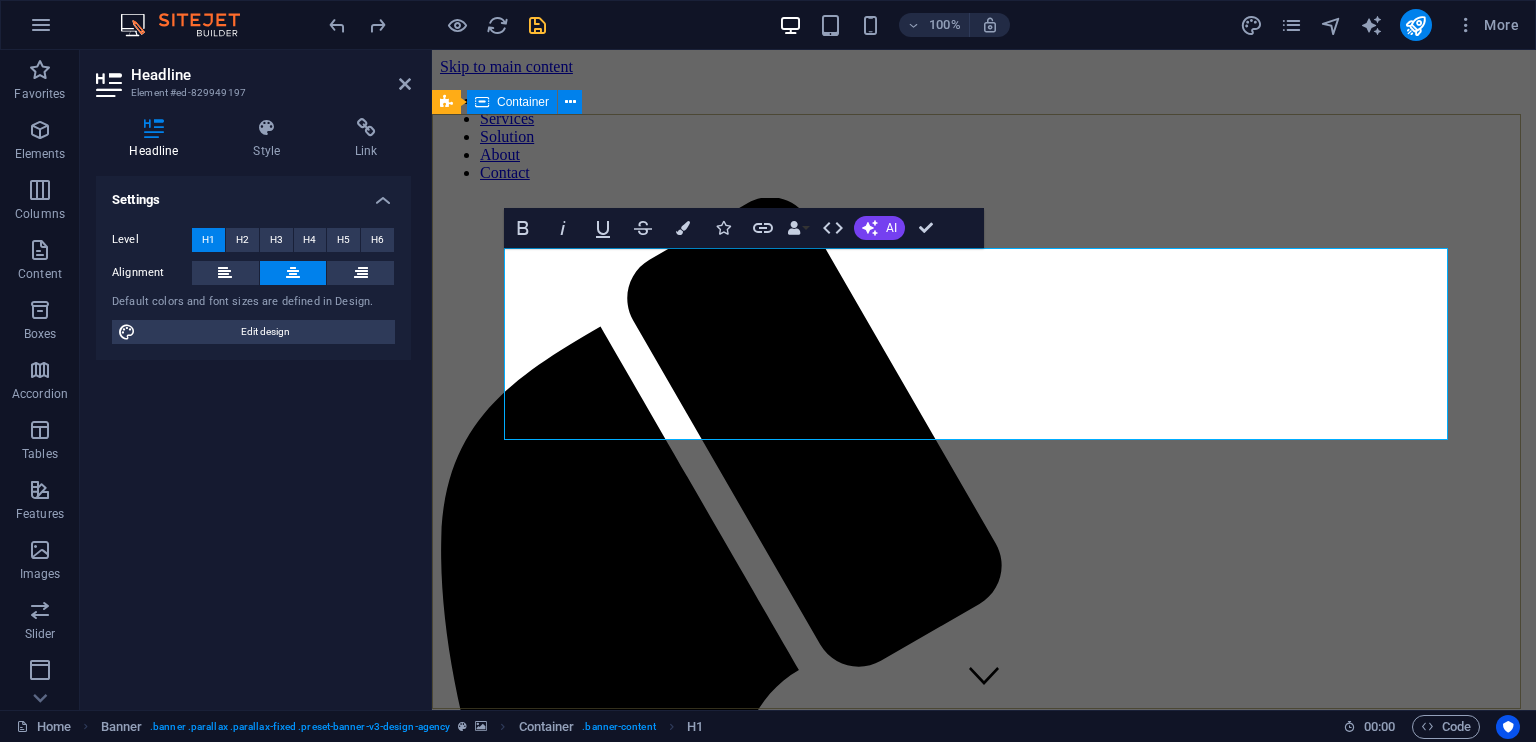 click on "​Poineering for Diverse Business Solution Expert IT support and Engineering solution for all industries Learn more" at bounding box center [984, 1745] 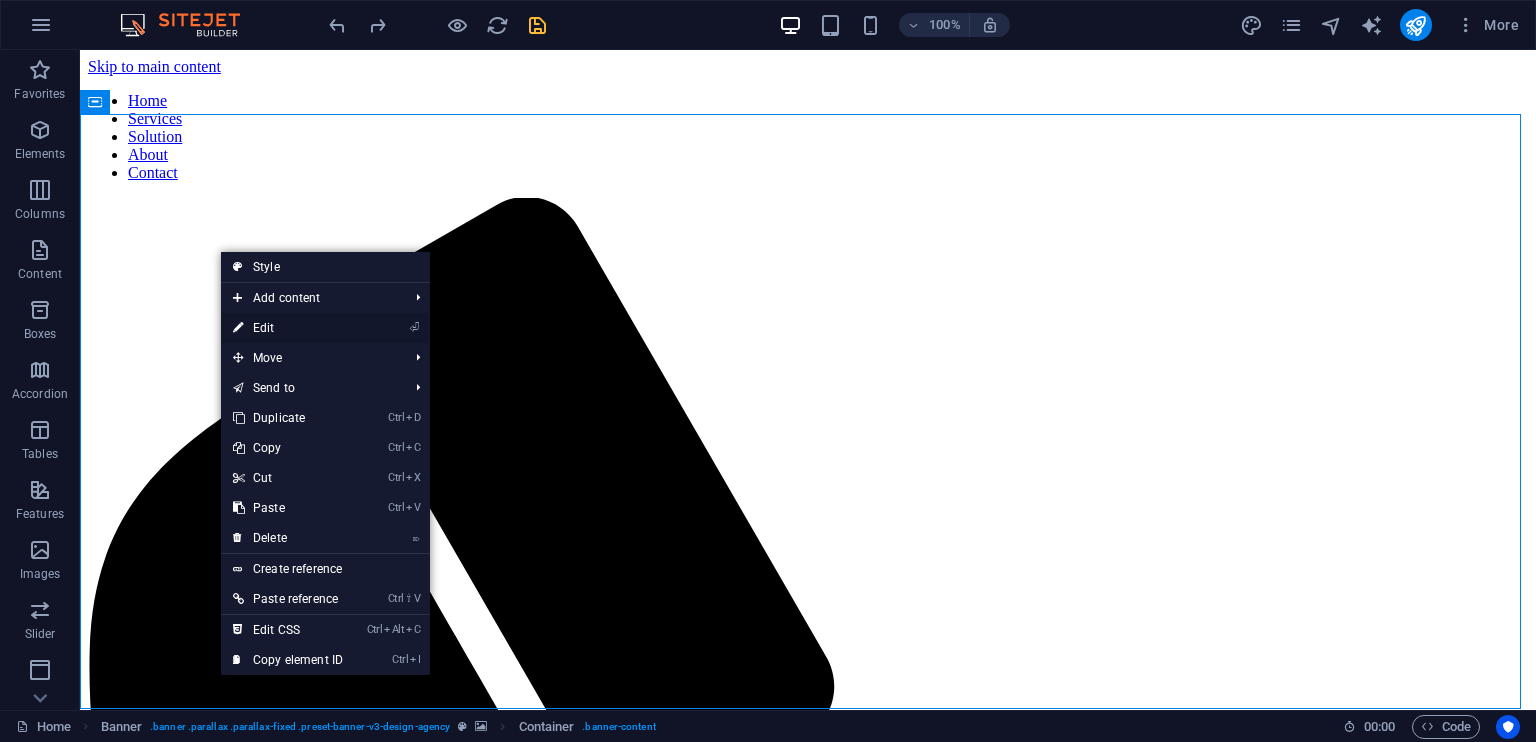 click on "⏎  Edit" at bounding box center (288, 328) 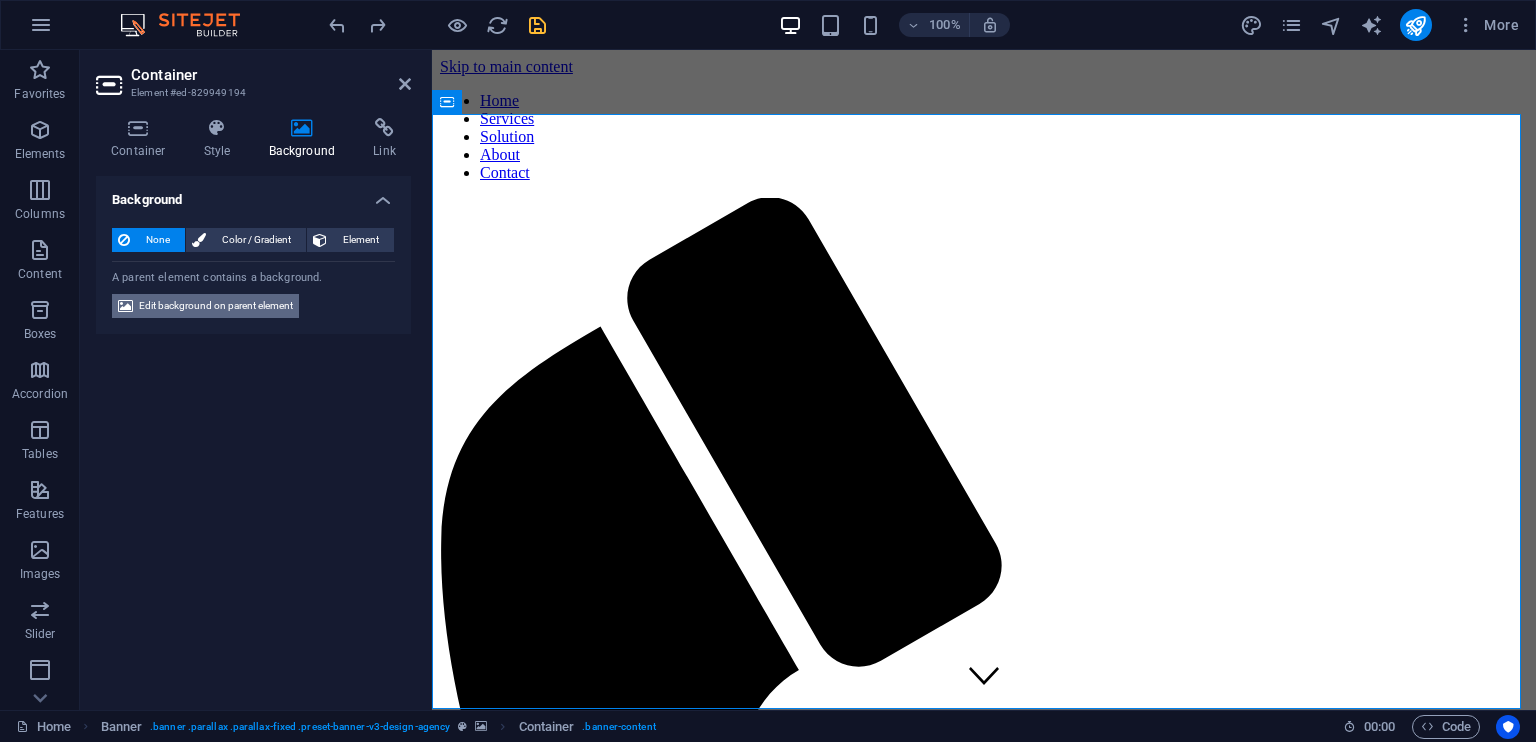 click on "Edit background on parent element" at bounding box center [205, 306] 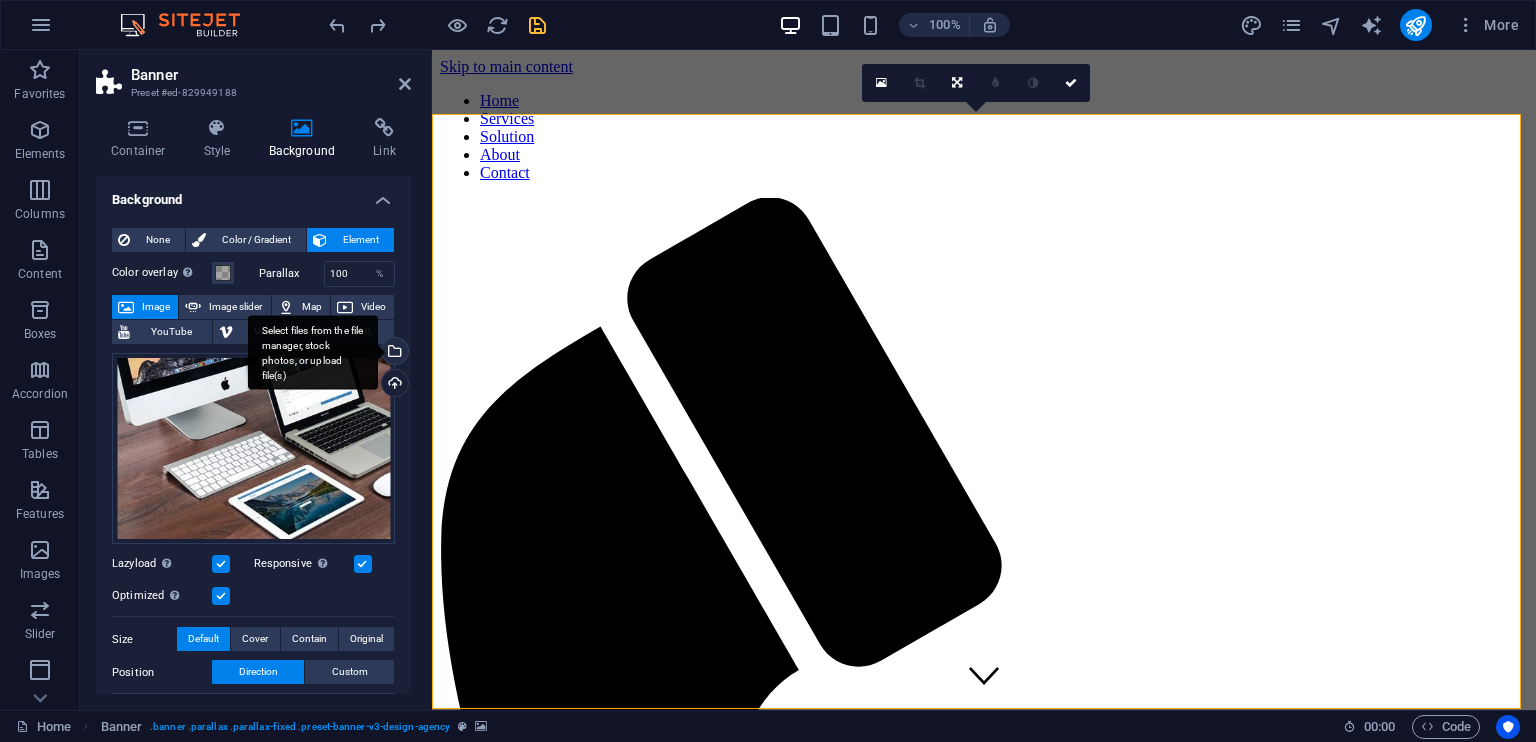 click on "Select files from the file manager, stock photos, or upload file(s)" at bounding box center (393, 353) 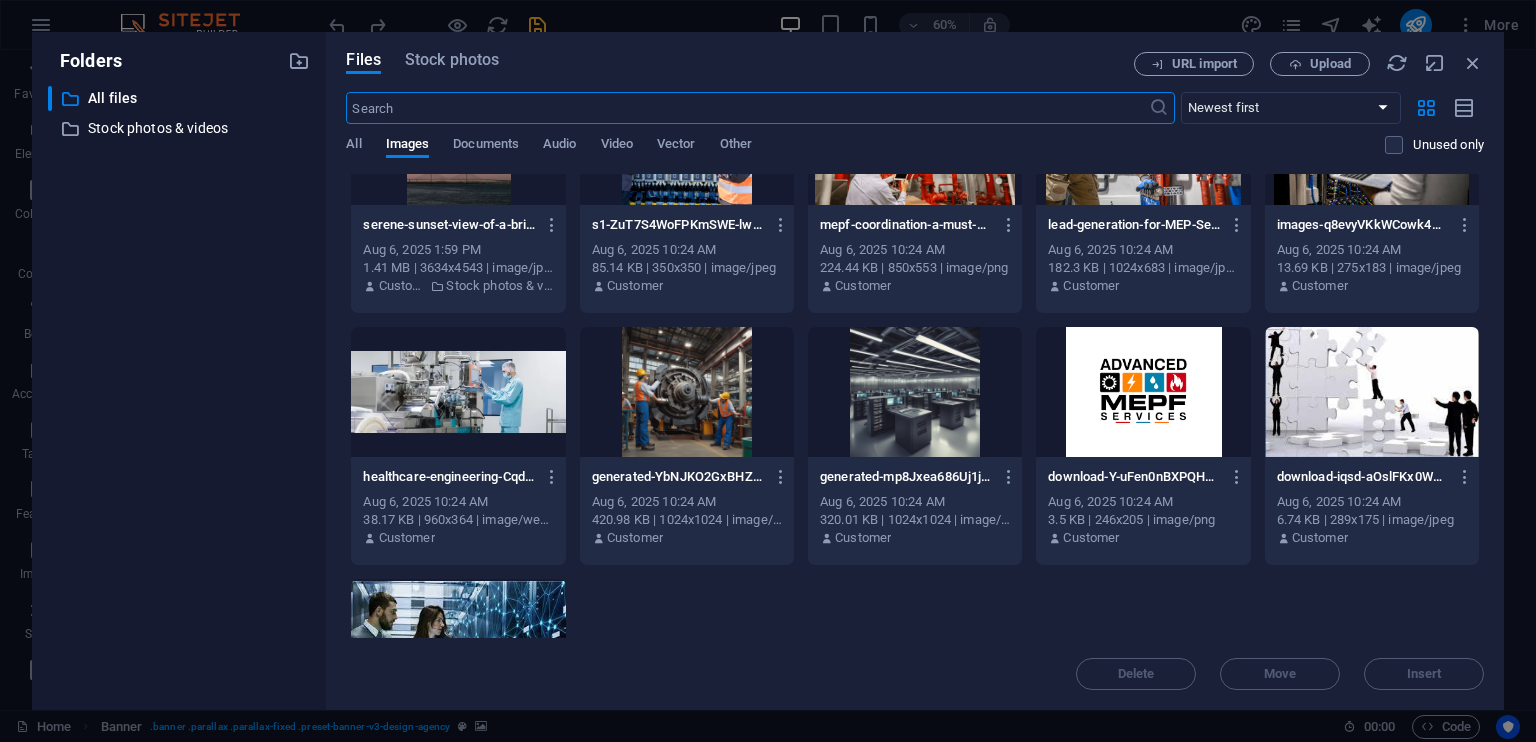 scroll, scrollTop: 45, scrollLeft: 0, axis: vertical 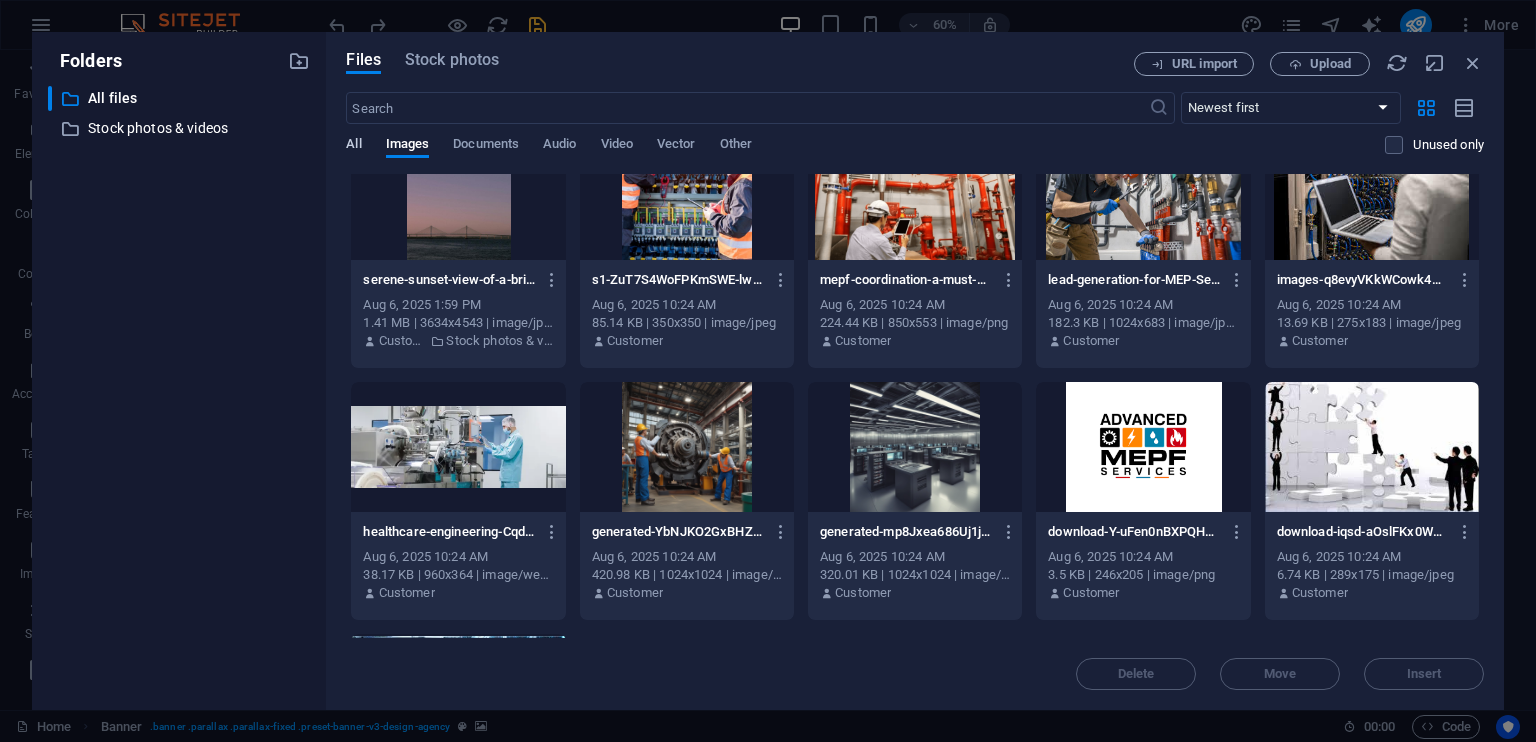 click on "All" at bounding box center (353, 146) 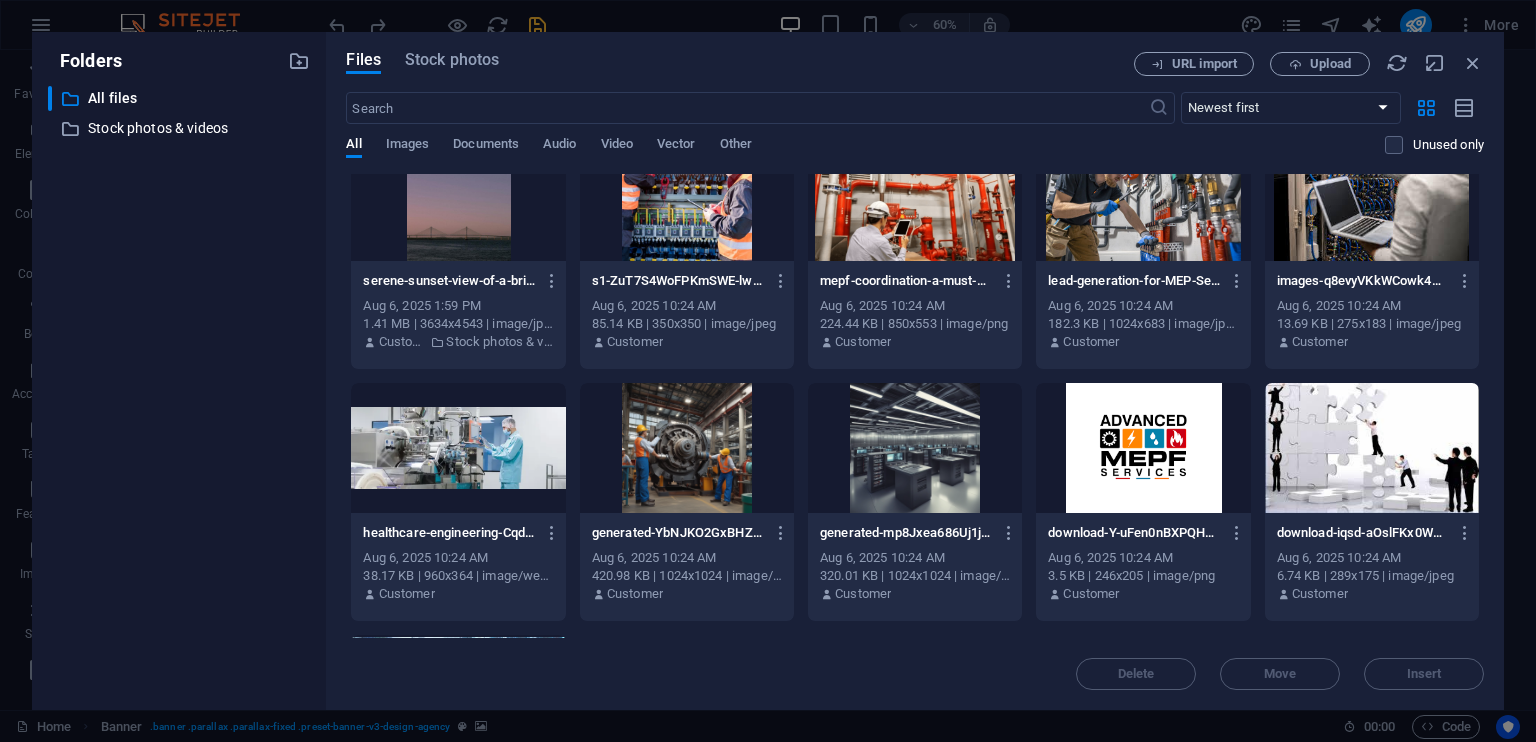 scroll, scrollTop: 0, scrollLeft: 0, axis: both 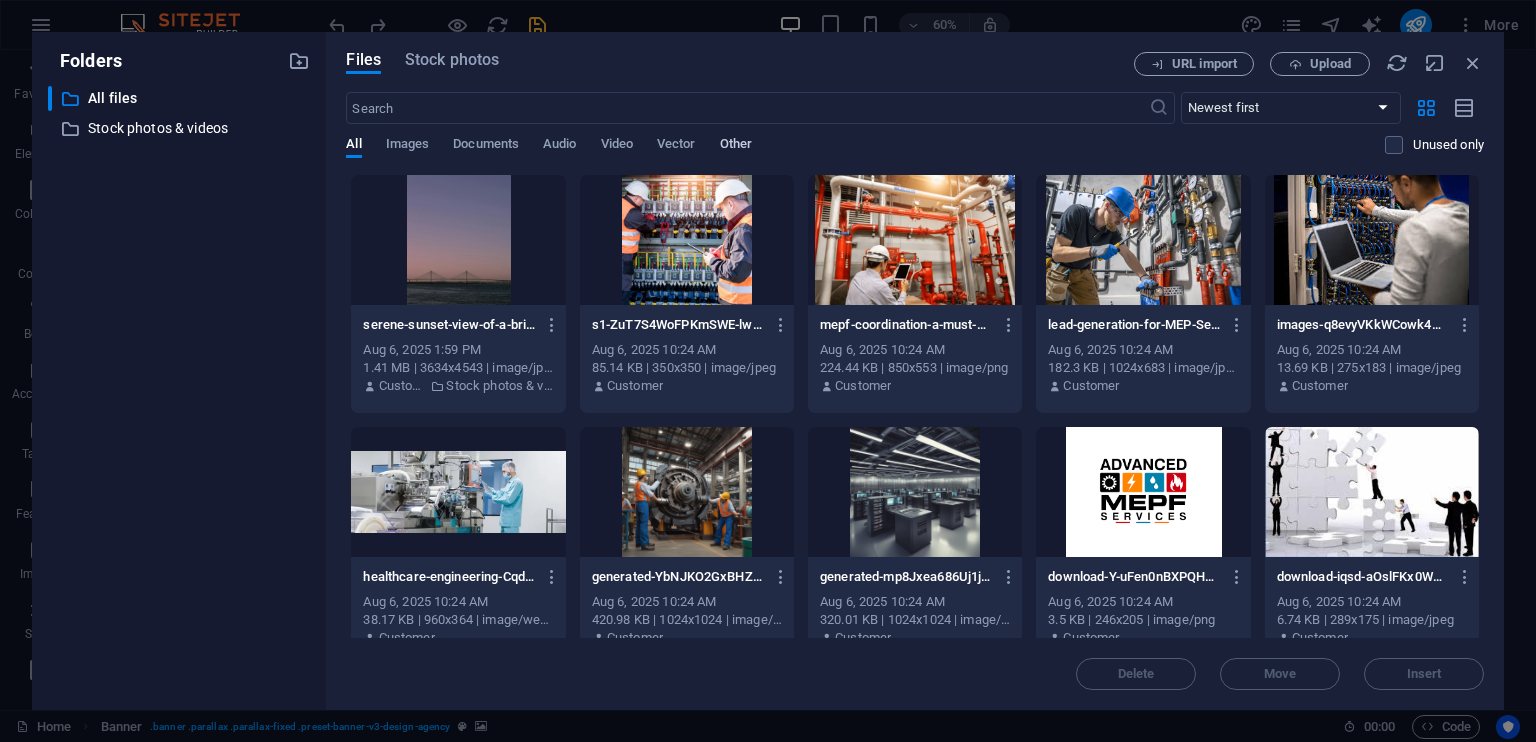click on "Other" at bounding box center [736, 146] 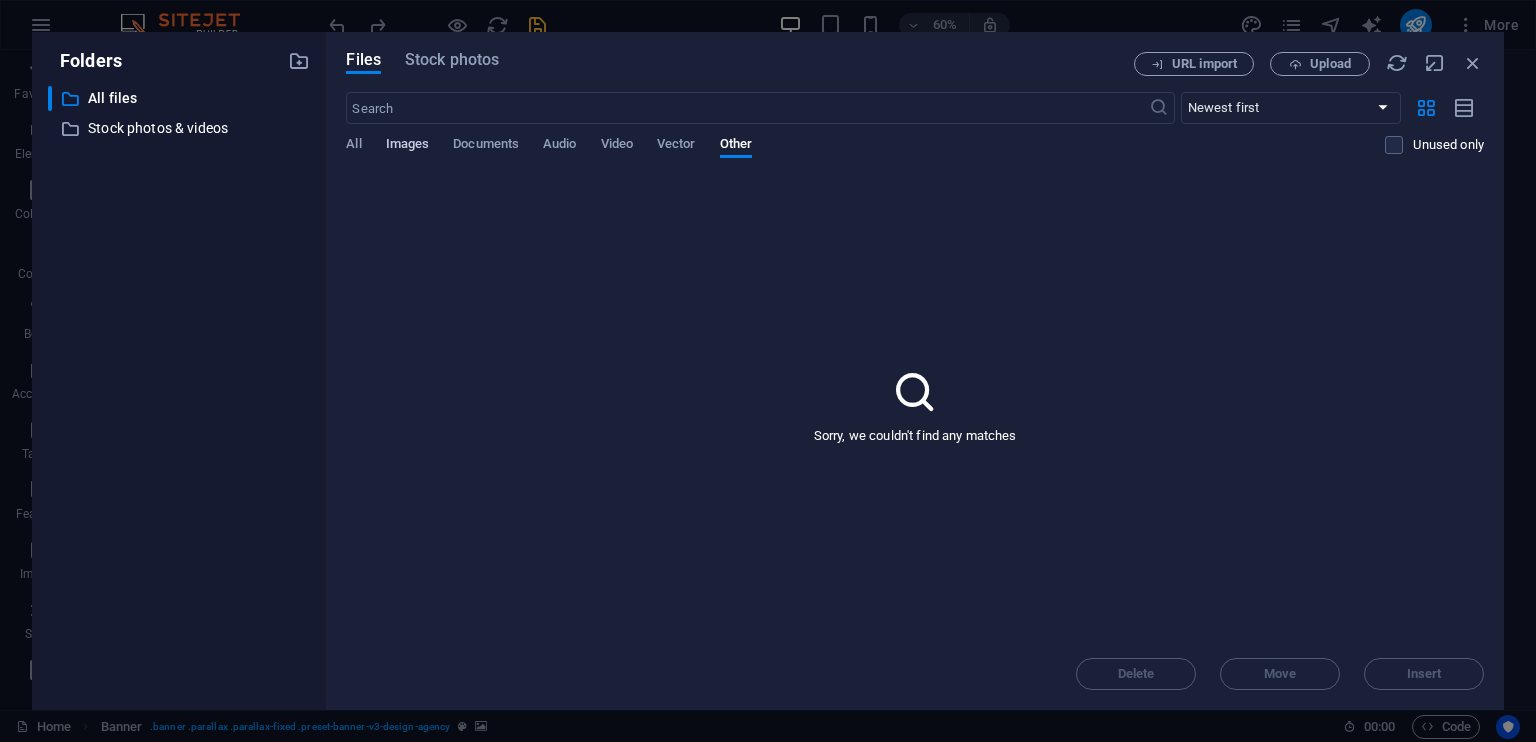 click on "Images" at bounding box center (408, 146) 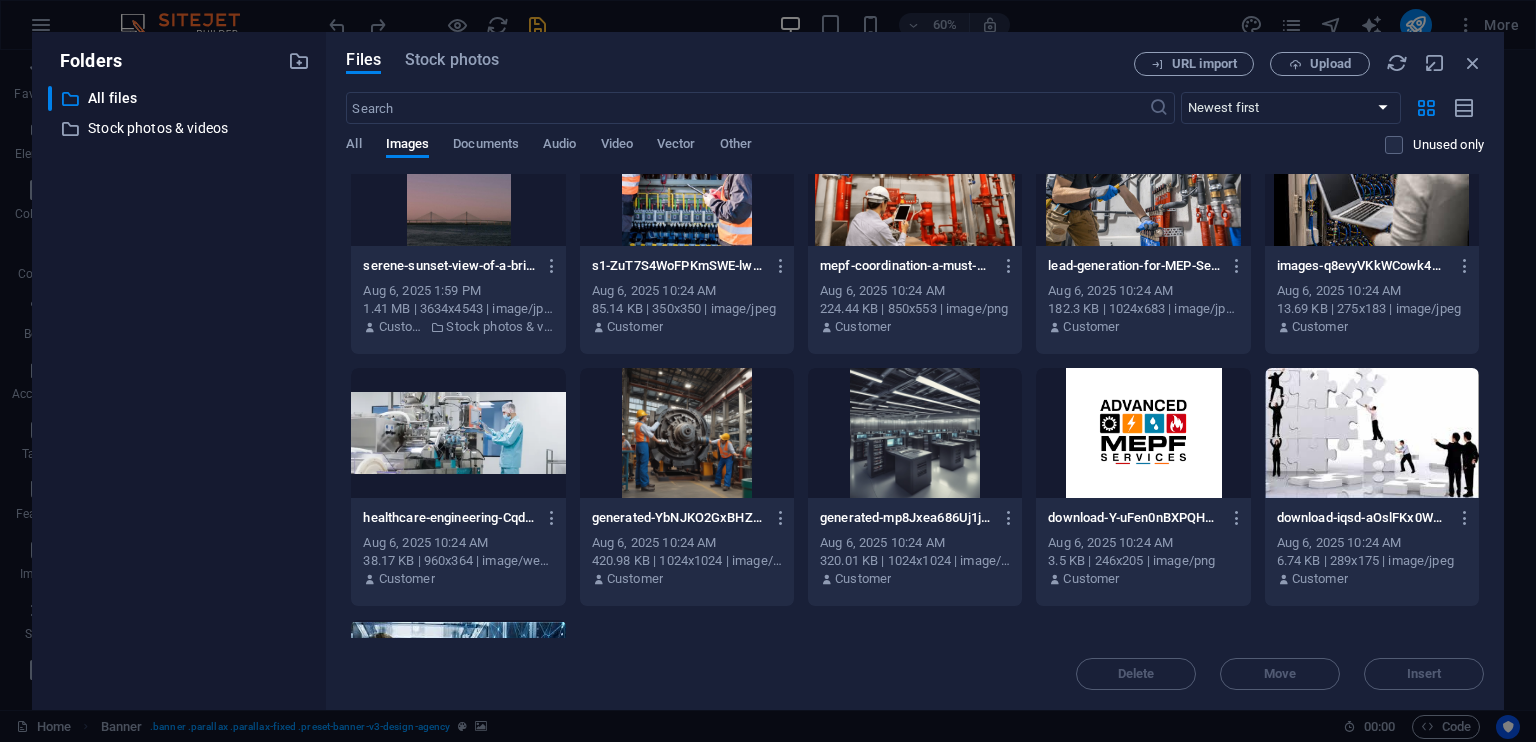 scroll, scrollTop: 0, scrollLeft: 0, axis: both 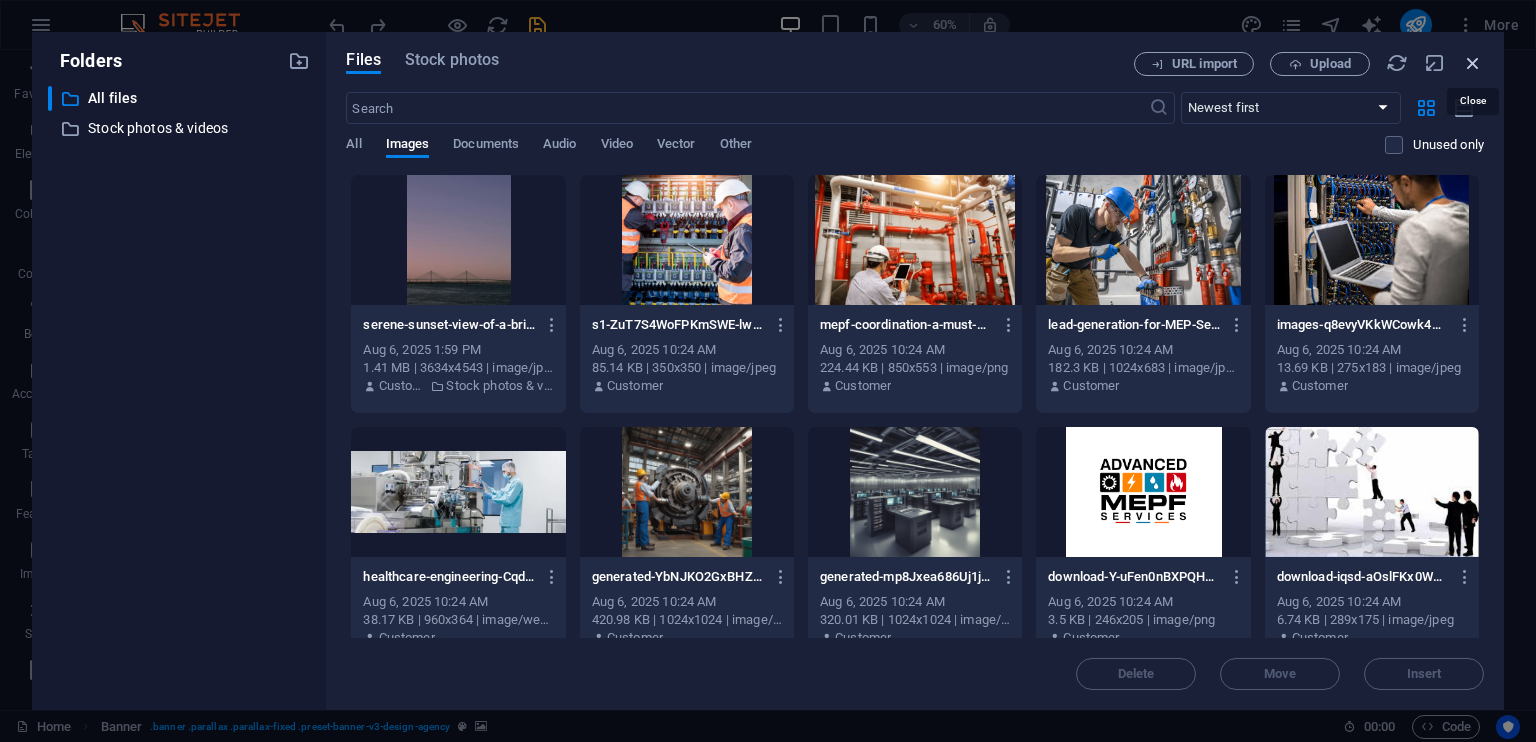 click at bounding box center (1473, 63) 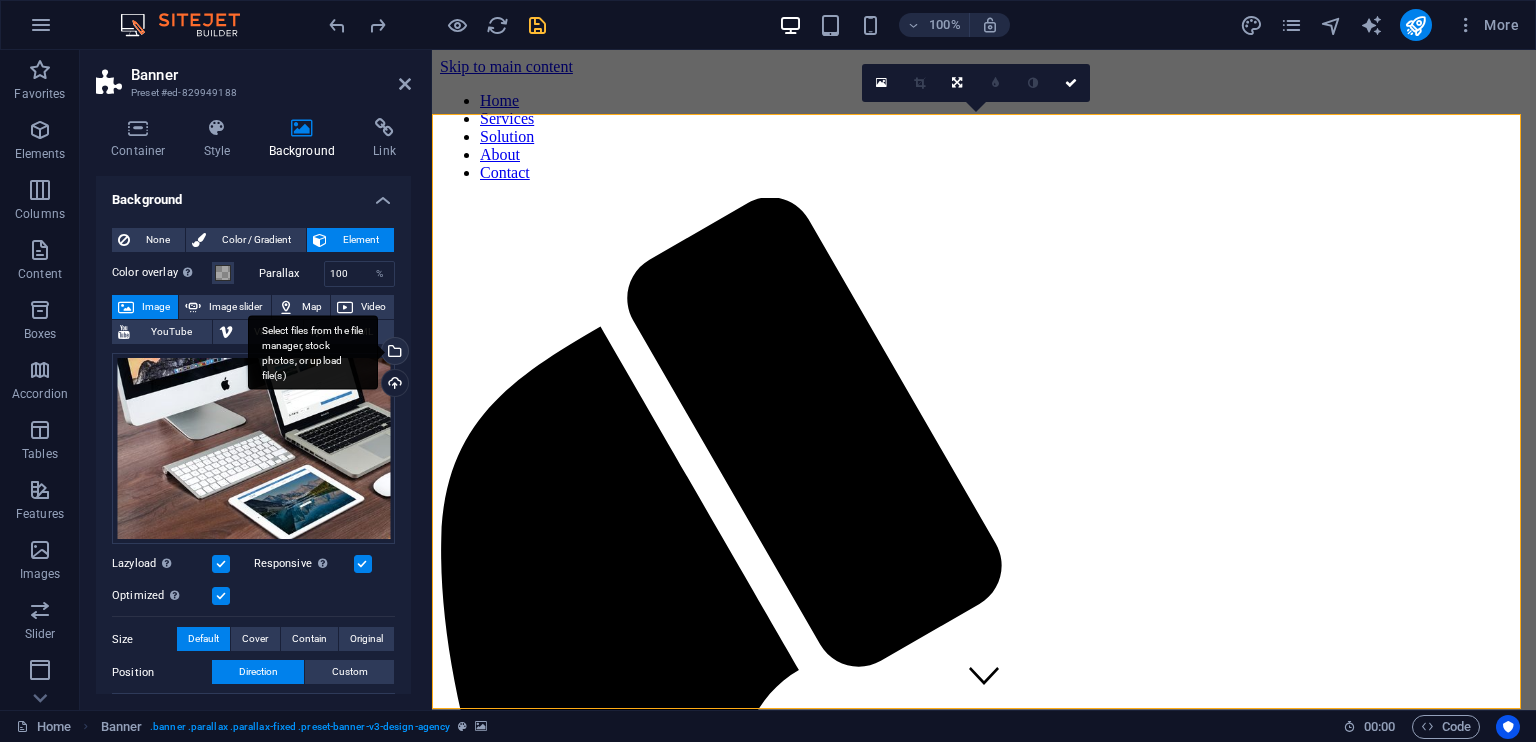 click on "Select files from the file manager, stock photos, or upload file(s)" at bounding box center [313, 352] 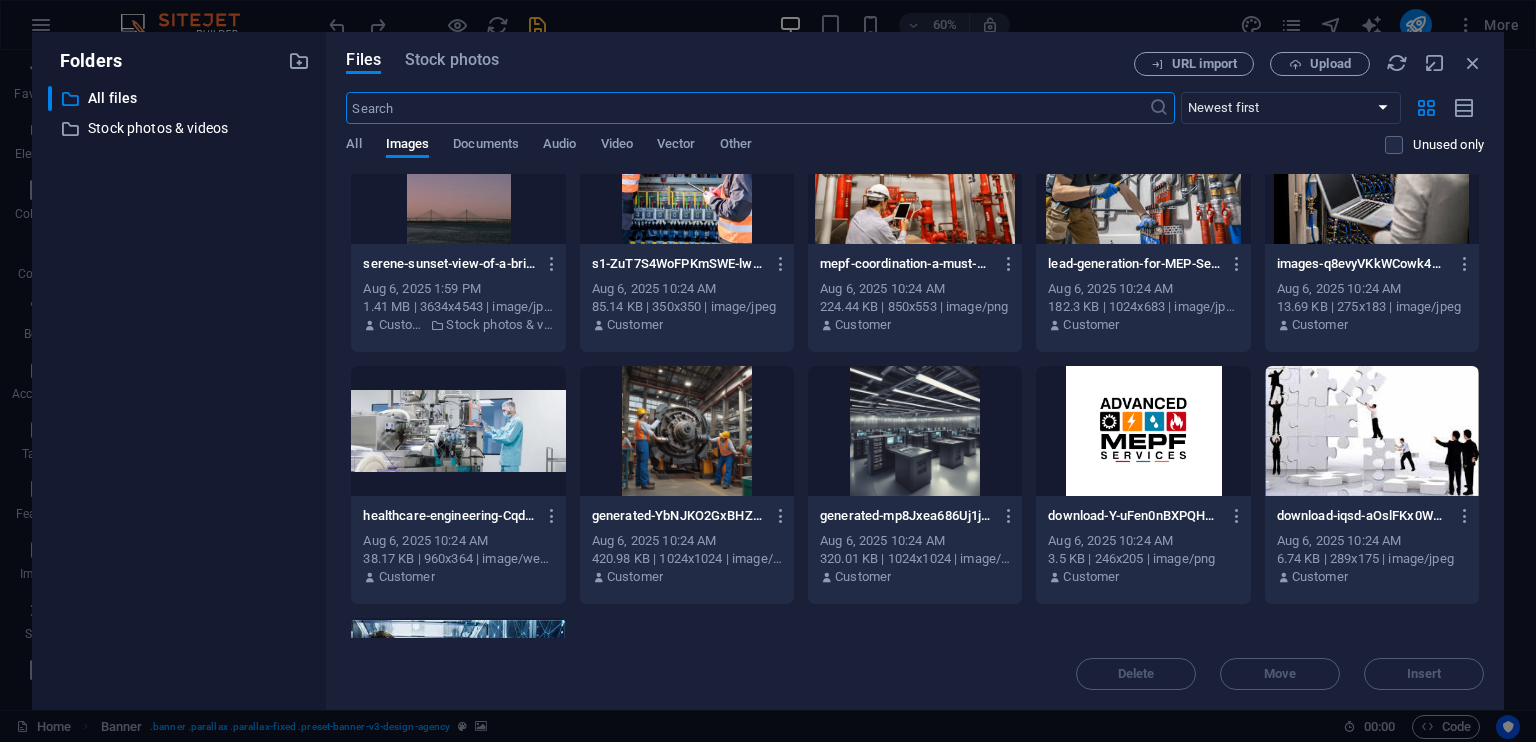 scroll, scrollTop: 0, scrollLeft: 0, axis: both 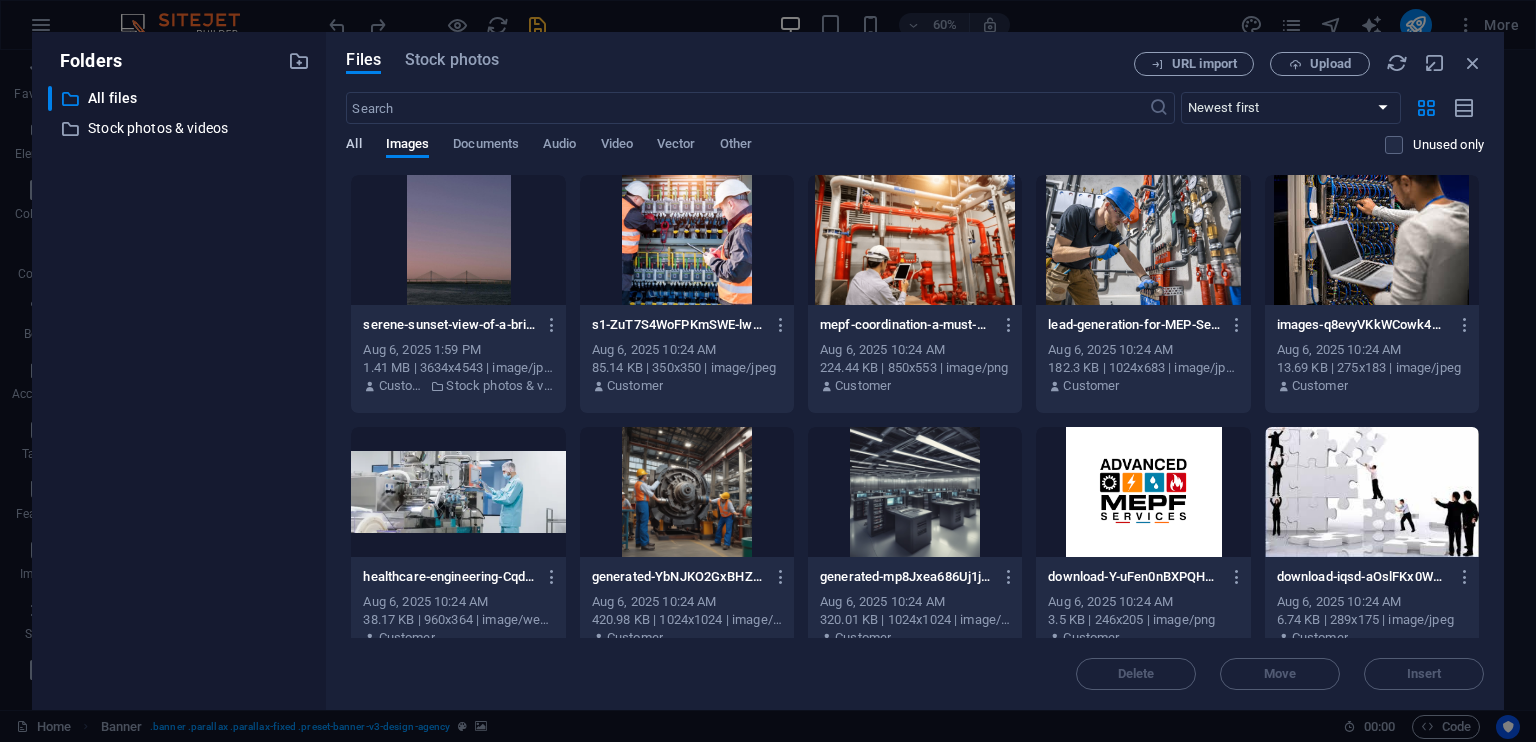click on "All" at bounding box center [353, 146] 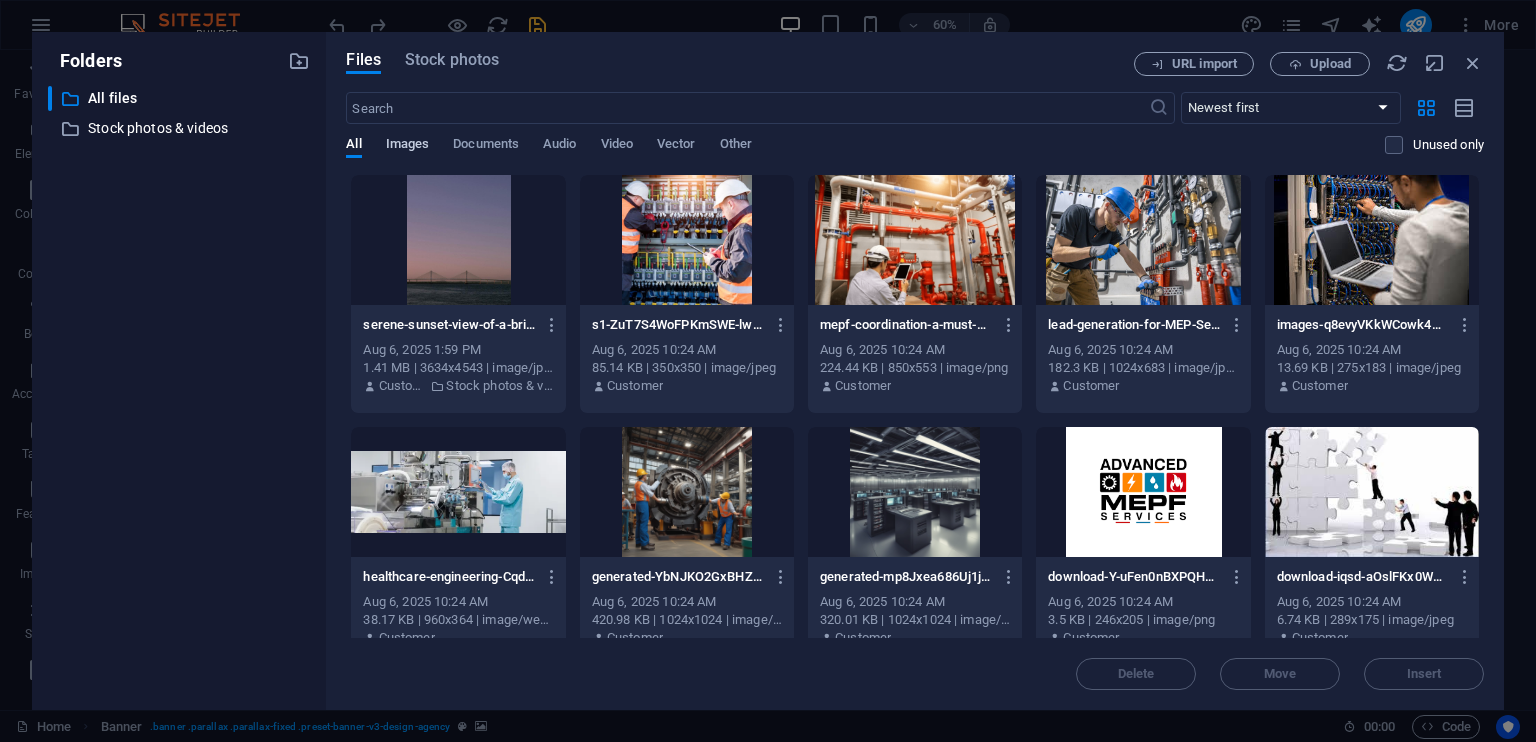 click on "Images" at bounding box center [408, 146] 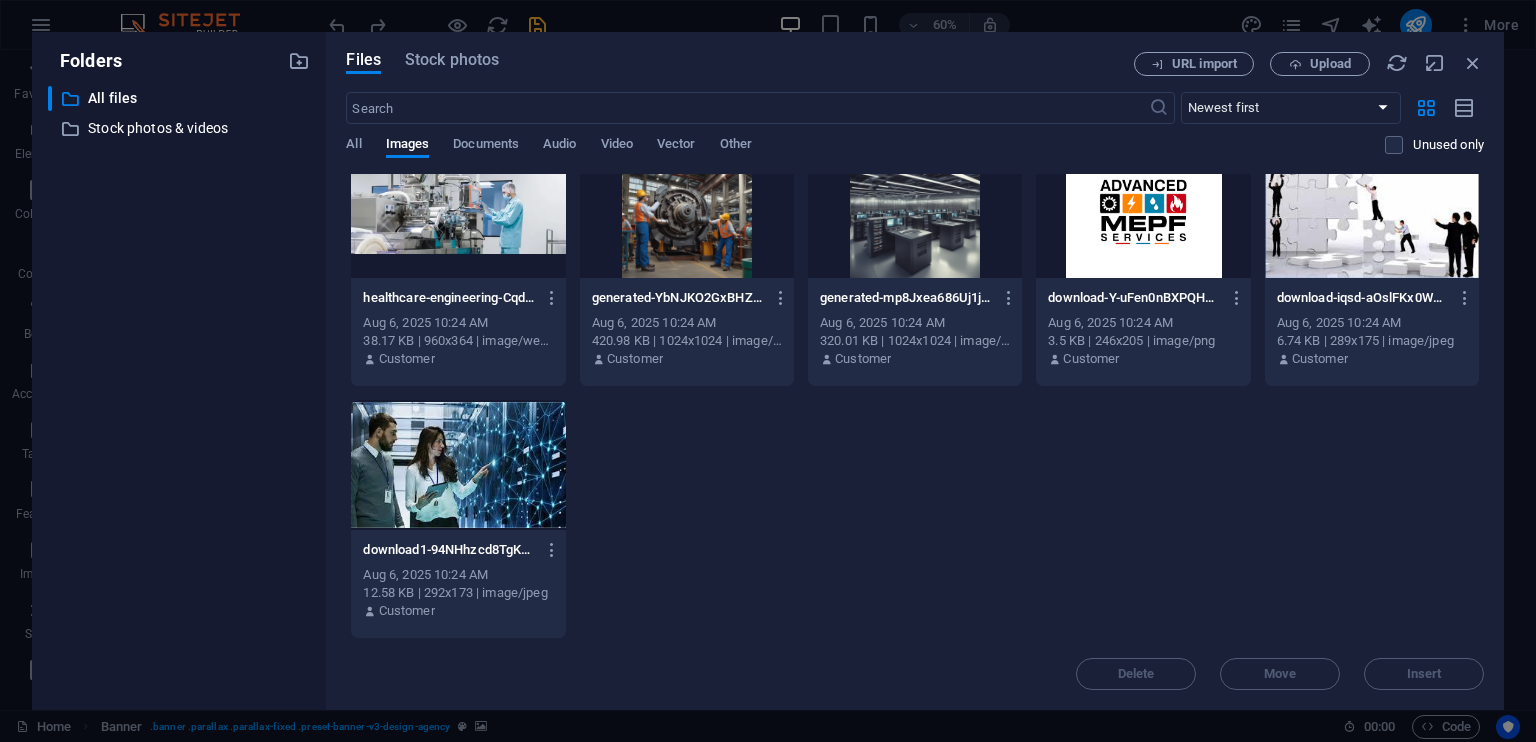 scroll, scrollTop: 0, scrollLeft: 0, axis: both 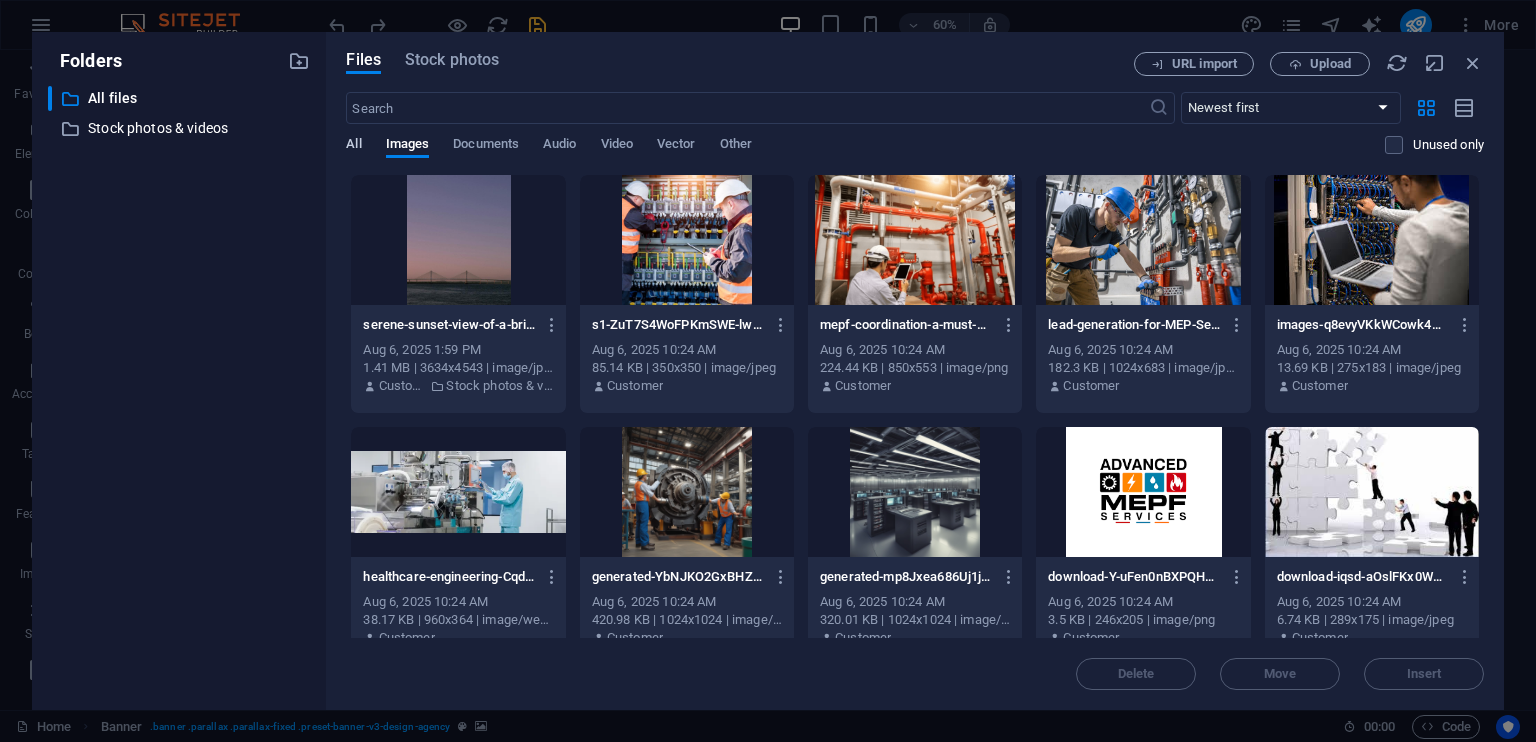 click on "All" at bounding box center [353, 146] 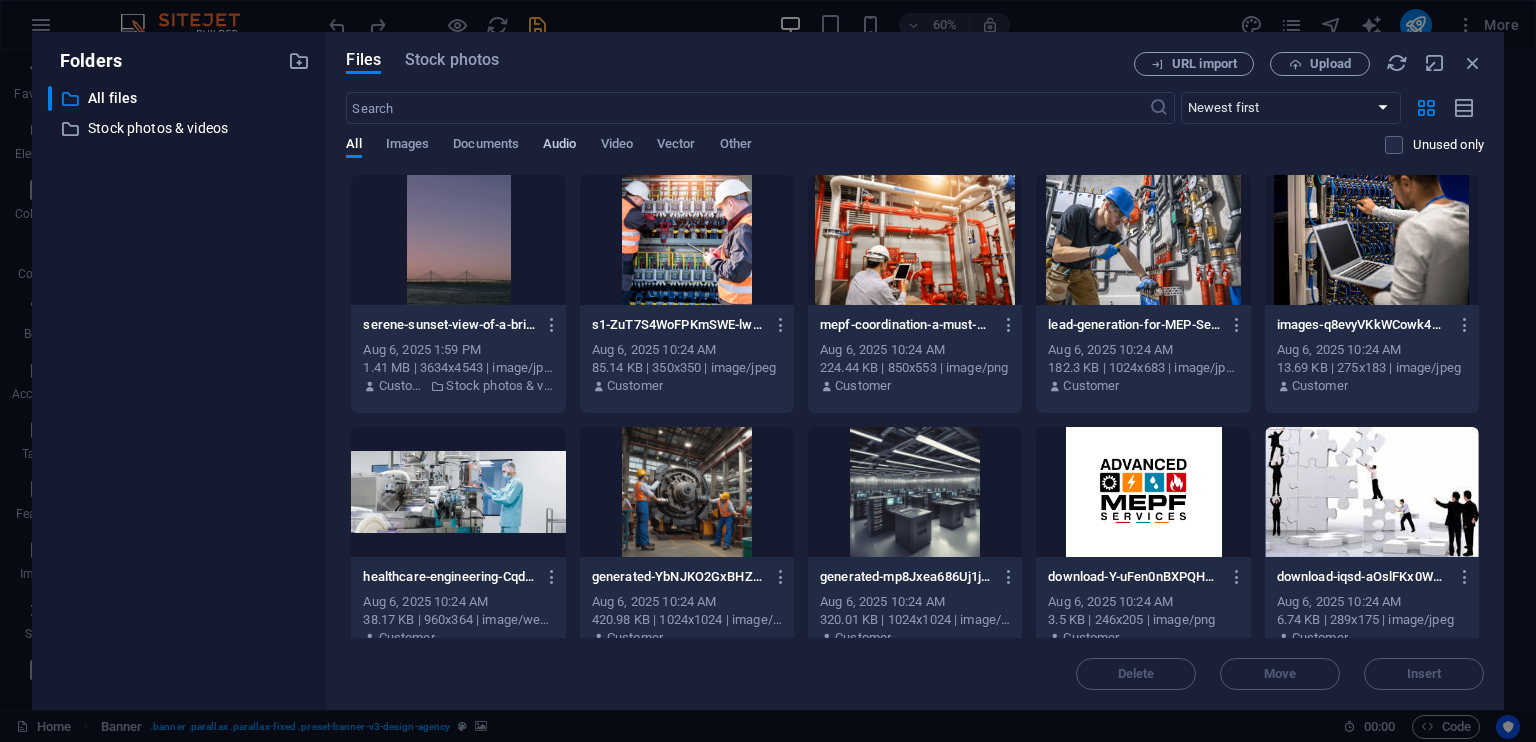 click on "Audio" at bounding box center (559, 146) 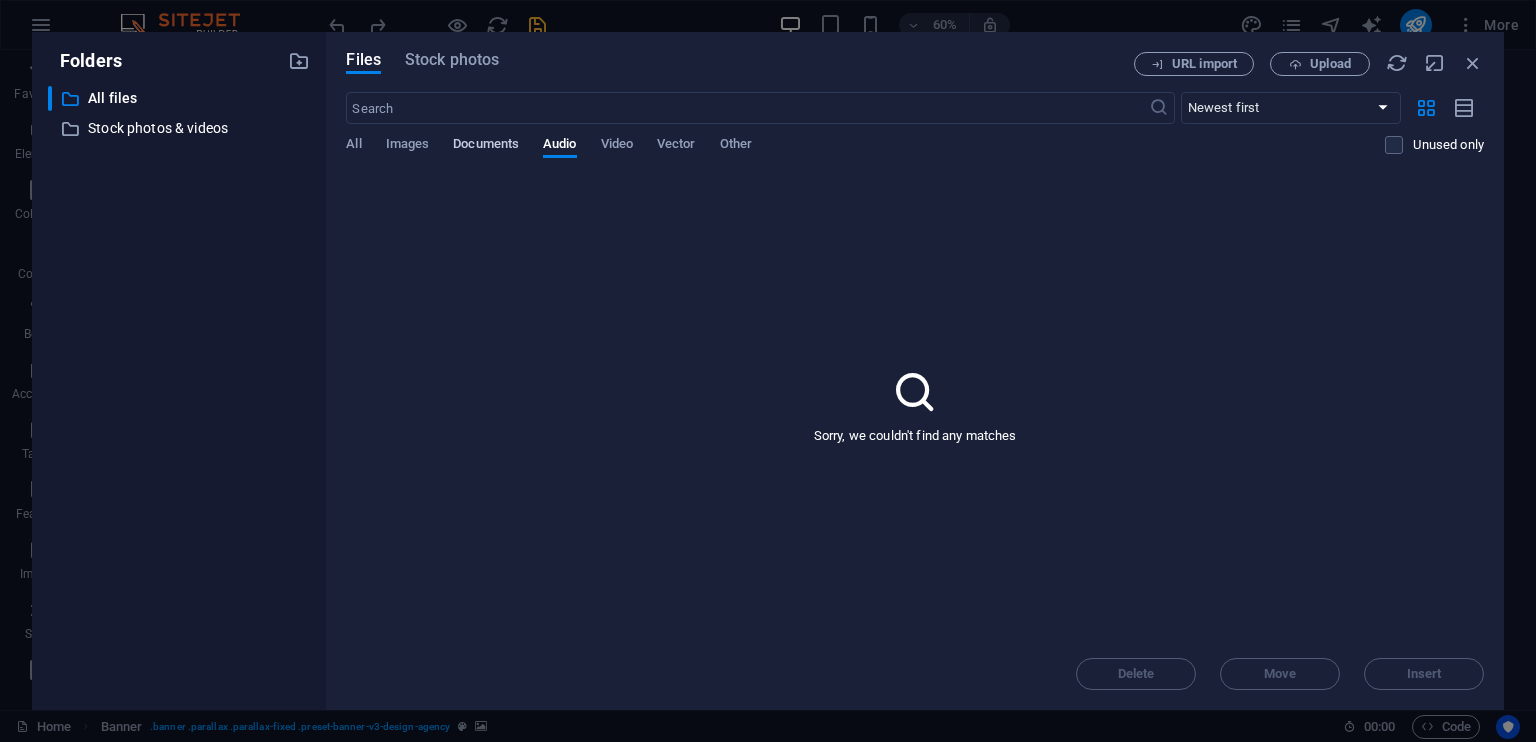click on "Documents" at bounding box center (486, 146) 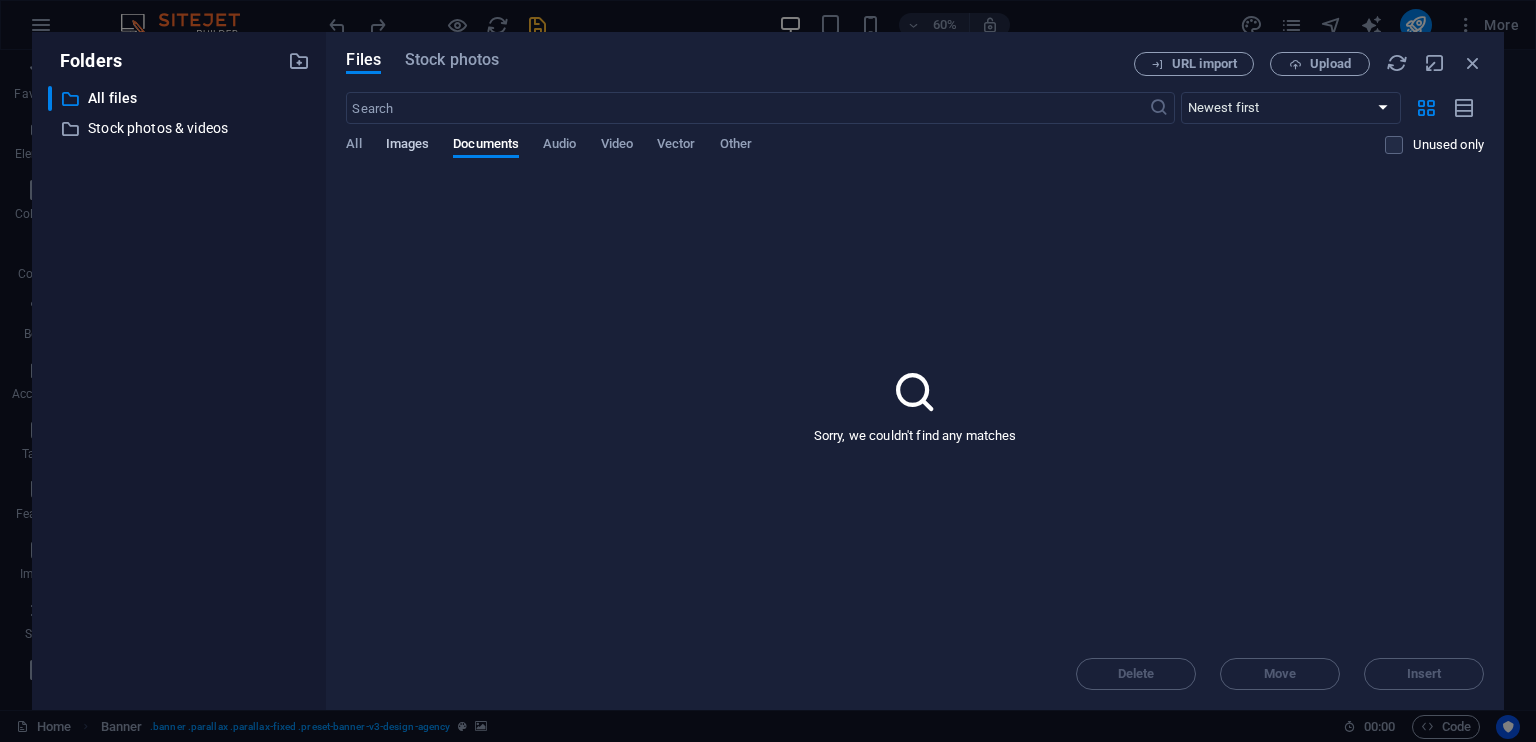 click on "Images" at bounding box center [408, 146] 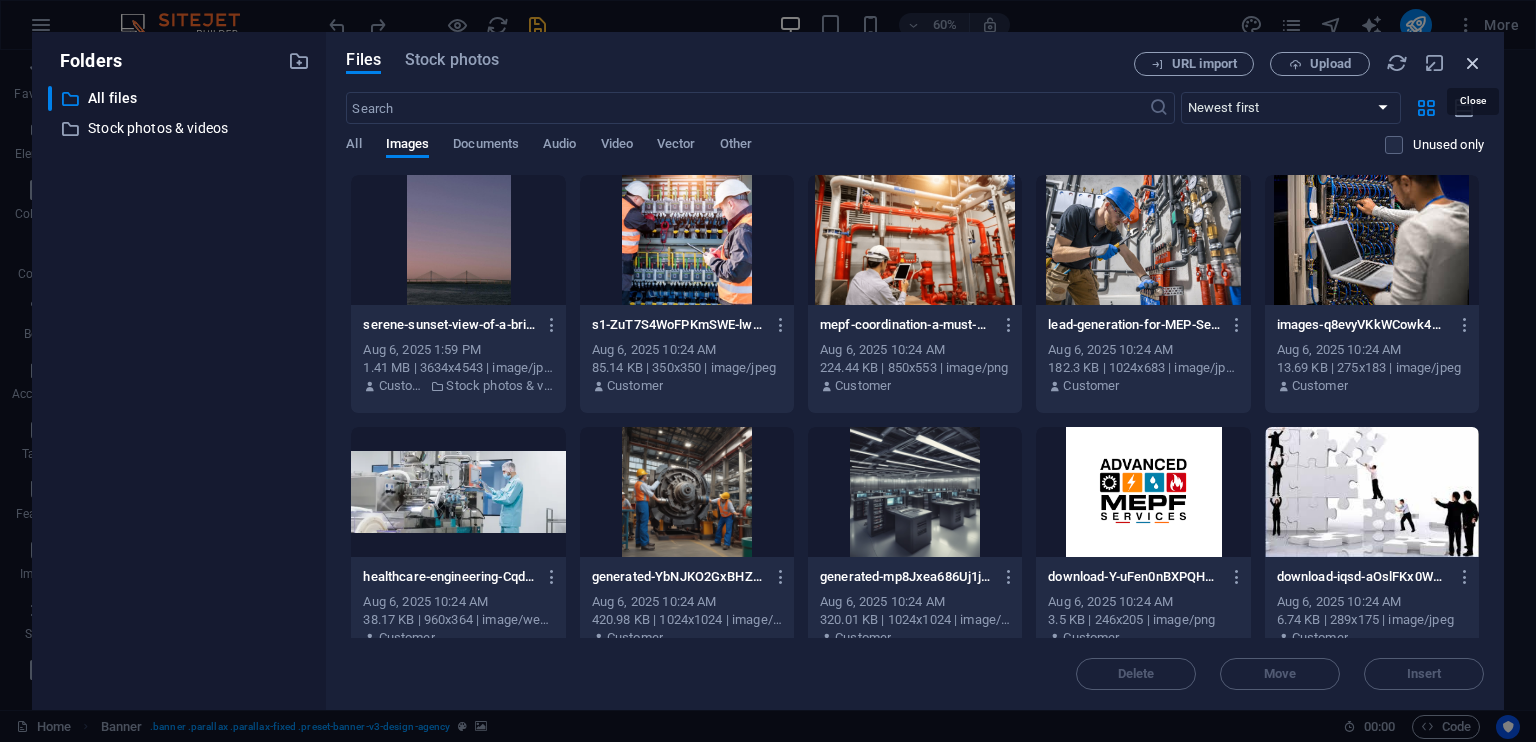 click at bounding box center (1473, 63) 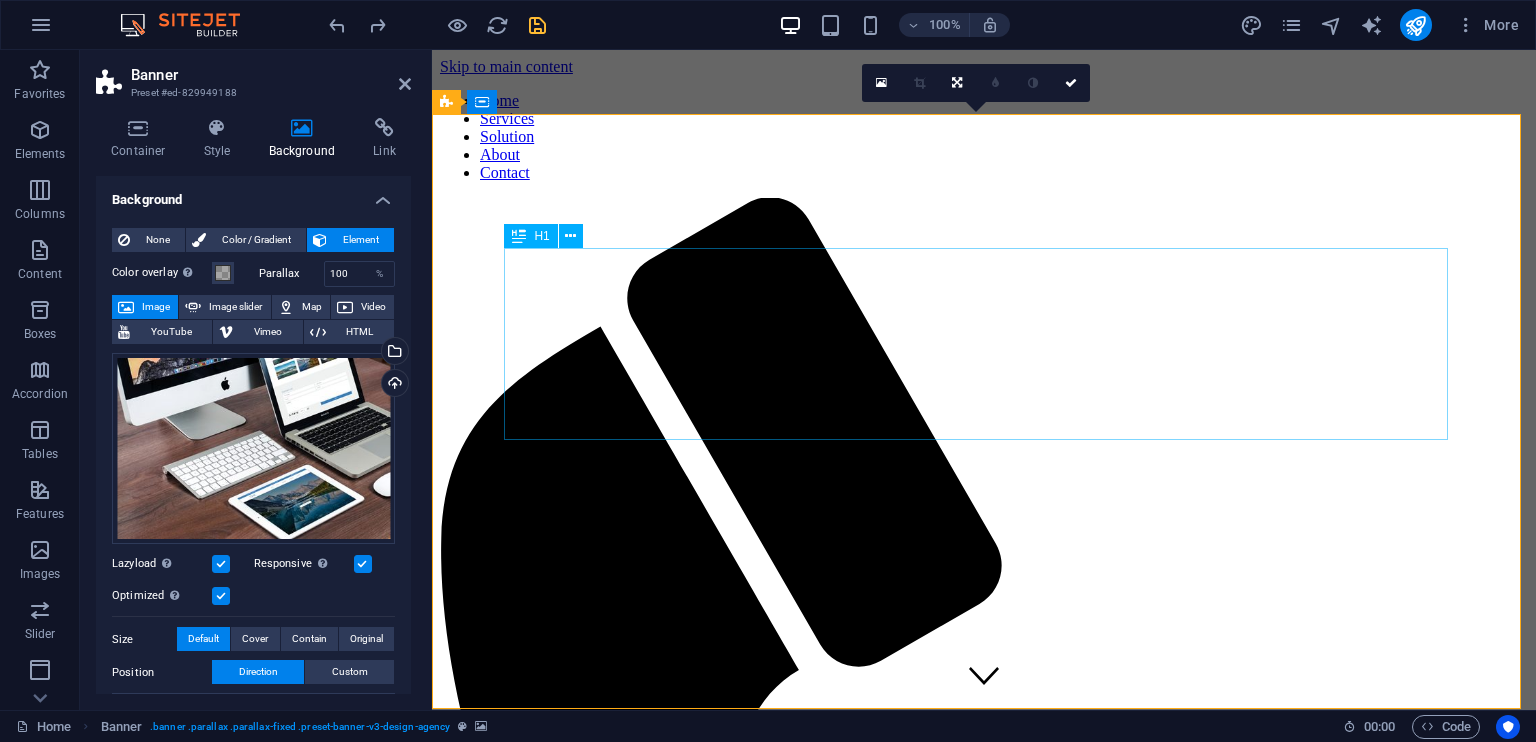 click on "Poineering for Diverse Business Solution" at bounding box center [984, 1683] 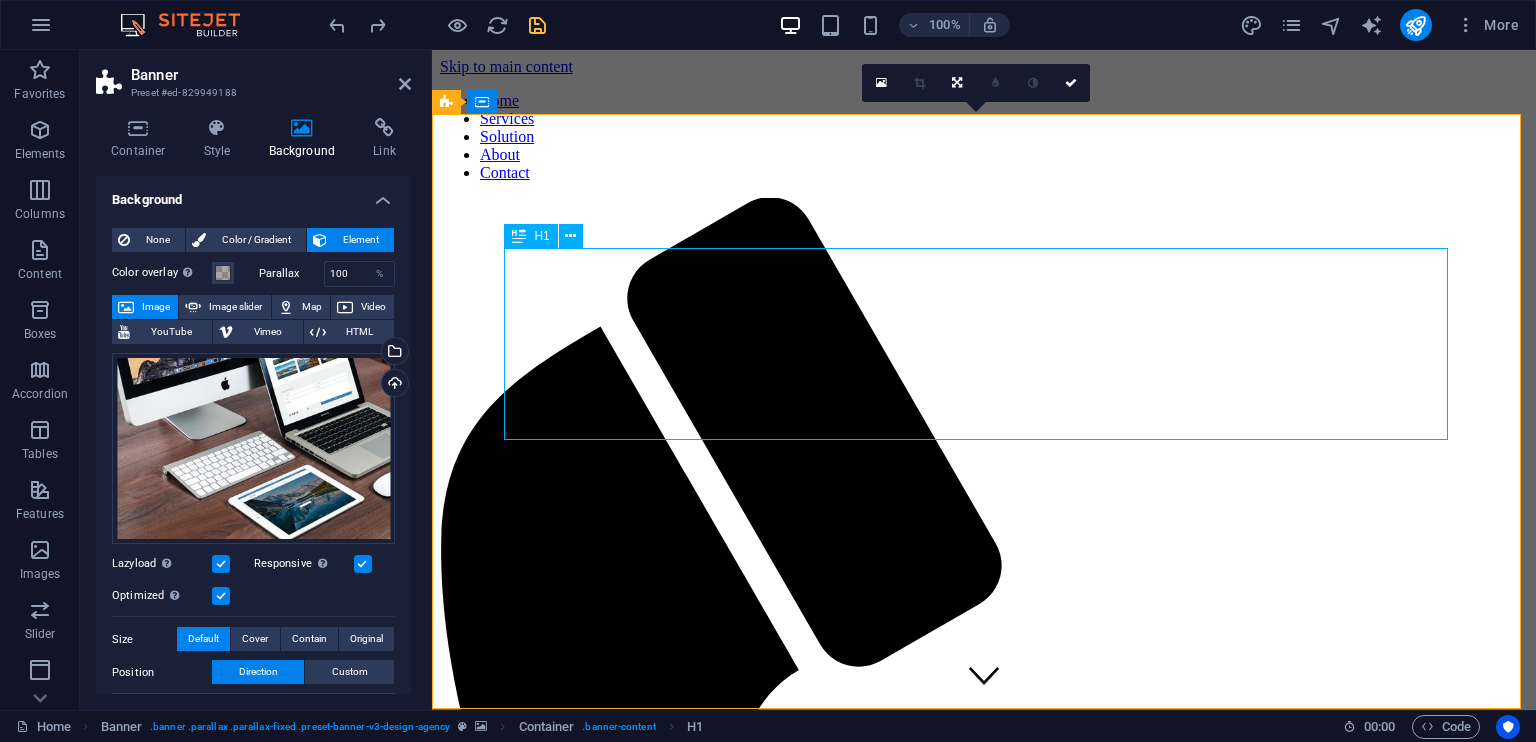 click on "Poineering for Diverse Business Solution" at bounding box center (984, 1683) 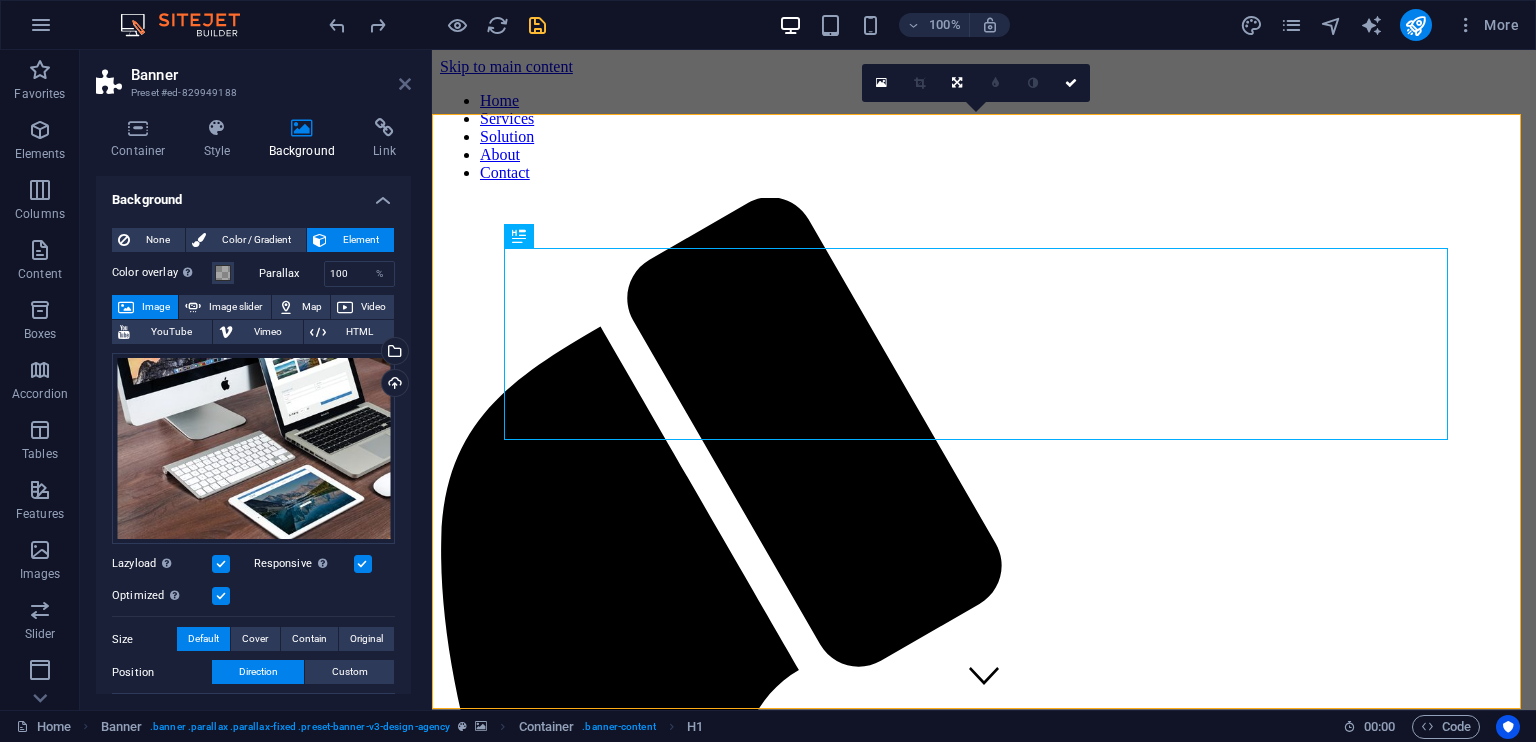 click at bounding box center (405, 84) 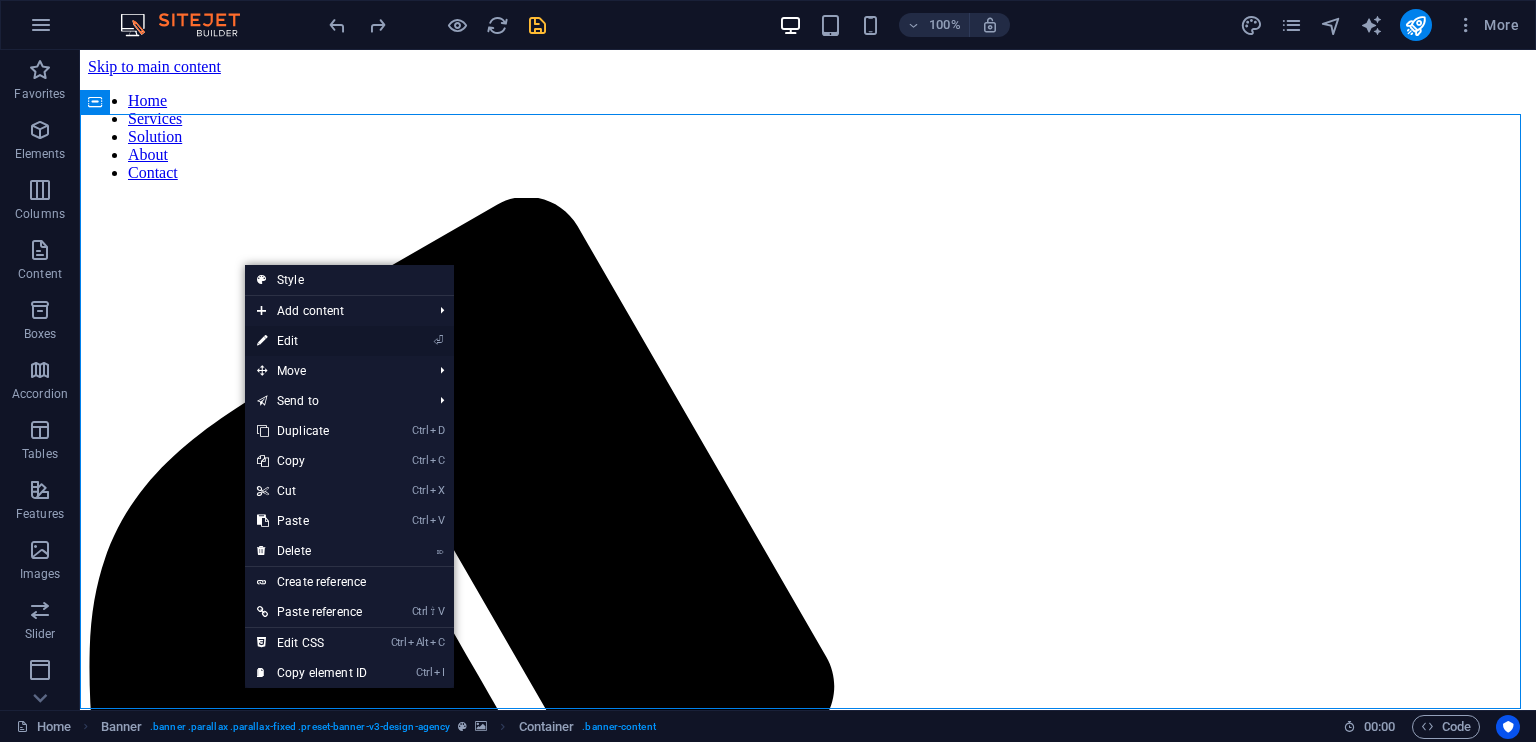 click on "⏎  Edit" at bounding box center [312, 341] 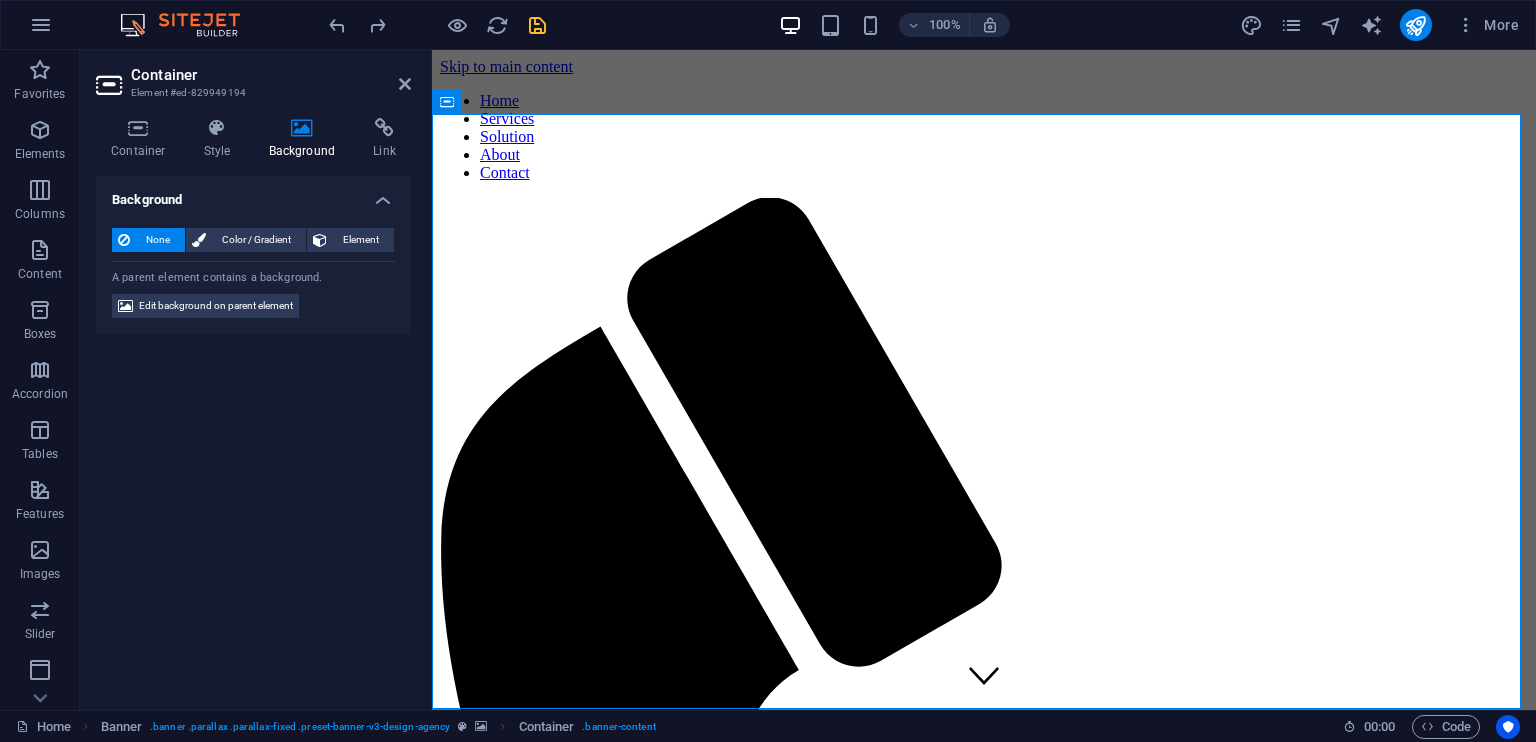 click on "Background" at bounding box center [306, 139] 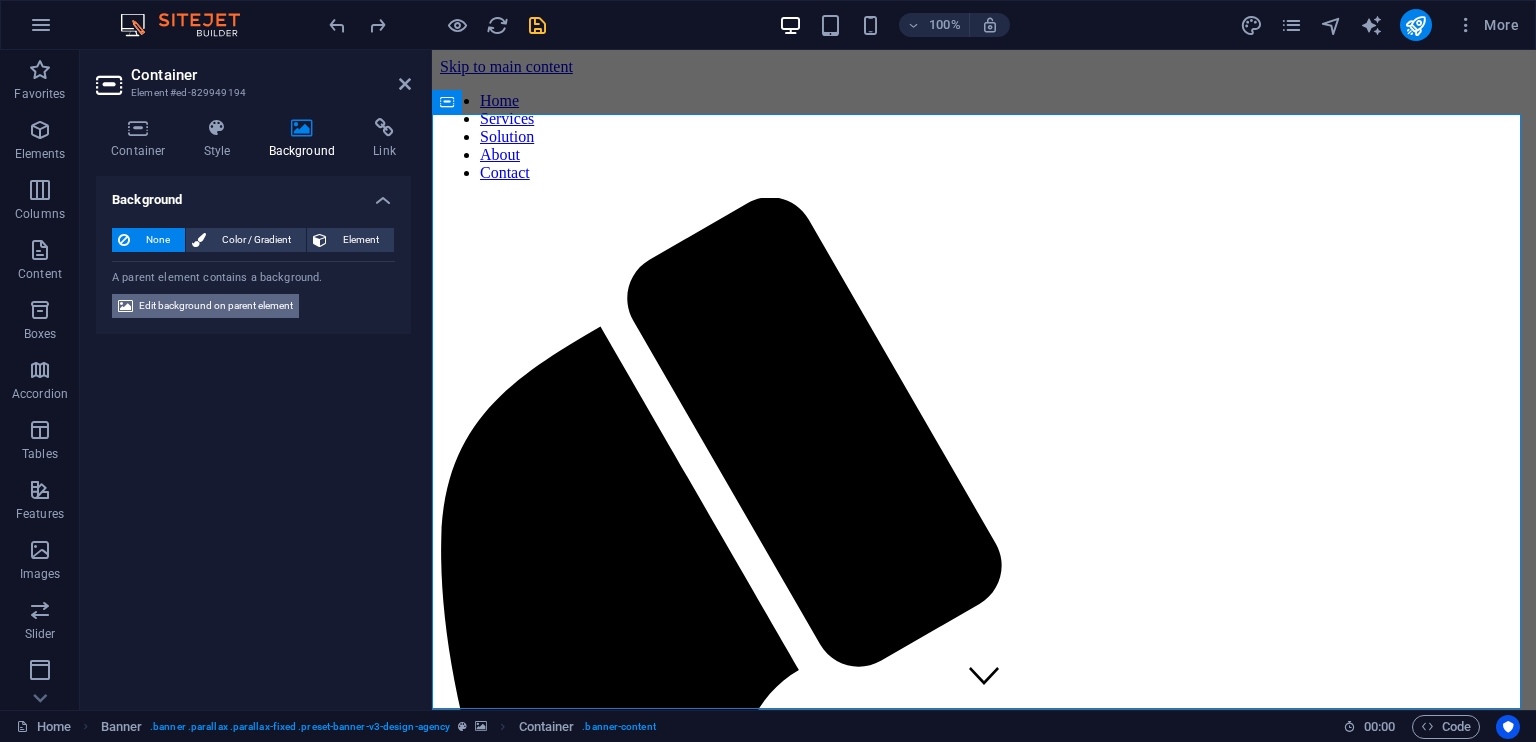 click on "Edit background on parent element" at bounding box center (216, 306) 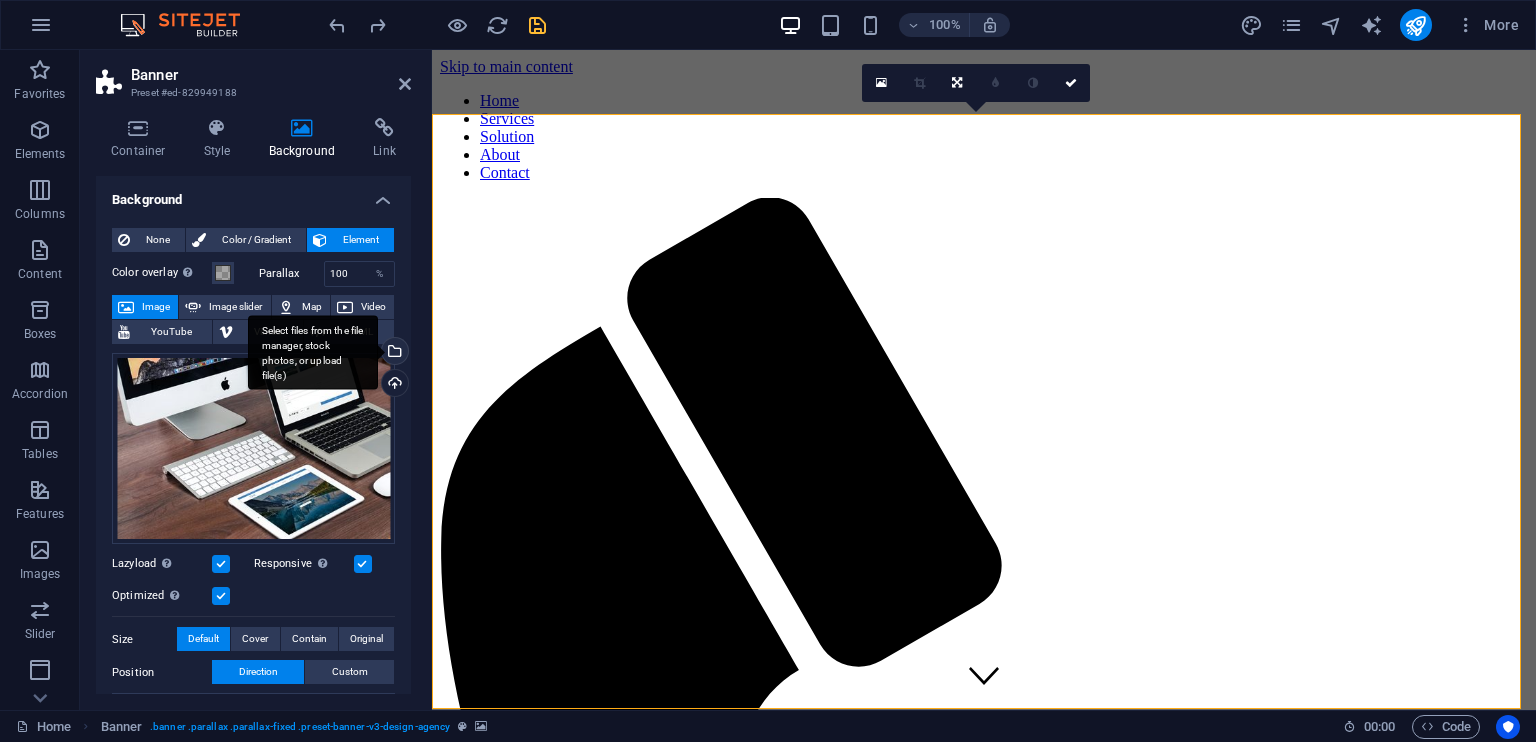 click on "Select files from the file manager, stock photos, or upload file(s)" at bounding box center (393, 353) 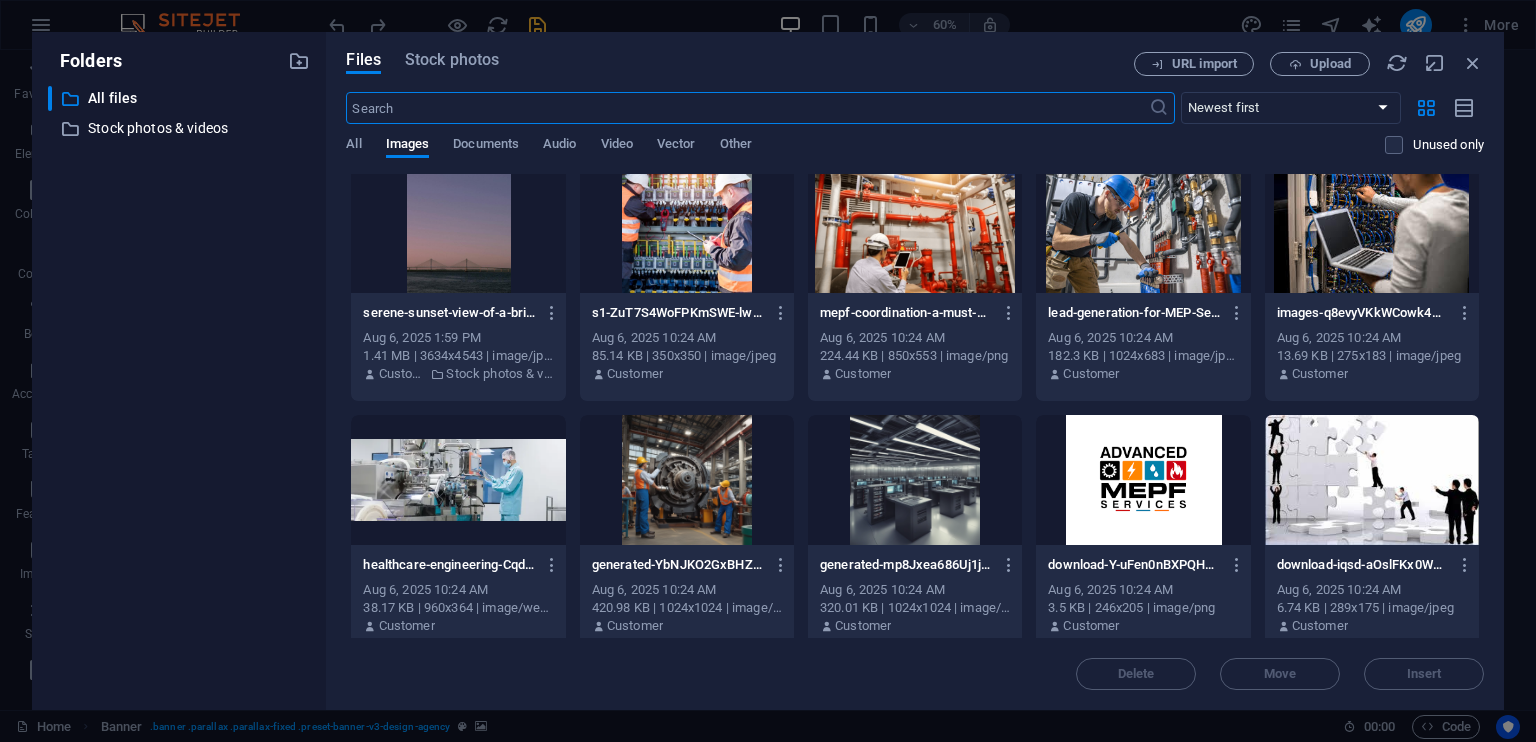 scroll, scrollTop: 0, scrollLeft: 0, axis: both 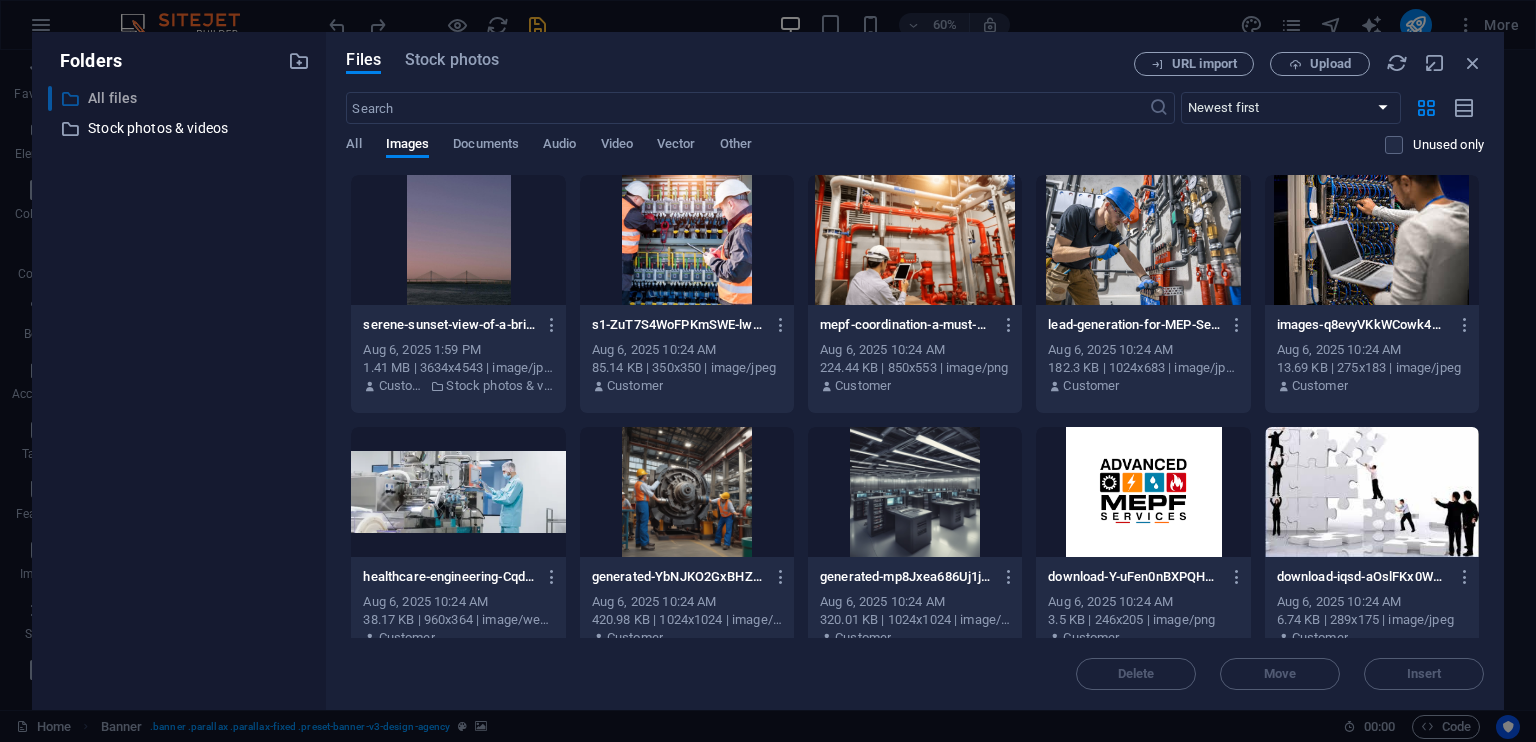 click on "All files" at bounding box center [181, 98] 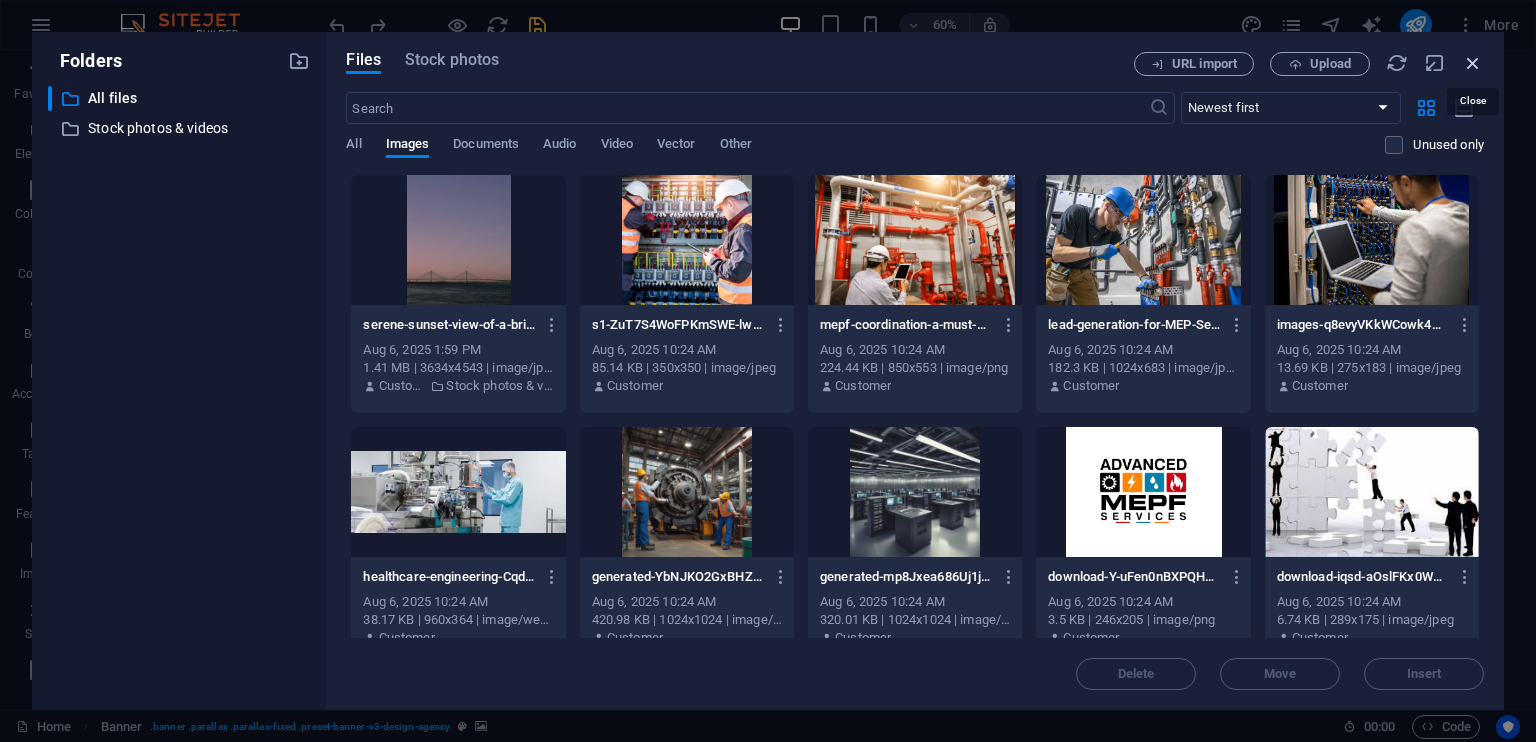 click at bounding box center [1473, 63] 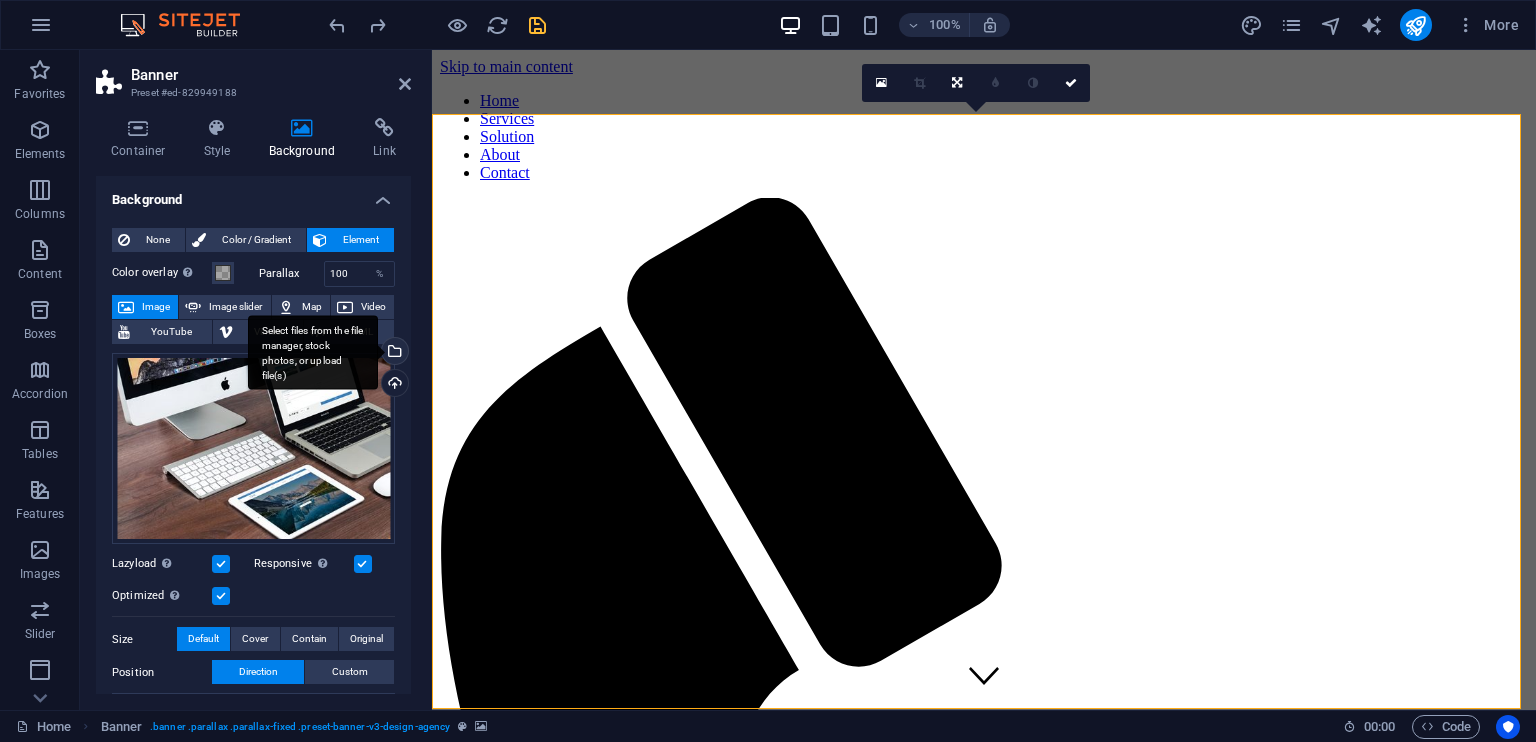click on "Select files from the file manager, stock photos, or upload file(s)" at bounding box center (393, 353) 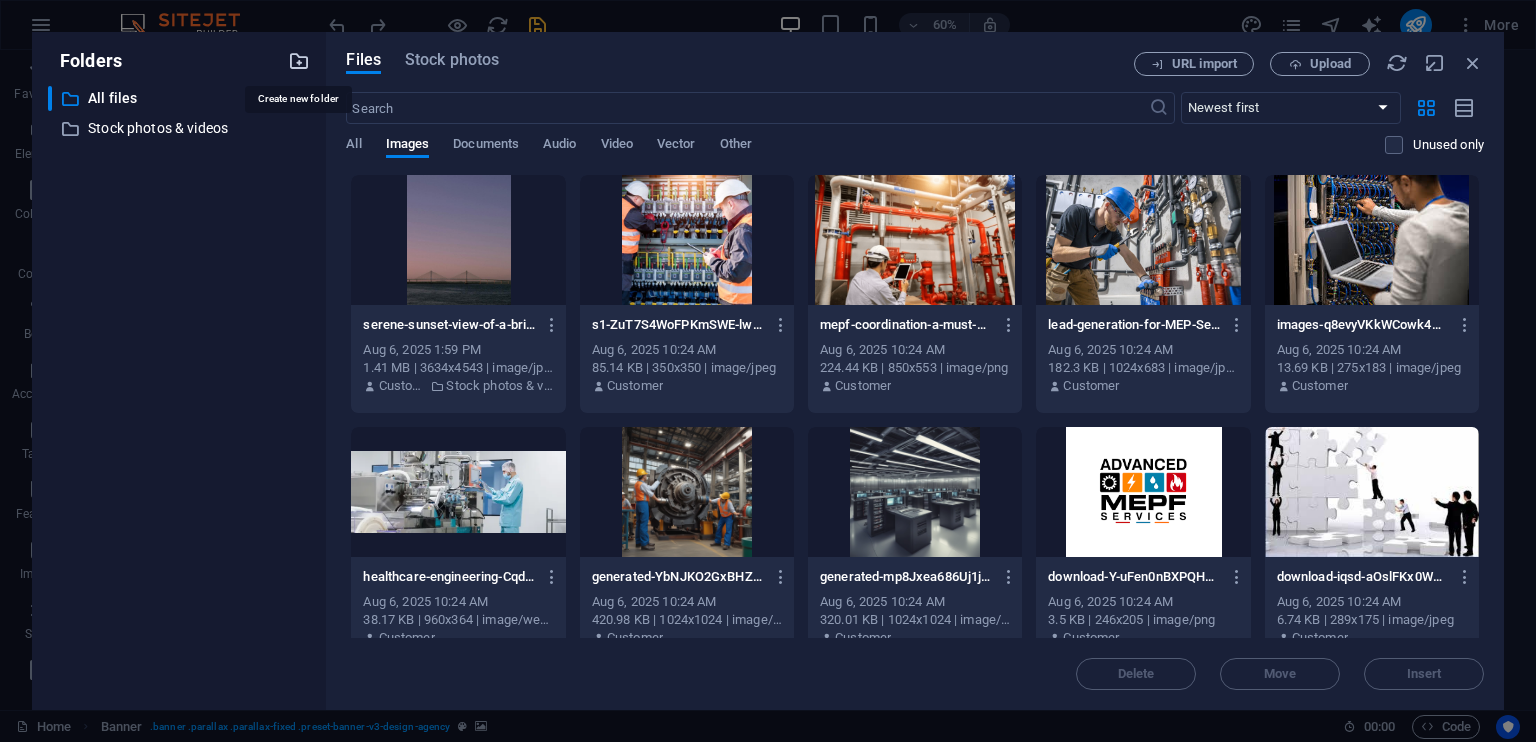 click at bounding box center (299, 61) 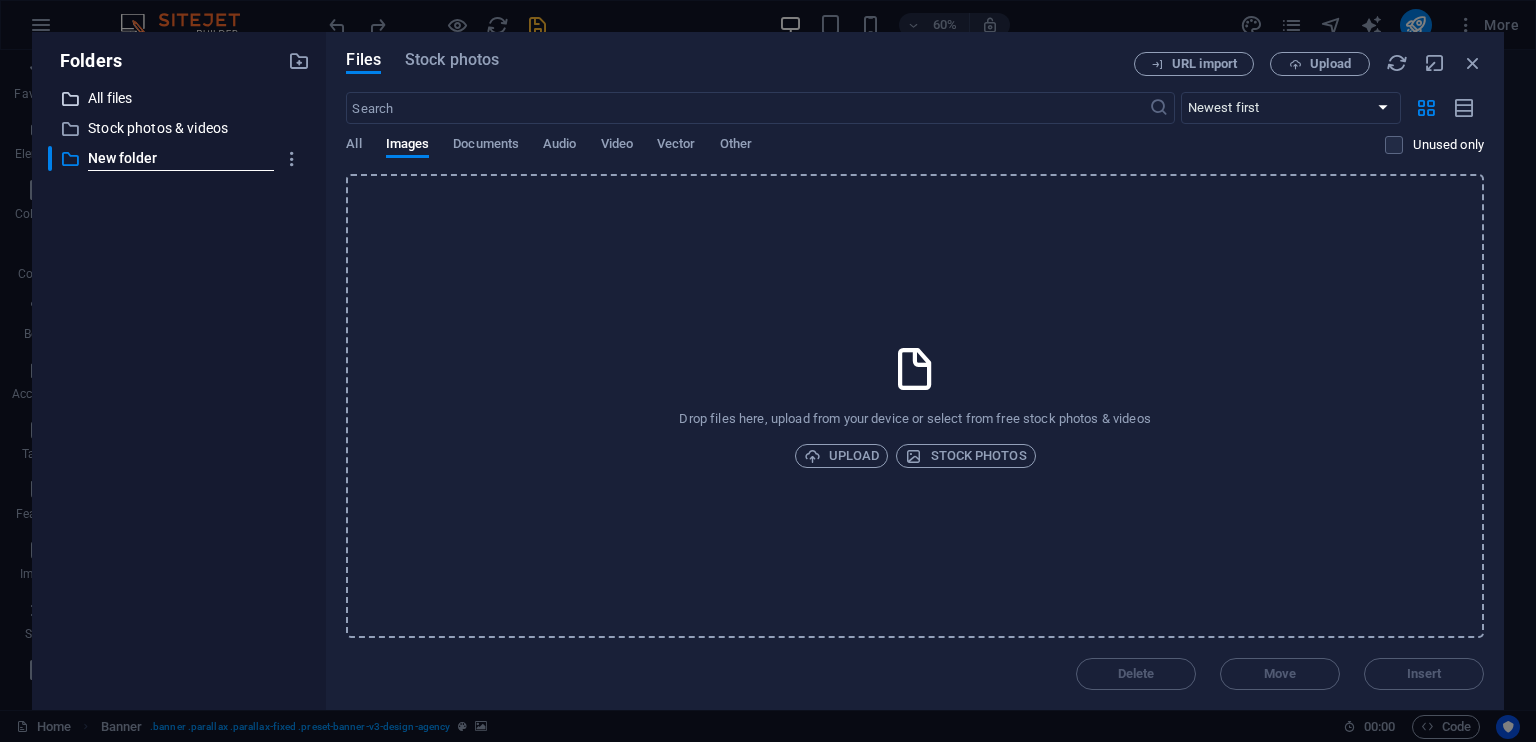 click on "All files" at bounding box center [181, 98] 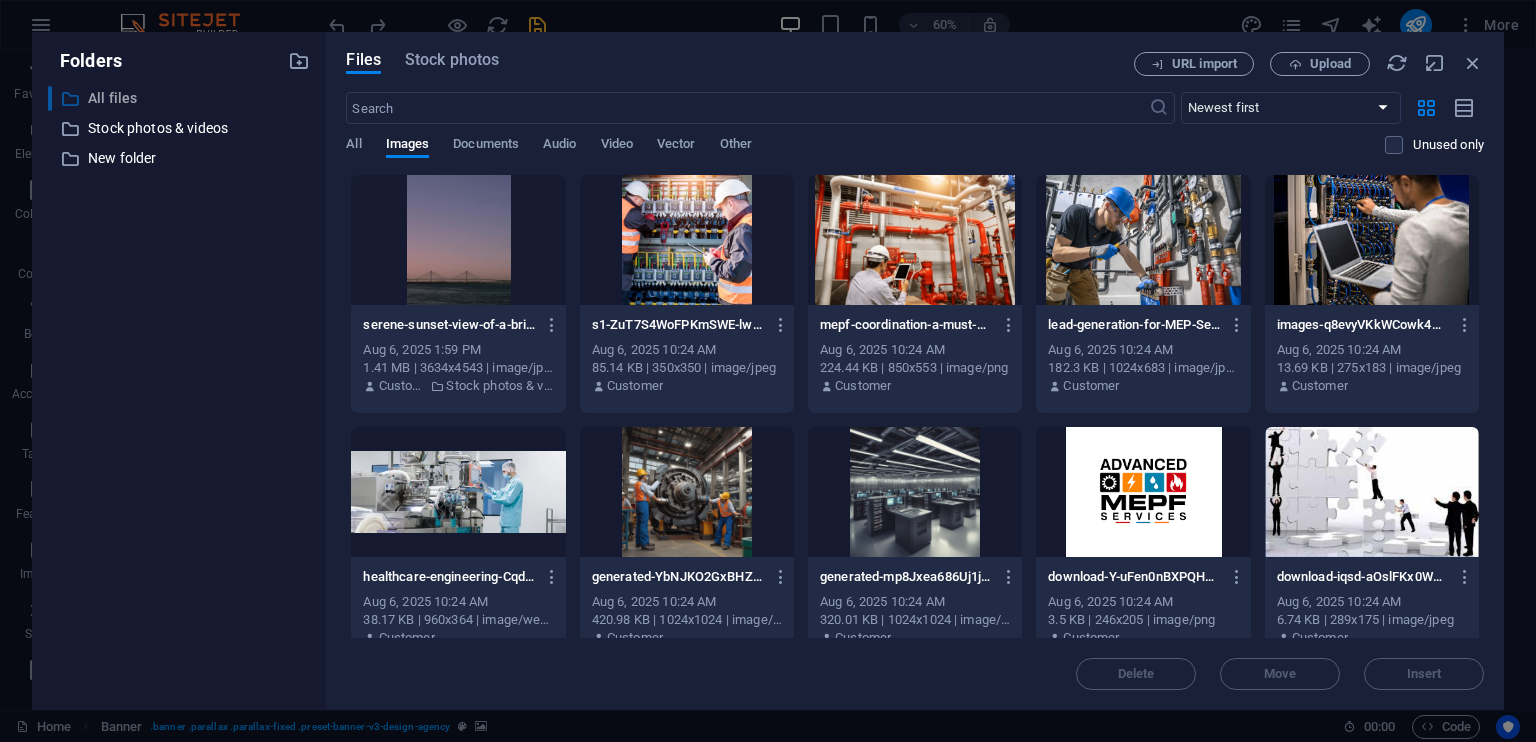 click on "All files" at bounding box center [181, 98] 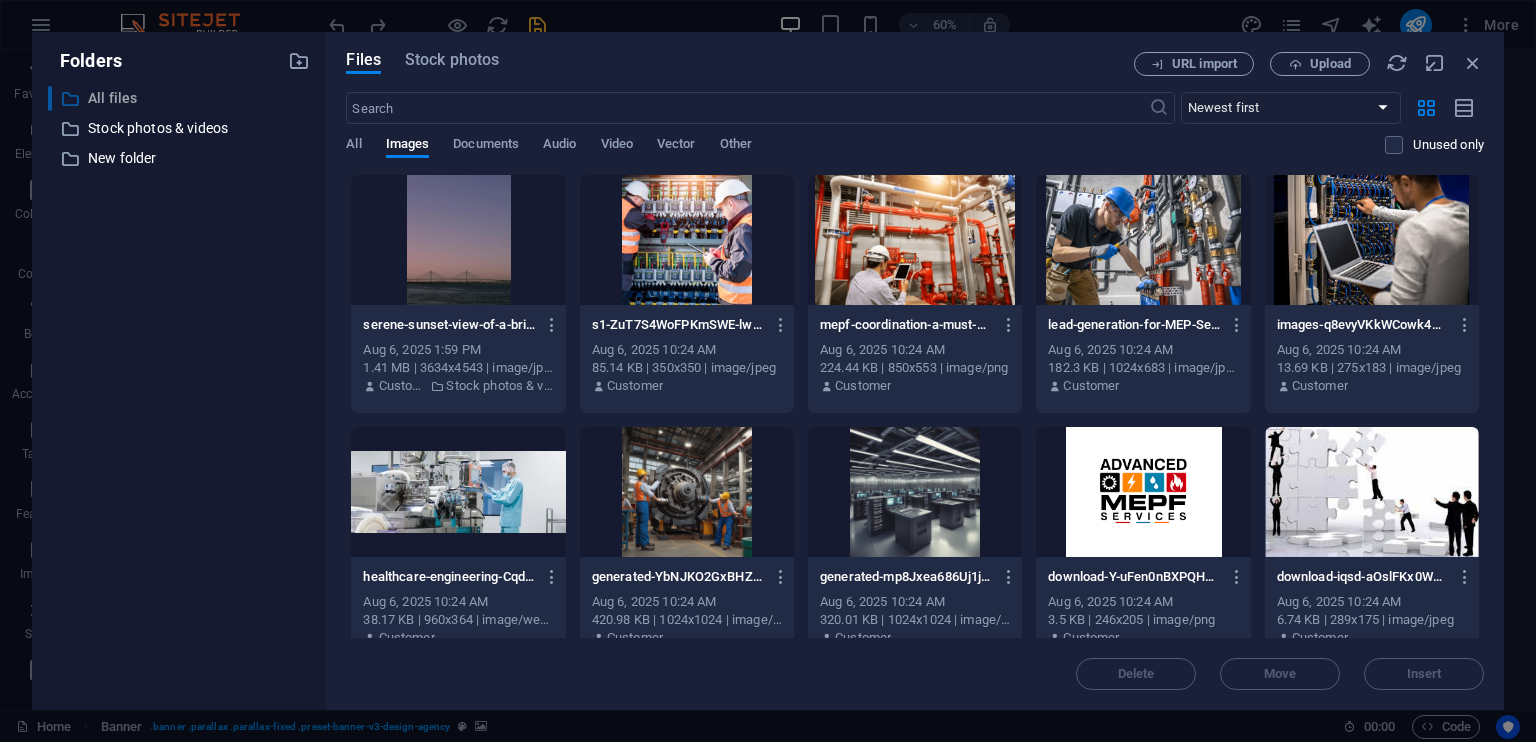 click on "All files" at bounding box center [181, 98] 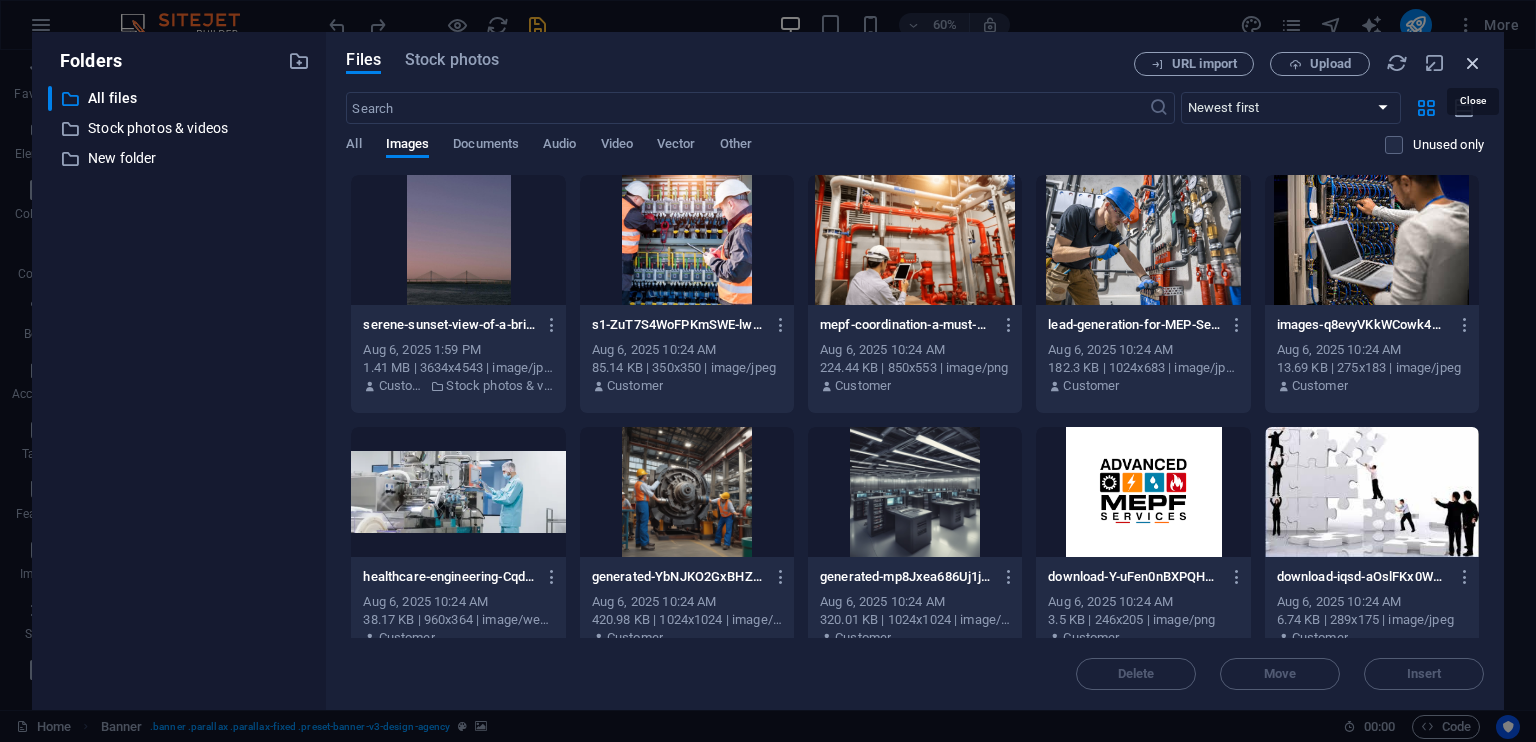drag, startPoint x: 1478, startPoint y: 65, endPoint x: 1046, endPoint y: 18, distance: 434.5492 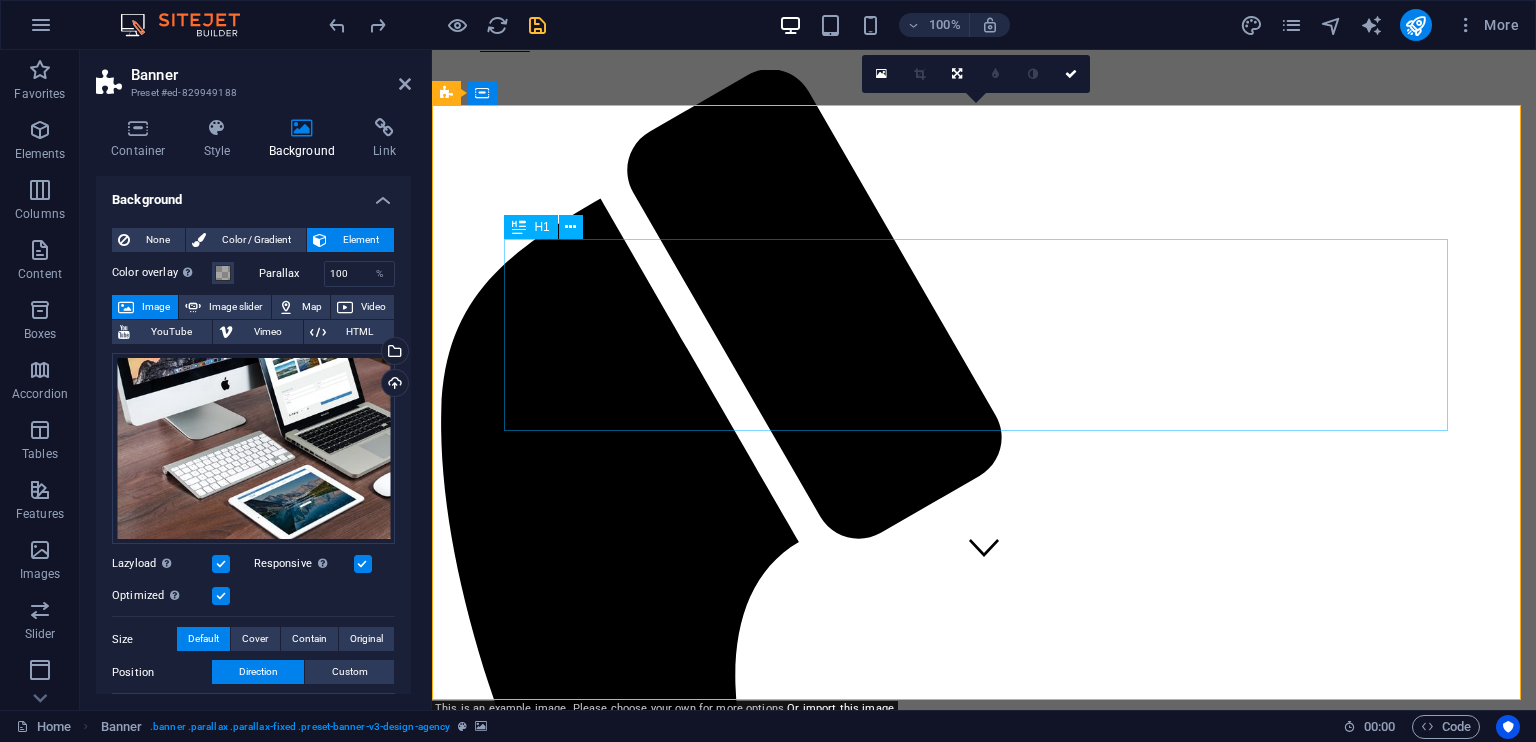 scroll, scrollTop: 0, scrollLeft: 0, axis: both 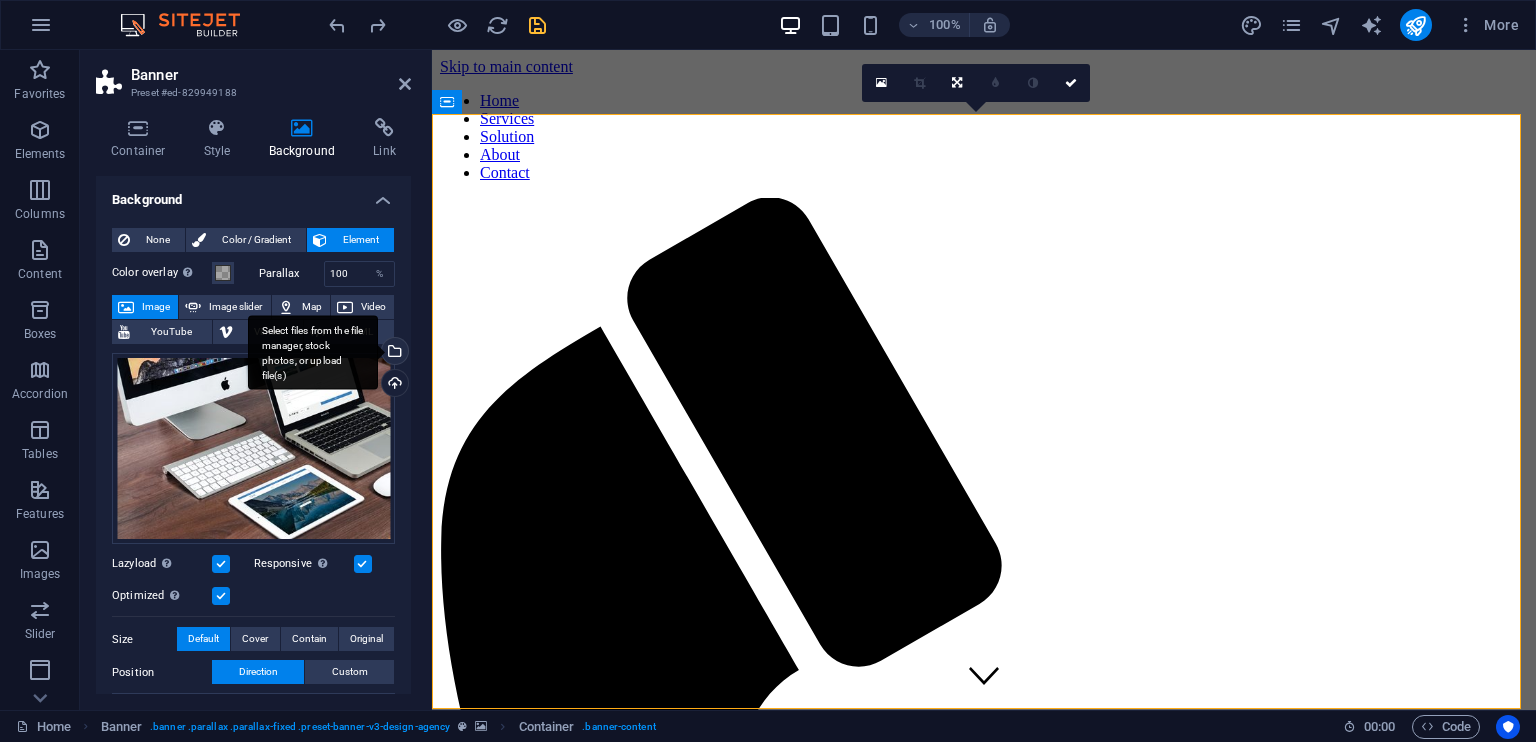 click on "Select files from the file manager, stock photos, or upload file(s)" at bounding box center [313, 352] 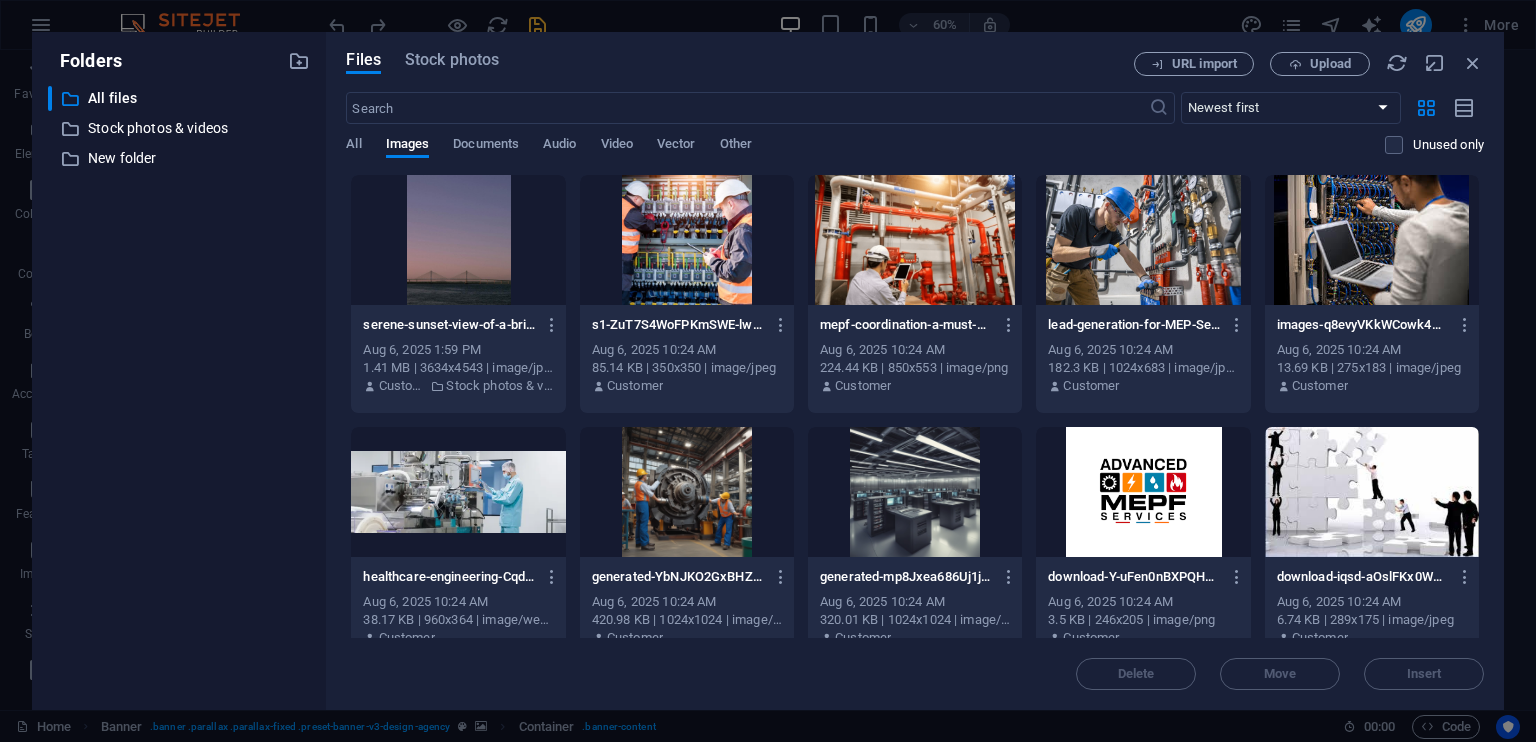 drag, startPoint x: 1484, startPoint y: 235, endPoint x: 1499, endPoint y: 395, distance: 160.70158 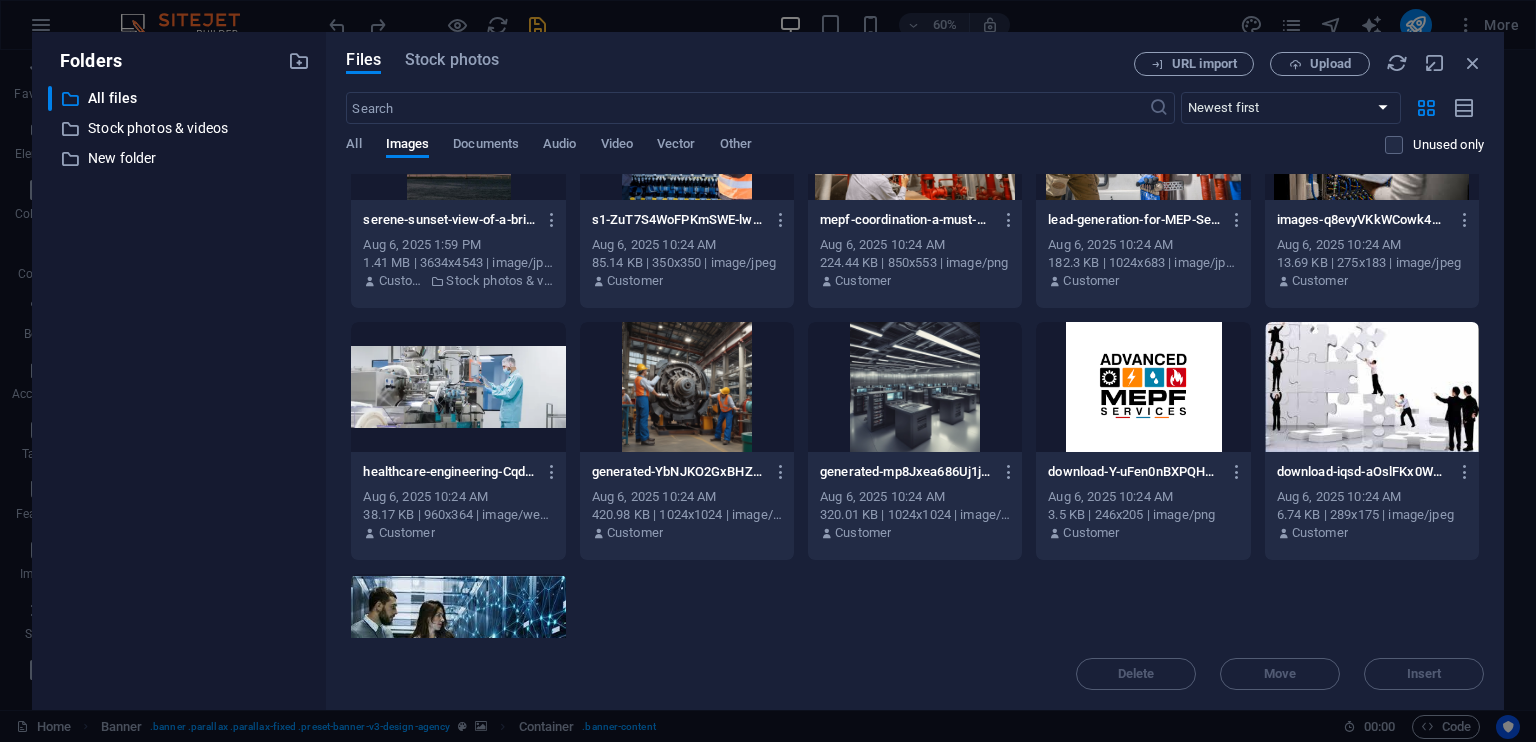 scroll, scrollTop: 0, scrollLeft: 0, axis: both 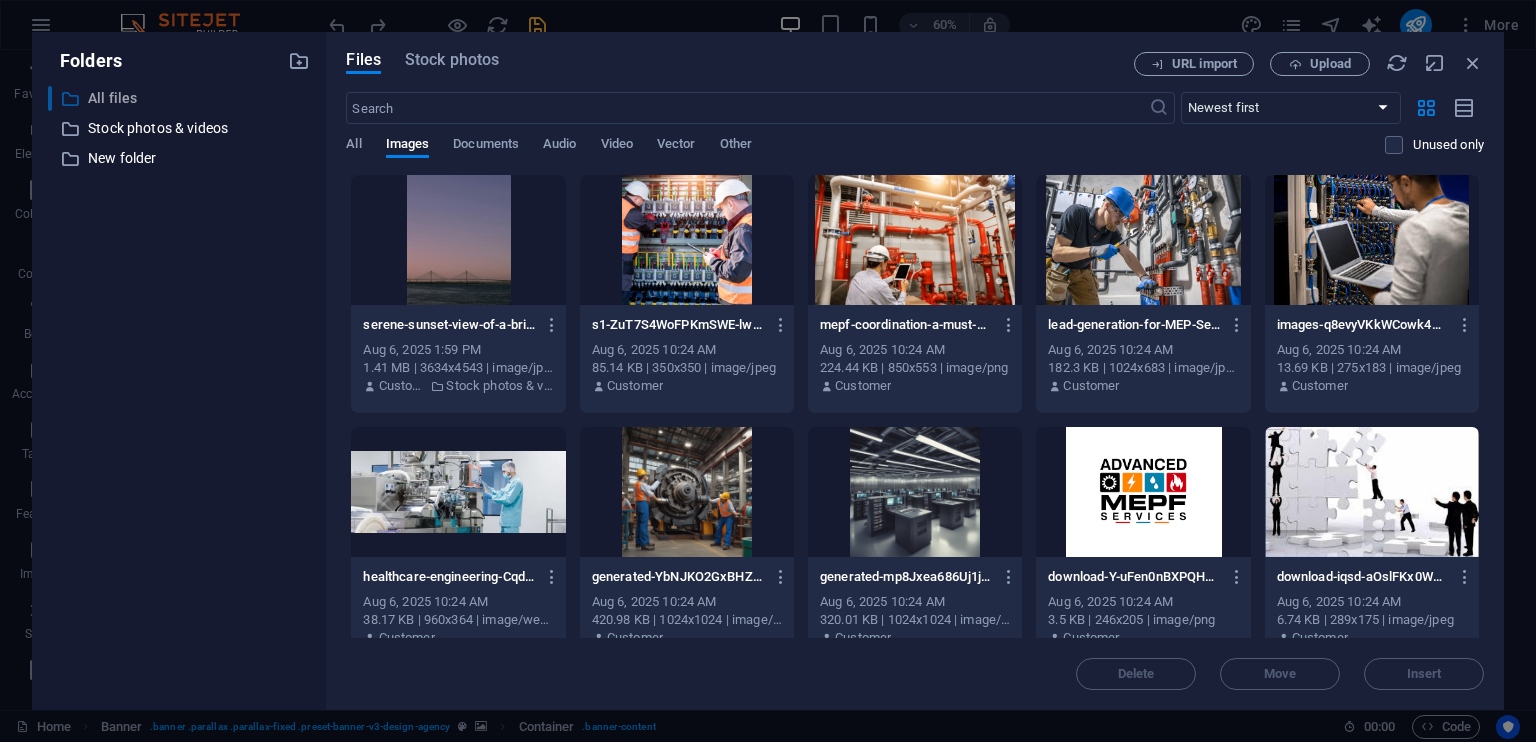 click on "All files" at bounding box center [181, 98] 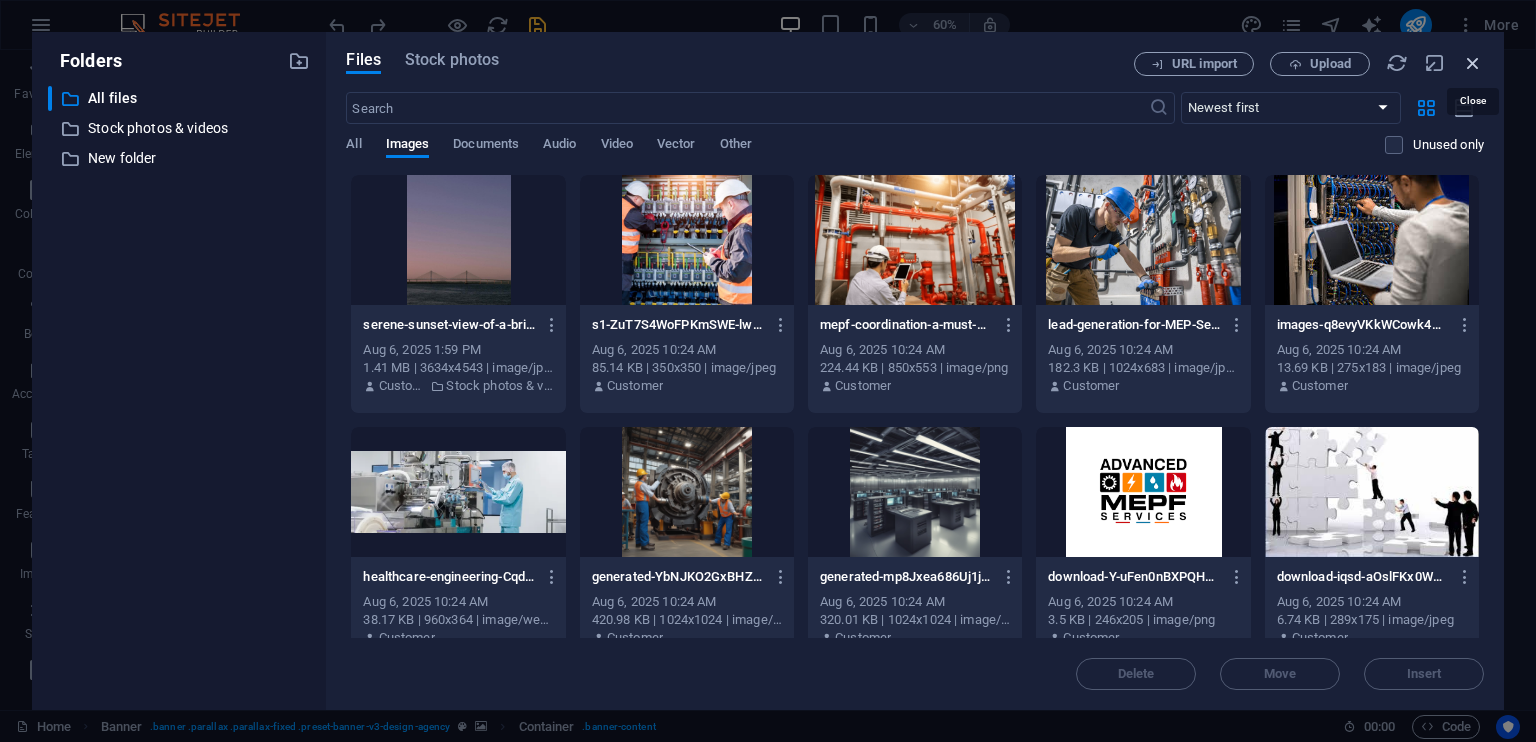 click at bounding box center (1473, 63) 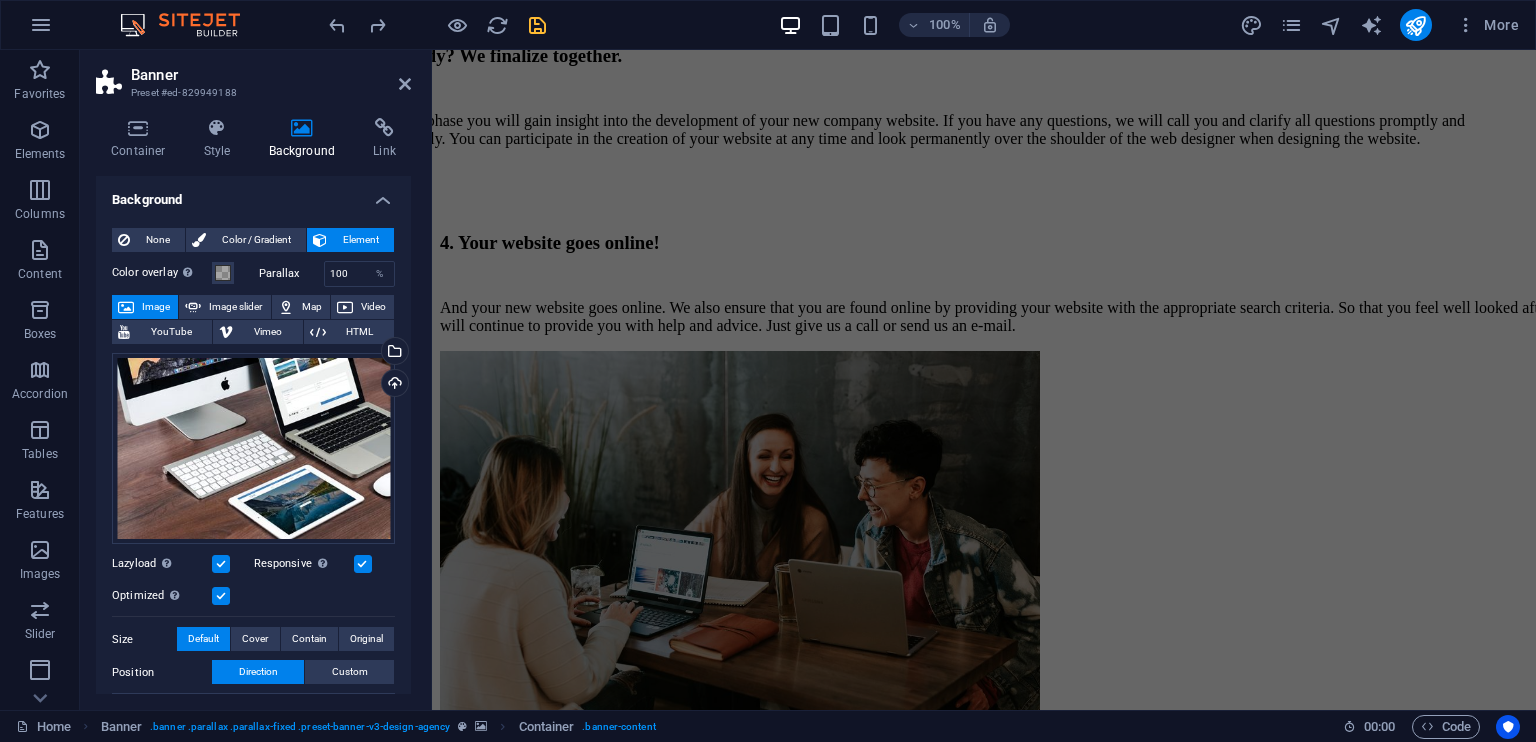 scroll, scrollTop: 4030, scrollLeft: 0, axis: vertical 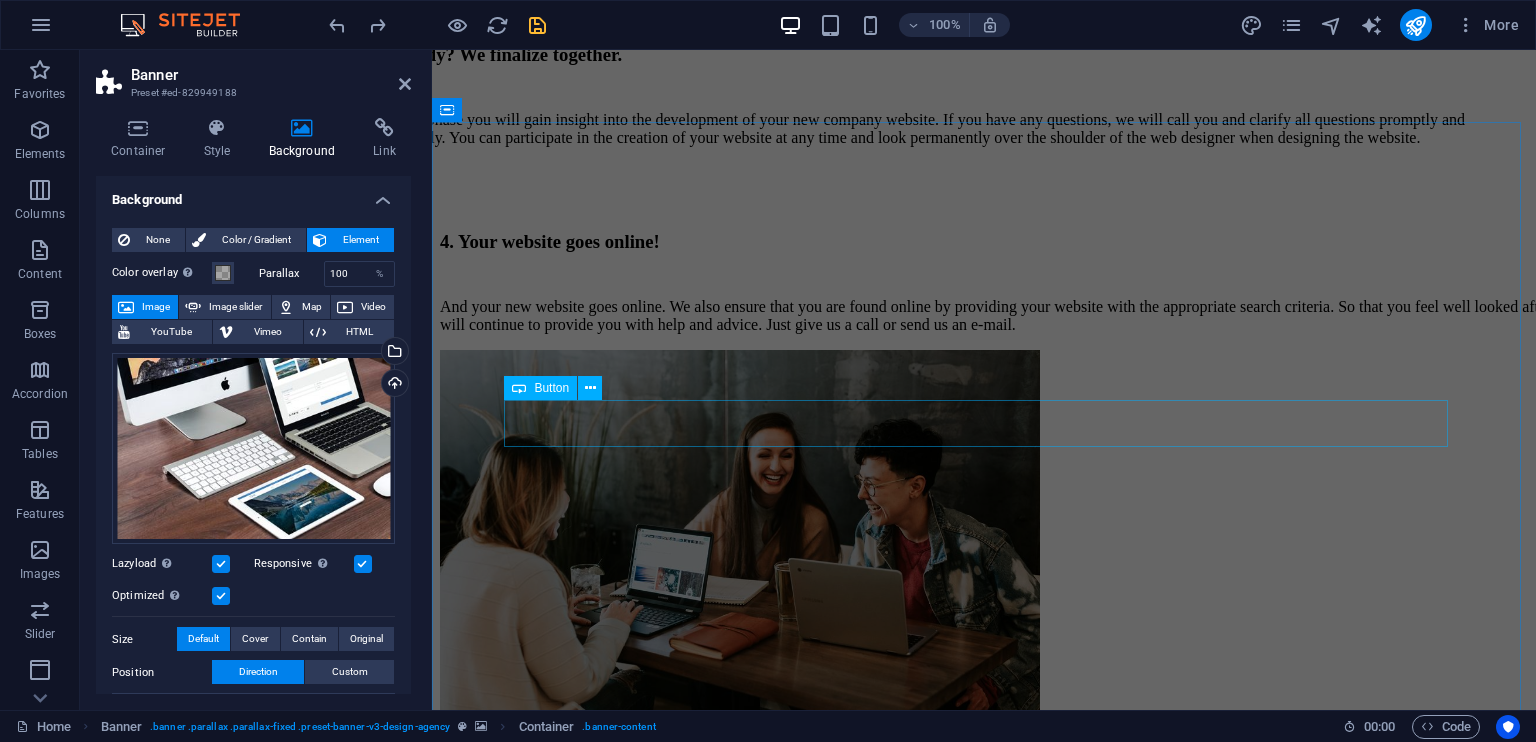 click on "Learn more" at bounding box center (984, 4475) 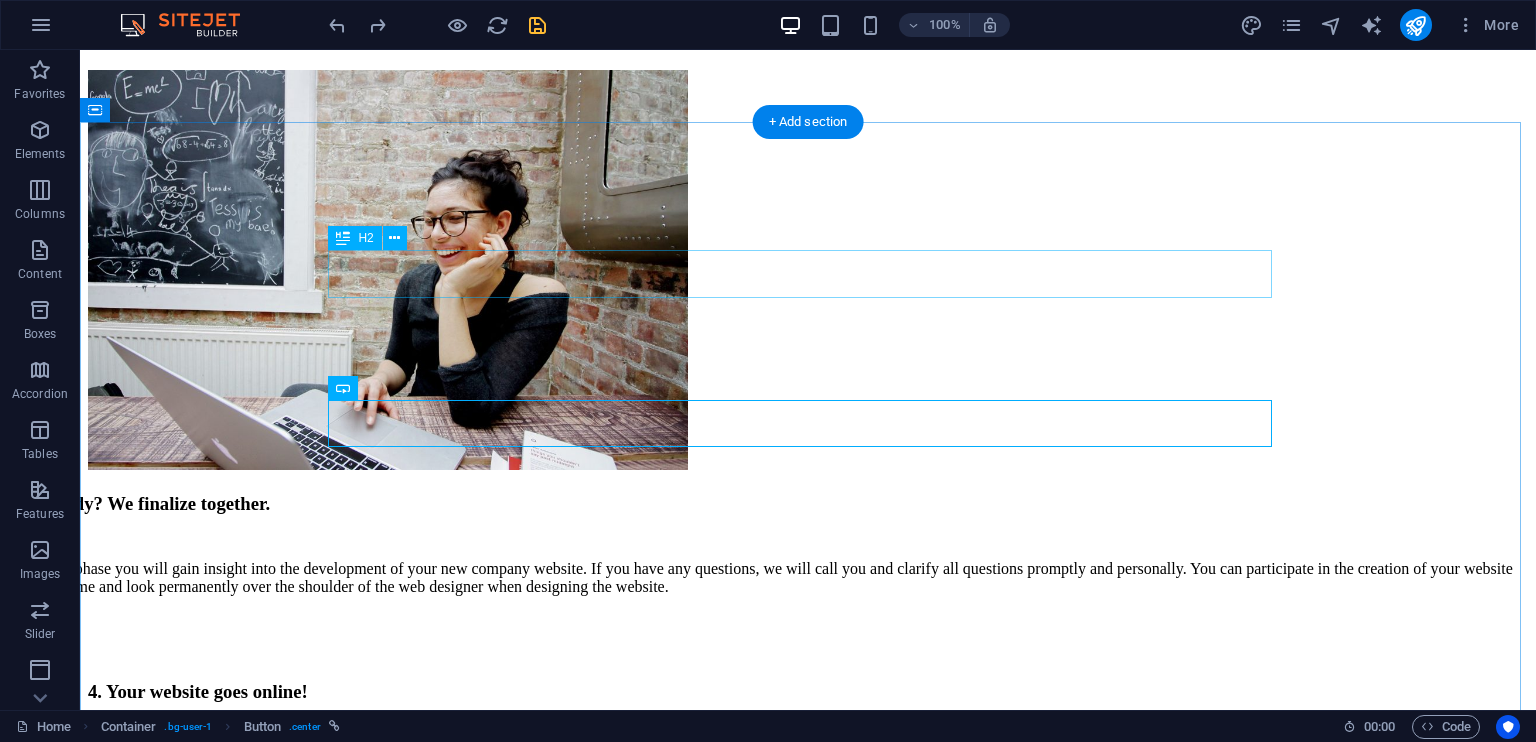click on "Pricing" at bounding box center [808, 5464] 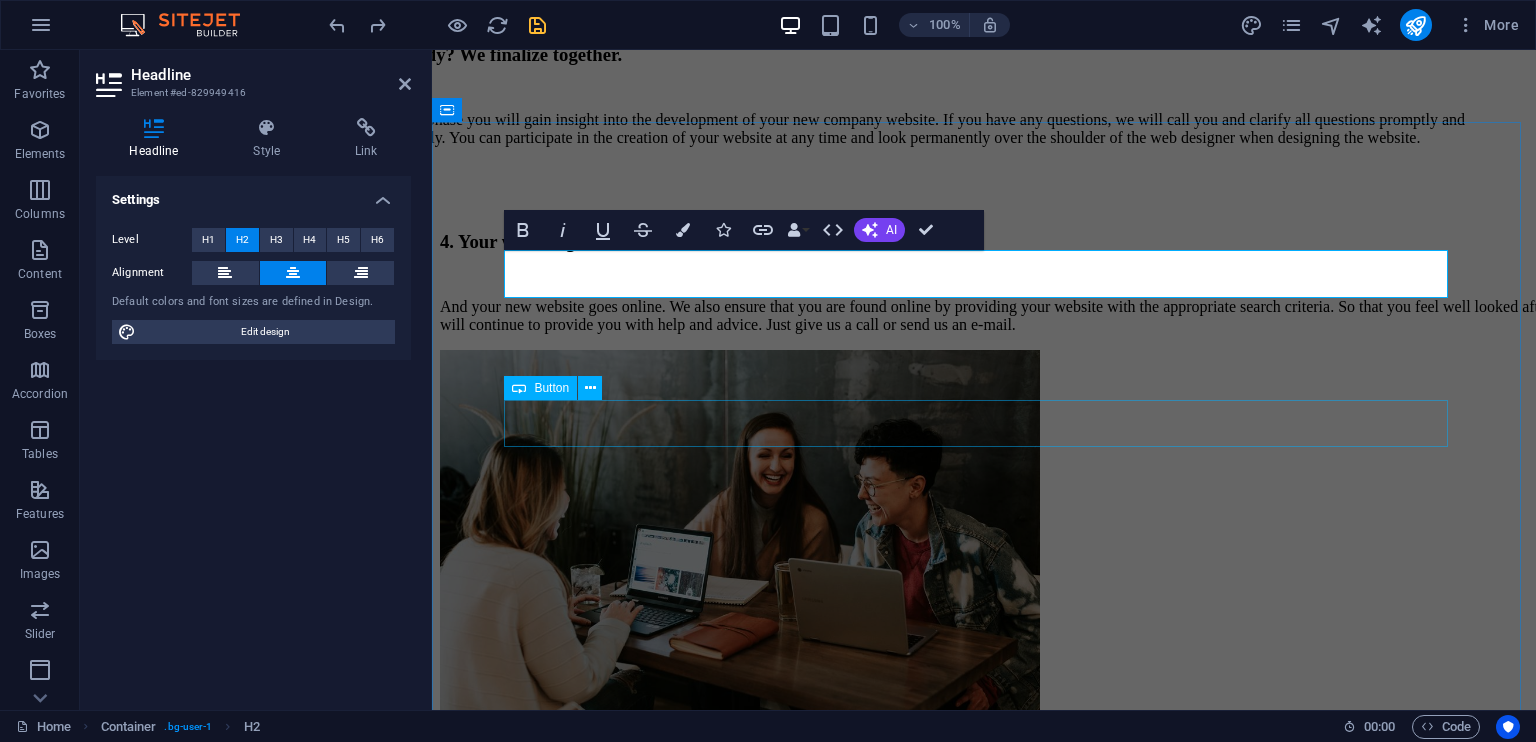 drag, startPoint x: 955, startPoint y: 282, endPoint x: 637, endPoint y: 441, distance: 355.53482 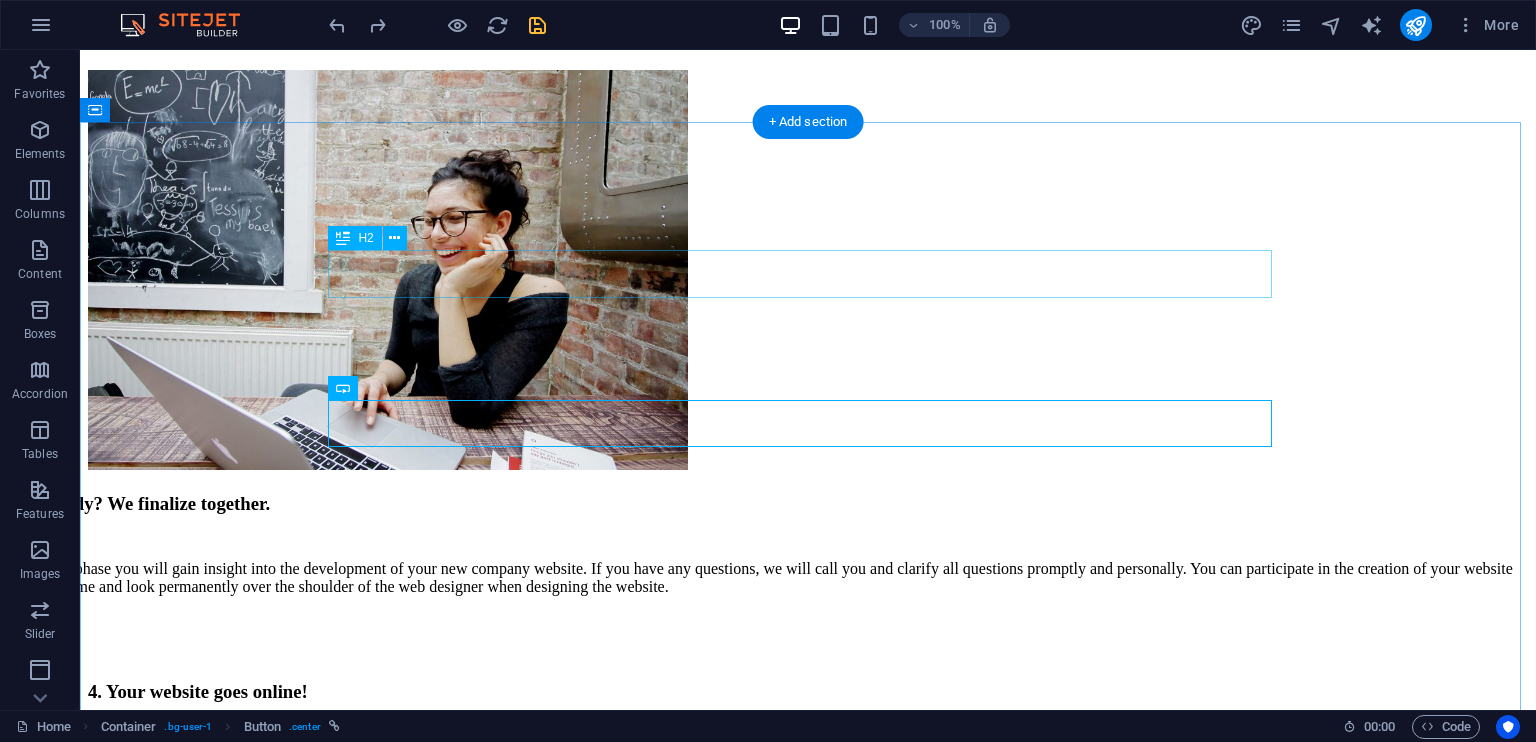 click on "Pricing" at bounding box center (808, 5464) 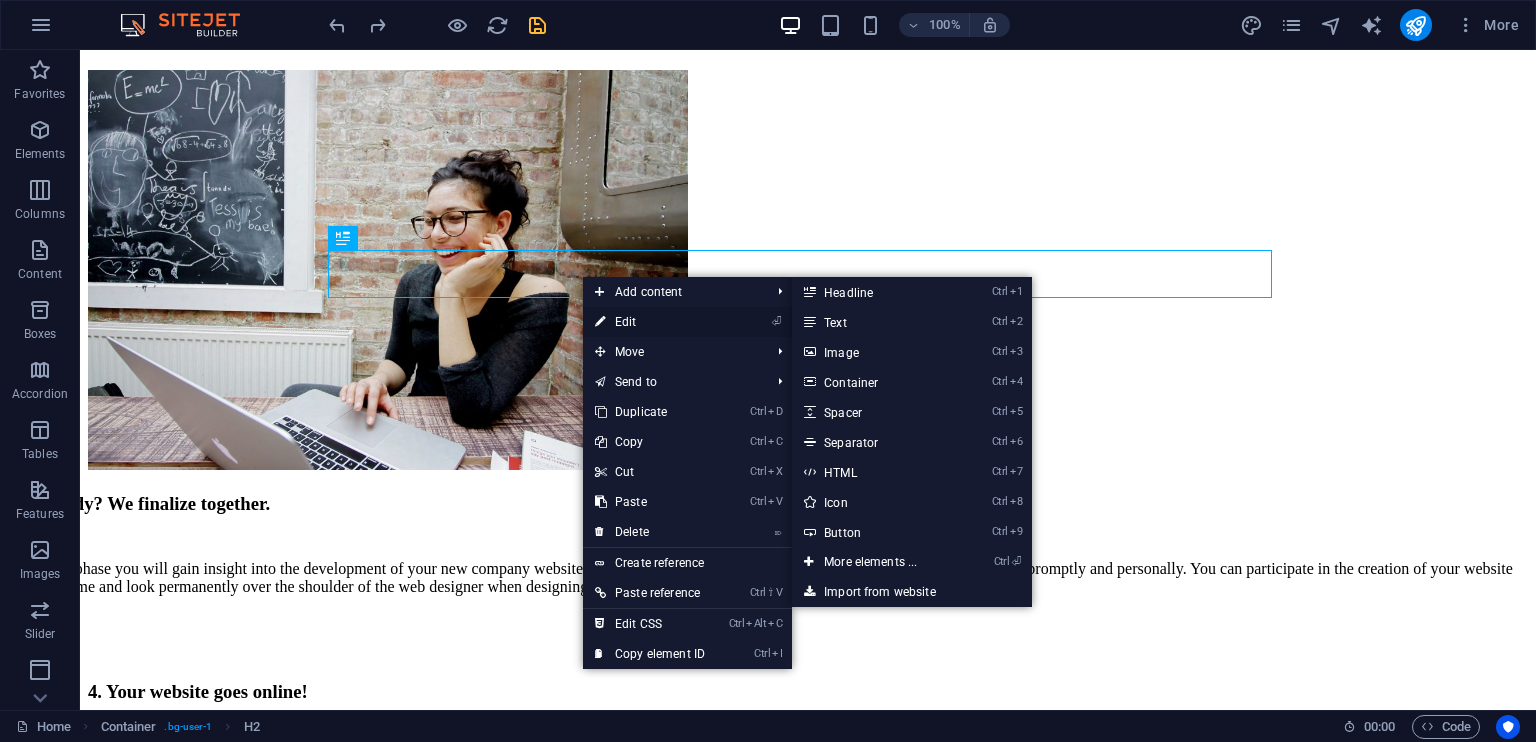 click on "⏎  Edit" at bounding box center [650, 322] 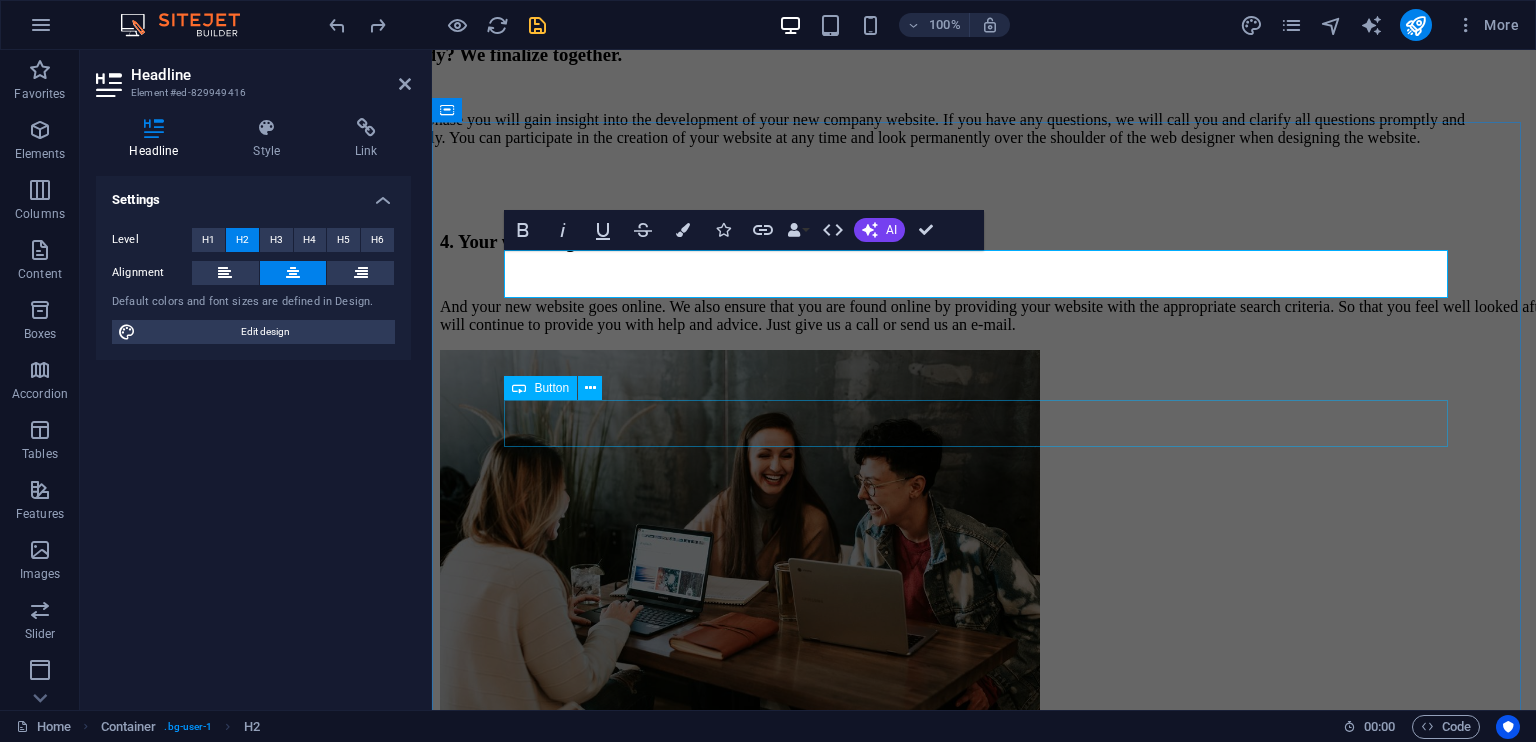 click on "Learn more" at bounding box center [984, 4475] 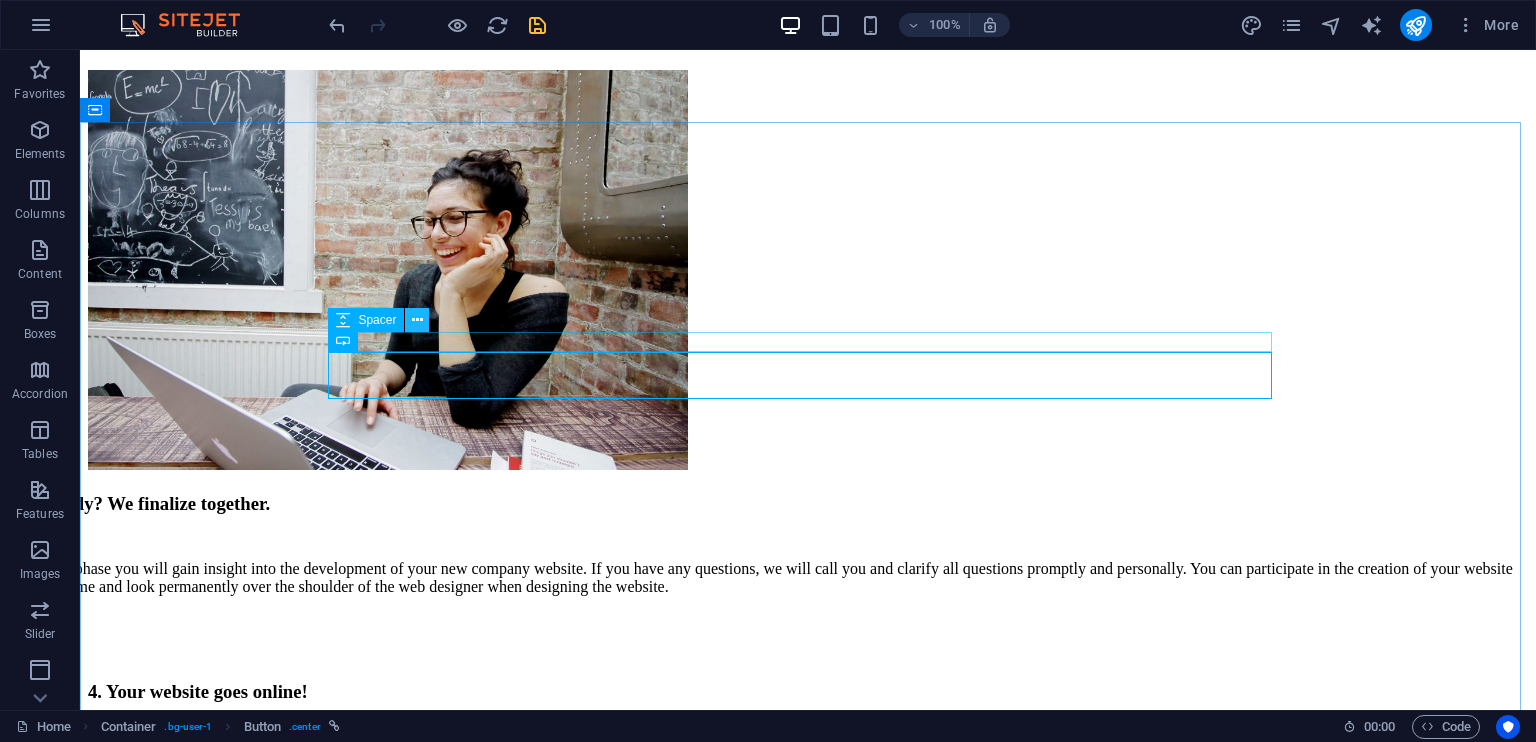click at bounding box center (417, 320) 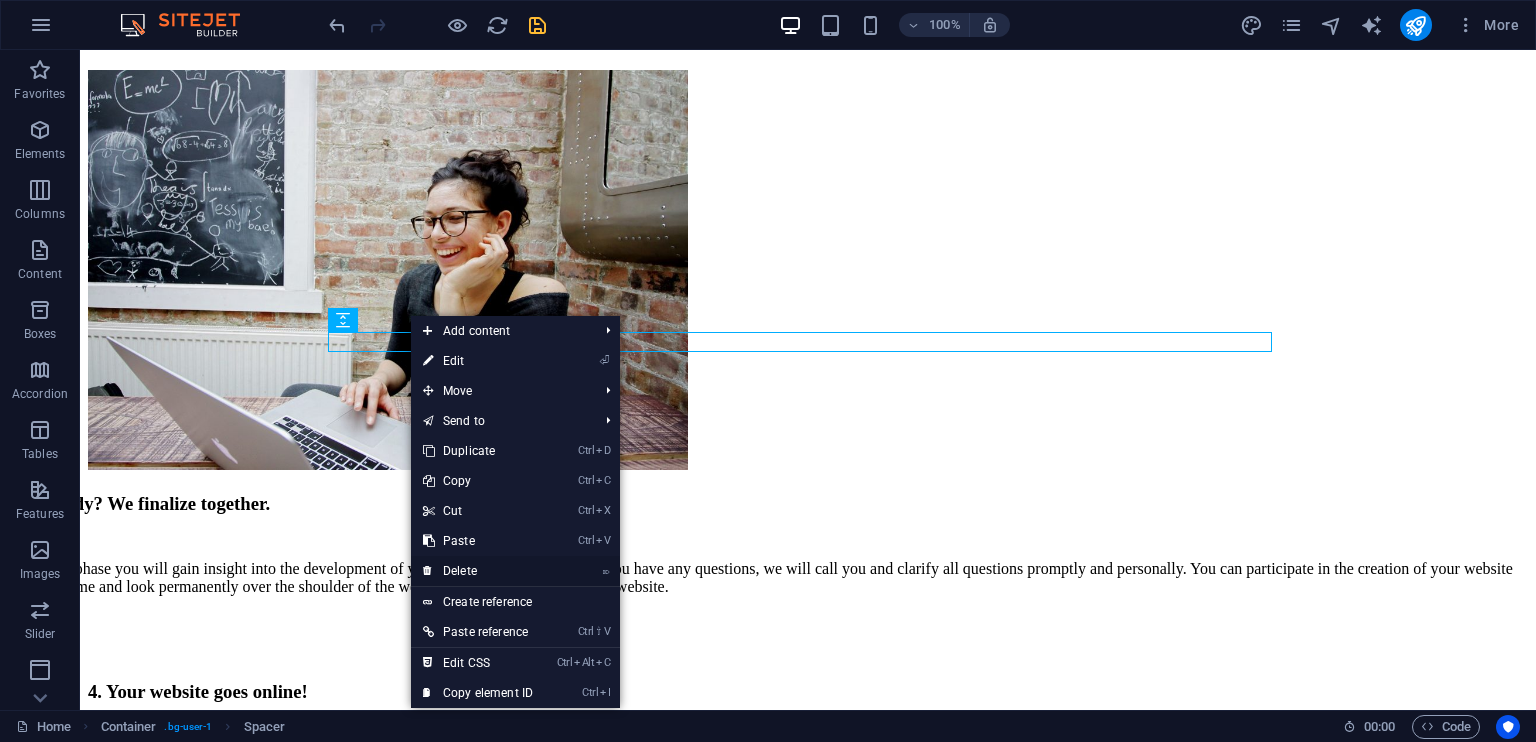 click on "⌦  Delete" at bounding box center (478, 571) 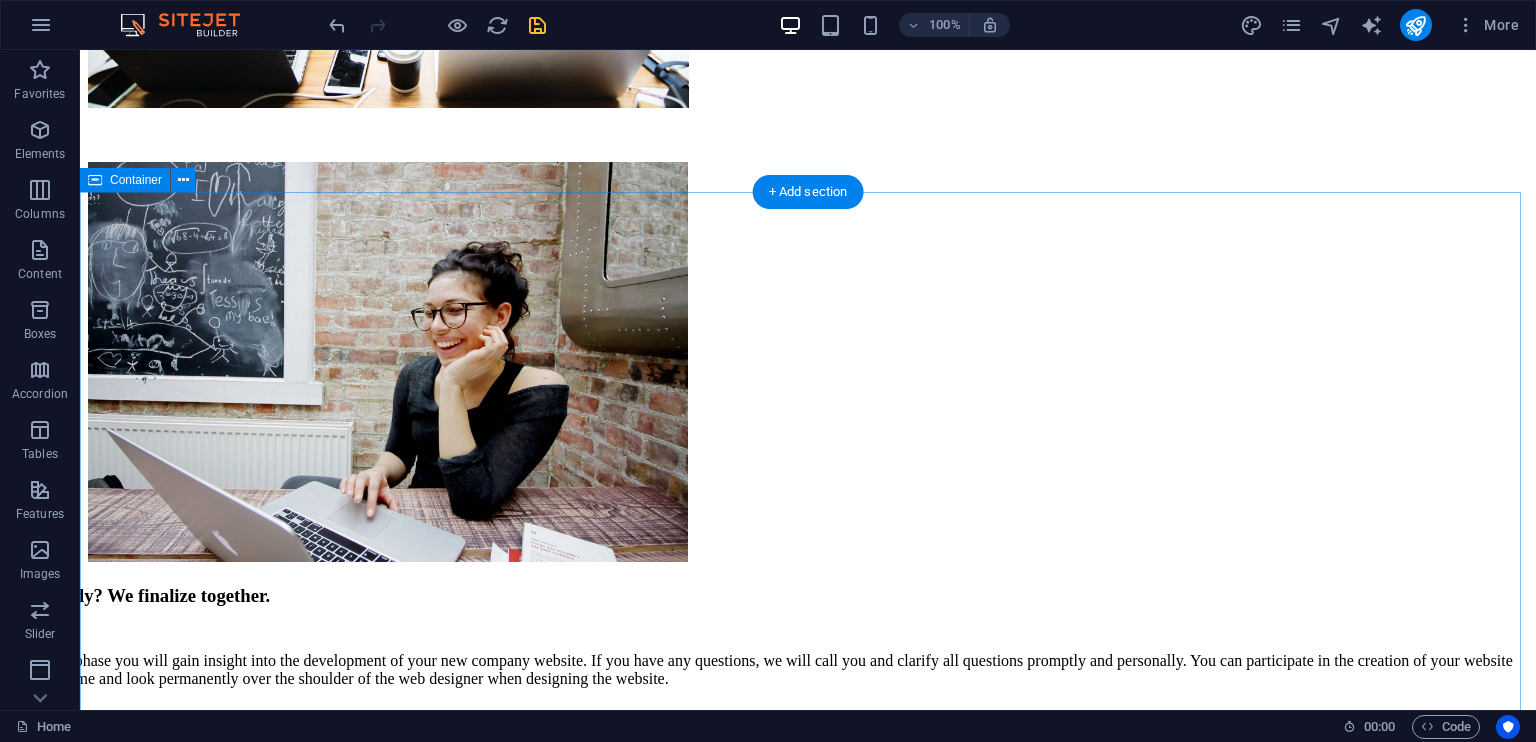 scroll, scrollTop: 3928, scrollLeft: 0, axis: vertical 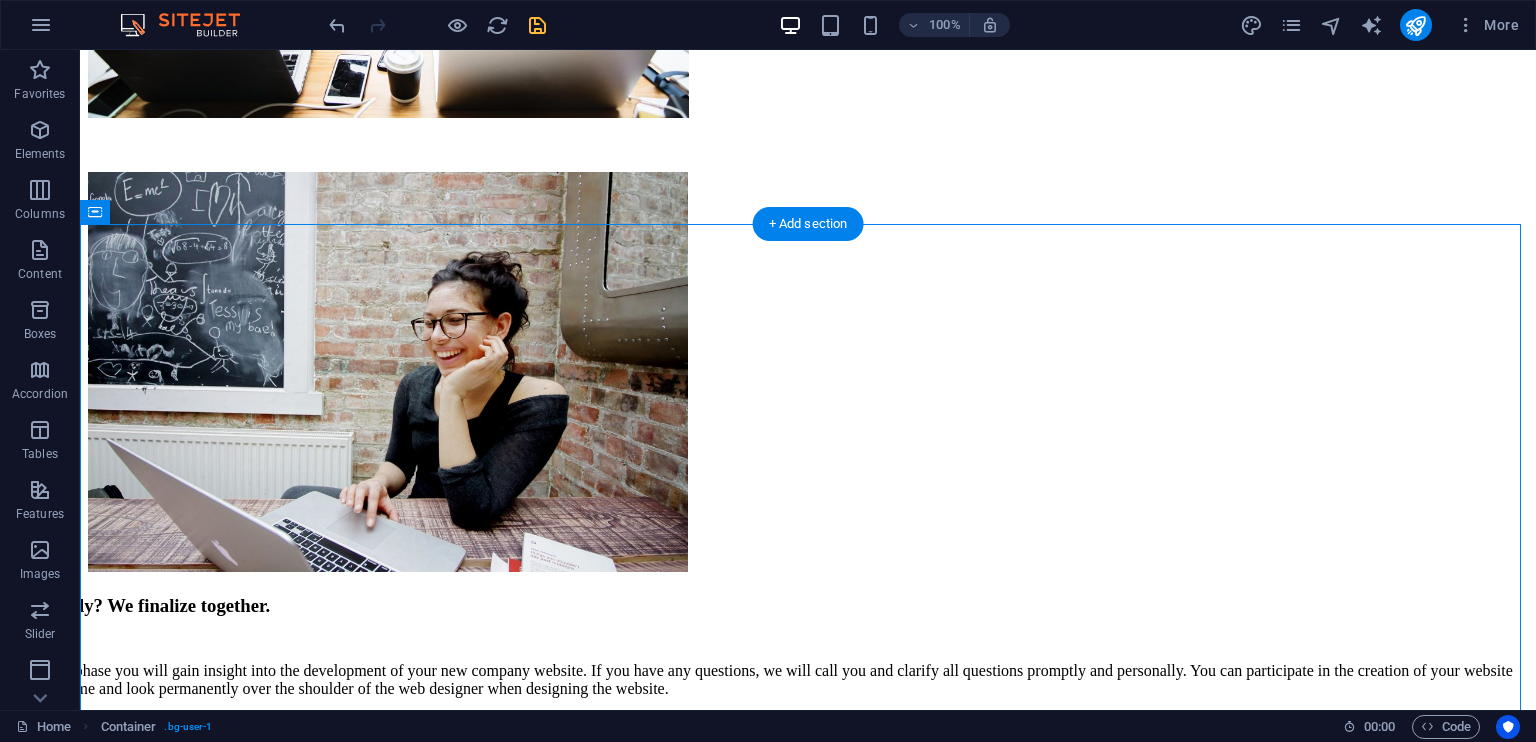 click on "Our packages include the complete website creation, consulting and further technical support. Each of our websites is optimized for display on smartphones and tablets and can be updated and extended indefinitely by you after creation. Even after programming the website, we are always there for you and offer you reliable support. Take advantage of our many years of experience! Learn more Business pro $99 per month Premium design Up to 12 menu items 8 professional photos Duration: 24 months Business $199 per month Exklusive design Up to 8 menu items 4 professional photos Duration: 24 months Basic $299 per month Standard design Up to 4 menu items 2 professional photos Duration: 24 months" at bounding box center [808, 6010] 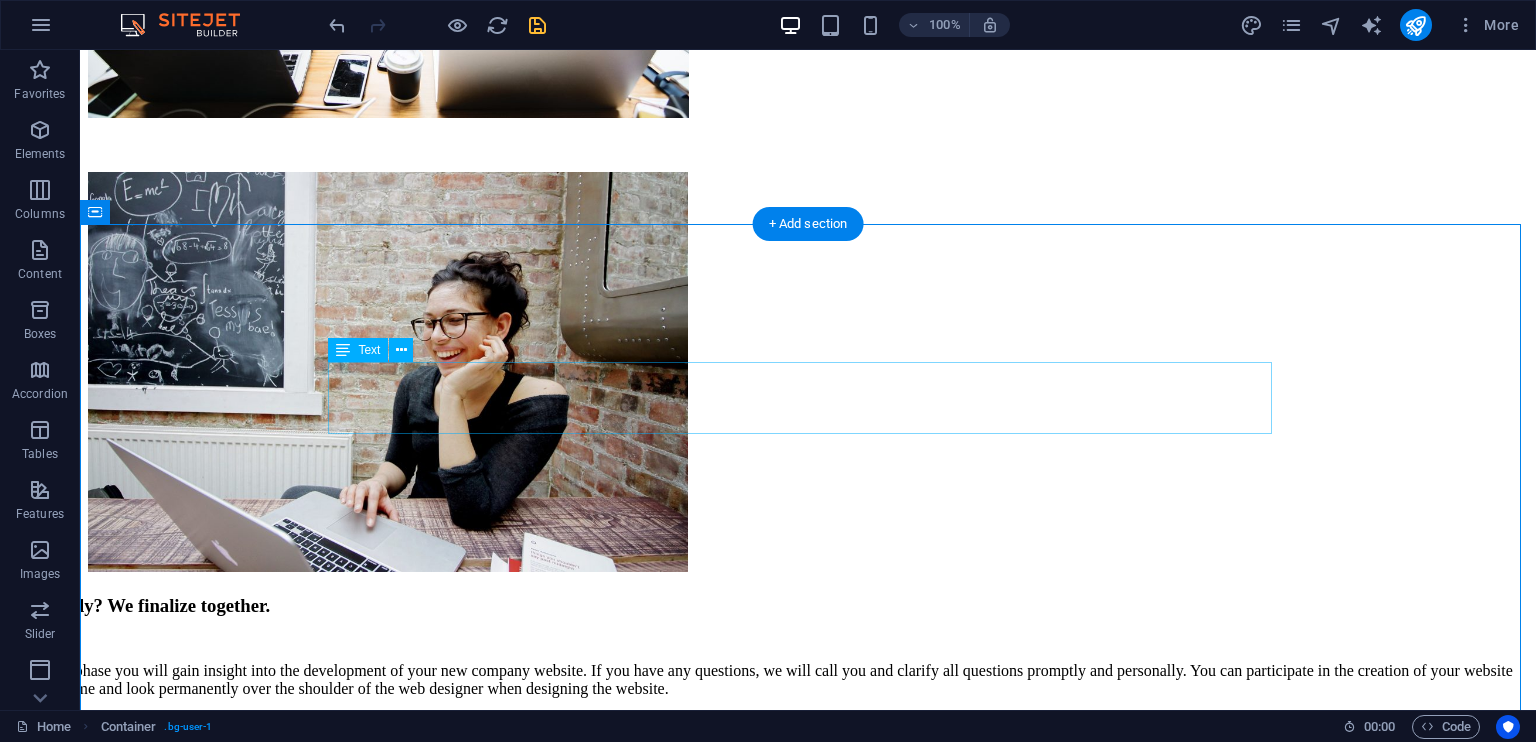 click on "Our packages include the complete website creation, consulting and further technical support. Each of our websites is optimized for display on smartphones and tablets and can be updated and extended indefinitely by you after creation. Even after programming the website, we are always there for you and offer you reliable support. Take advantage of our many years of experience!" at bounding box center [808, 5593] 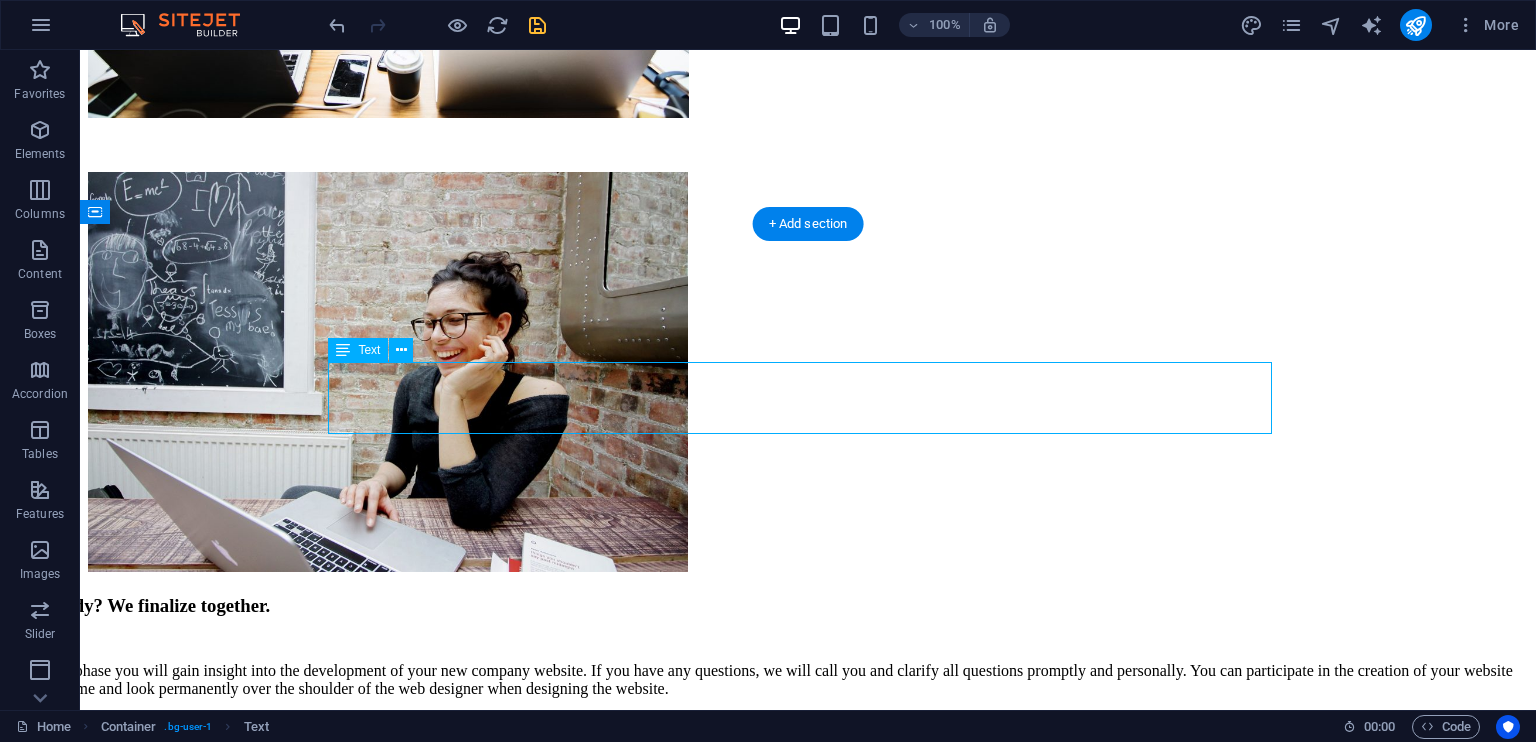 click on "Our packages include the complete website creation, consulting and further technical support. Each of our websites is optimized for display on smartphones and tablets and can be updated and extended indefinitely by you after creation. Even after programming the website, we are always there for you and offer you reliable support. Take advantage of our many years of experience!" at bounding box center [808, 5593] 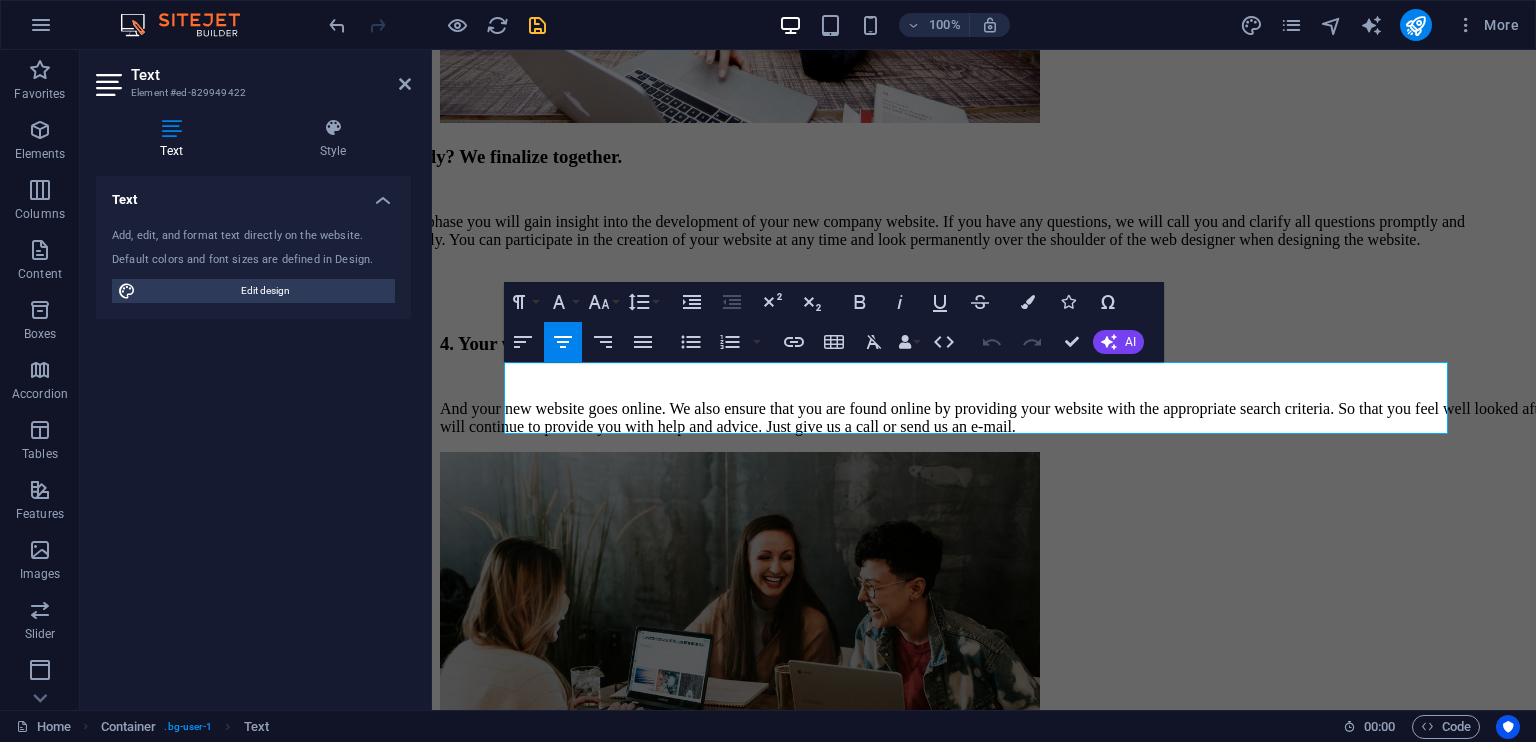 drag, startPoint x: 1328, startPoint y: 427, endPoint x: 372, endPoint y: 301, distance: 964.2676 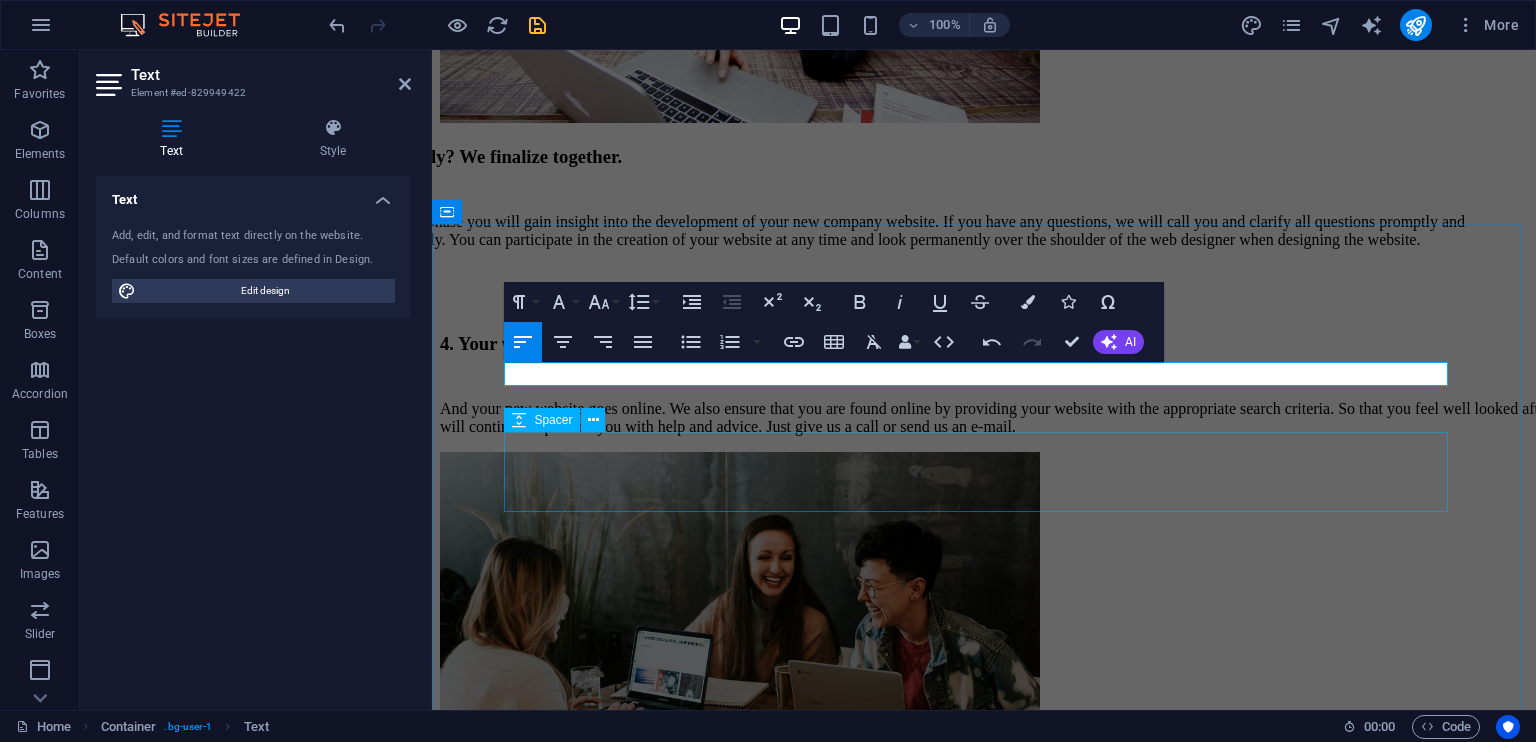 click at bounding box center (984, 4519) 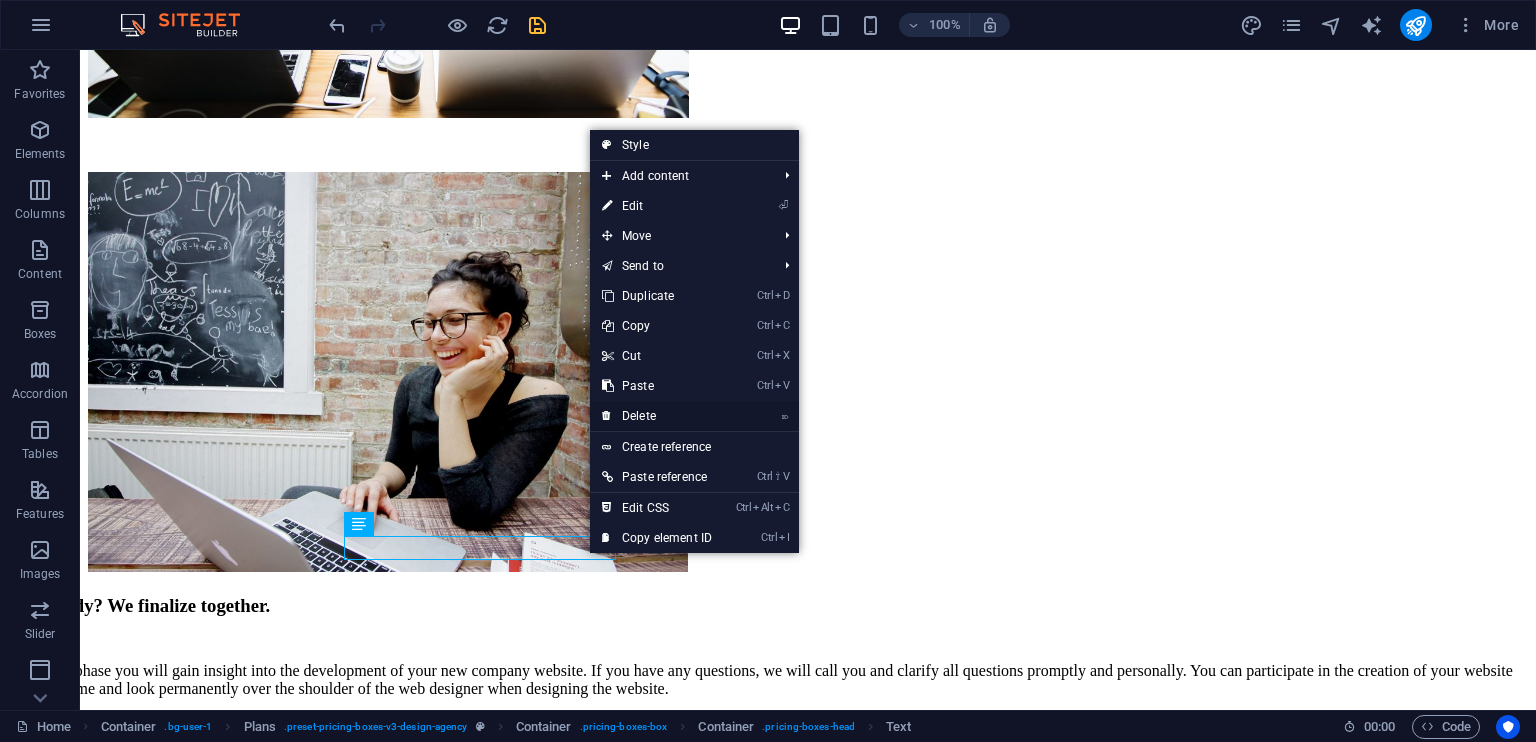 click on "⌦  Delete" at bounding box center (657, 416) 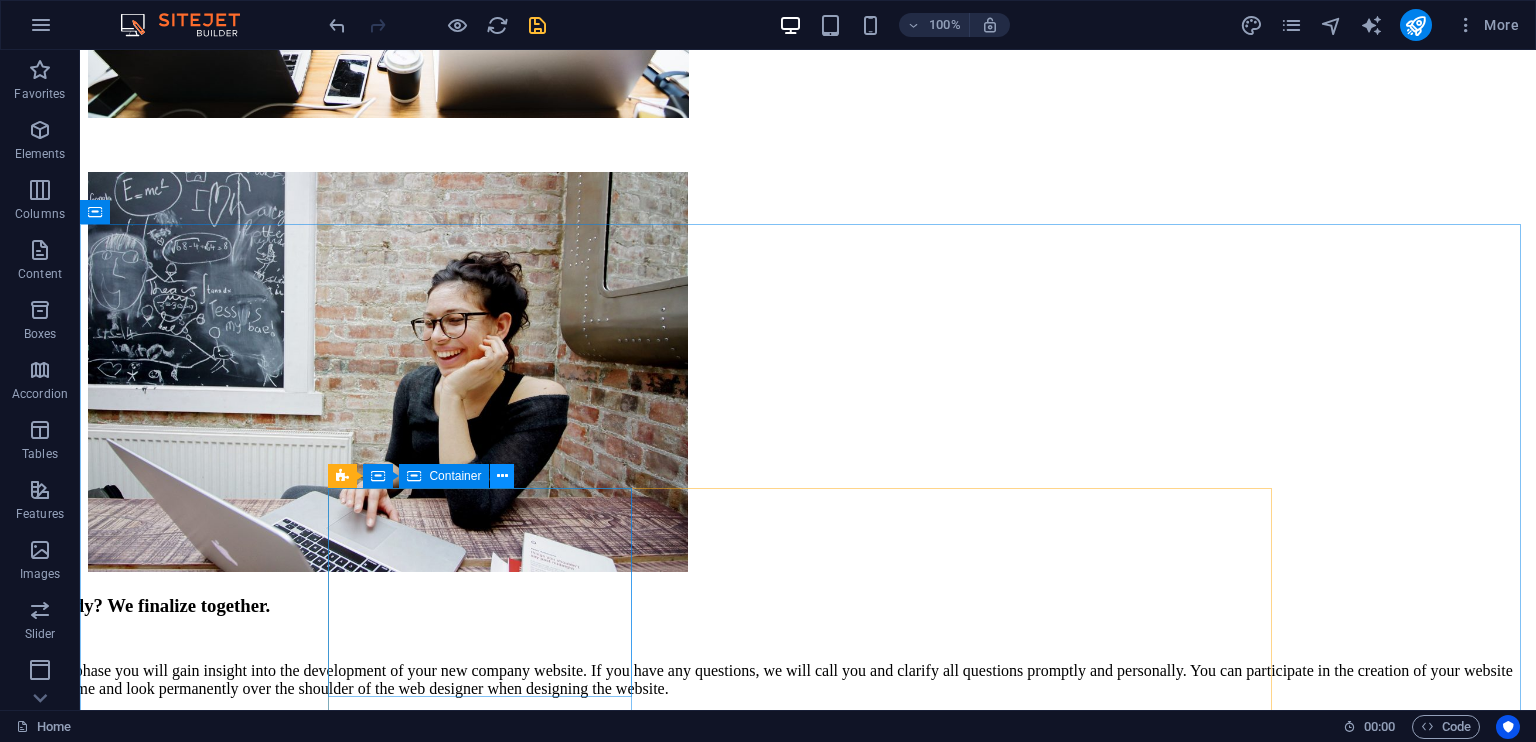 click at bounding box center (502, 476) 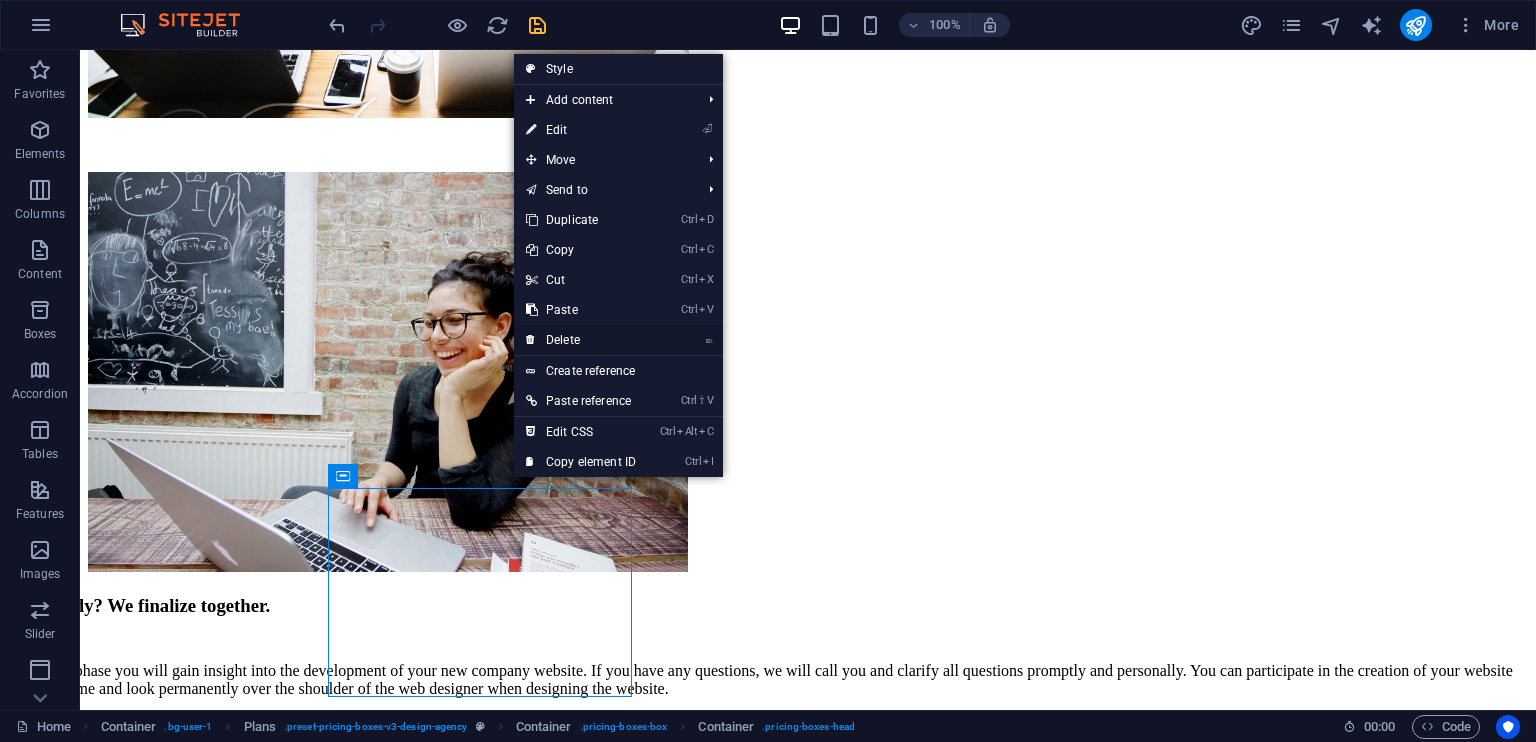 click on "⌦  Delete" at bounding box center (581, 340) 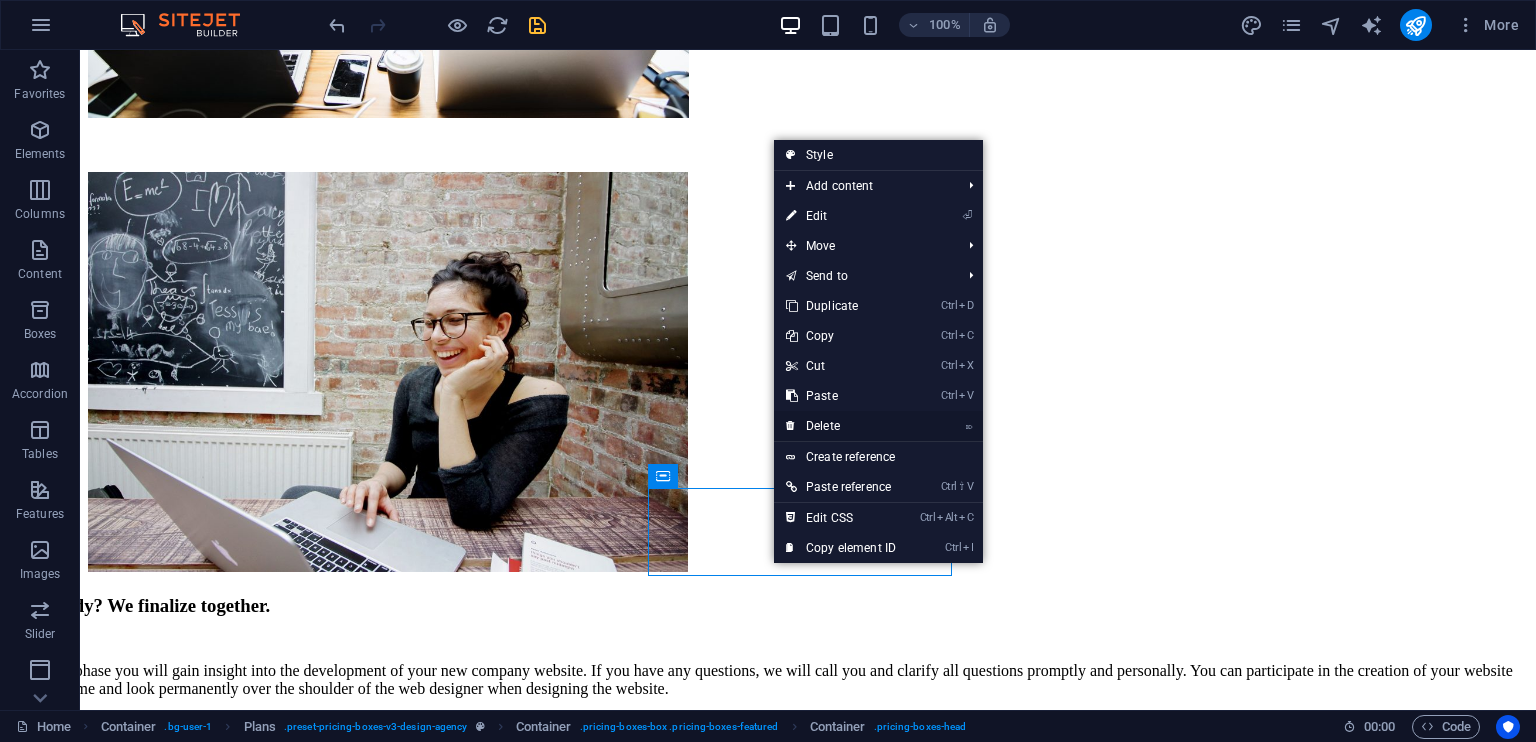 click on "⌦  Delete" at bounding box center [841, 426] 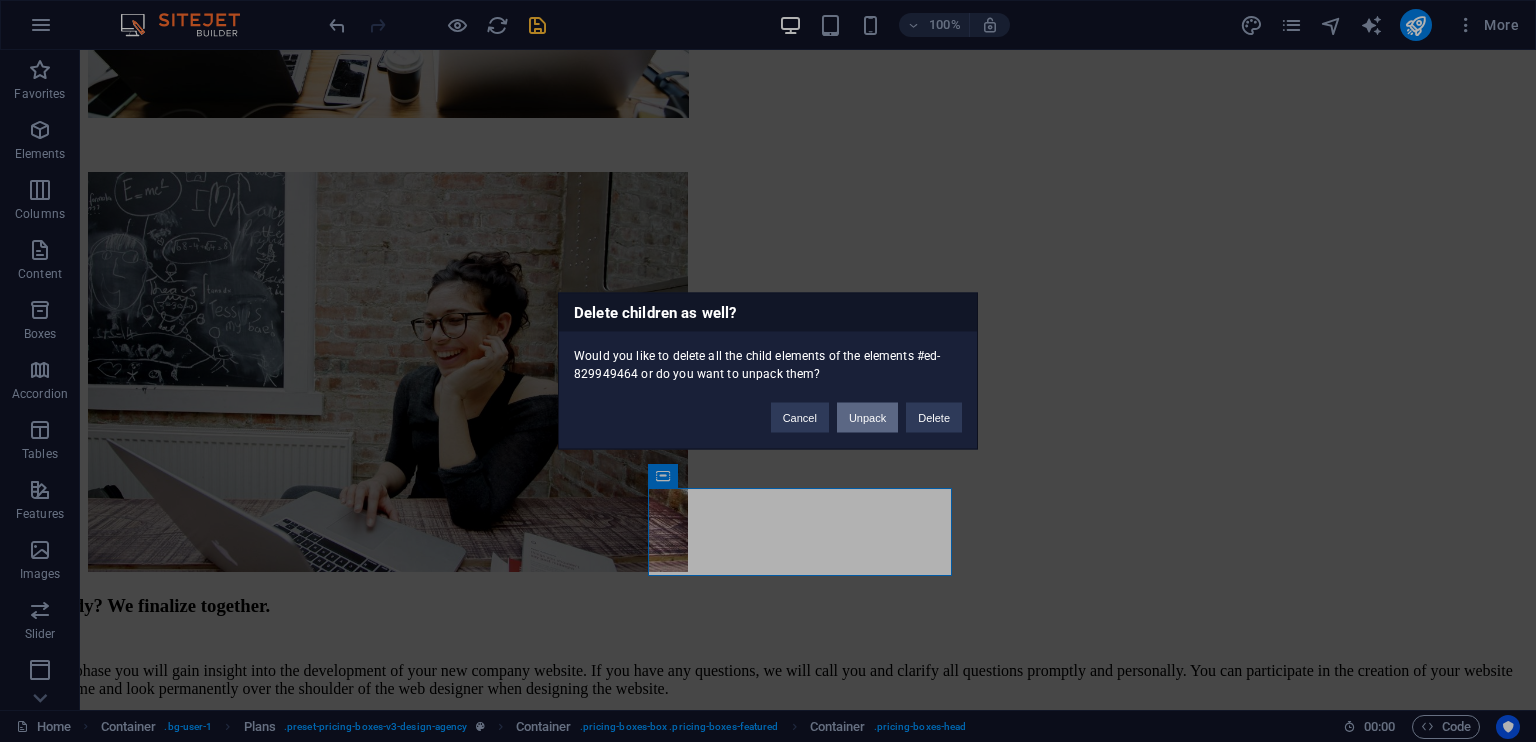 click on "Unpack" at bounding box center (867, 418) 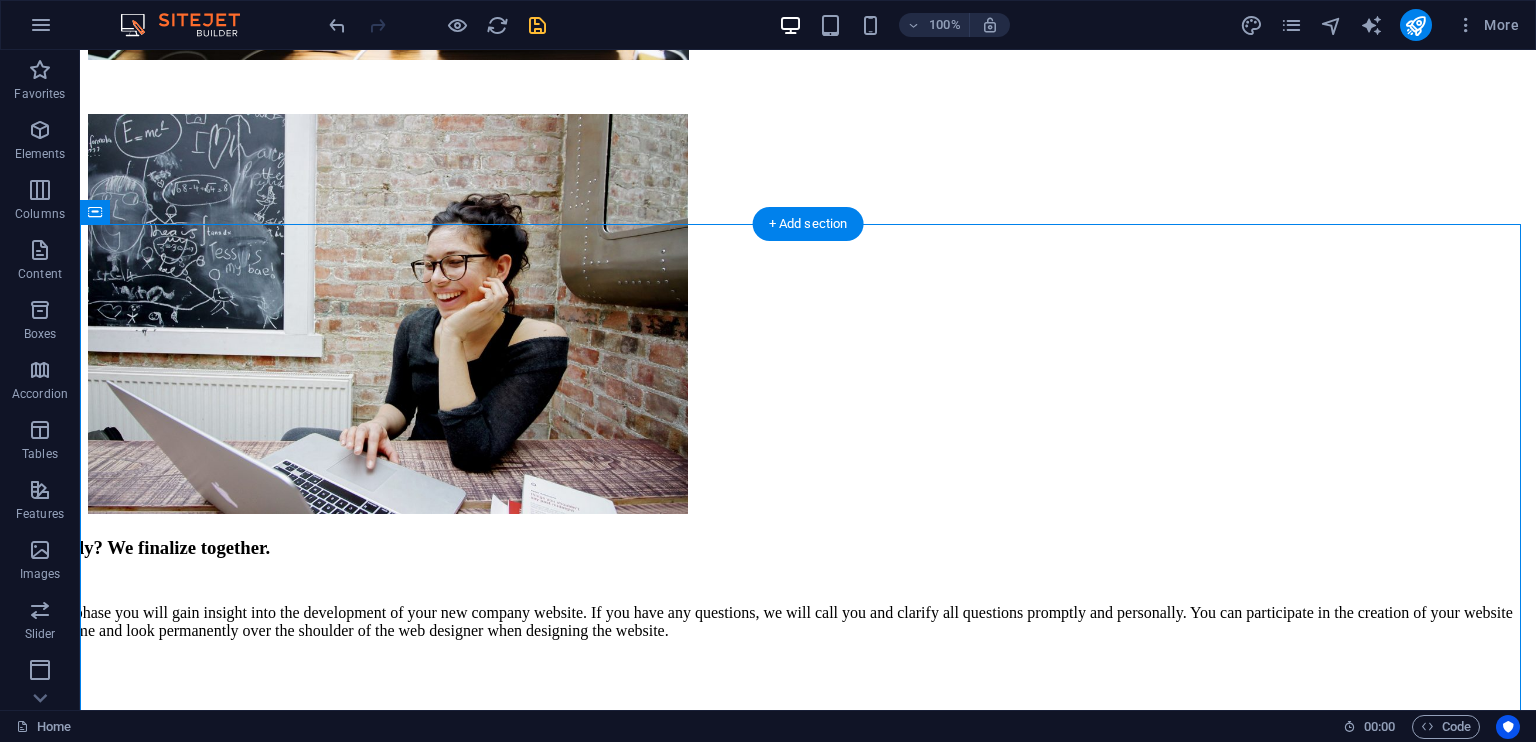 drag, startPoint x: 285, startPoint y: 364, endPoint x: 1013, endPoint y: 655, distance: 784.00574 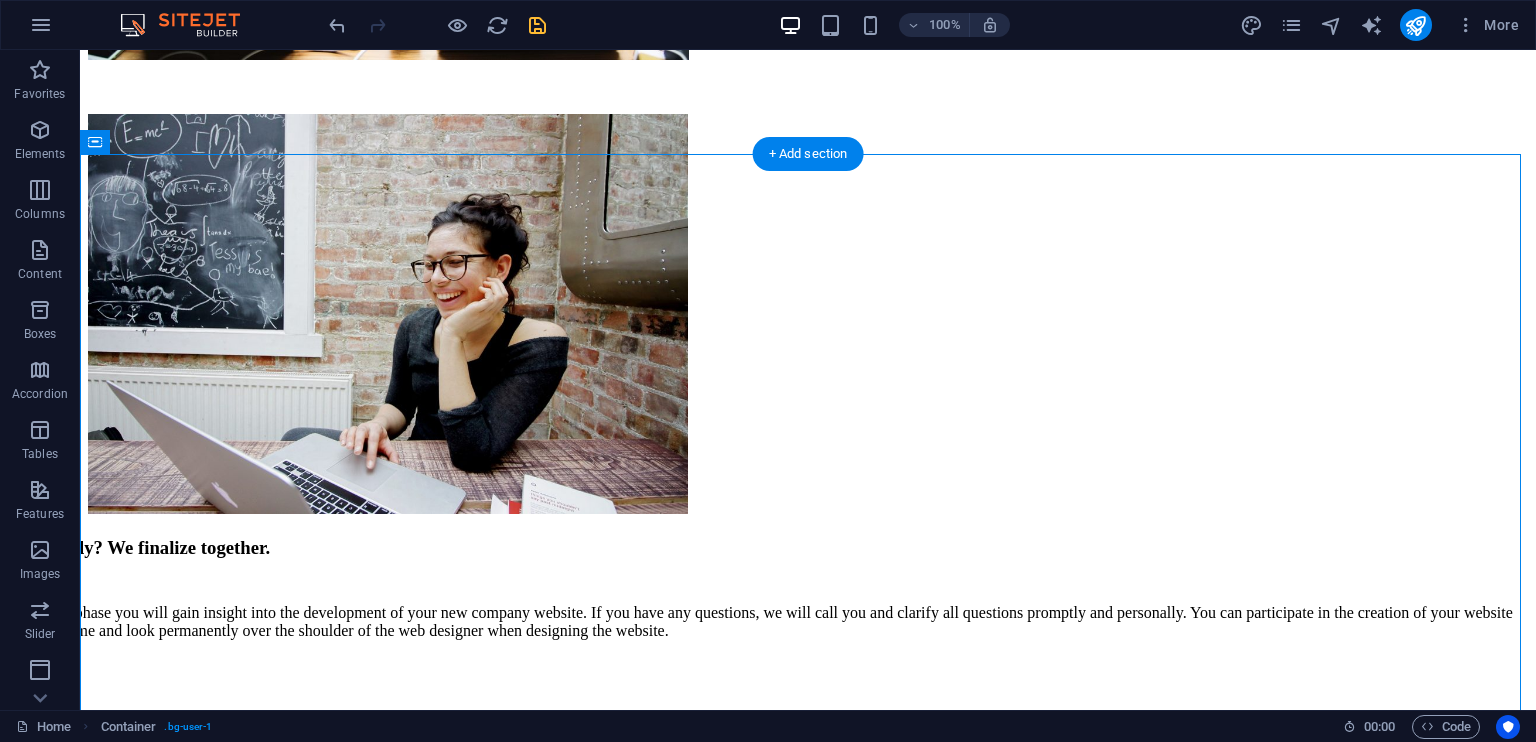 scroll, scrollTop: 3999, scrollLeft: 0, axis: vertical 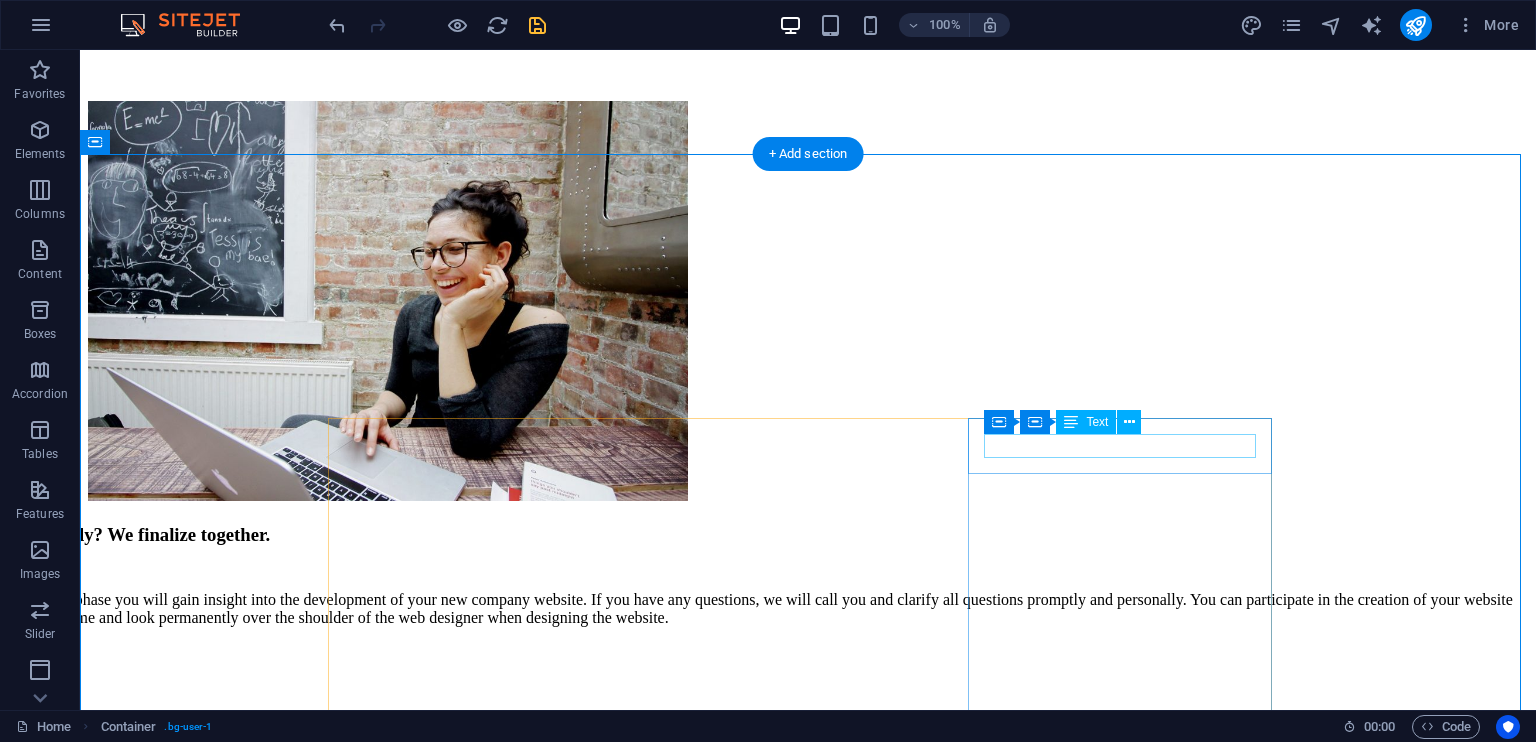click on "Basic" at bounding box center [808, 6037] 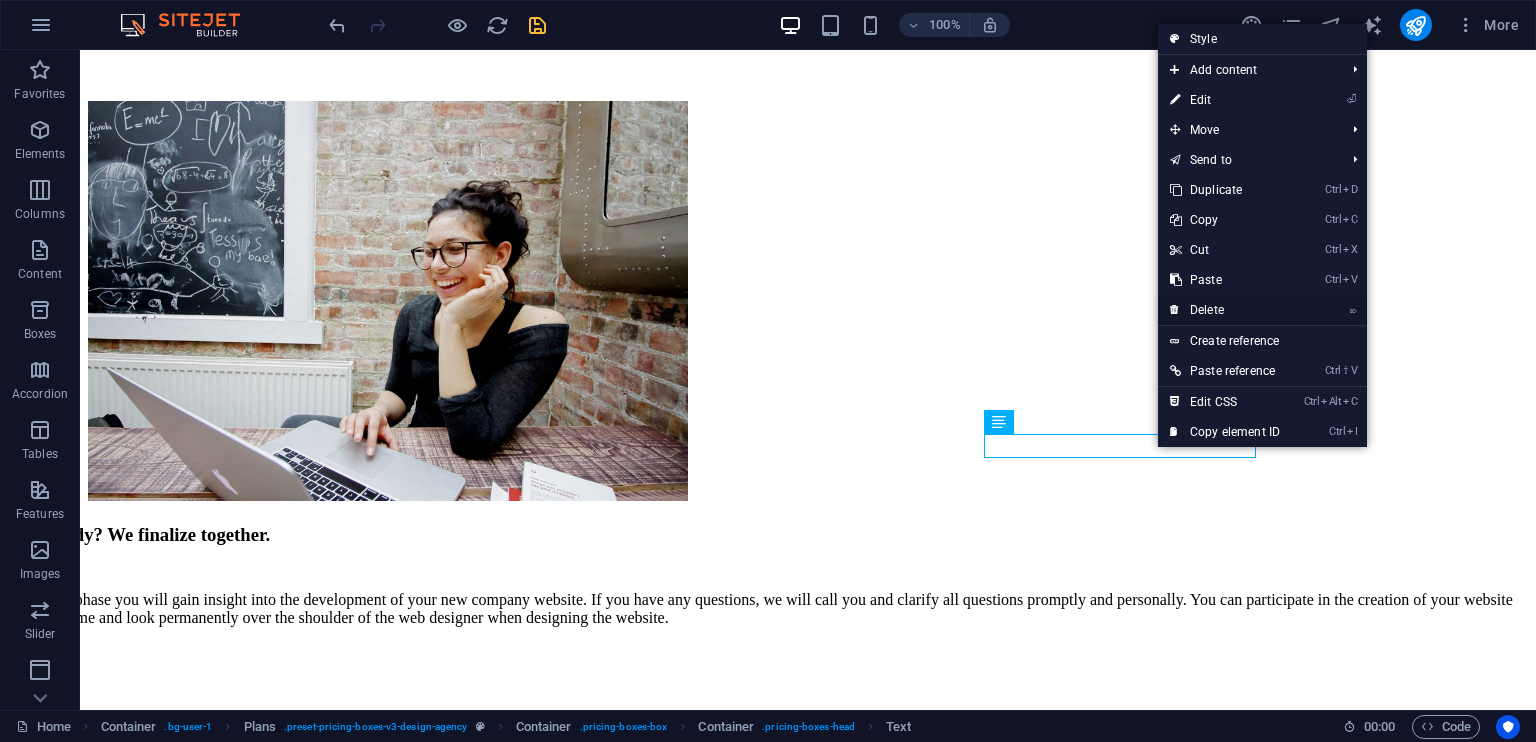 click on "⌦  Delete" at bounding box center [1225, 310] 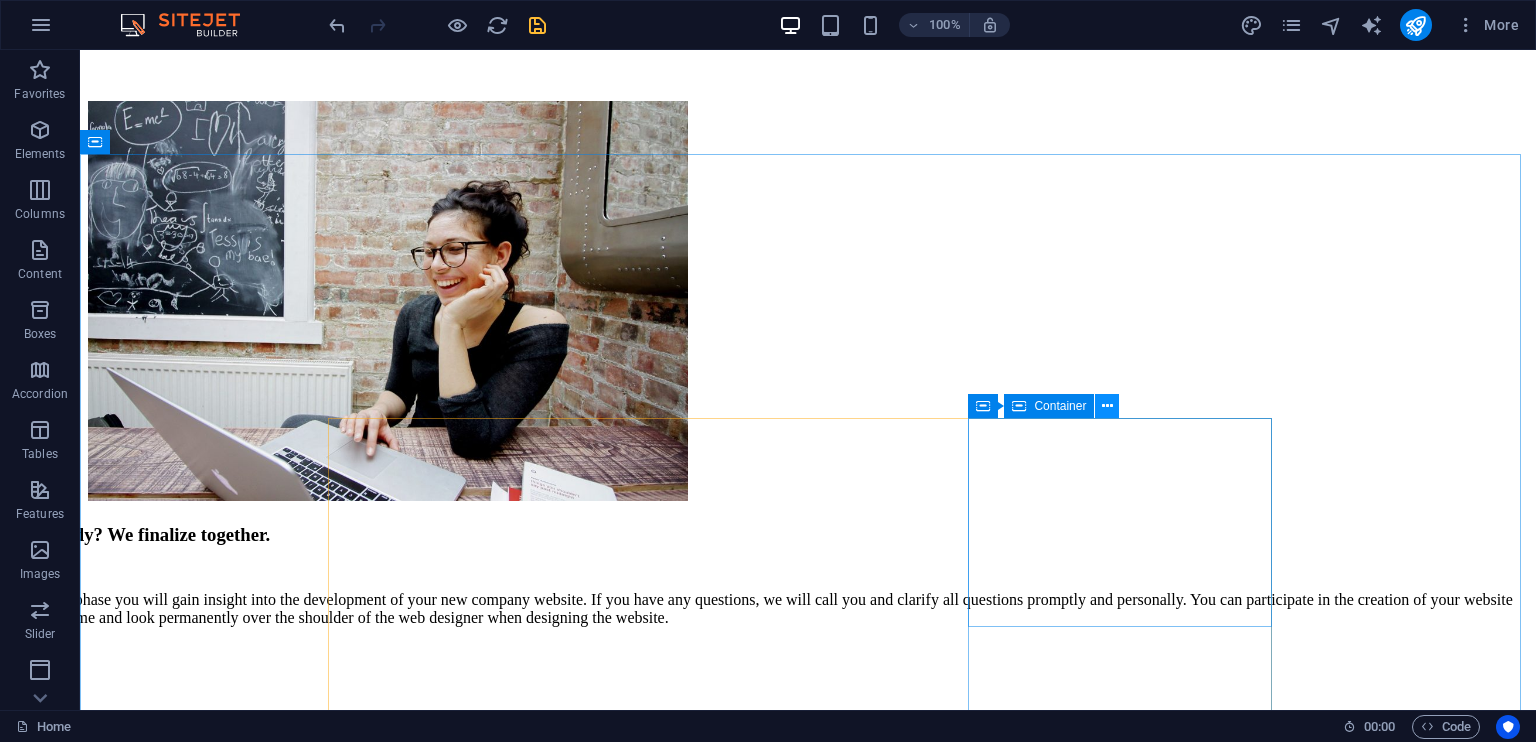click at bounding box center (1107, 406) 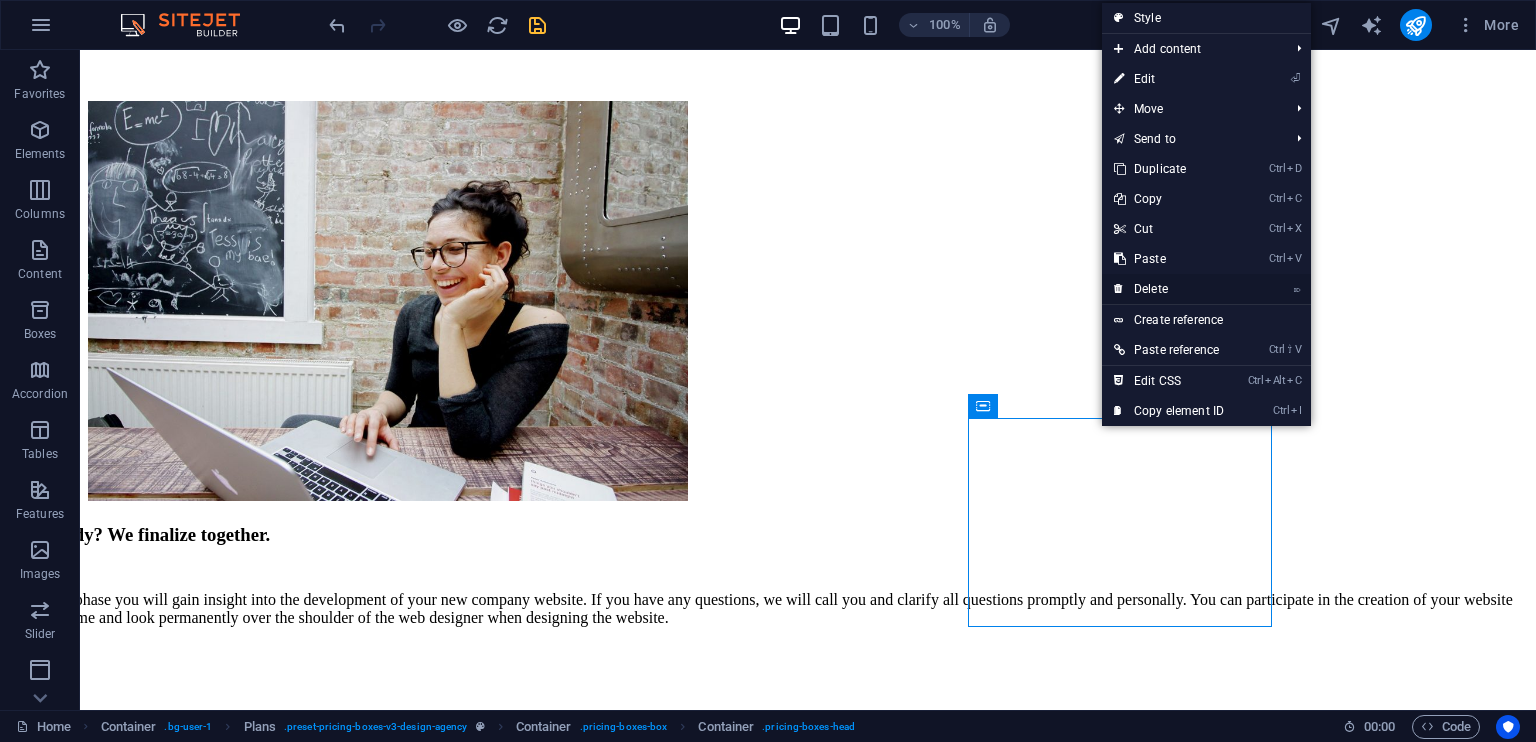 click on "⌦  Delete" at bounding box center (1169, 289) 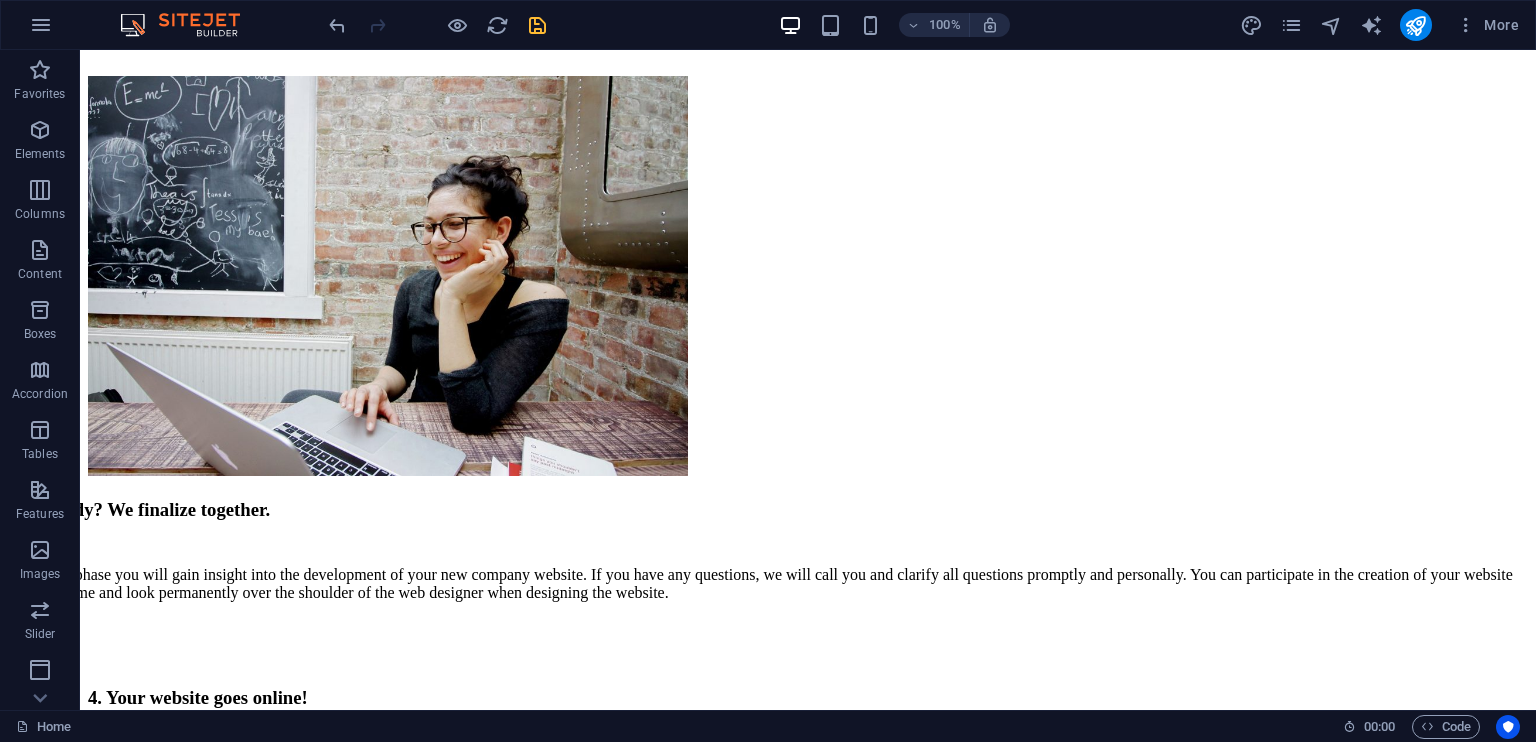 scroll, scrollTop: 4107, scrollLeft: 0, axis: vertical 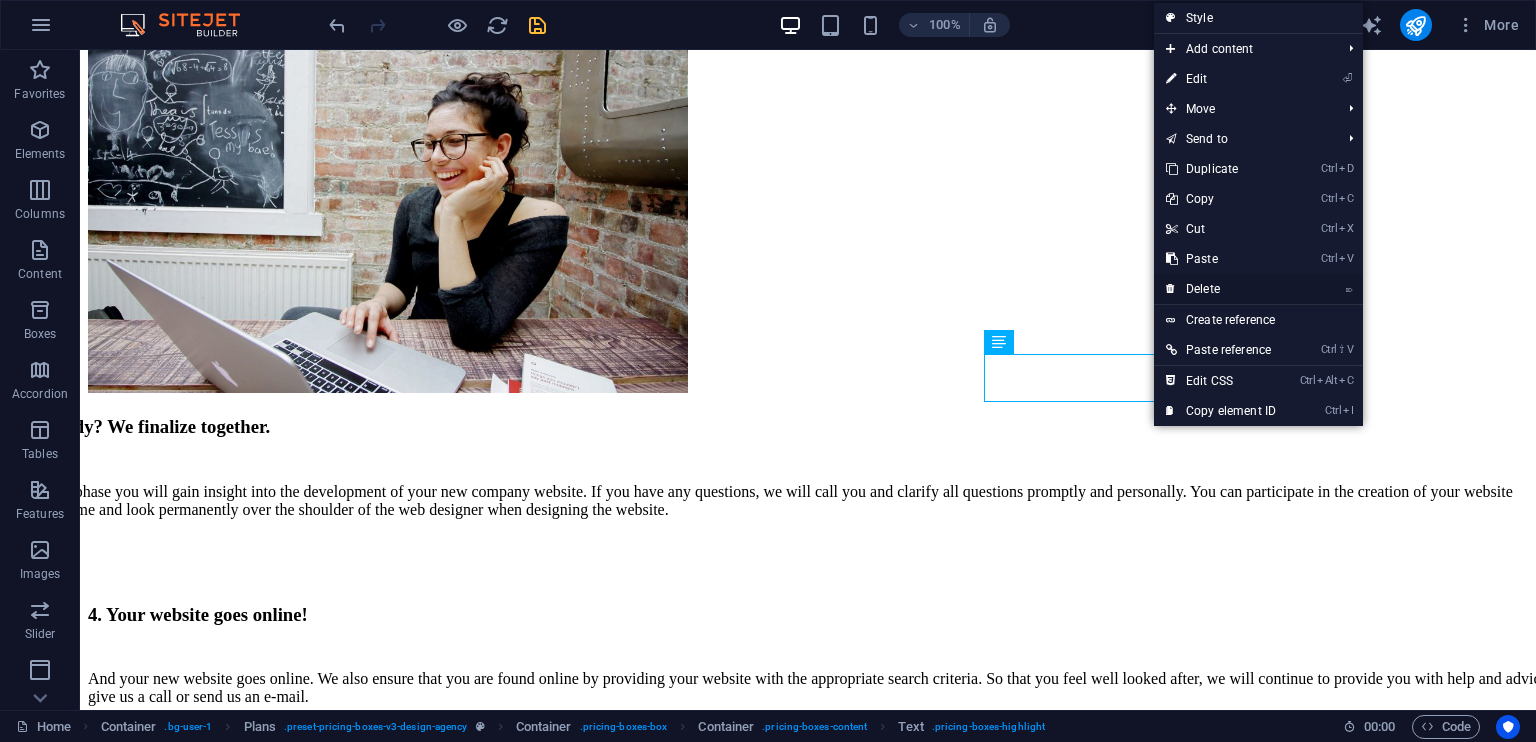 drag, startPoint x: 1212, startPoint y: 289, endPoint x: 1132, endPoint y: 237, distance: 95.41489 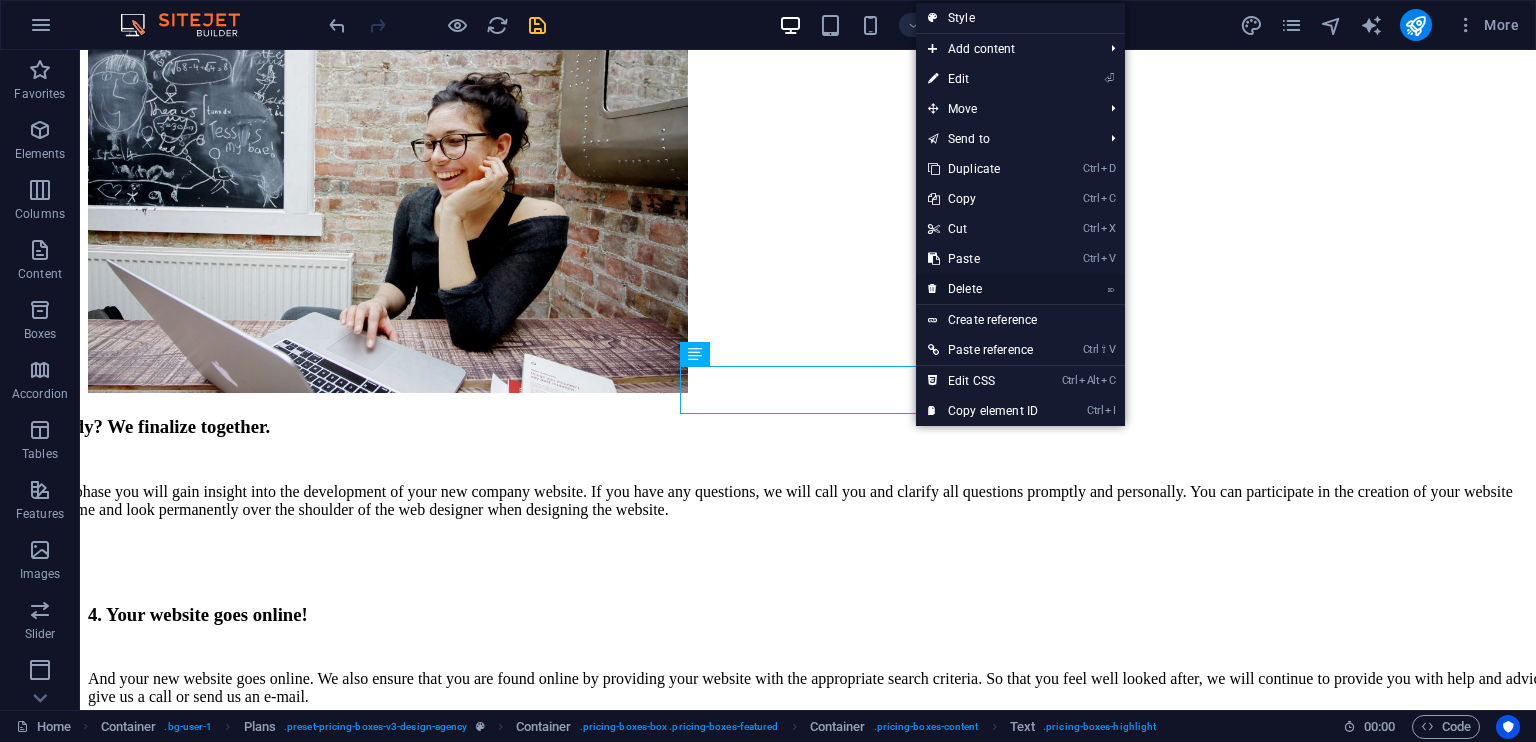click on "⌦  Delete" at bounding box center [983, 289] 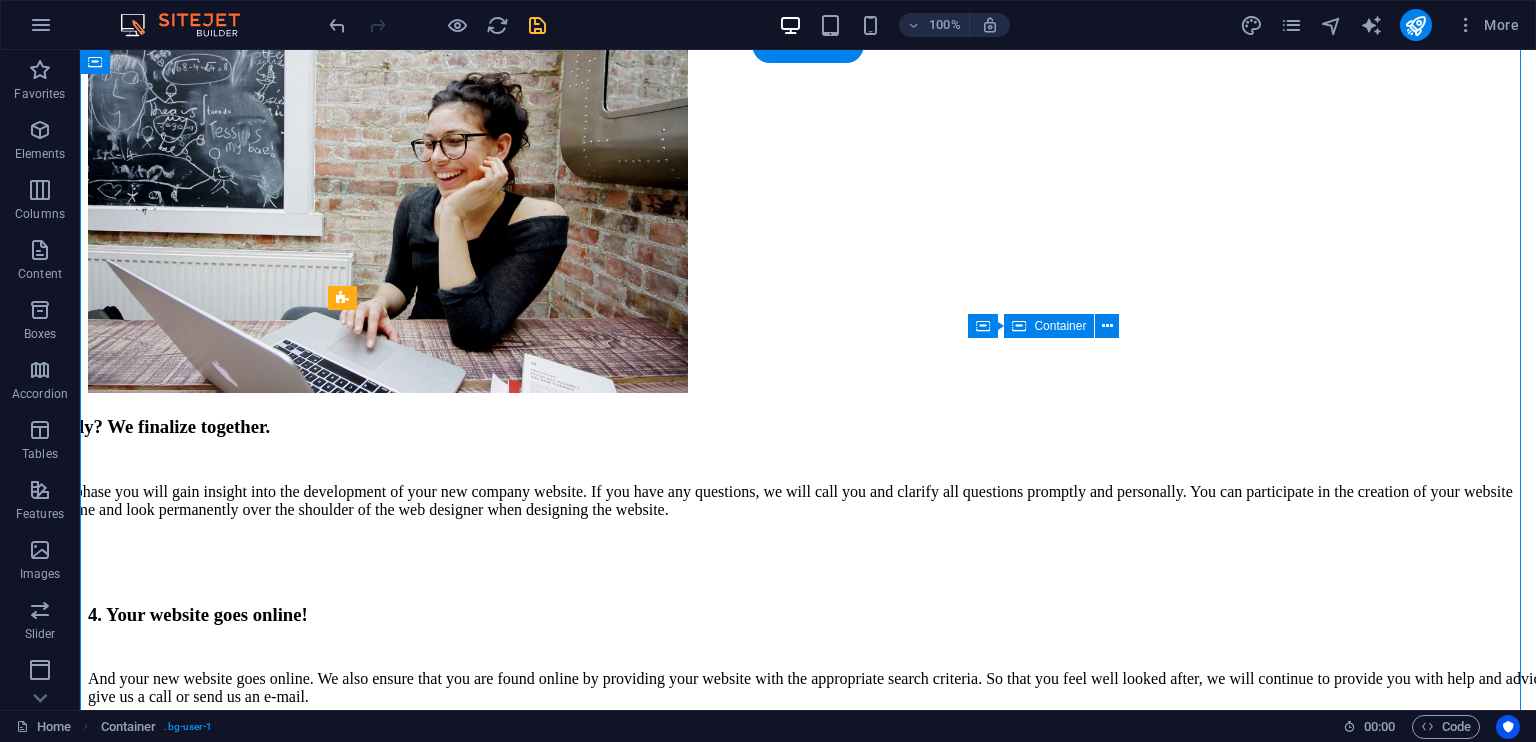 drag, startPoint x: 1043, startPoint y: 567, endPoint x: 1117, endPoint y: 407, distance: 176.28386 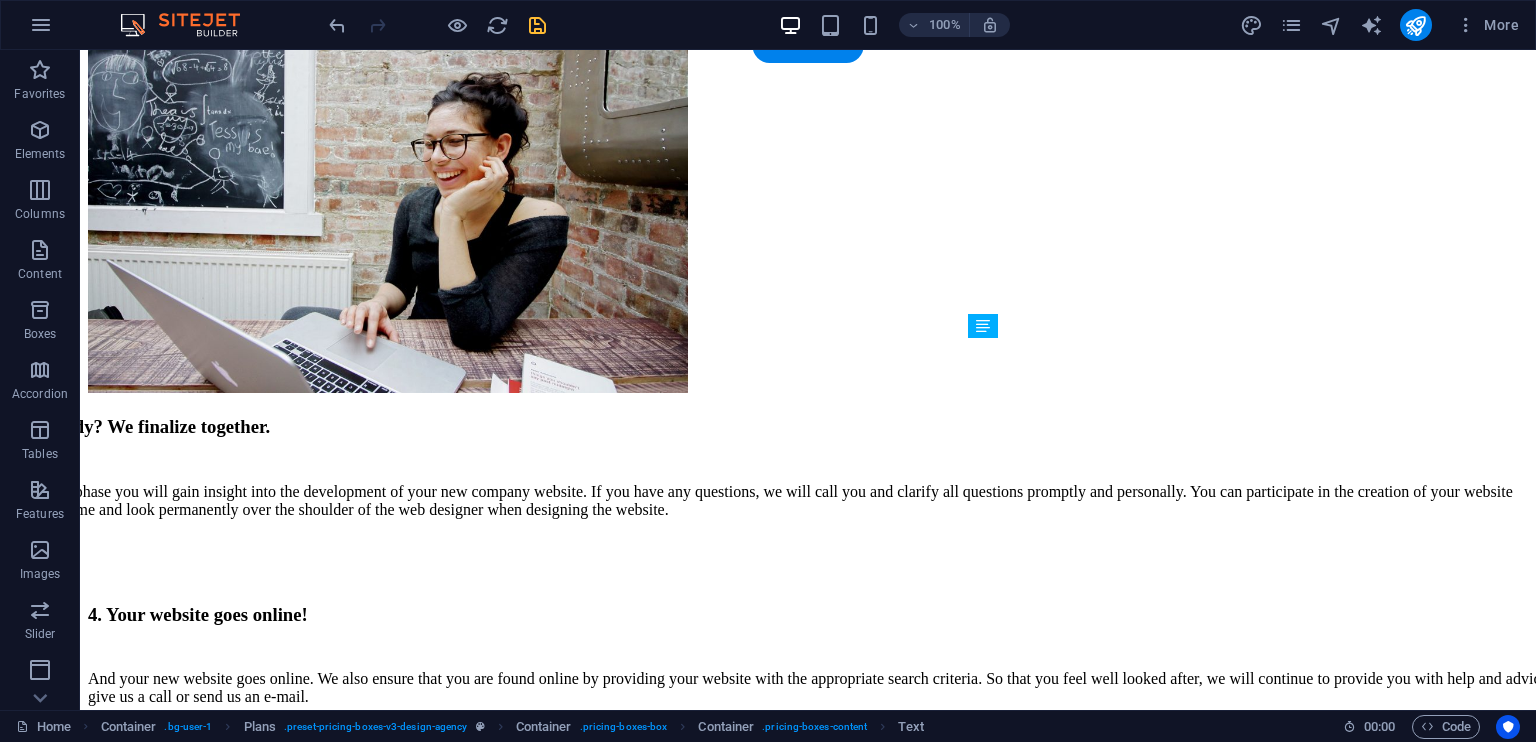 drag, startPoint x: 1186, startPoint y: 365, endPoint x: 1090, endPoint y: 471, distance: 143.01048 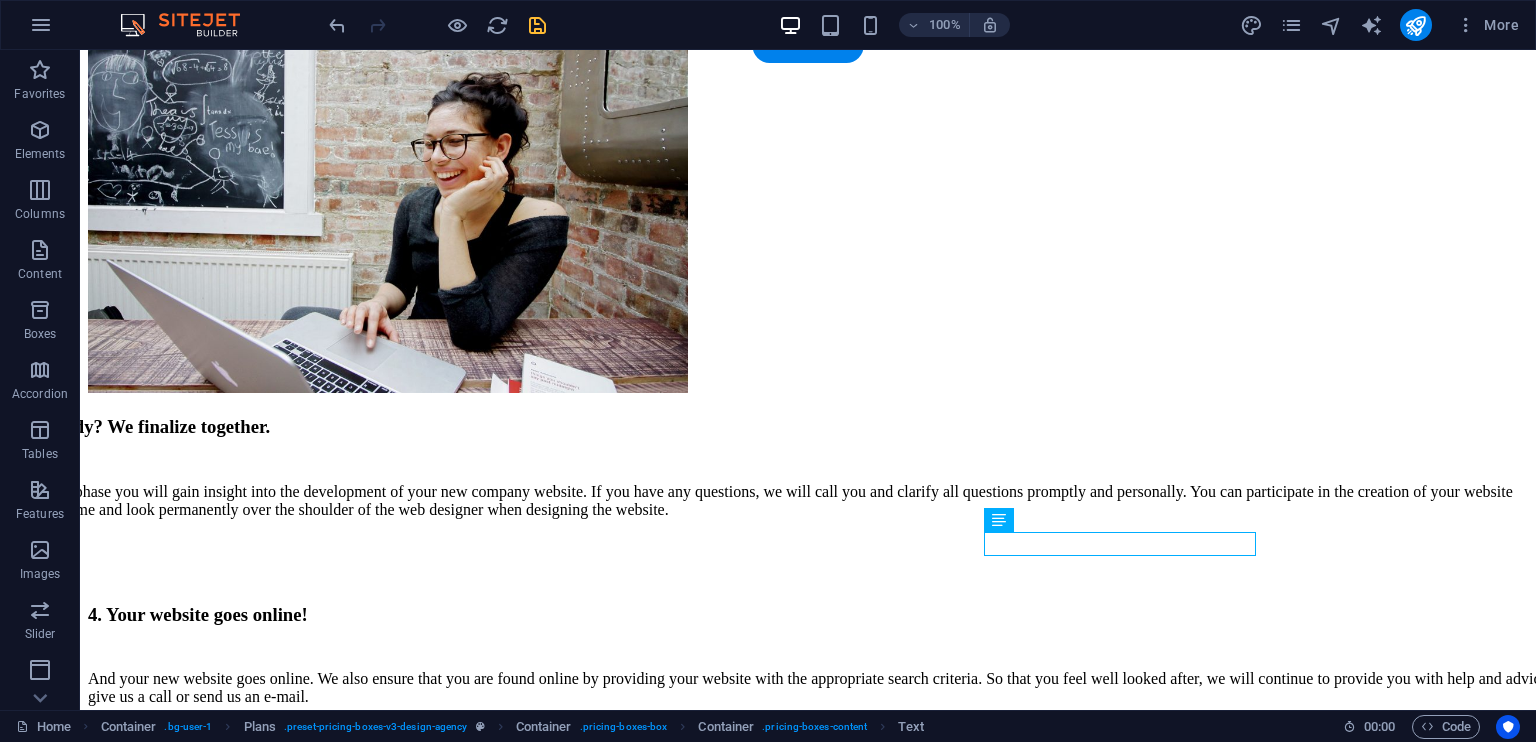 click on "Standard design Up to 4 menu items 2 professional photos Duration: 24 months" at bounding box center (808, 5938) 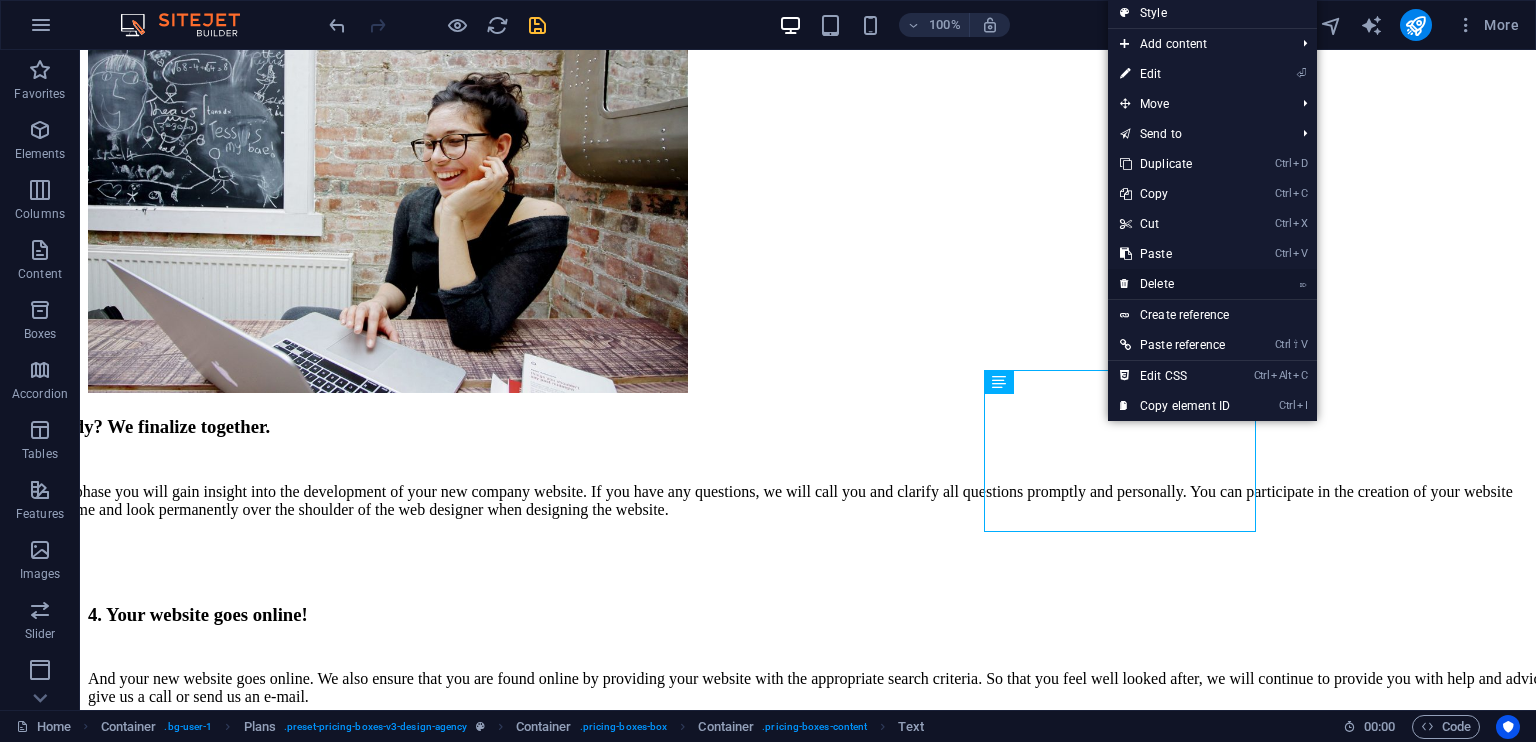 click on "⌦  Delete" at bounding box center [1175, 284] 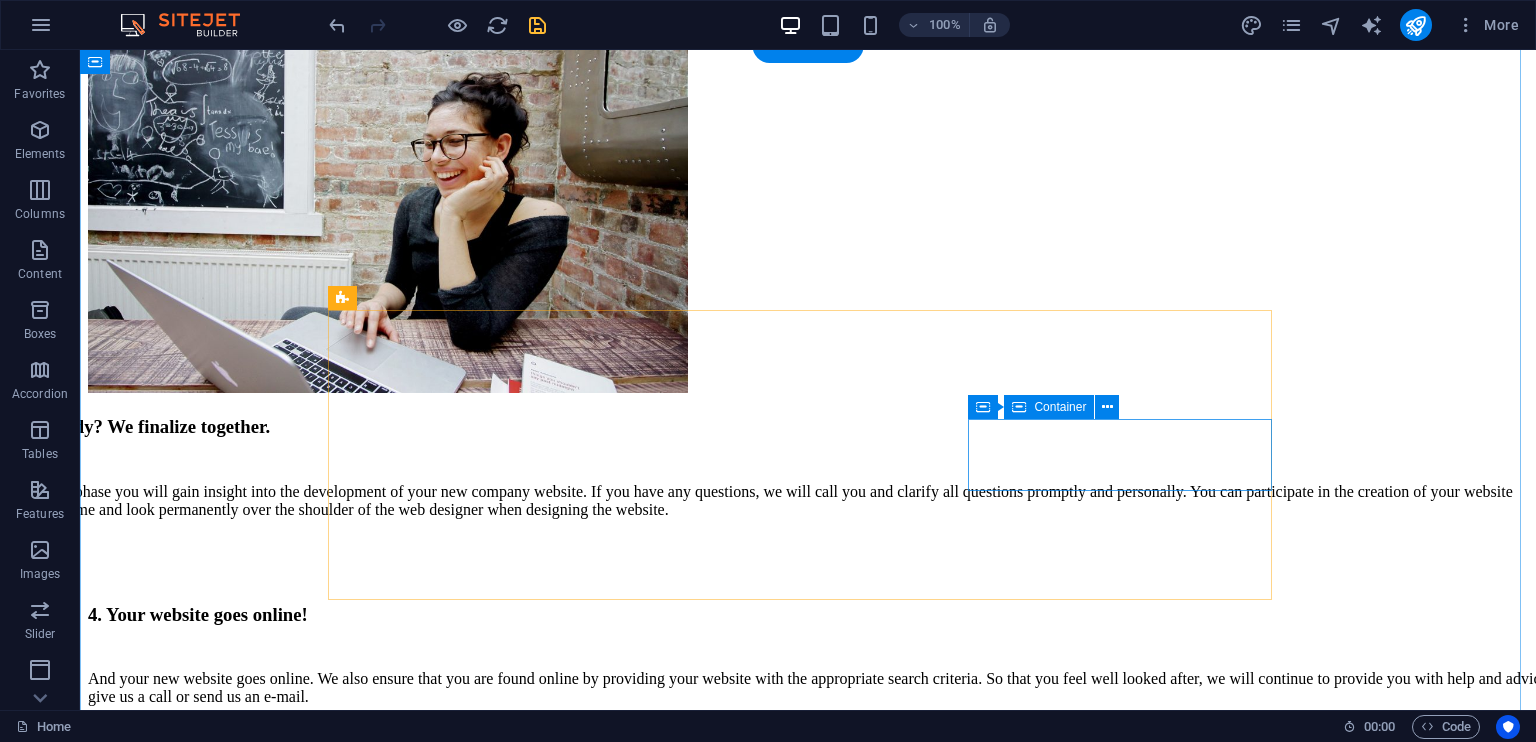 drag, startPoint x: 1048, startPoint y: 451, endPoint x: 1146, endPoint y: 481, distance: 102.48902 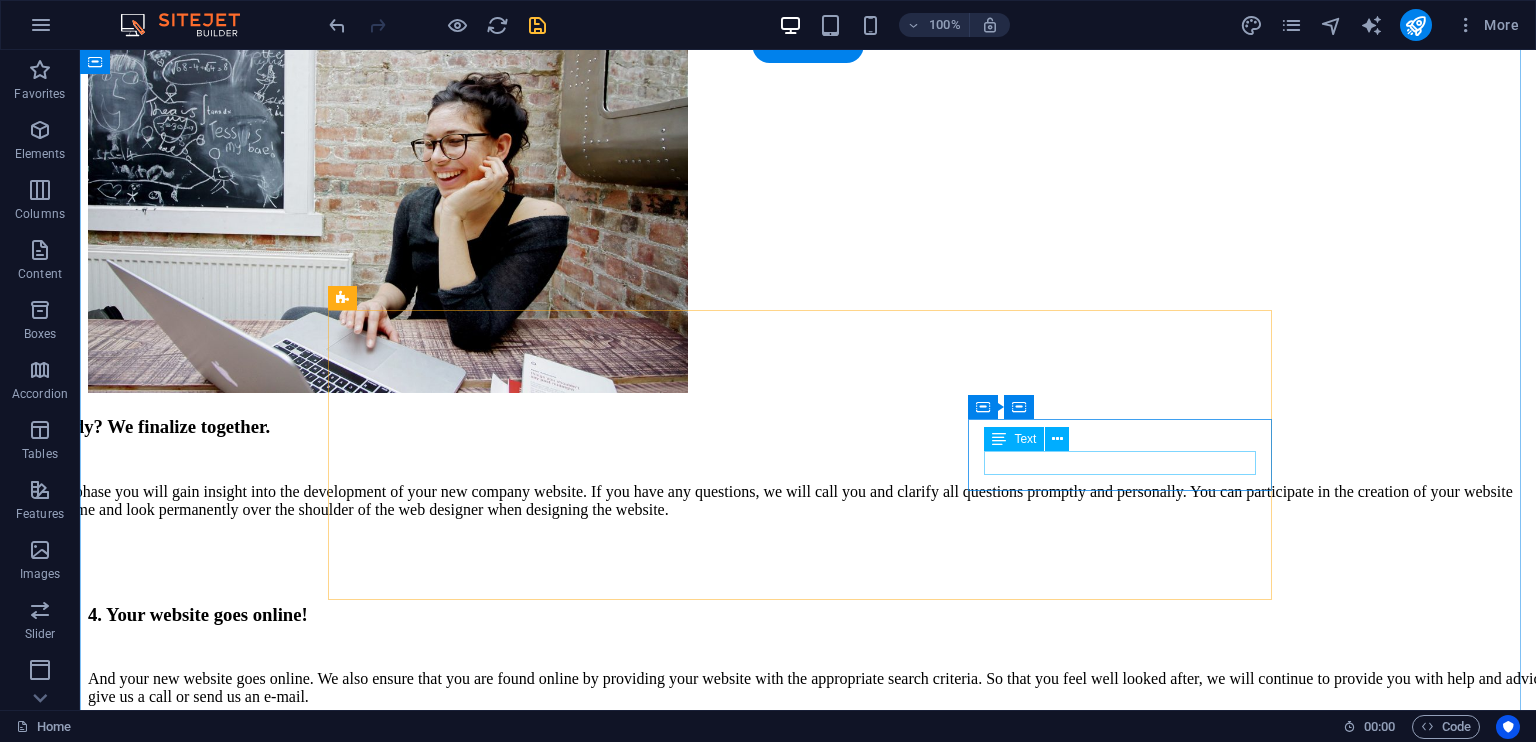 click on "per month" at bounding box center [808, 5911] 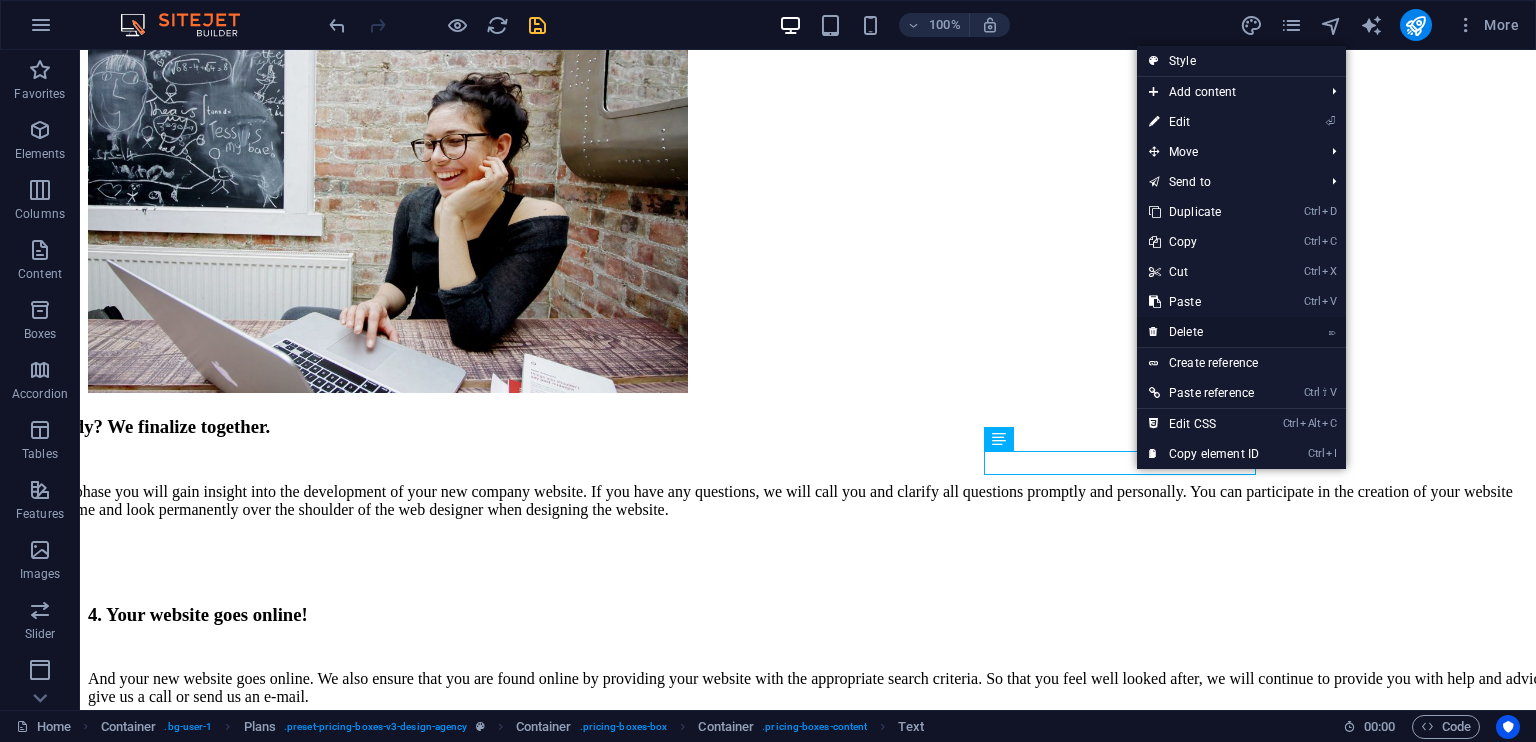 click on "⌦  Delete" at bounding box center [1204, 332] 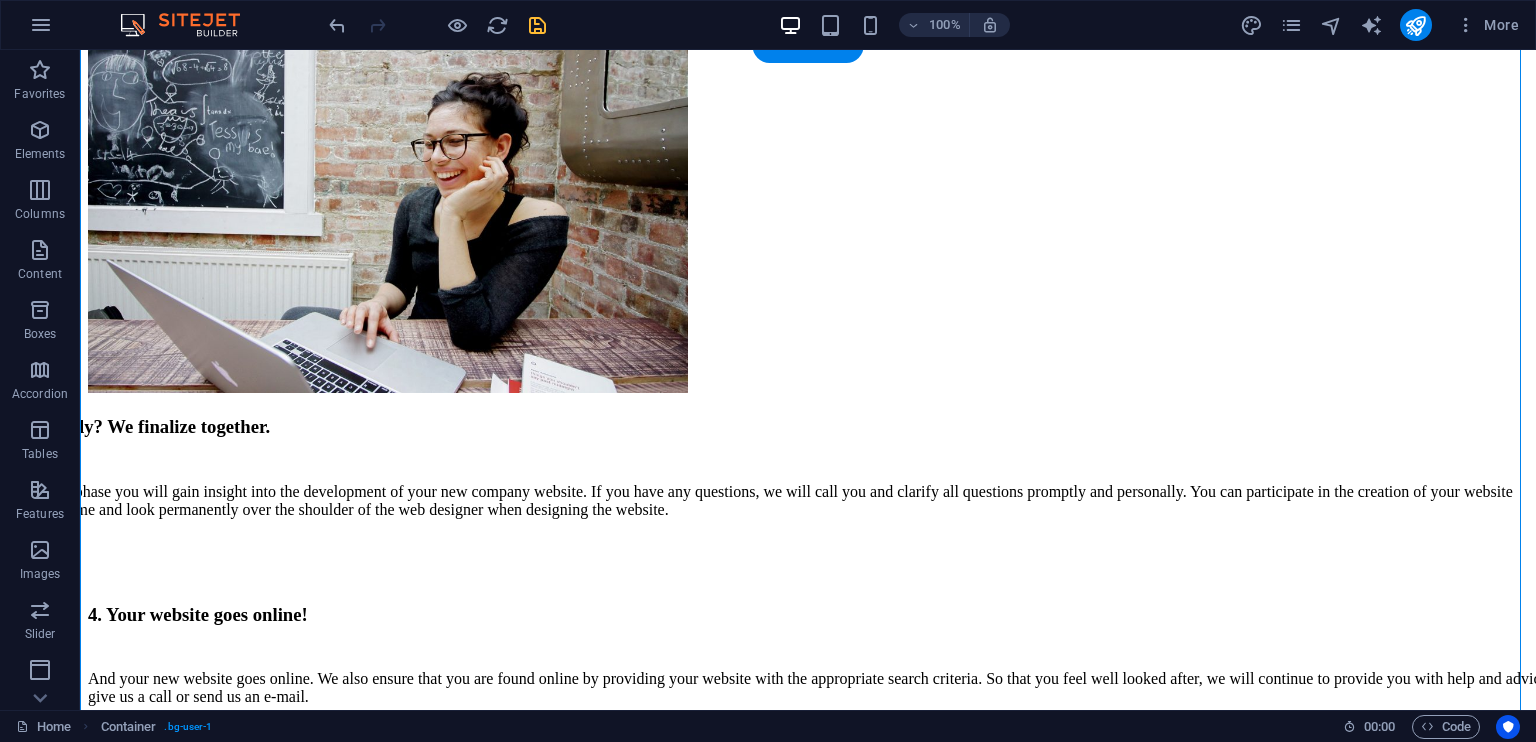 drag, startPoint x: 693, startPoint y: 563, endPoint x: 832, endPoint y: 328, distance: 273.03113 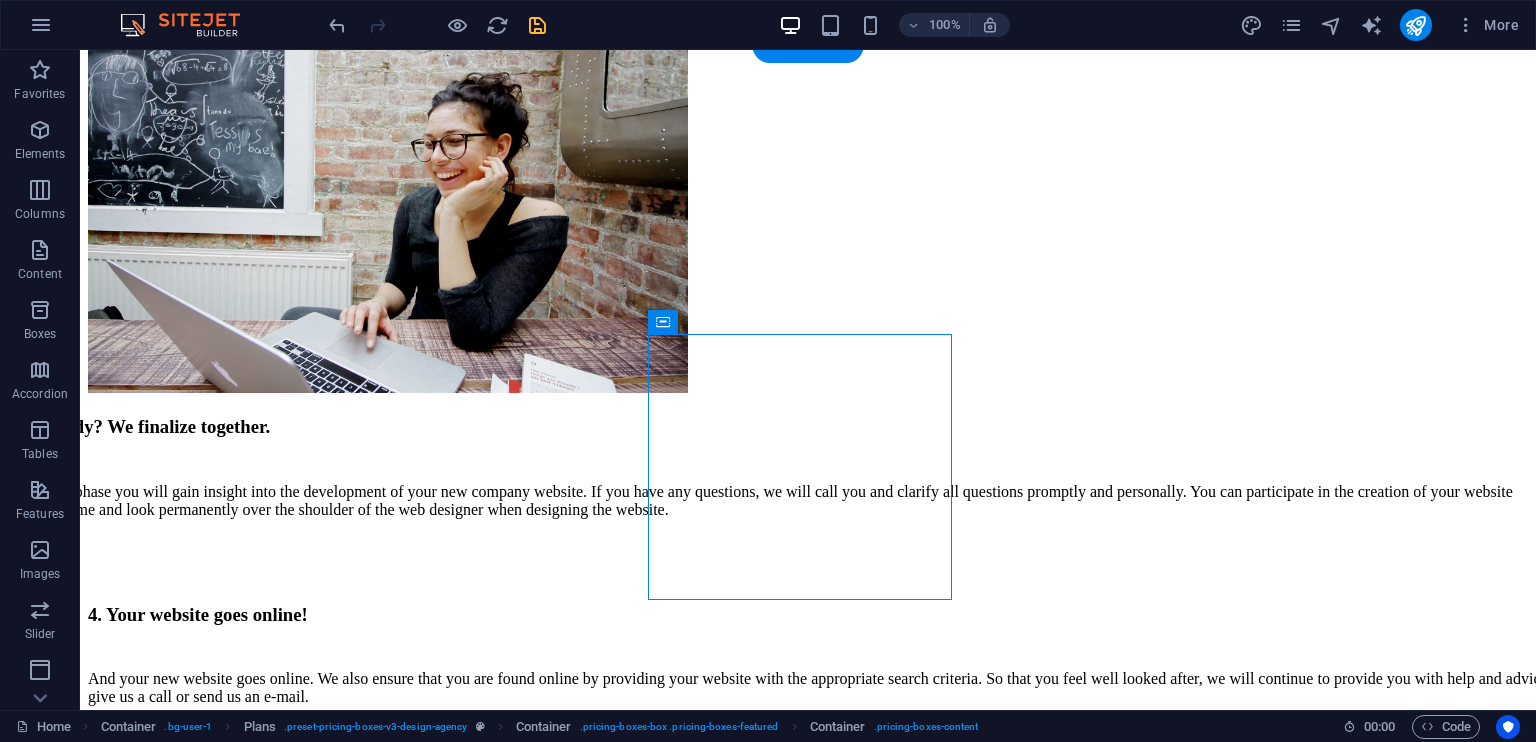 drag, startPoint x: 710, startPoint y: 591, endPoint x: 820, endPoint y: 371, distance: 245.96748 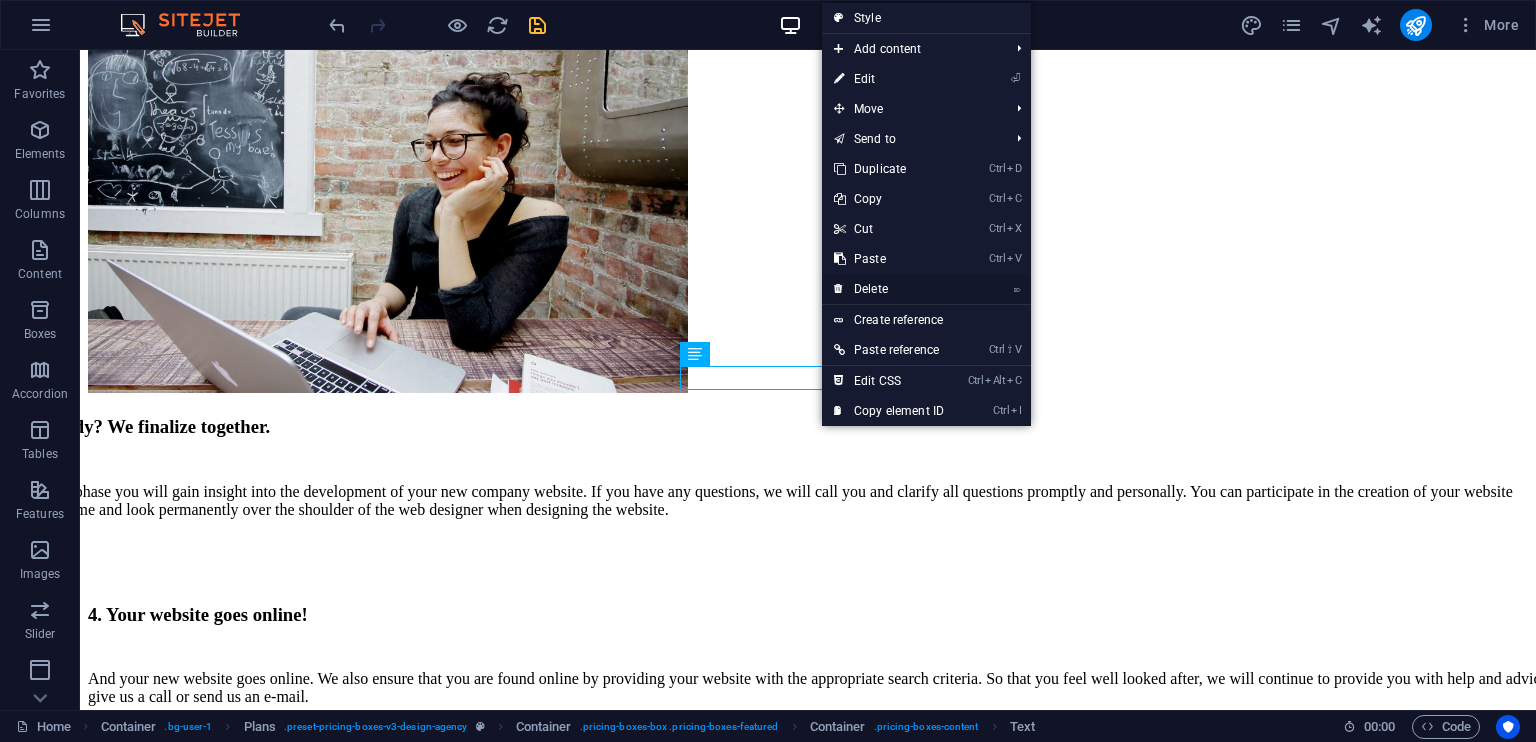 drag, startPoint x: 881, startPoint y: 286, endPoint x: 795, endPoint y: 237, distance: 98.9798 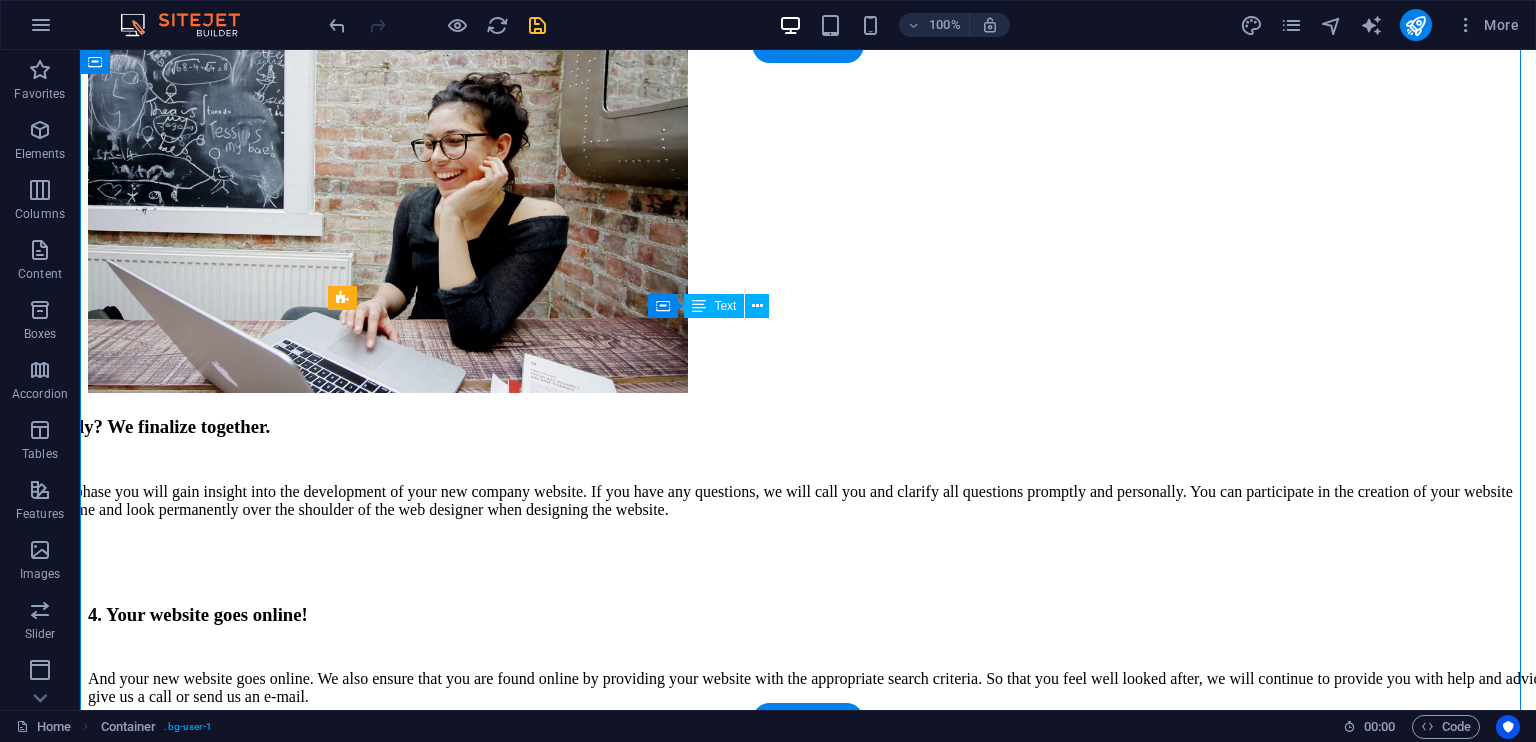 drag, startPoint x: 869, startPoint y: 335, endPoint x: 806, endPoint y: 335, distance: 63 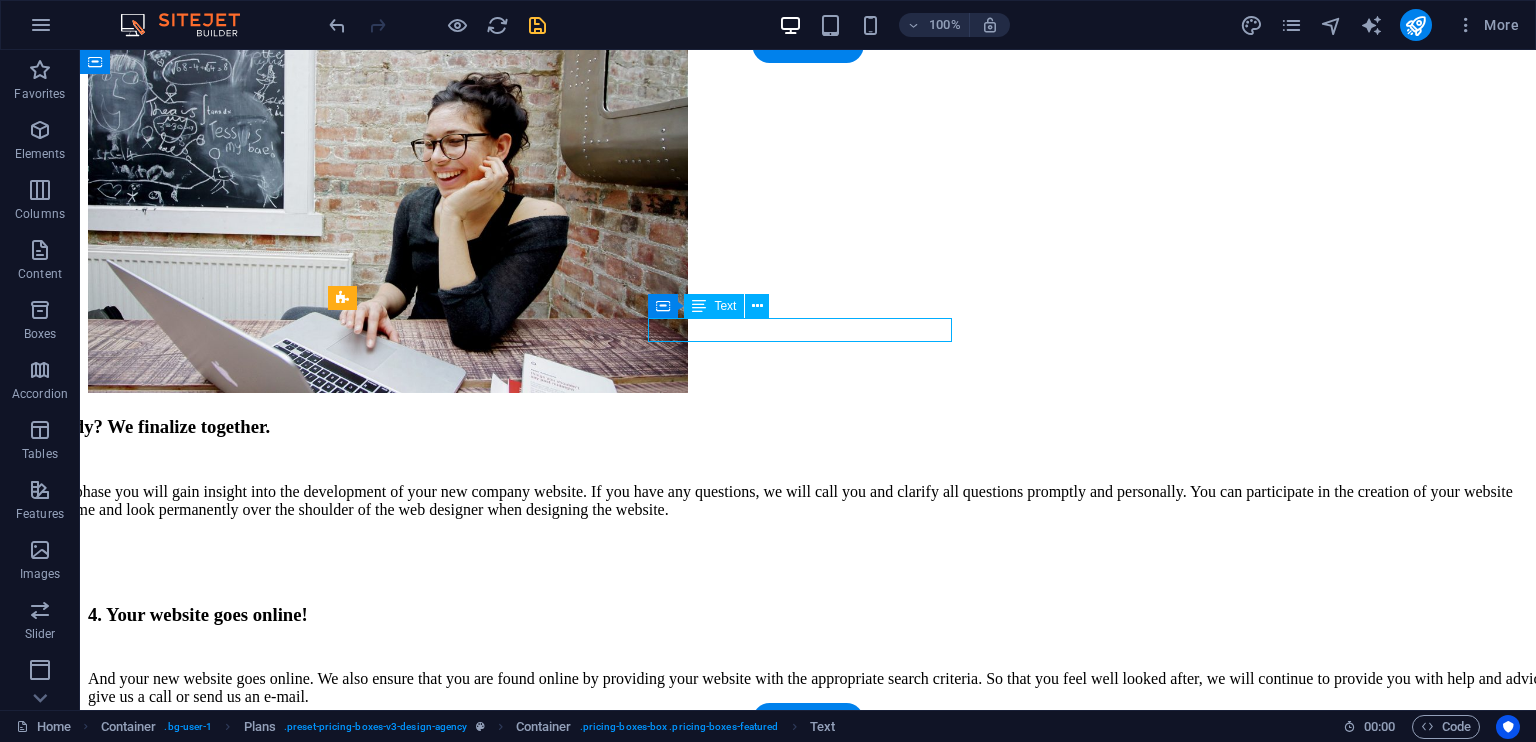 click on "Business" at bounding box center (808, 5691) 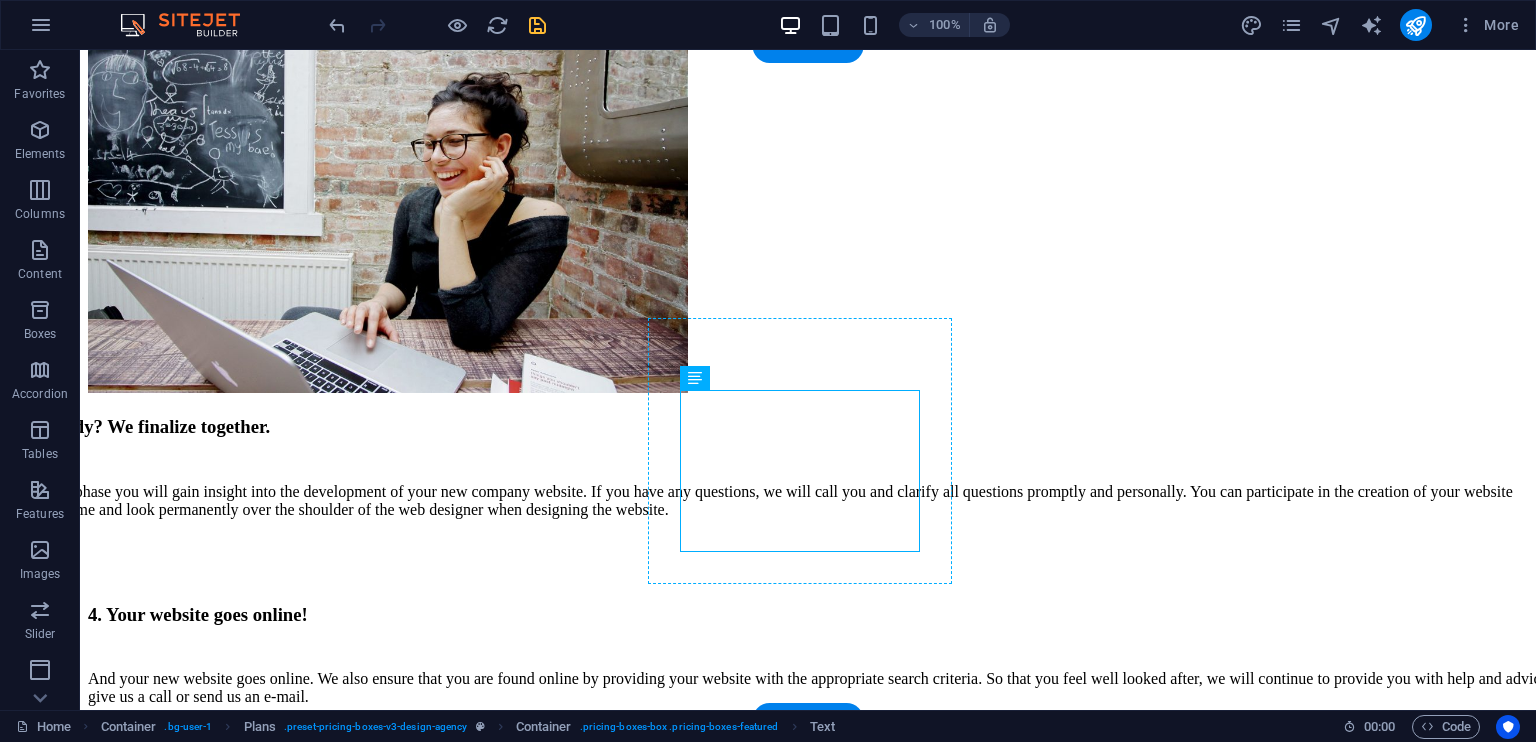 drag, startPoint x: 700, startPoint y: 535, endPoint x: 928, endPoint y: 431, distance: 250.59929 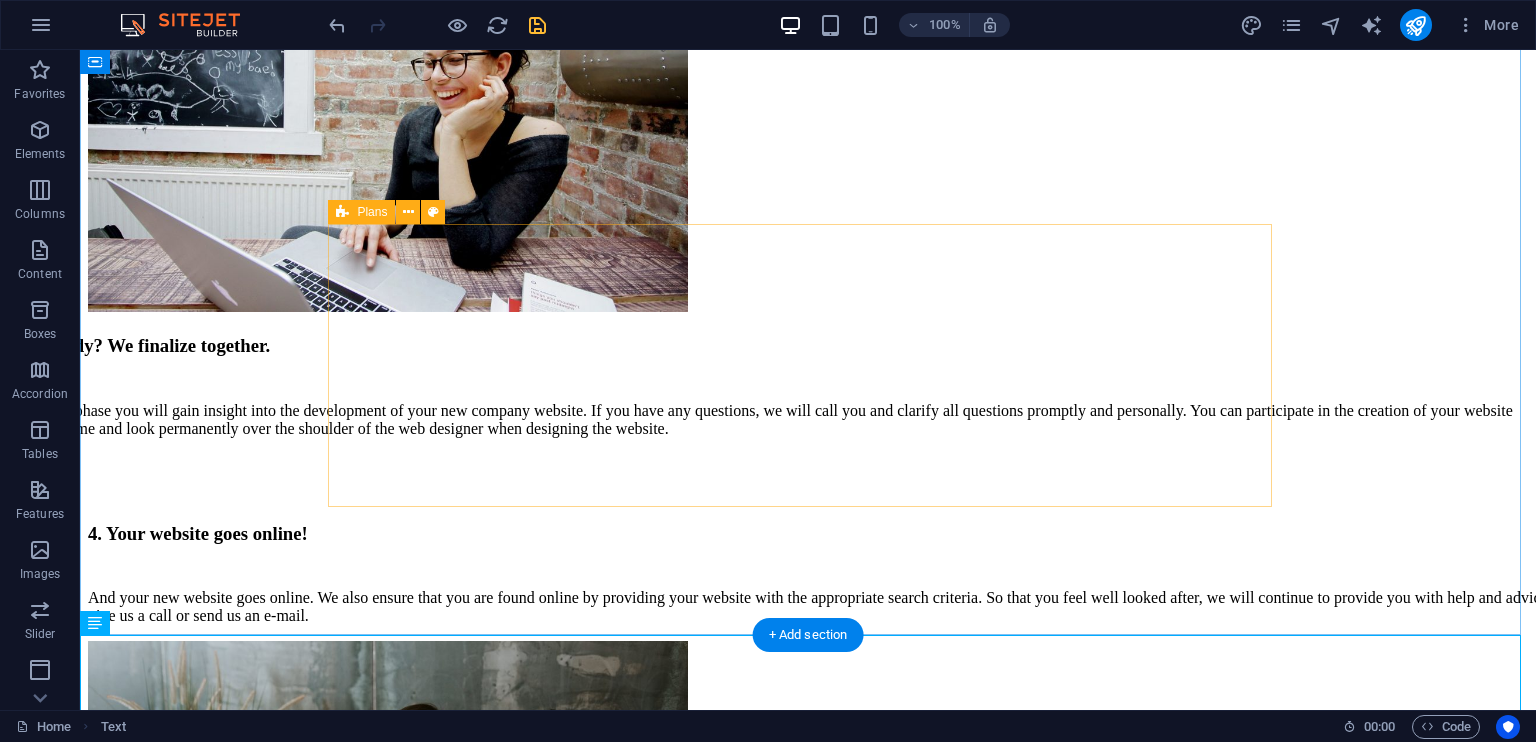 scroll, scrollTop: 4184, scrollLeft: 0, axis: vertical 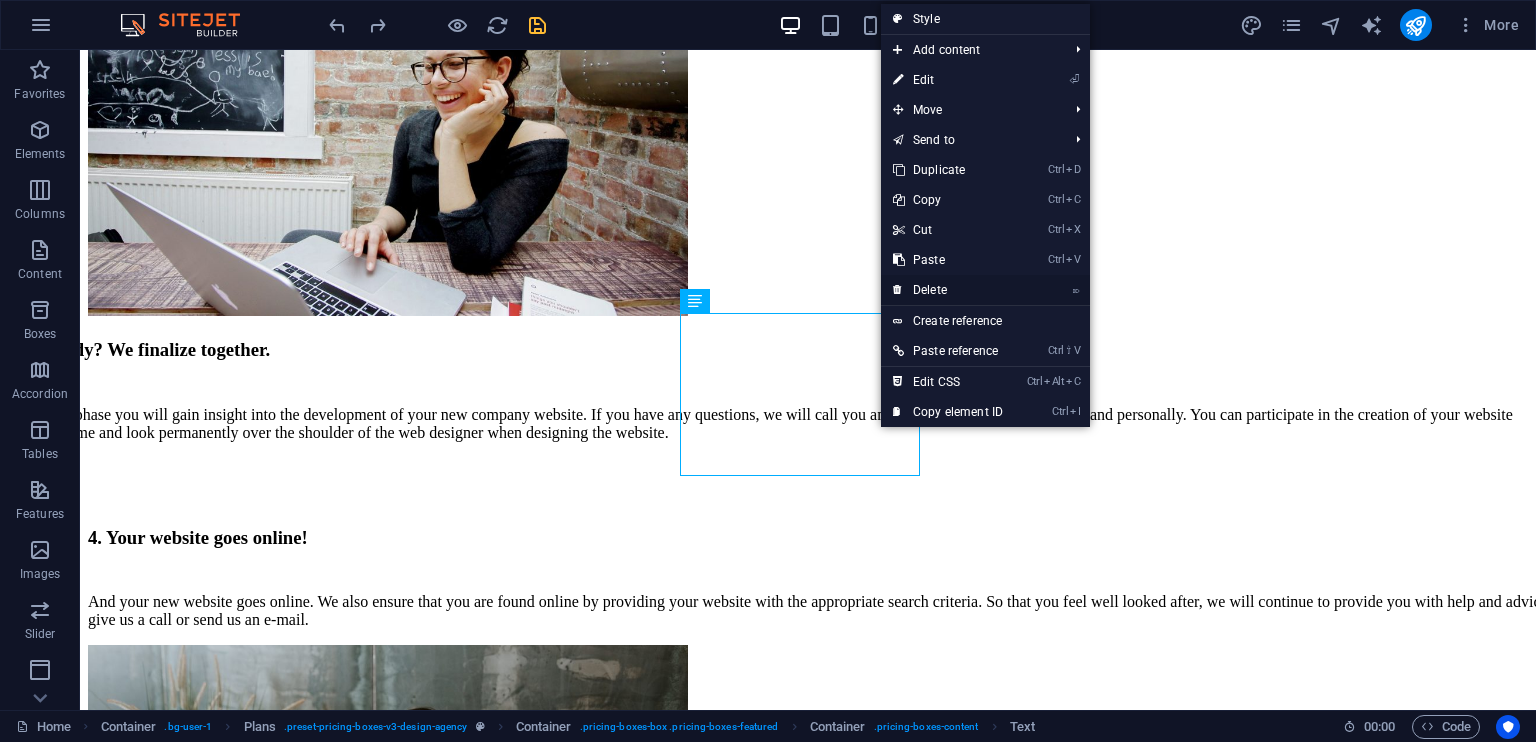 click on "⌦  Delete" at bounding box center [948, 290] 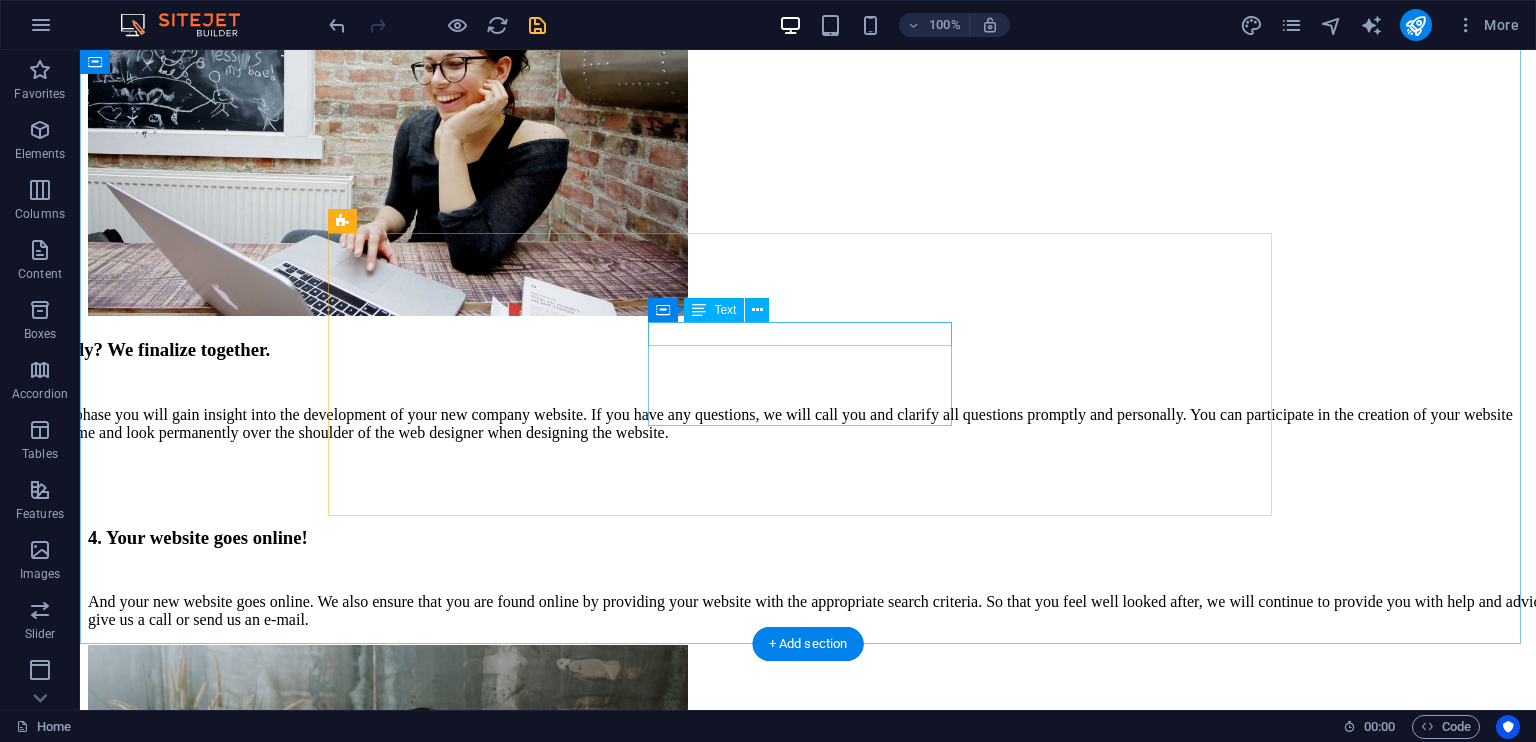 click on "Business" at bounding box center [808, 5614] 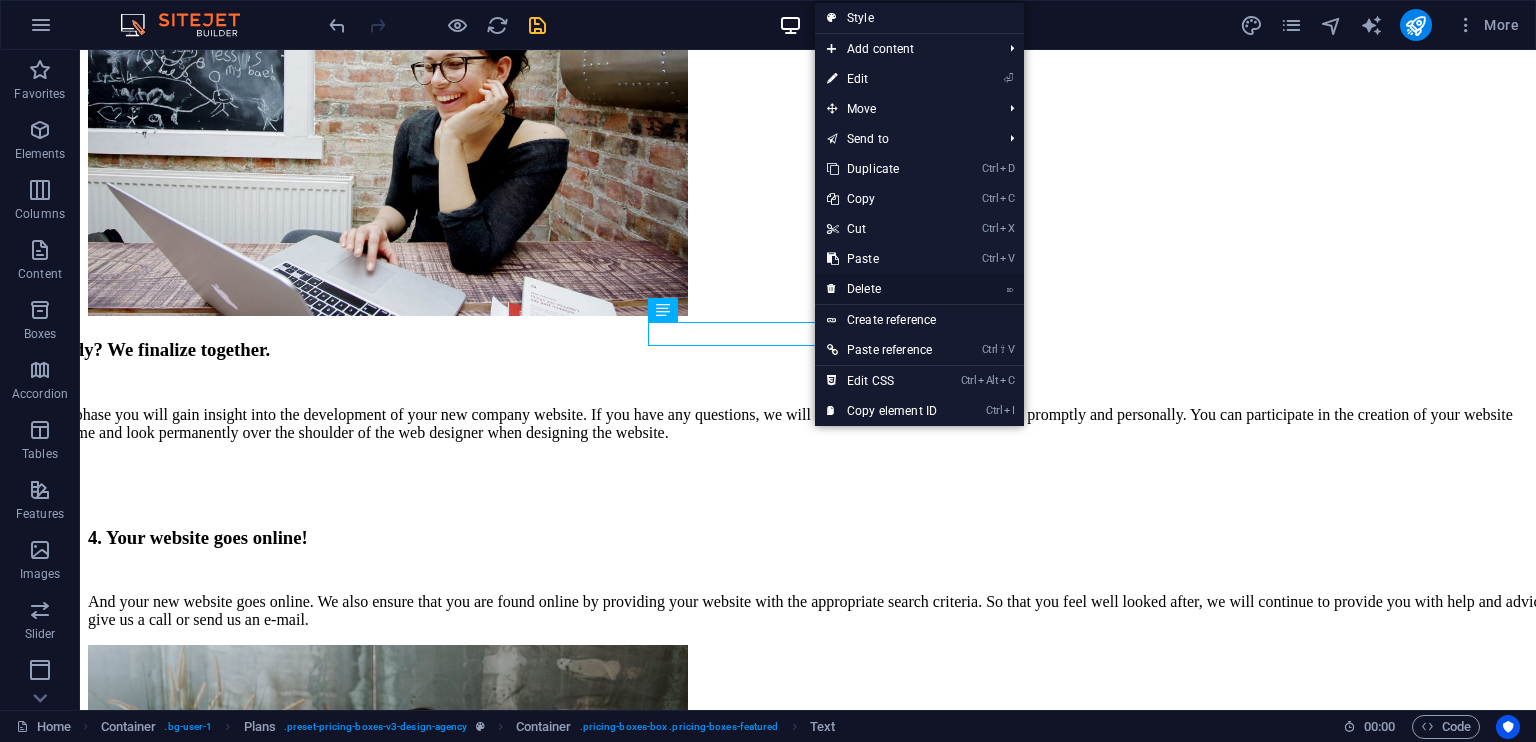 click on "⌦  Delete" at bounding box center [882, 289] 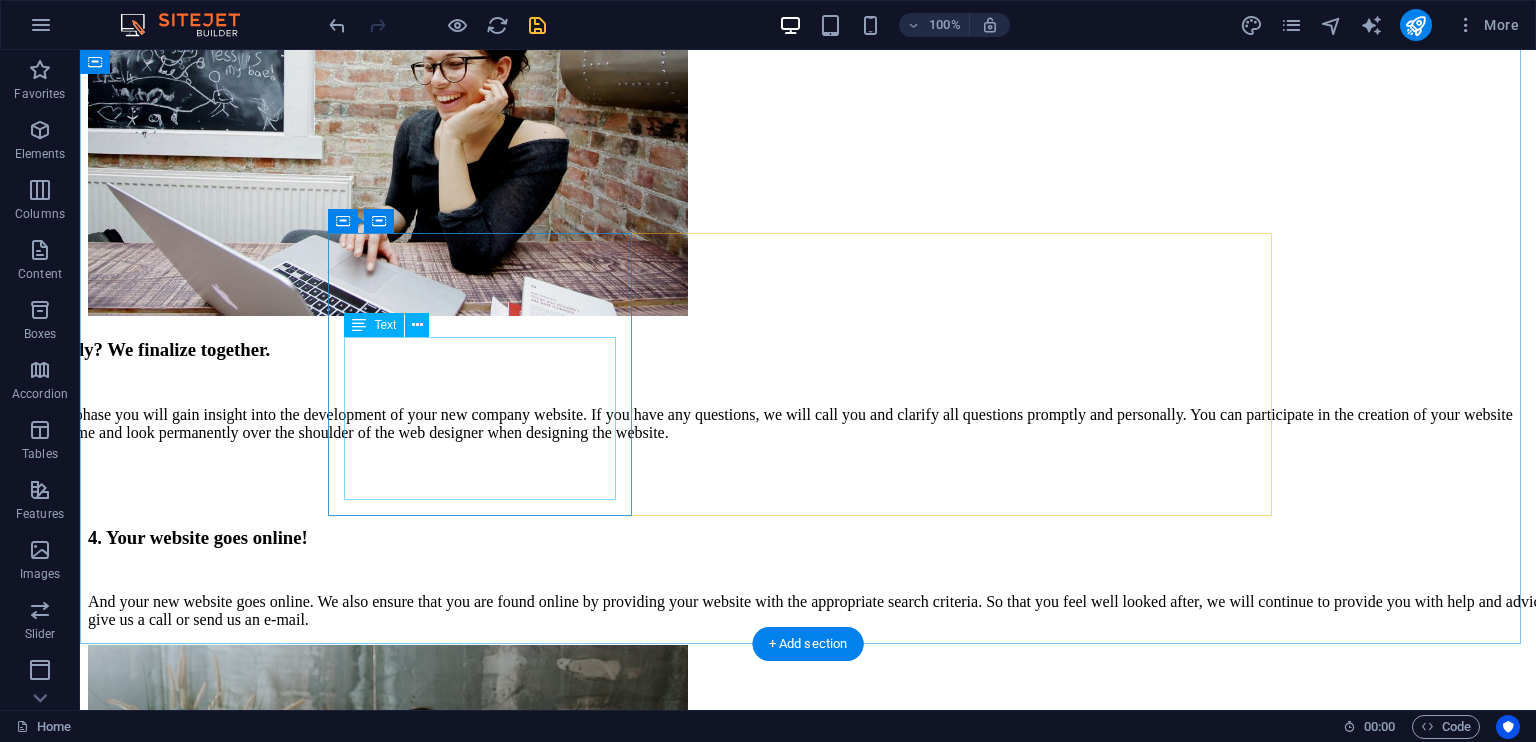click on "Premium design Up to 12 menu items 8 professional photos Duration: 24 months" at bounding box center (808, 5553) 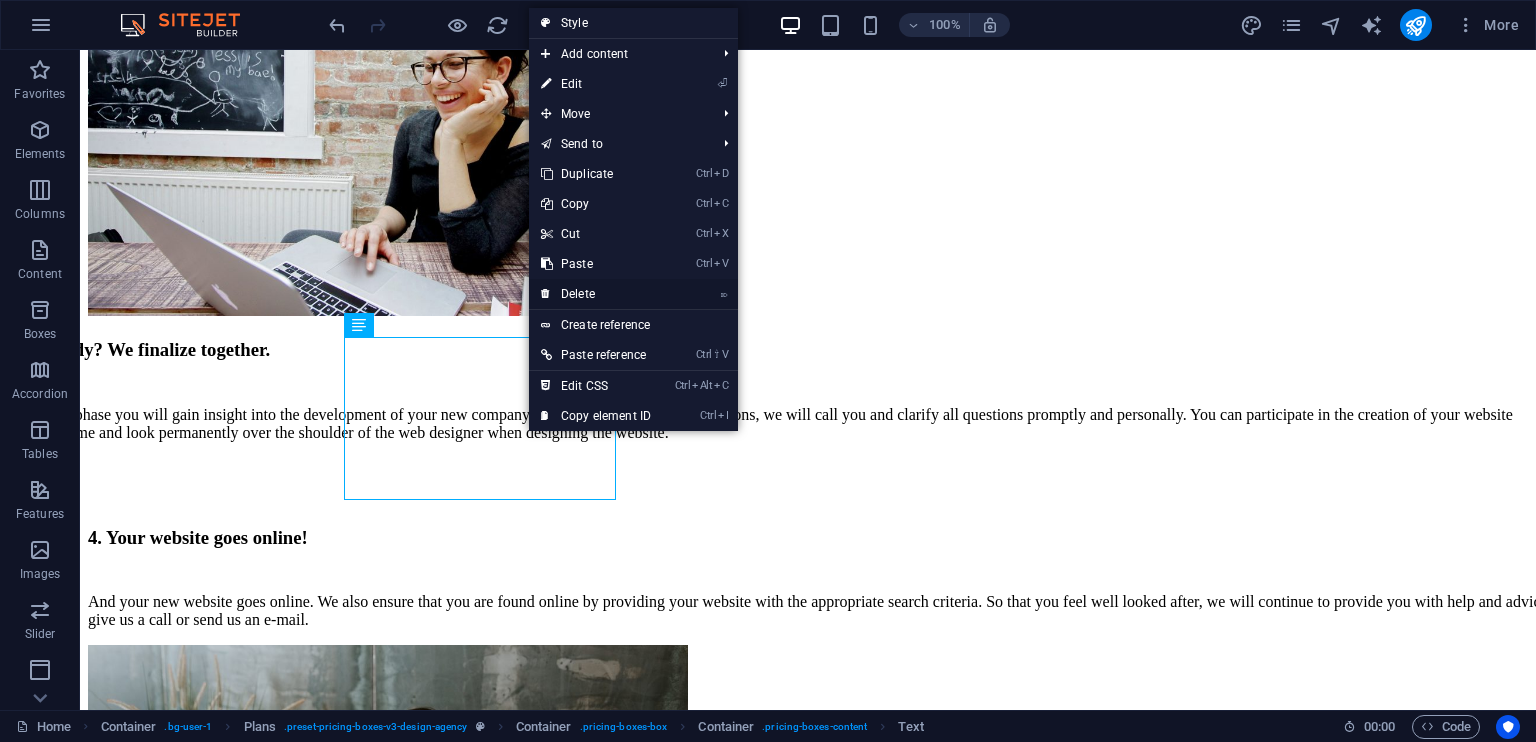 click on "⌦  Delete" at bounding box center (596, 294) 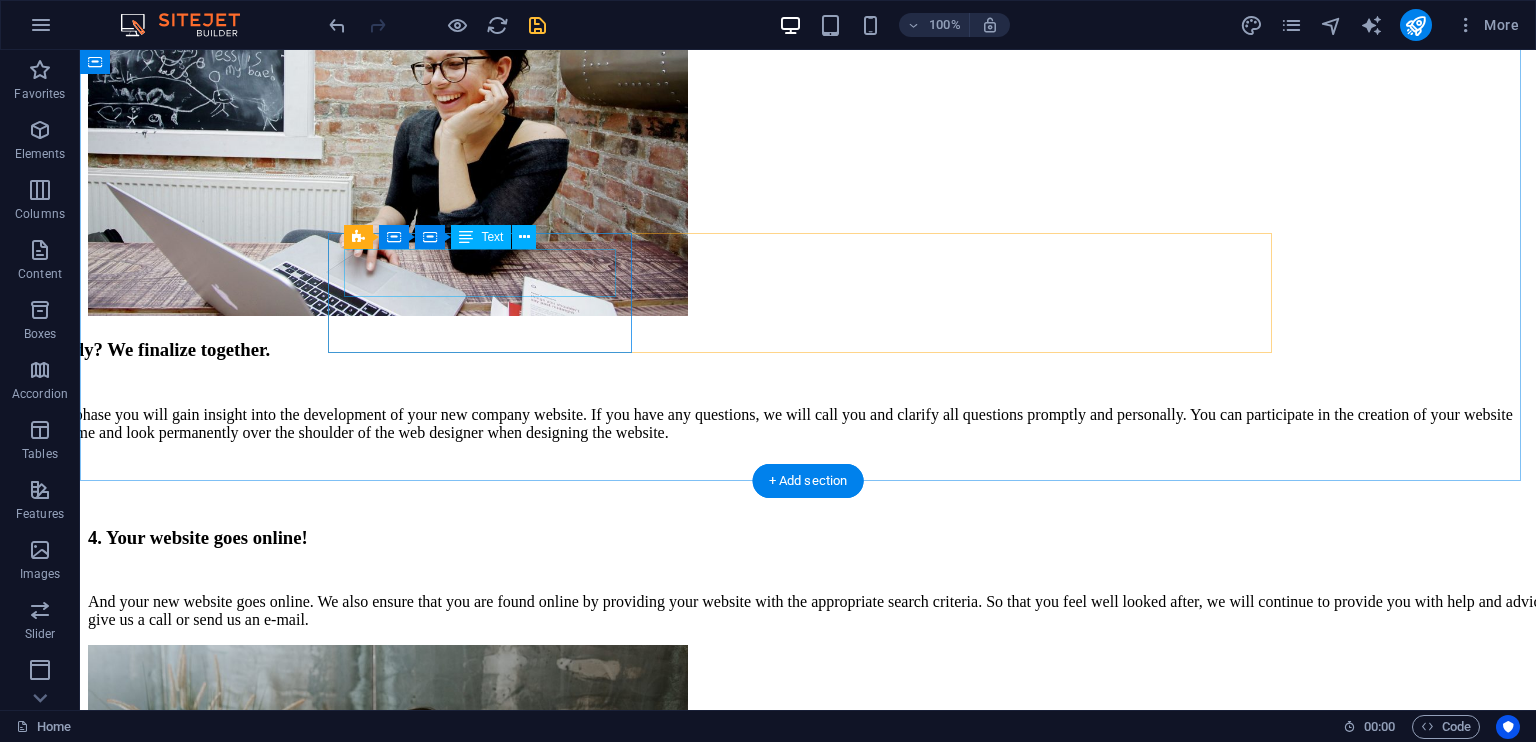 click on "$99" at bounding box center [808, 5426] 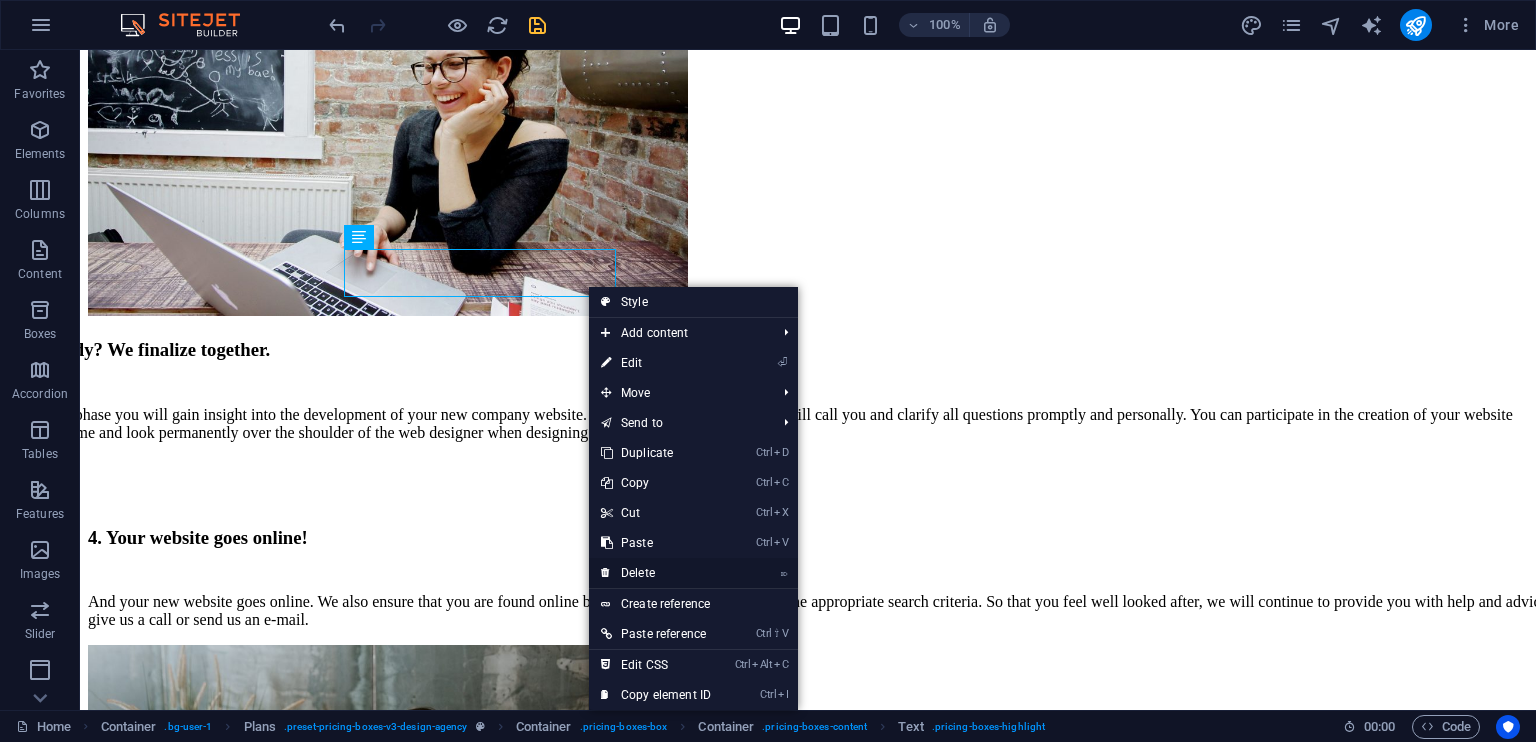 click on "⌦  Delete" at bounding box center (656, 573) 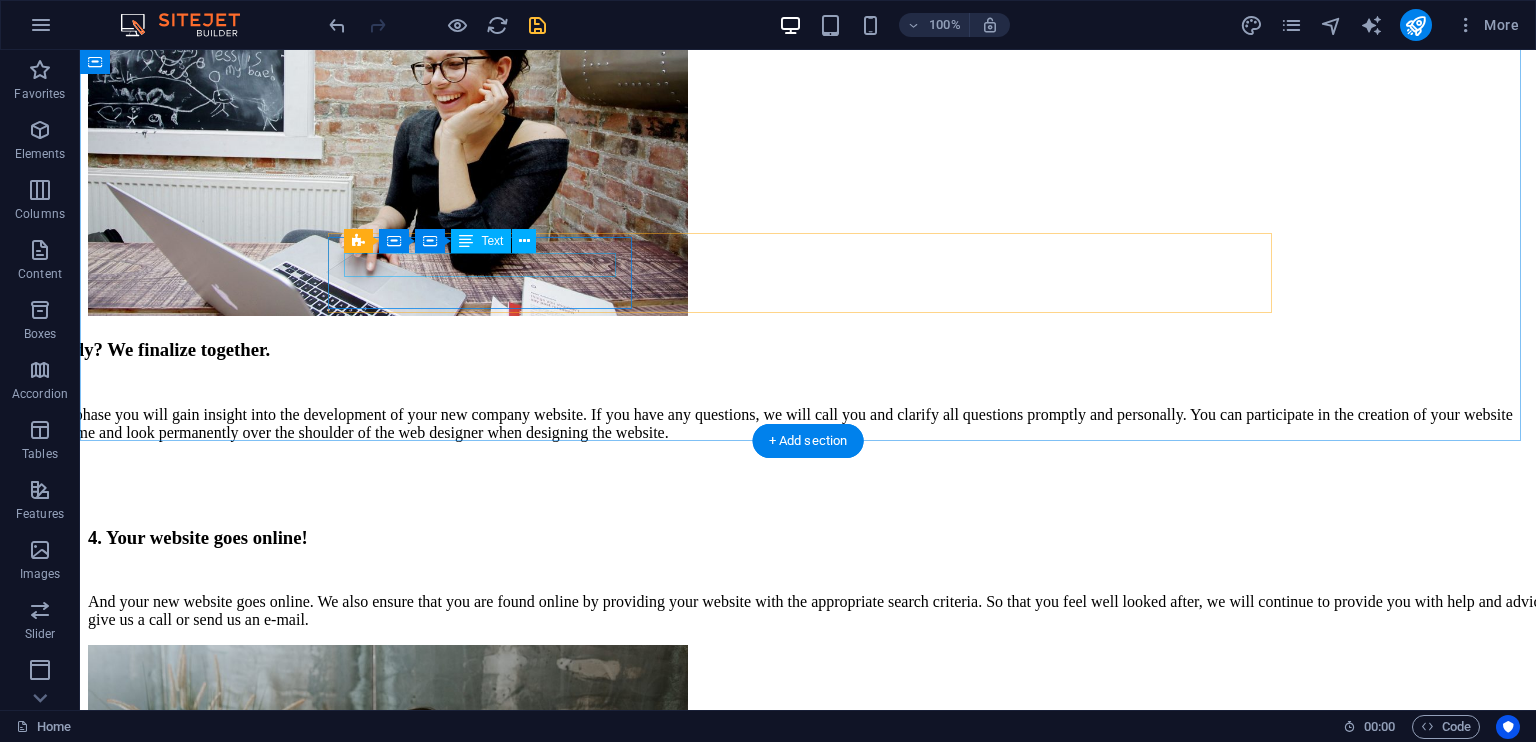 click on "per month" at bounding box center [808, 5426] 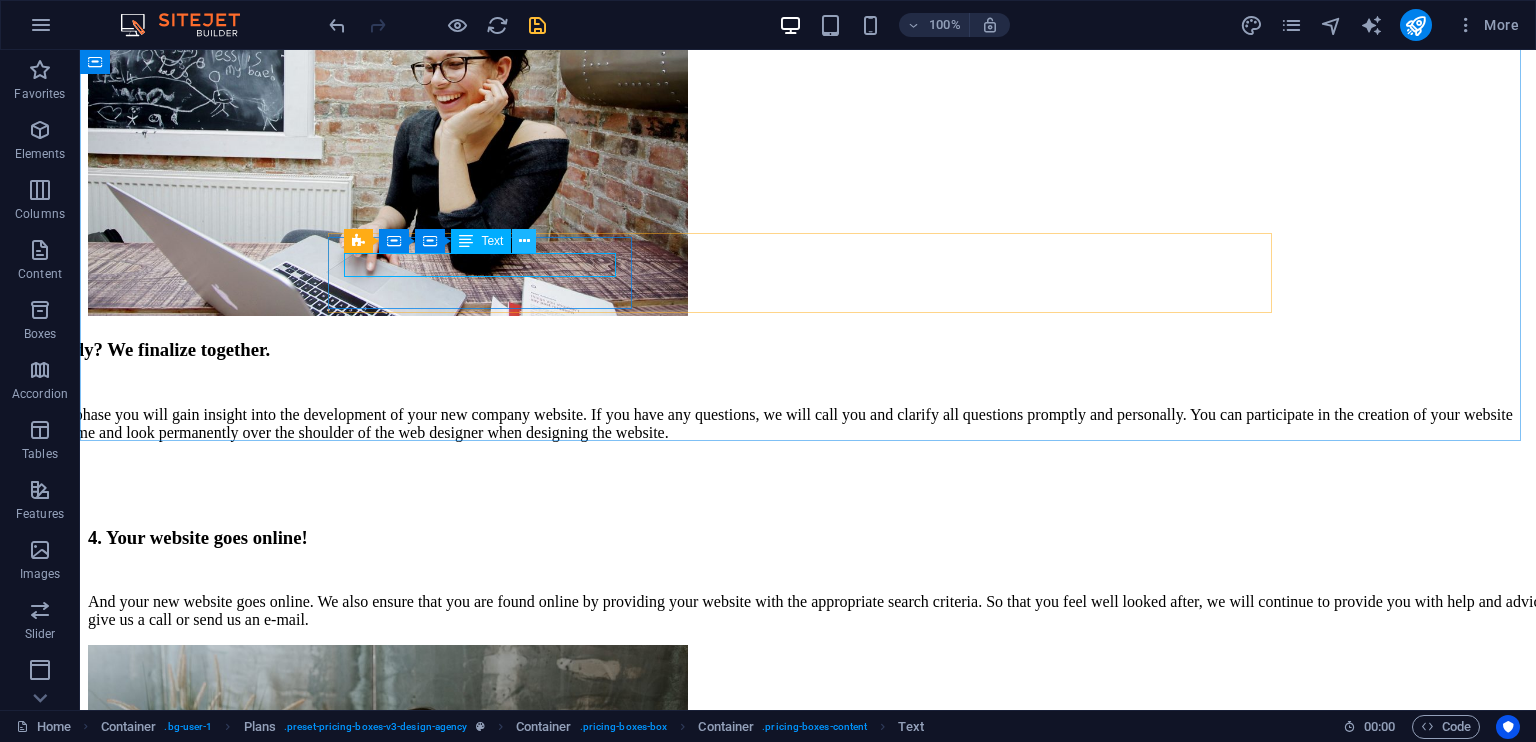 click at bounding box center [524, 241] 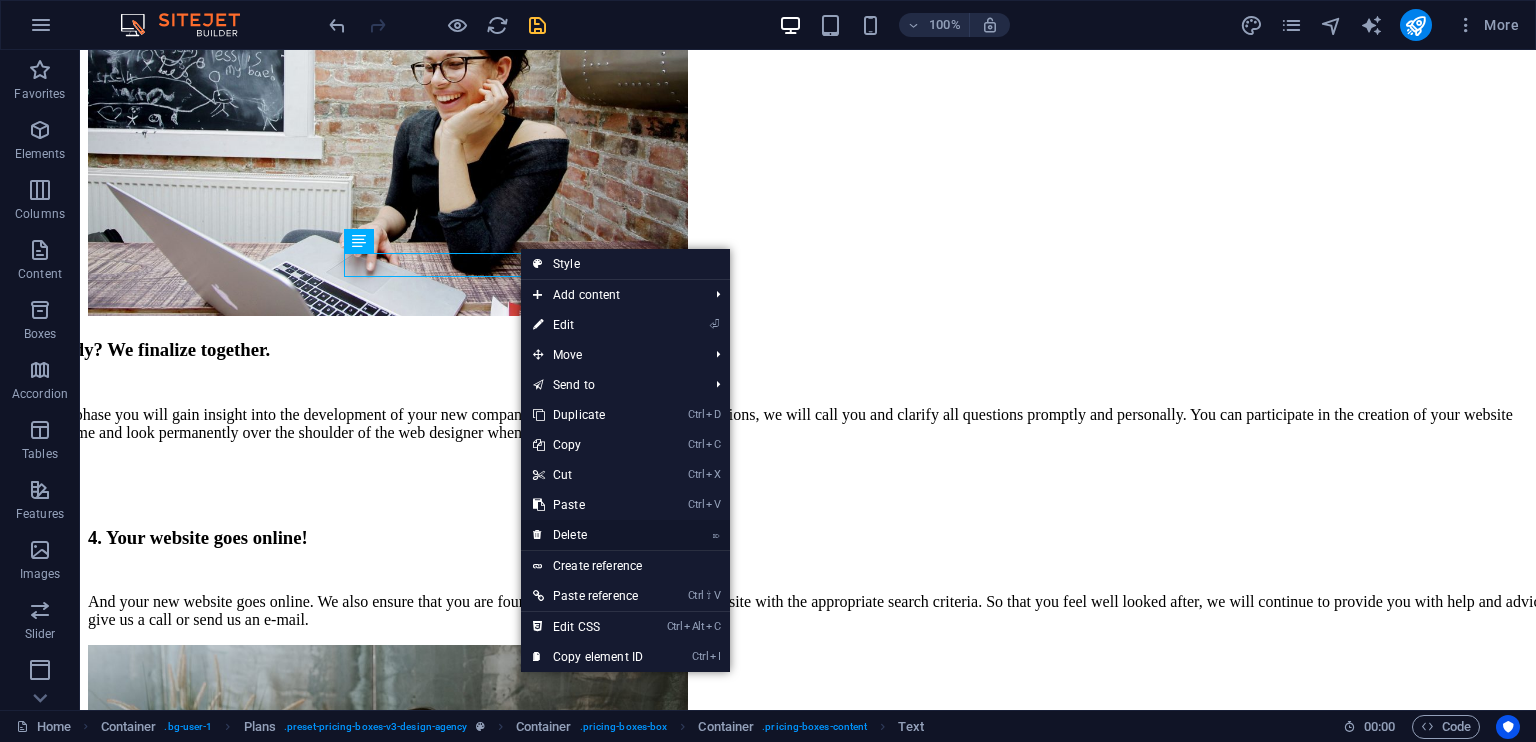 click on "⌦  Delete" at bounding box center [588, 535] 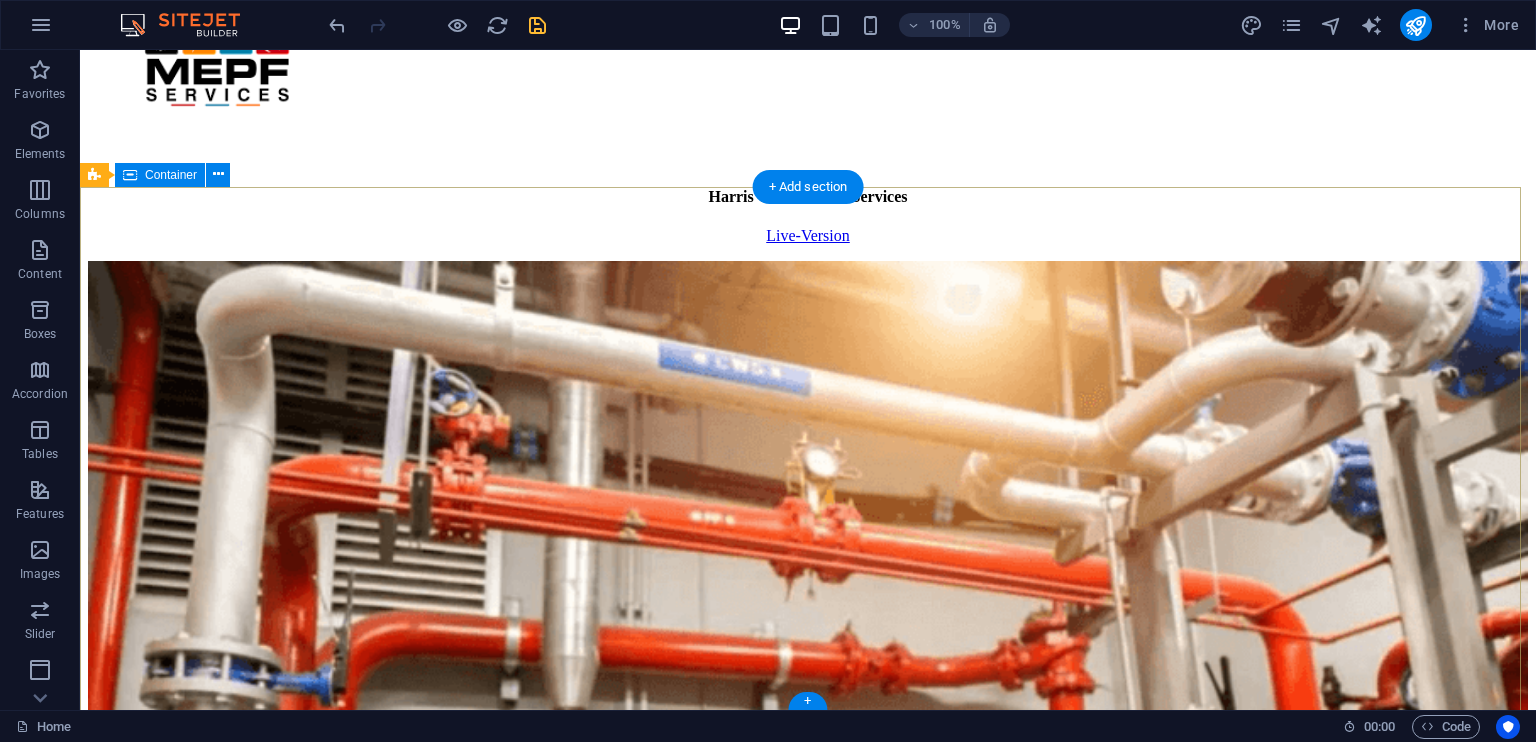 scroll, scrollTop: 8181, scrollLeft: 0, axis: vertical 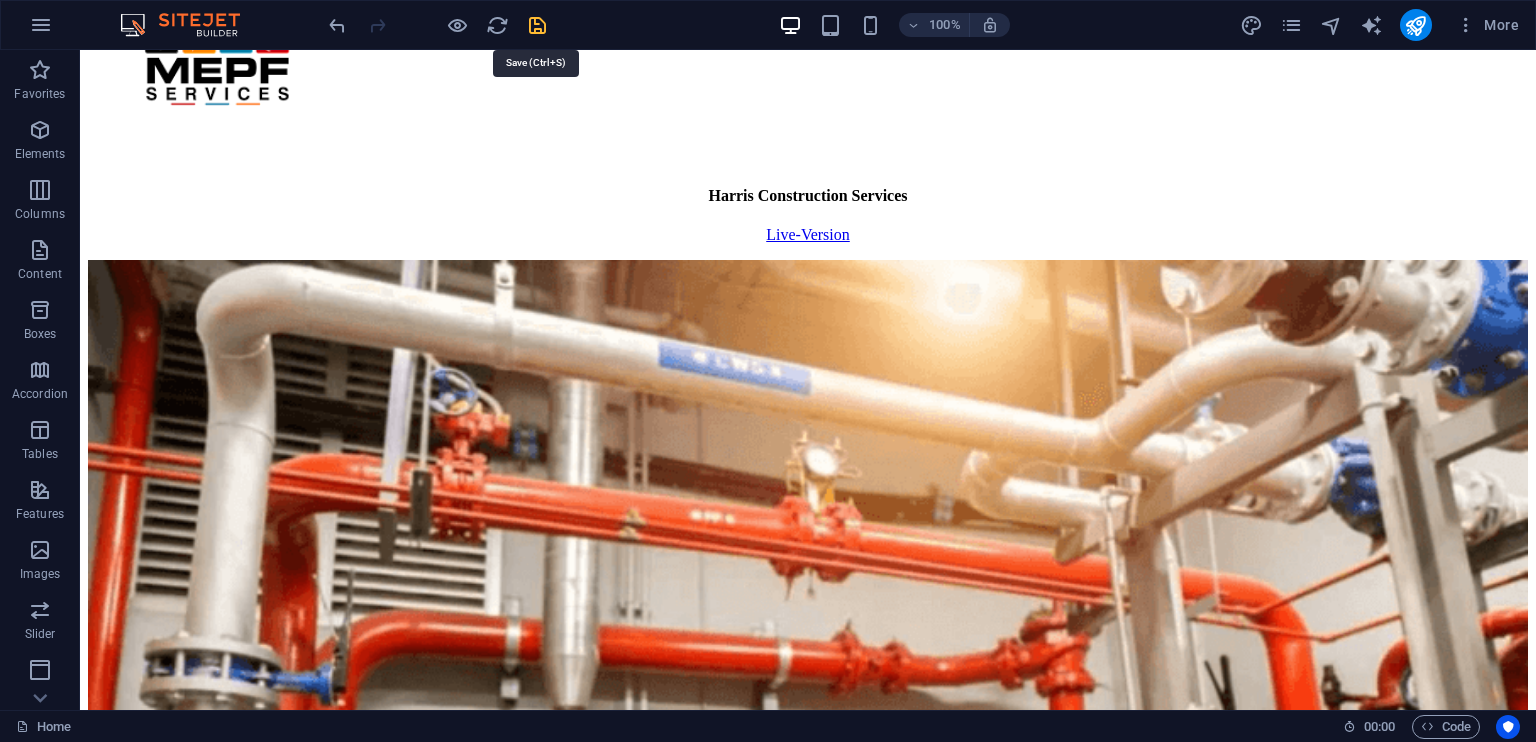 click at bounding box center [537, 25] 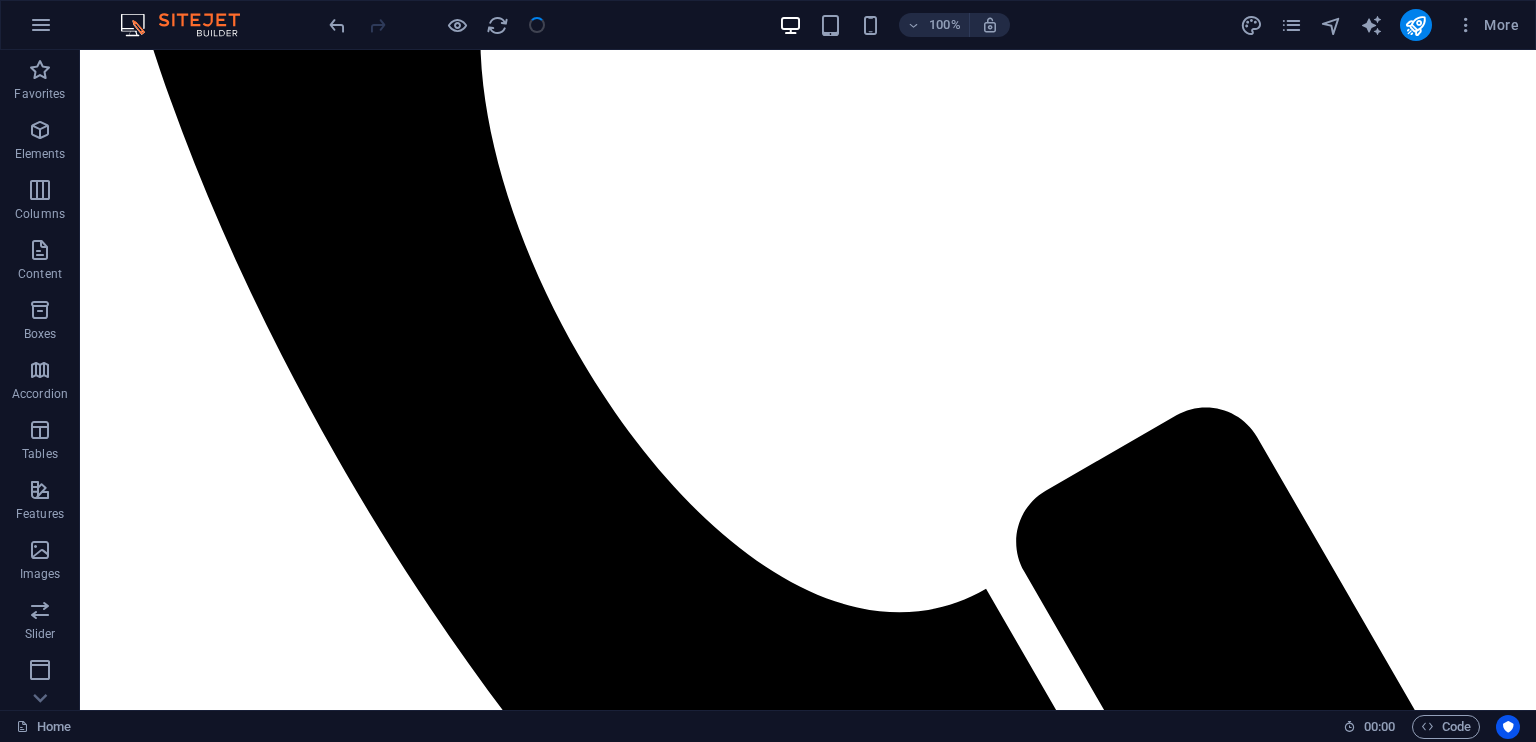 scroll, scrollTop: 978, scrollLeft: 0, axis: vertical 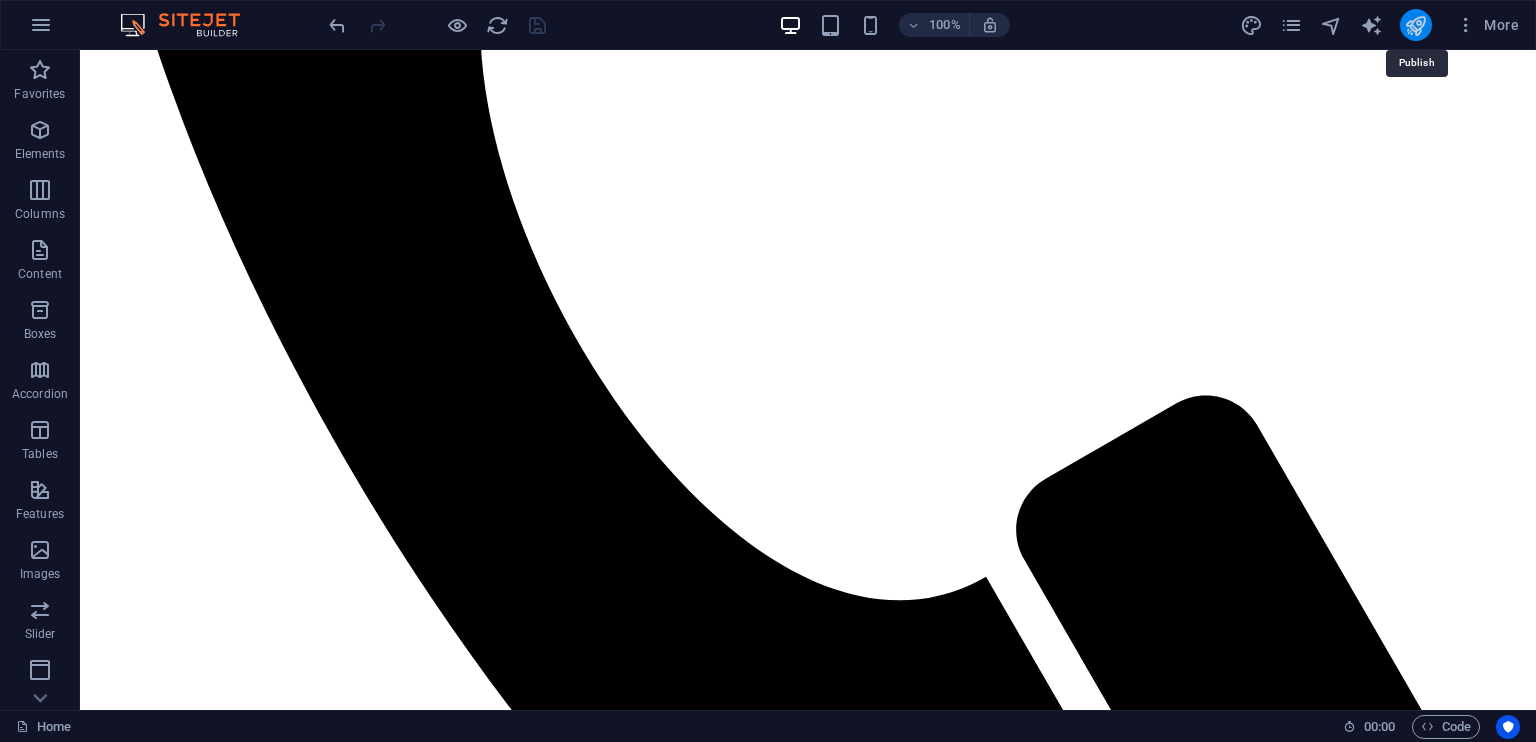 click at bounding box center (1415, 25) 